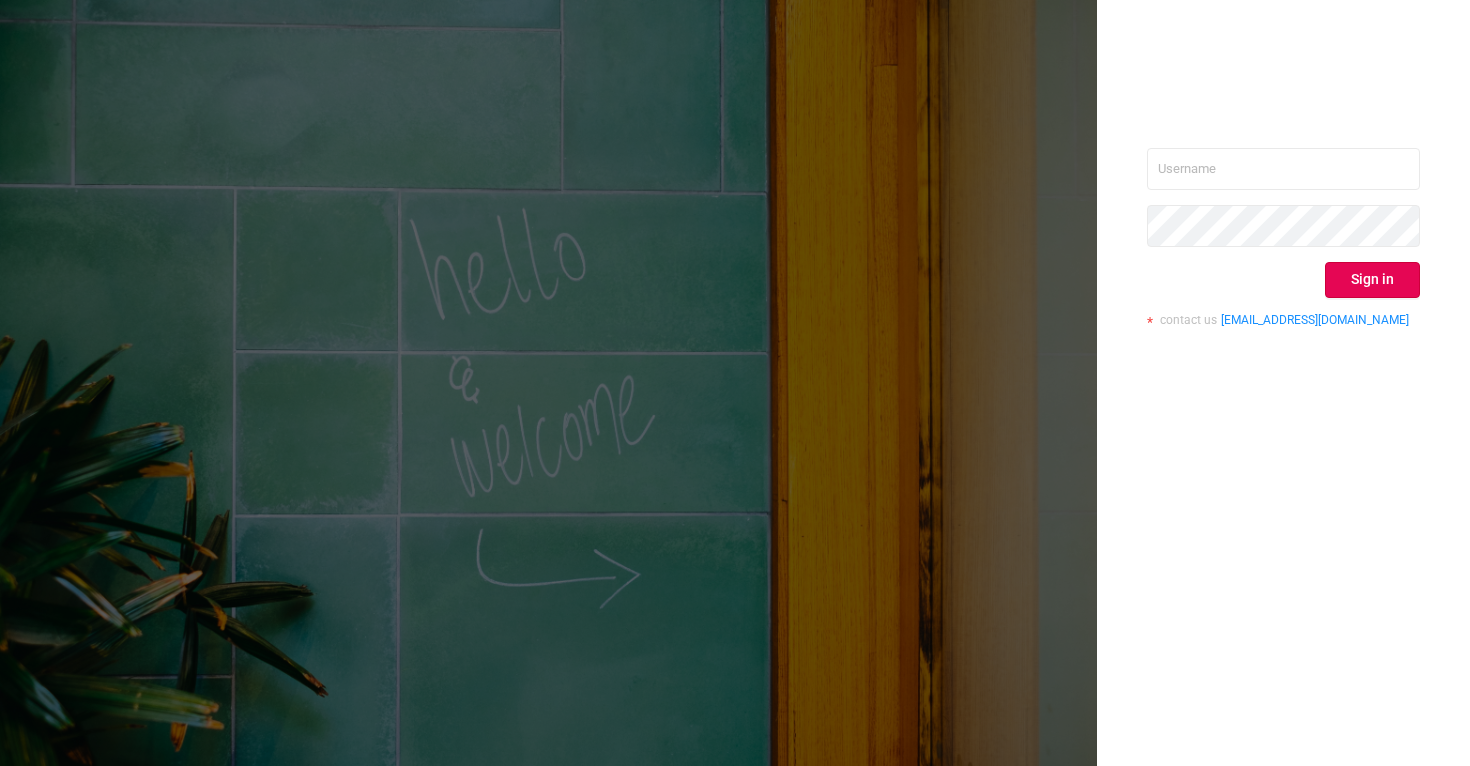 scroll, scrollTop: 0, scrollLeft: 0, axis: both 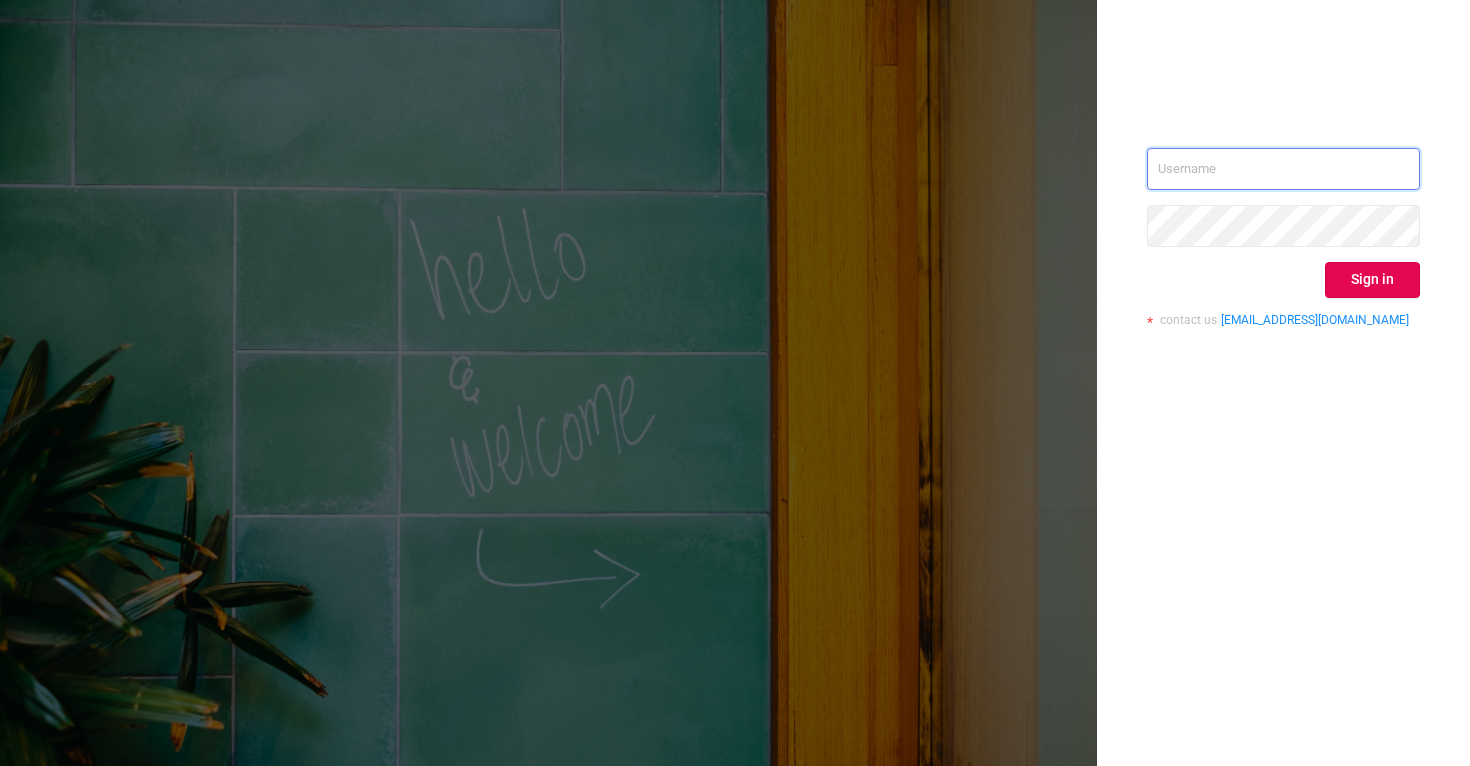 click at bounding box center [1283, 169] 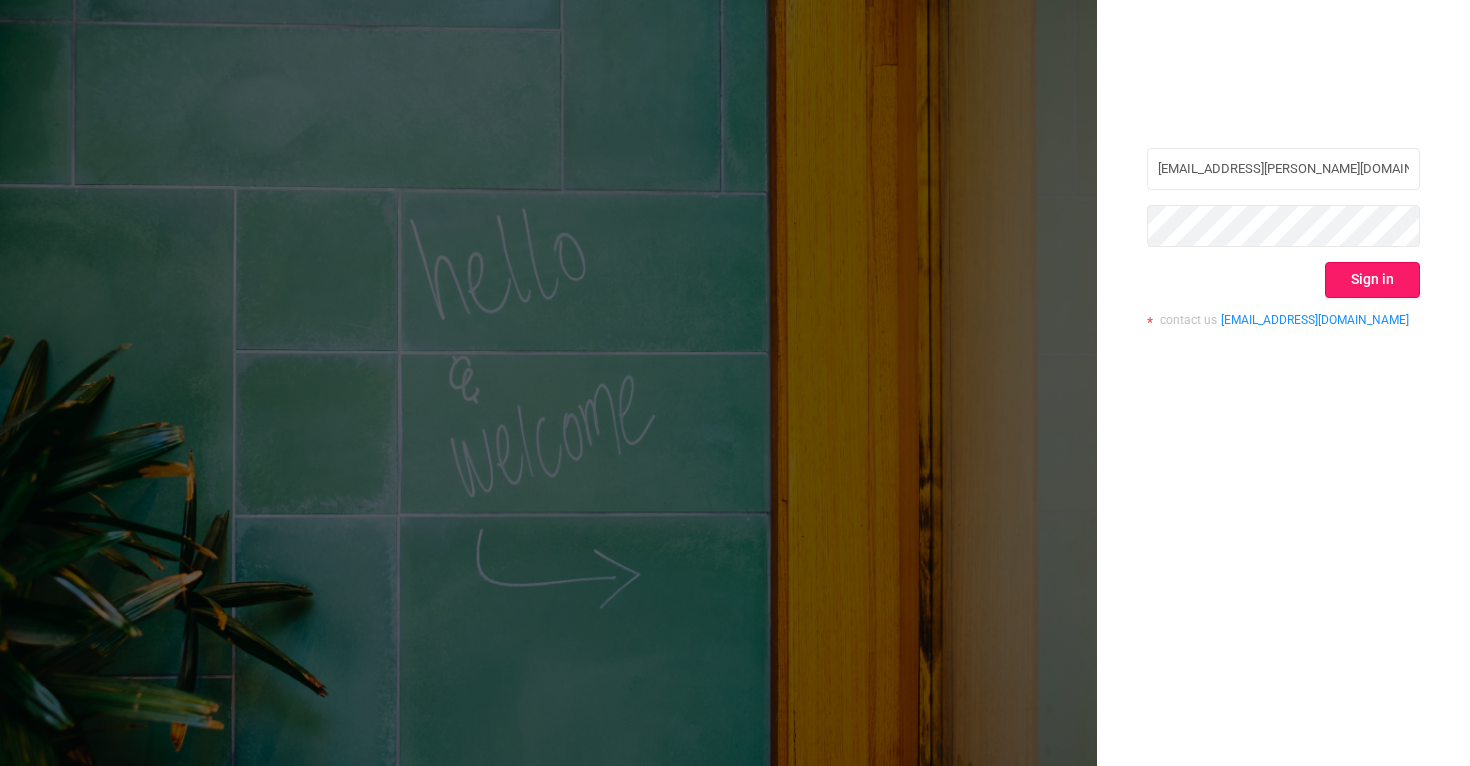 click on "Sign in" at bounding box center (1372, 280) 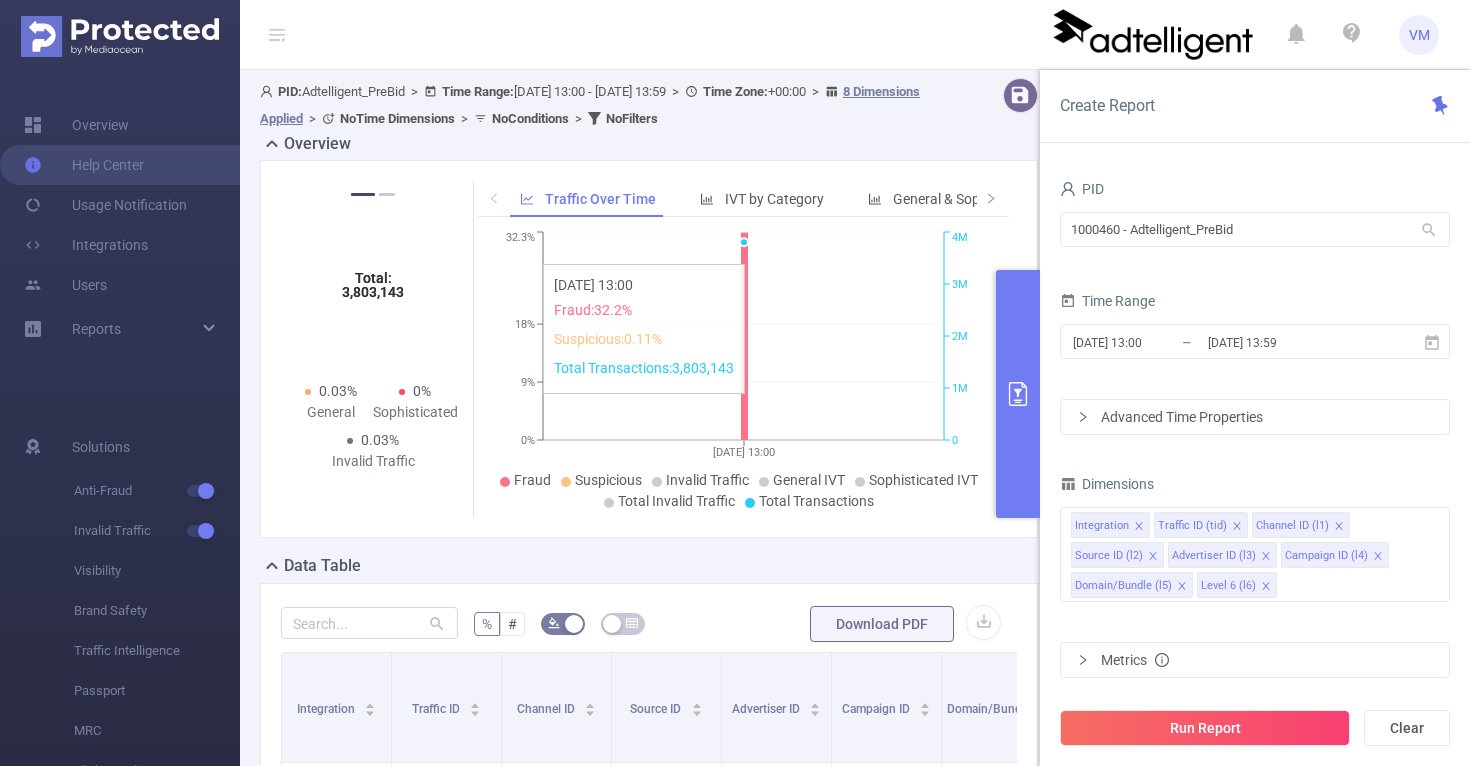 click on "[DATE] 13:00 0% 9% 18% 32.3% 0 1M 2M 3M 4M" 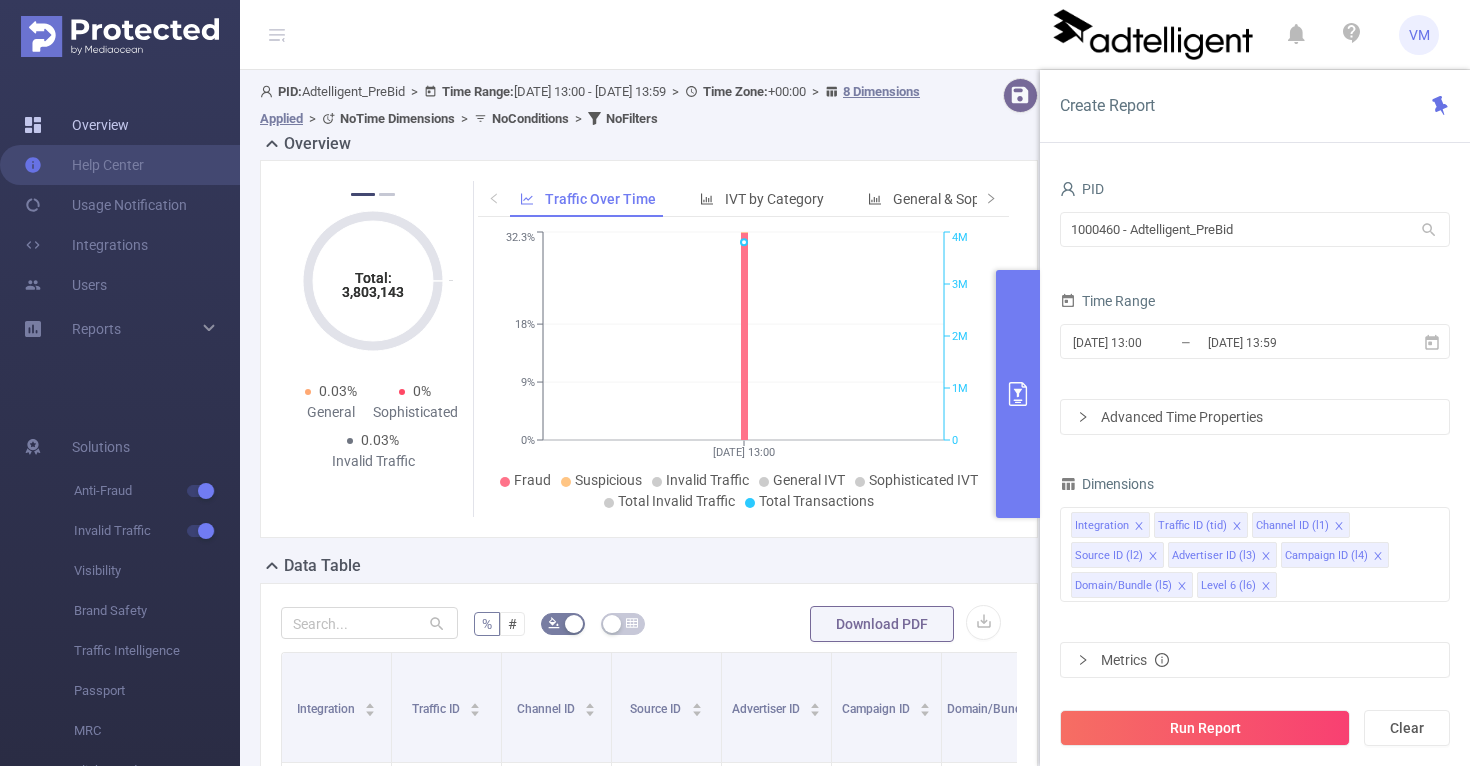 click on "Overview" at bounding box center [76, 125] 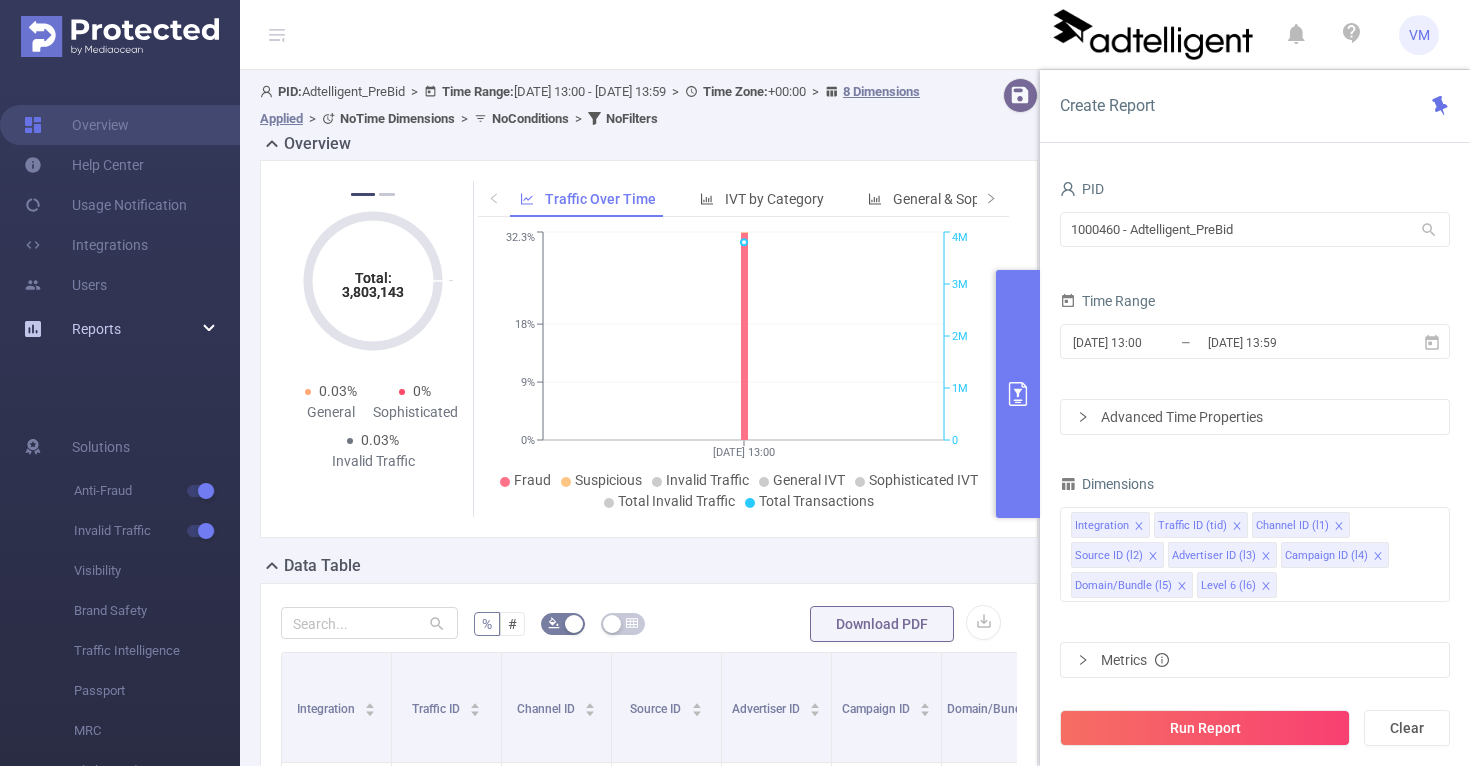 click on "Reports" at bounding box center (96, 329) 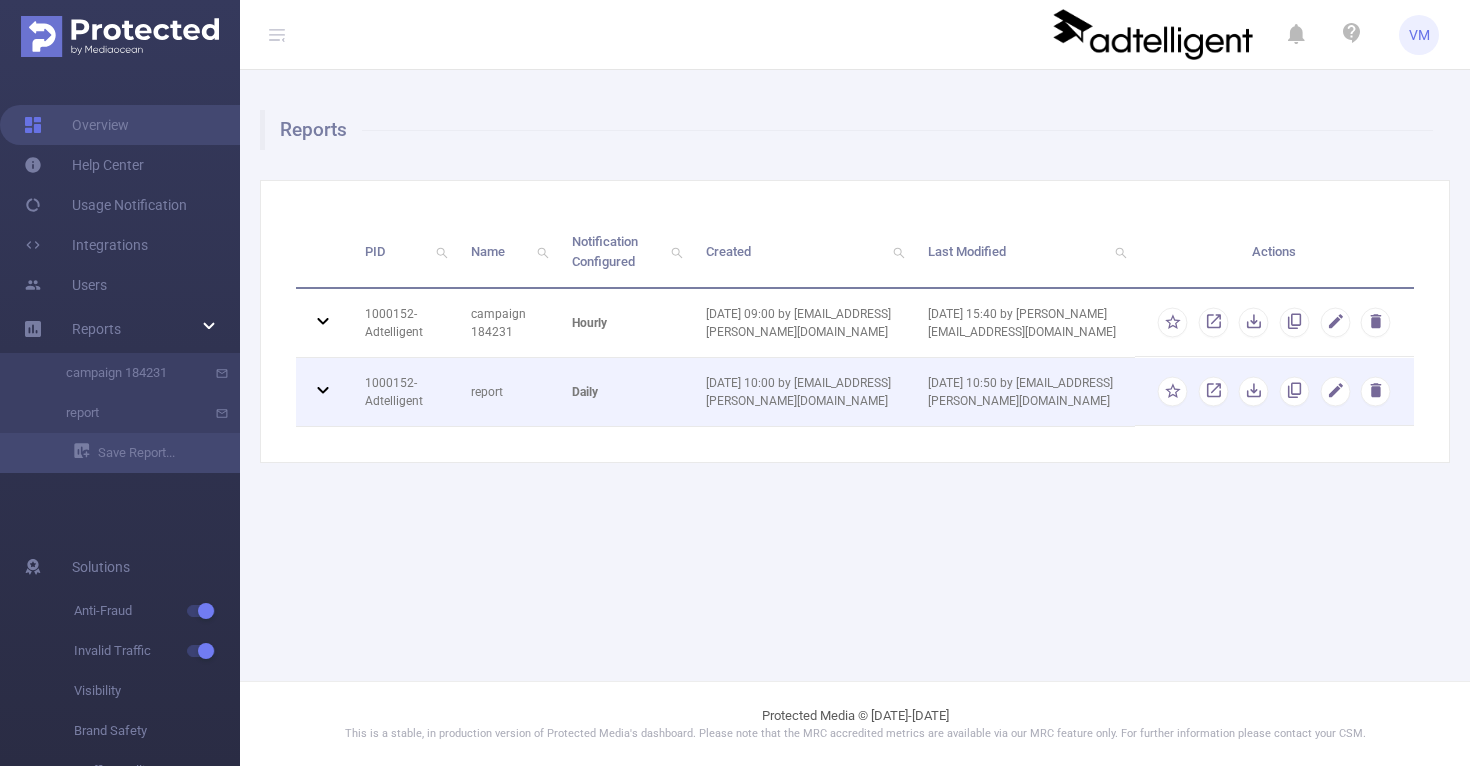 click on "daily" at bounding box center (624, 392) 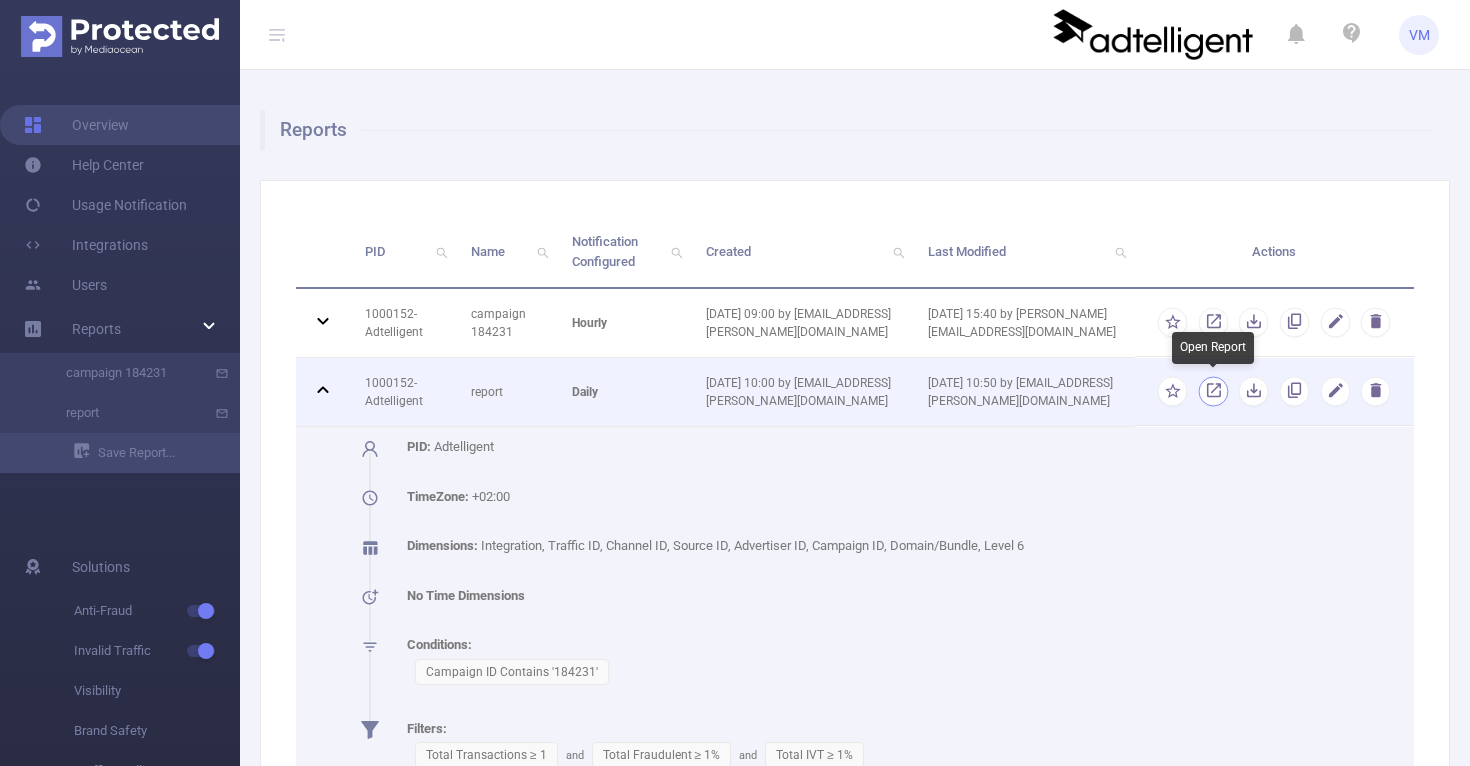 click at bounding box center [1213, 395] 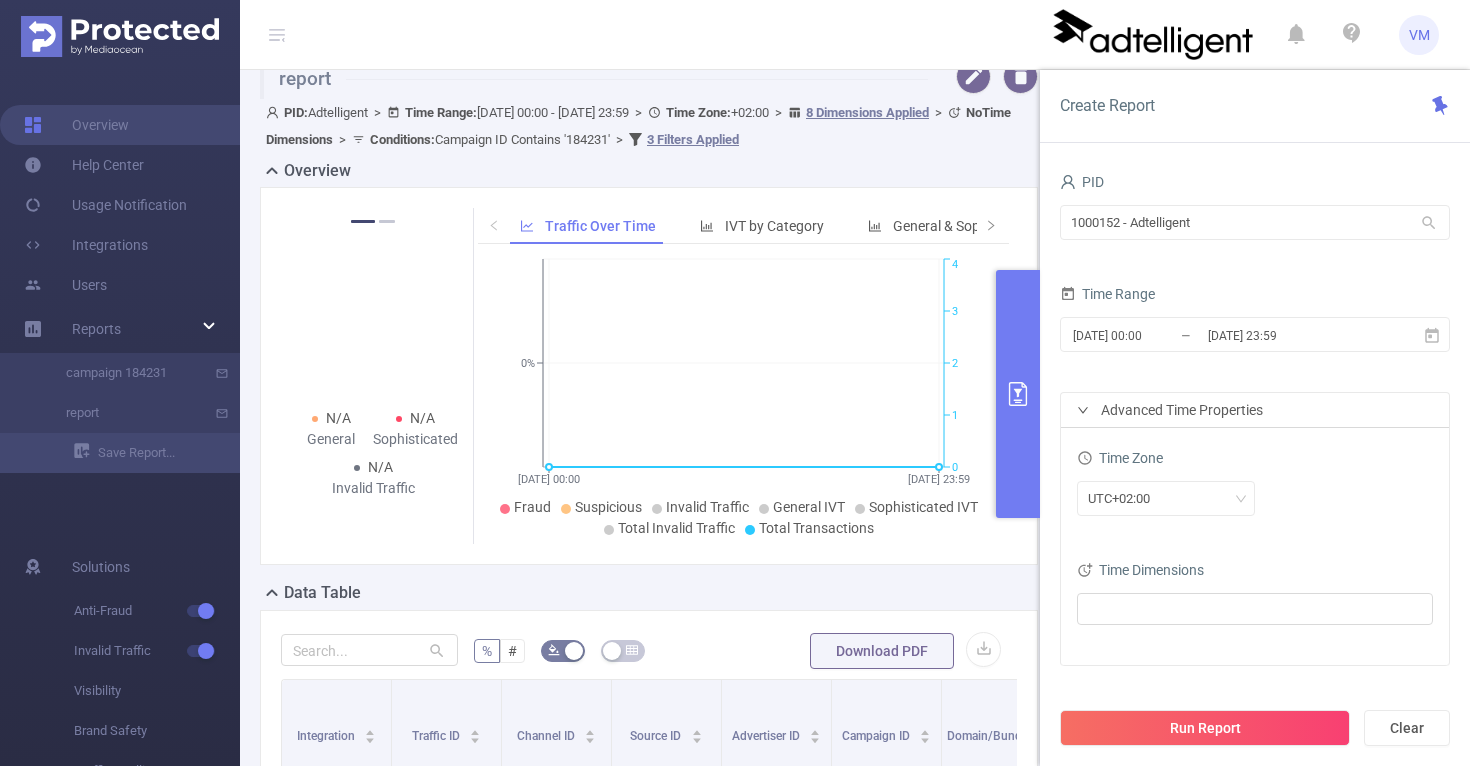 scroll, scrollTop: 0, scrollLeft: 0, axis: both 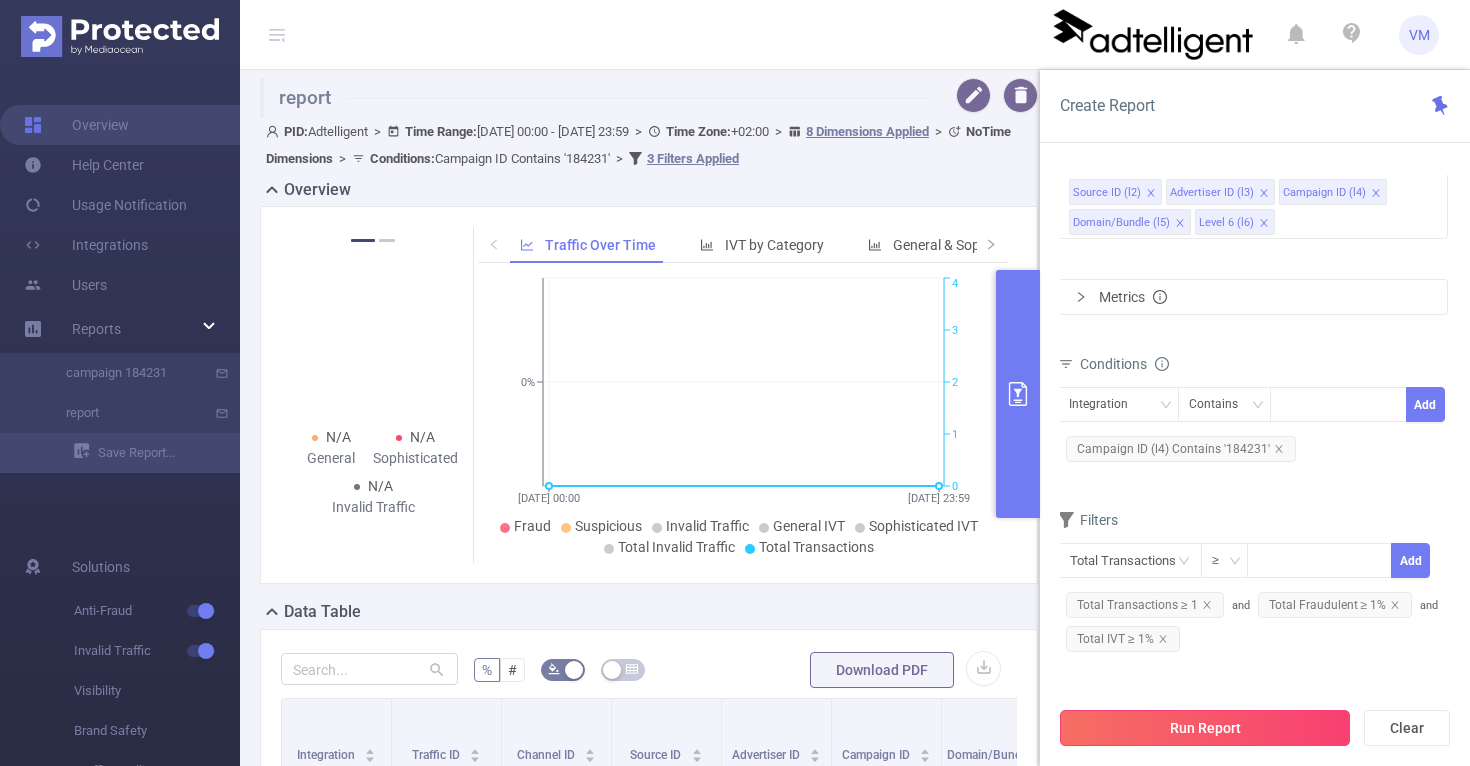 click on "Run Report" at bounding box center [1205, 728] 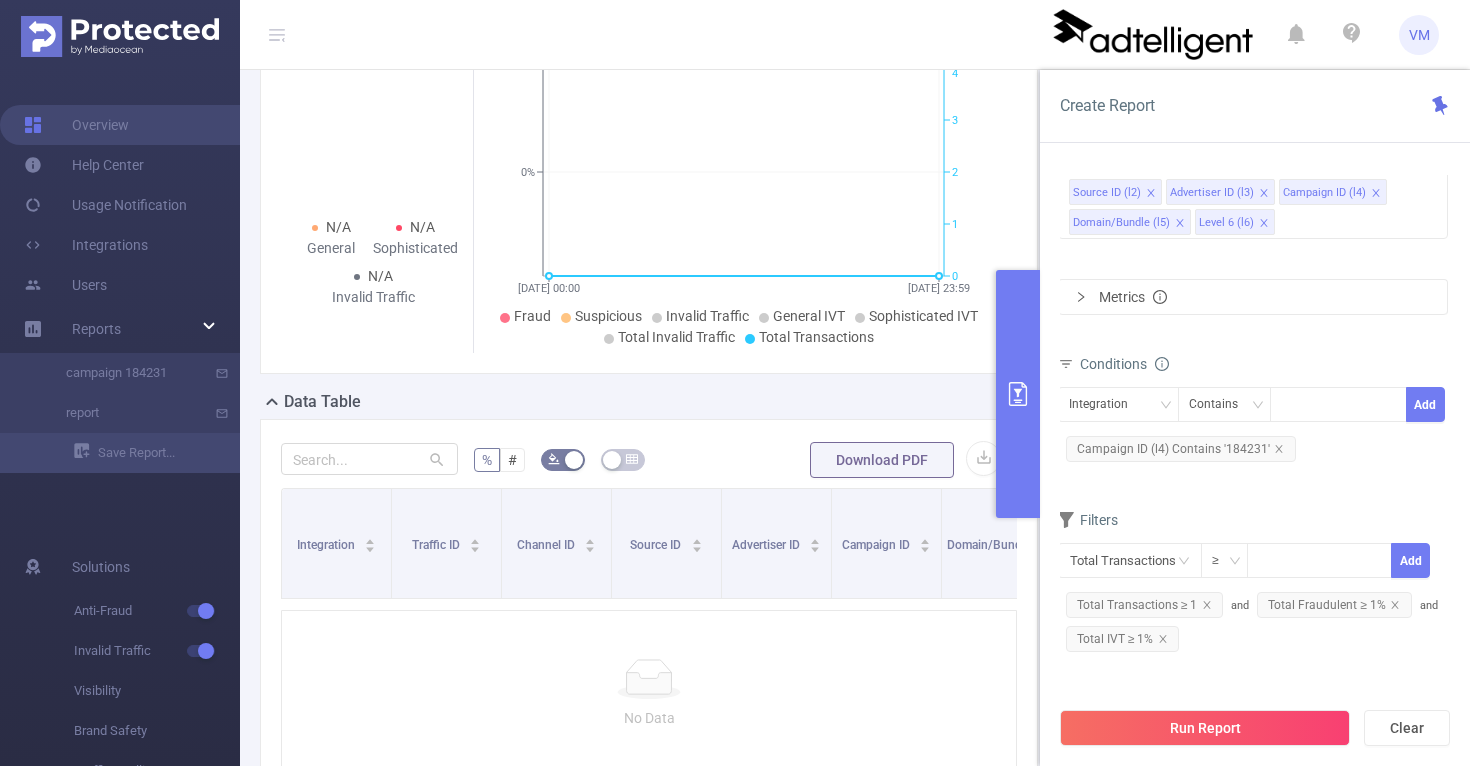 scroll, scrollTop: 0, scrollLeft: 0, axis: both 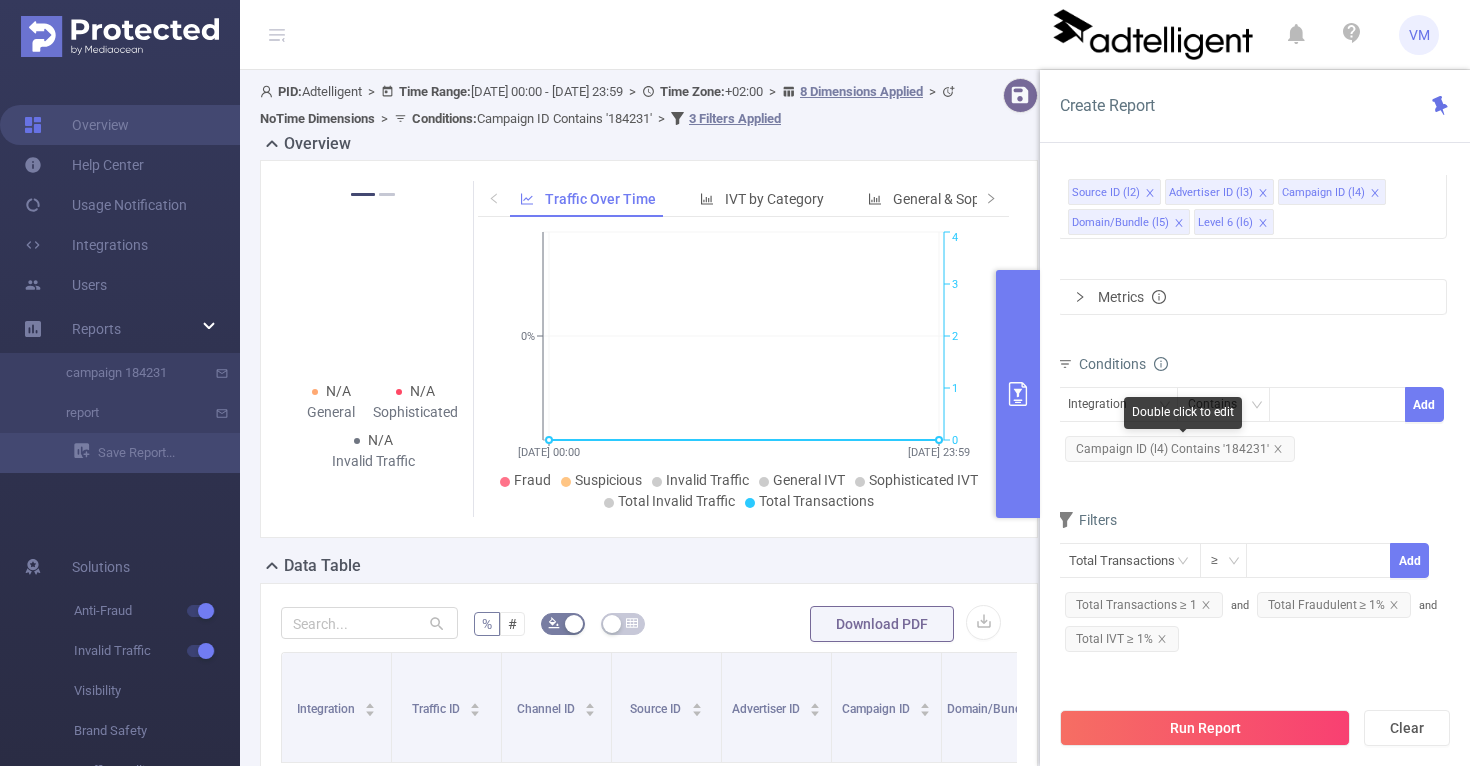 click on "Campaign ID (l4) Contains '184231'" at bounding box center [1180, 449] 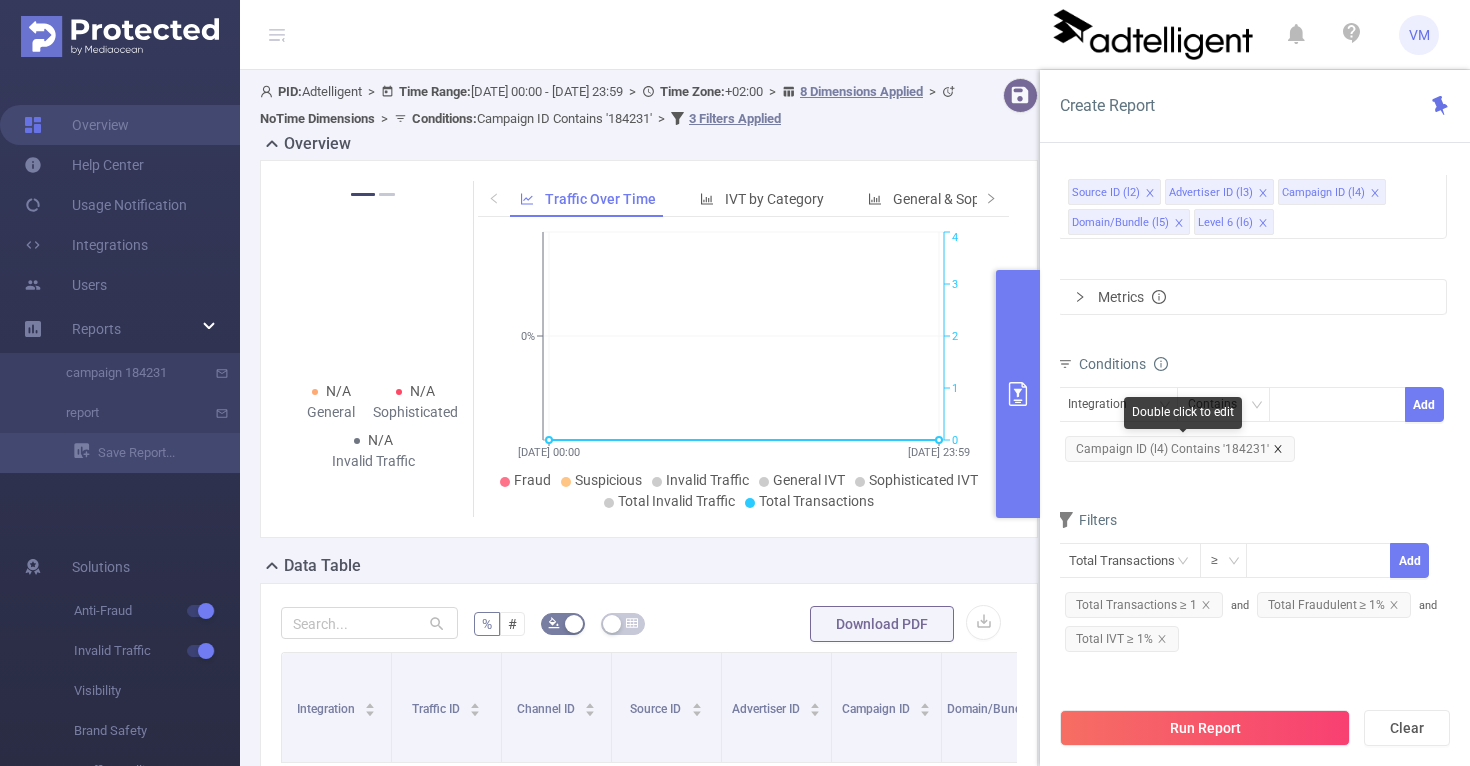 click 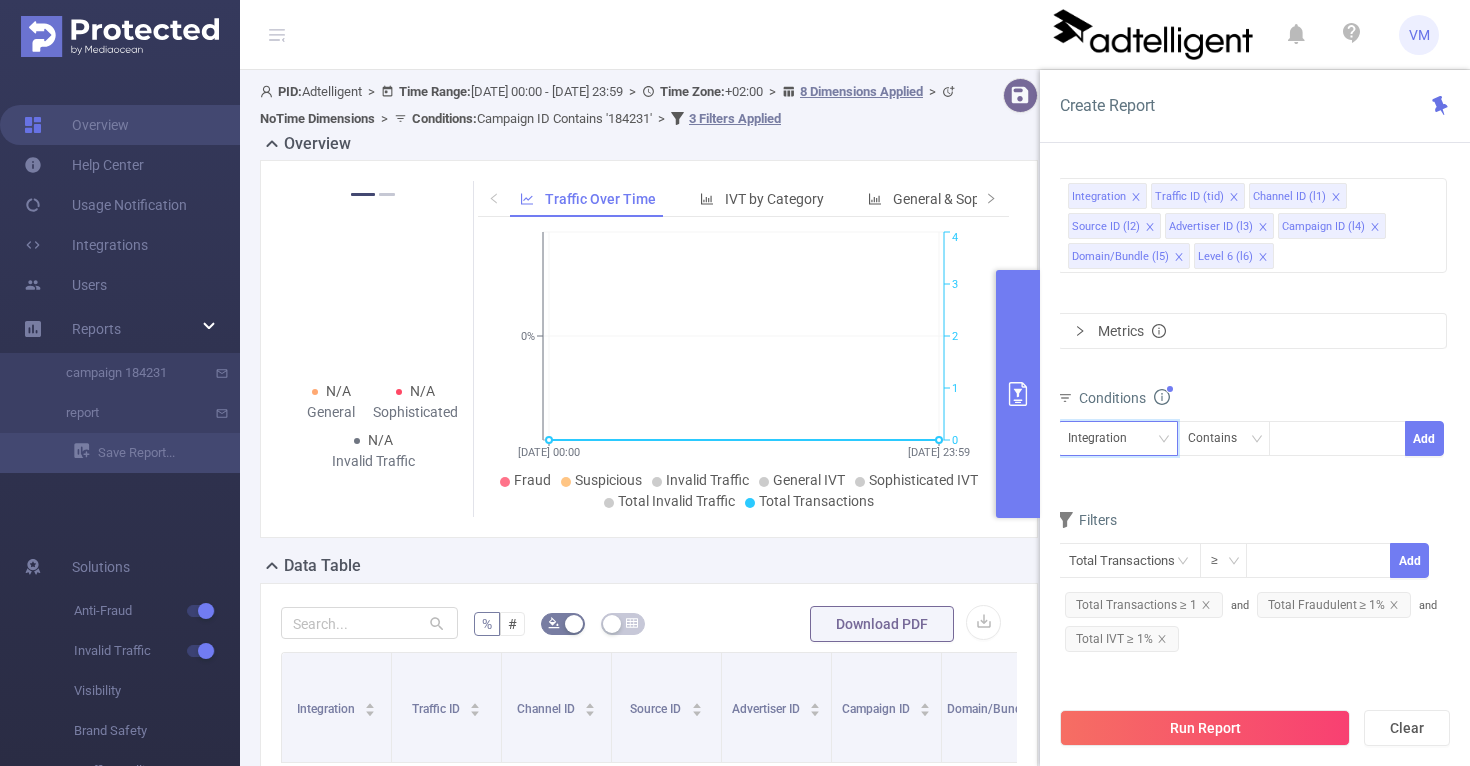 click on "Integration" at bounding box center (1104, 438) 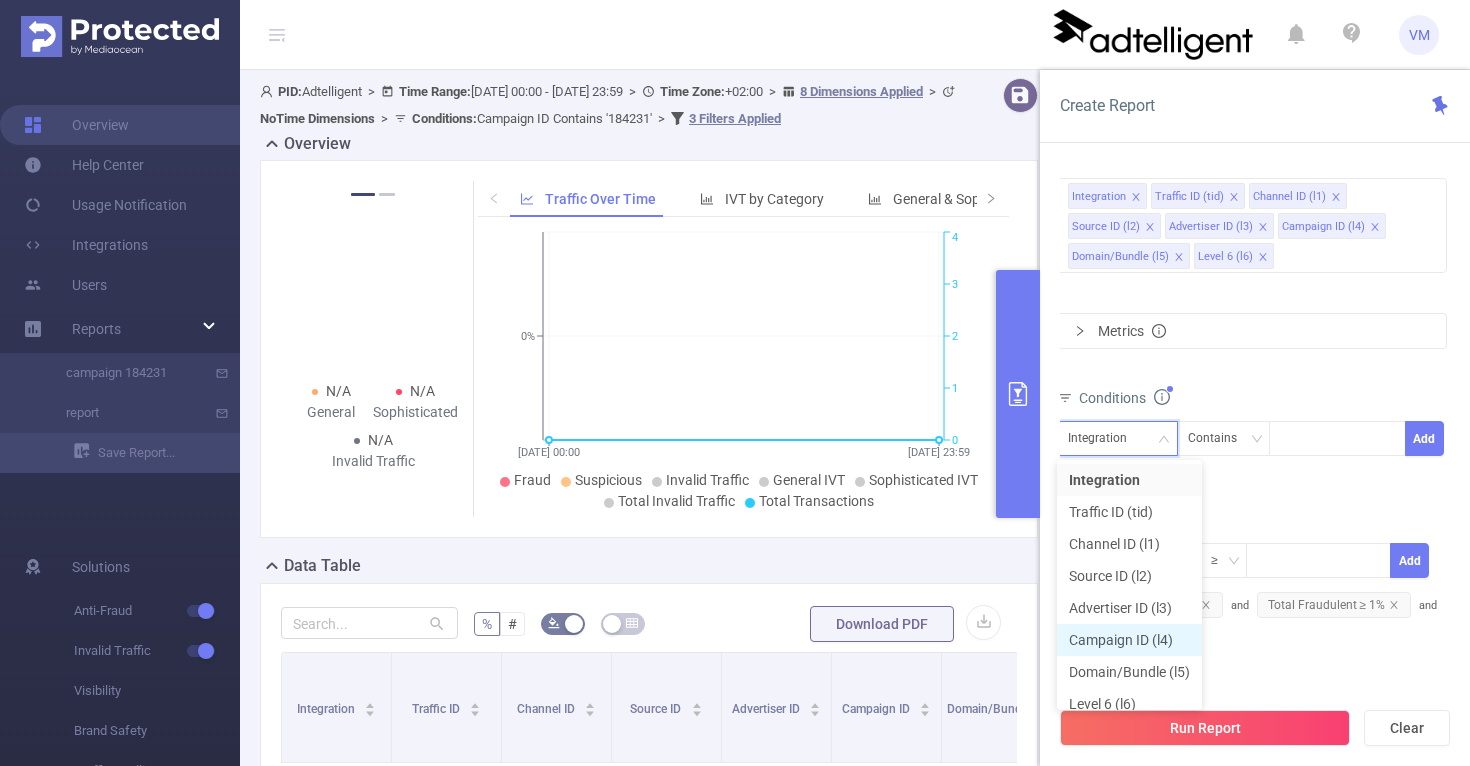 click on "Campaign ID (l4)" at bounding box center (1129, 640) 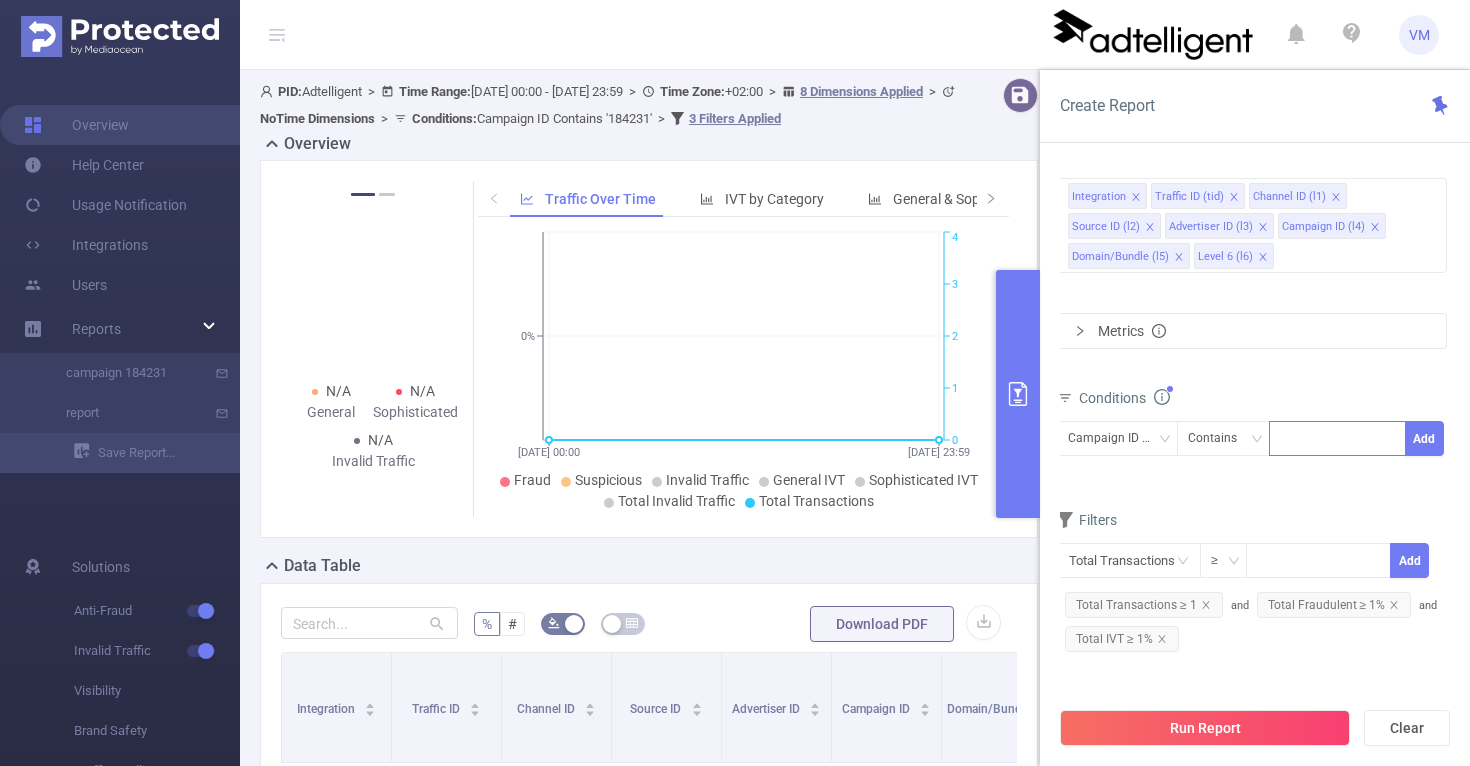 click at bounding box center [1337, 438] 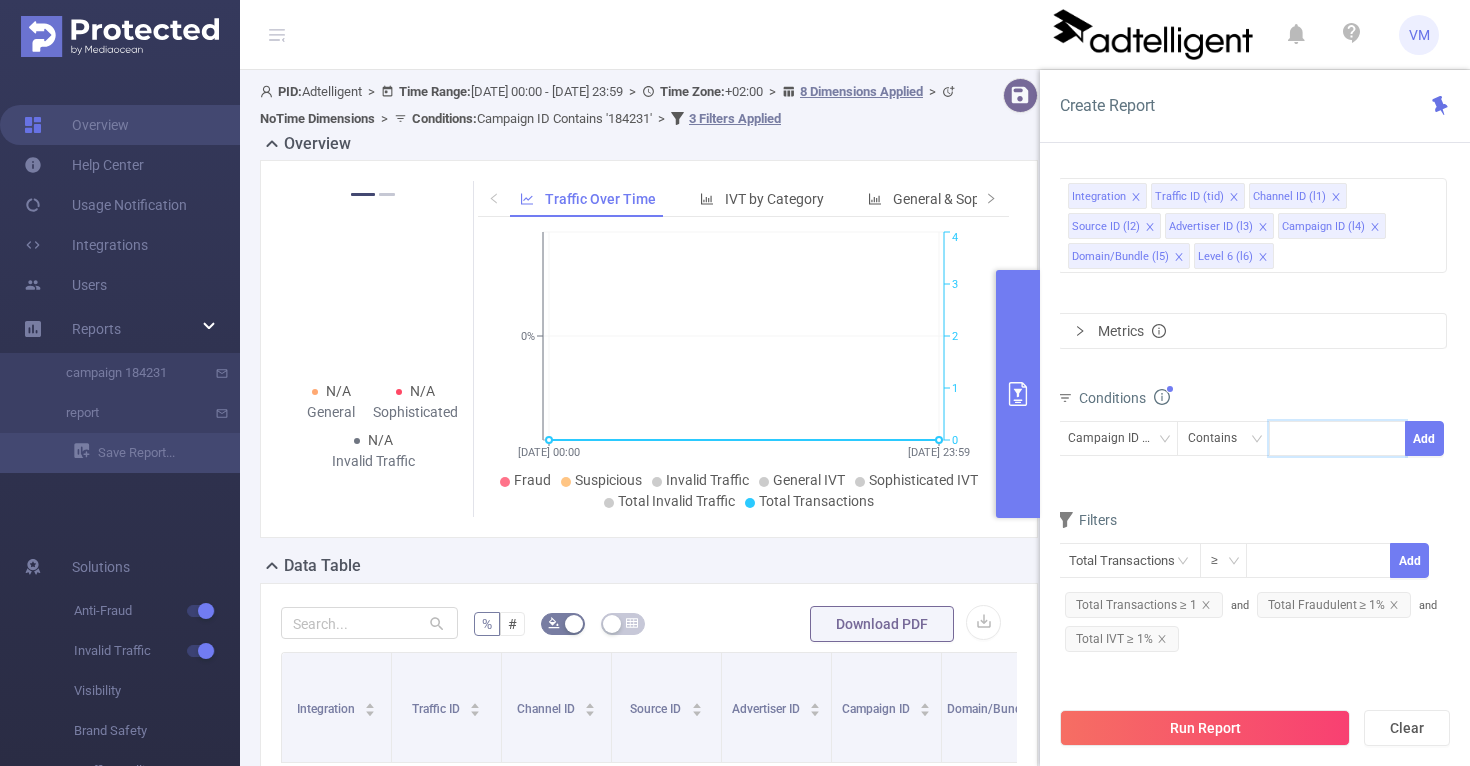paste on "847916" 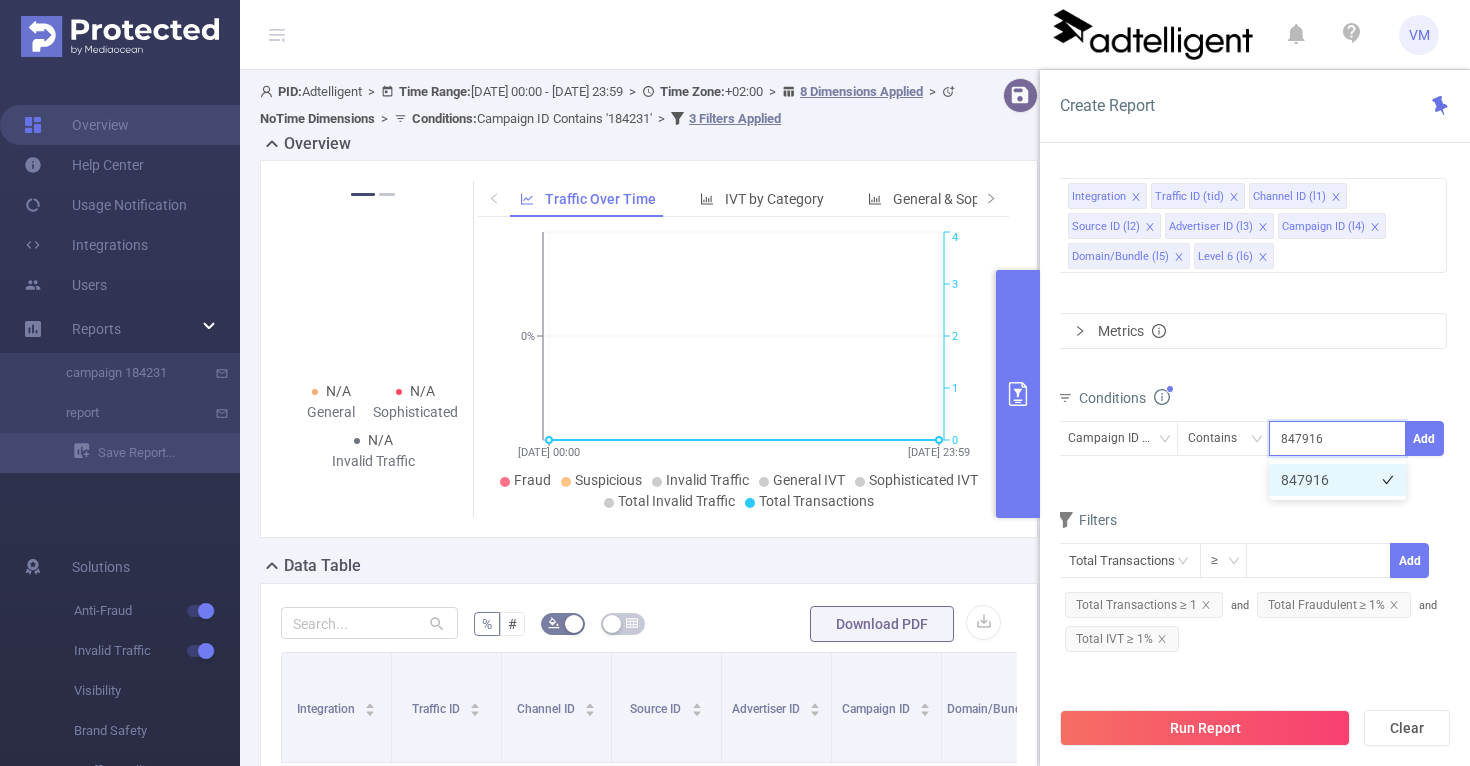 click on "847916" at bounding box center (1337, 480) 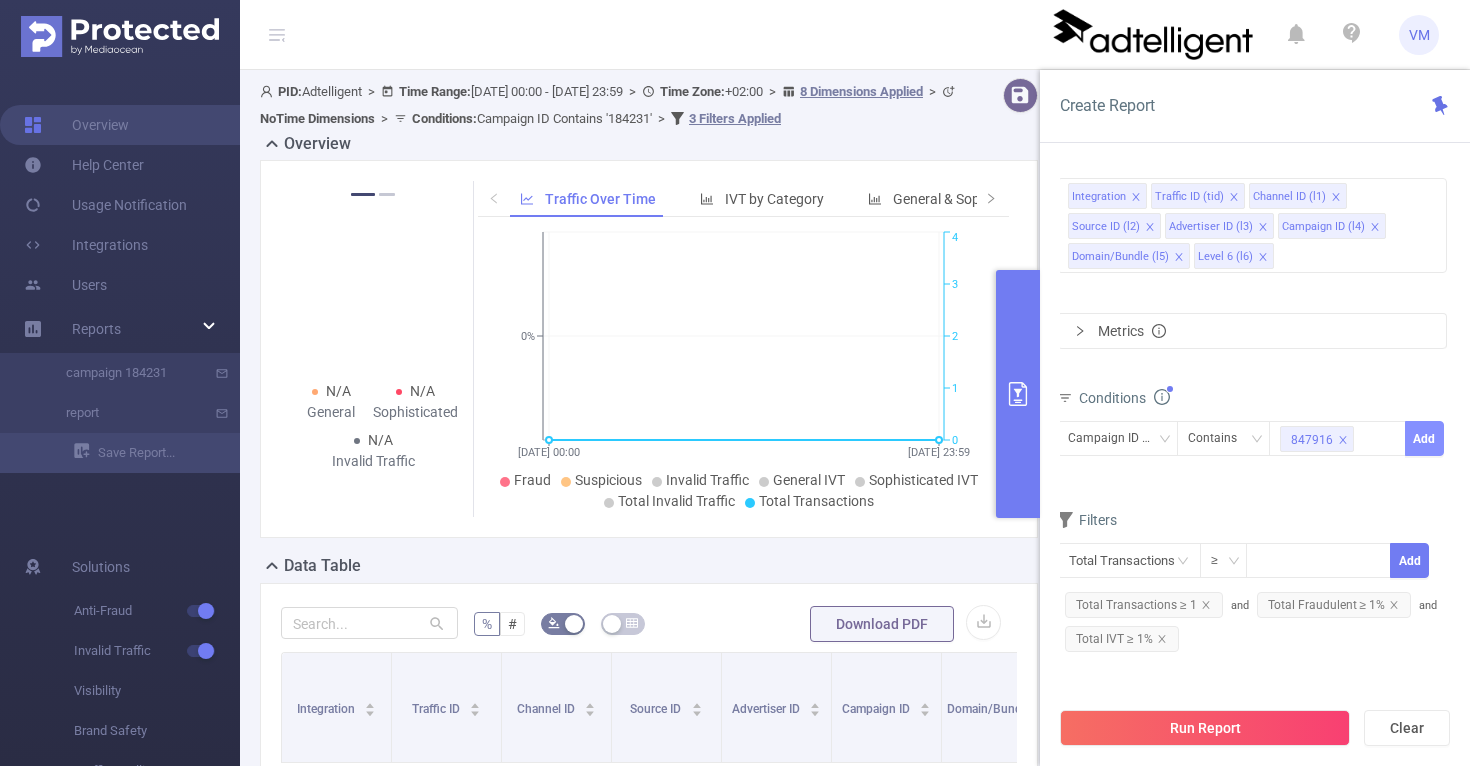 click on "Add" at bounding box center [1424, 438] 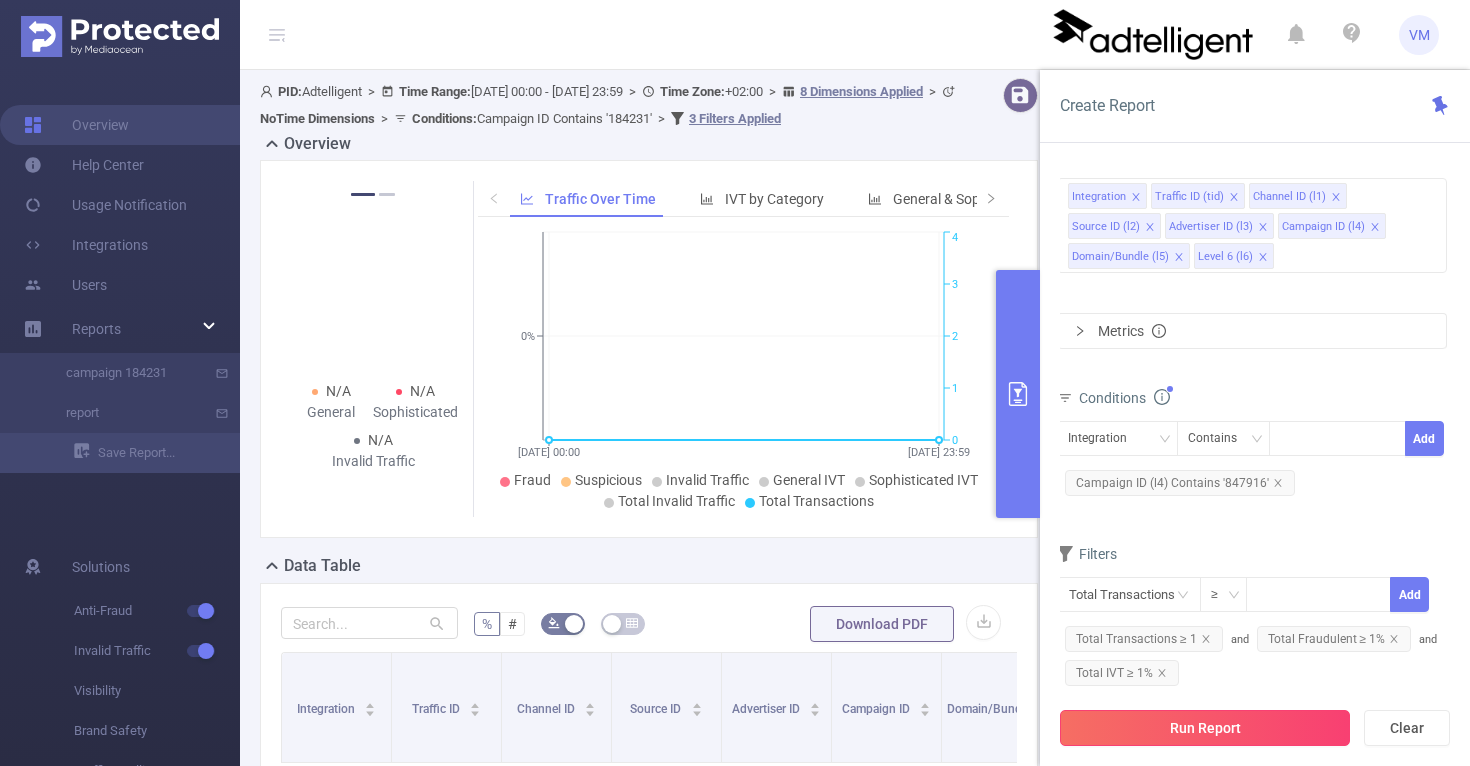 click on "Run Report" at bounding box center (1205, 728) 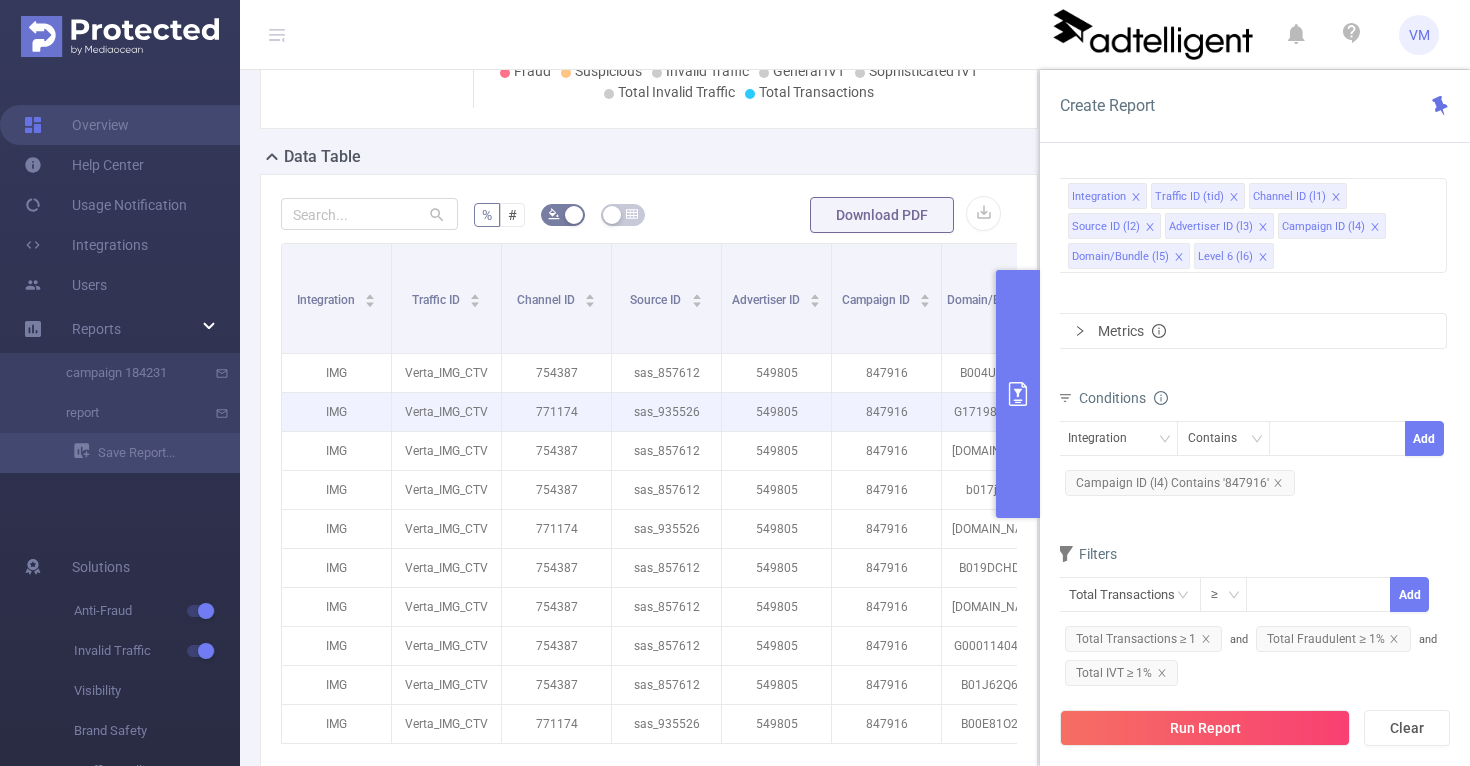 scroll, scrollTop: 415, scrollLeft: 0, axis: vertical 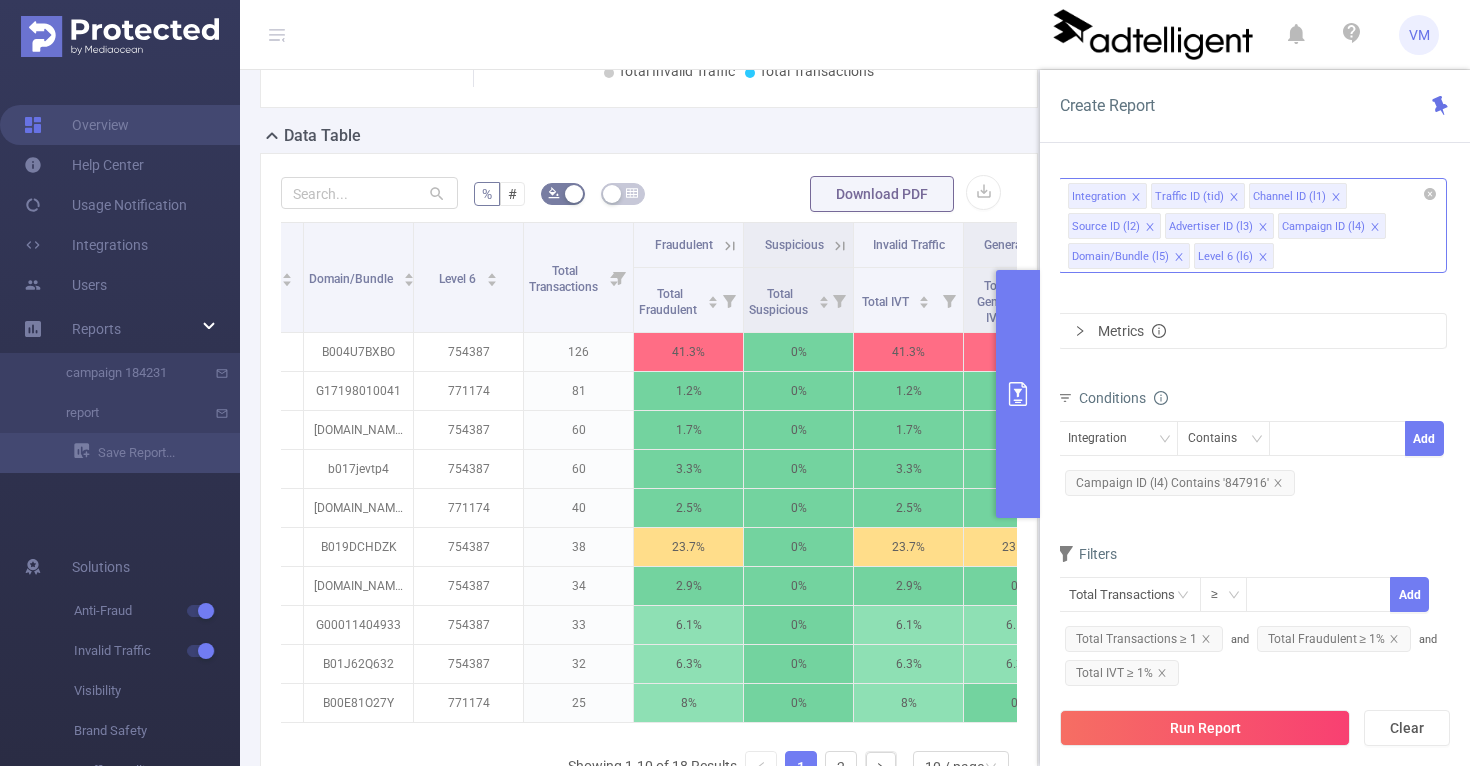 click 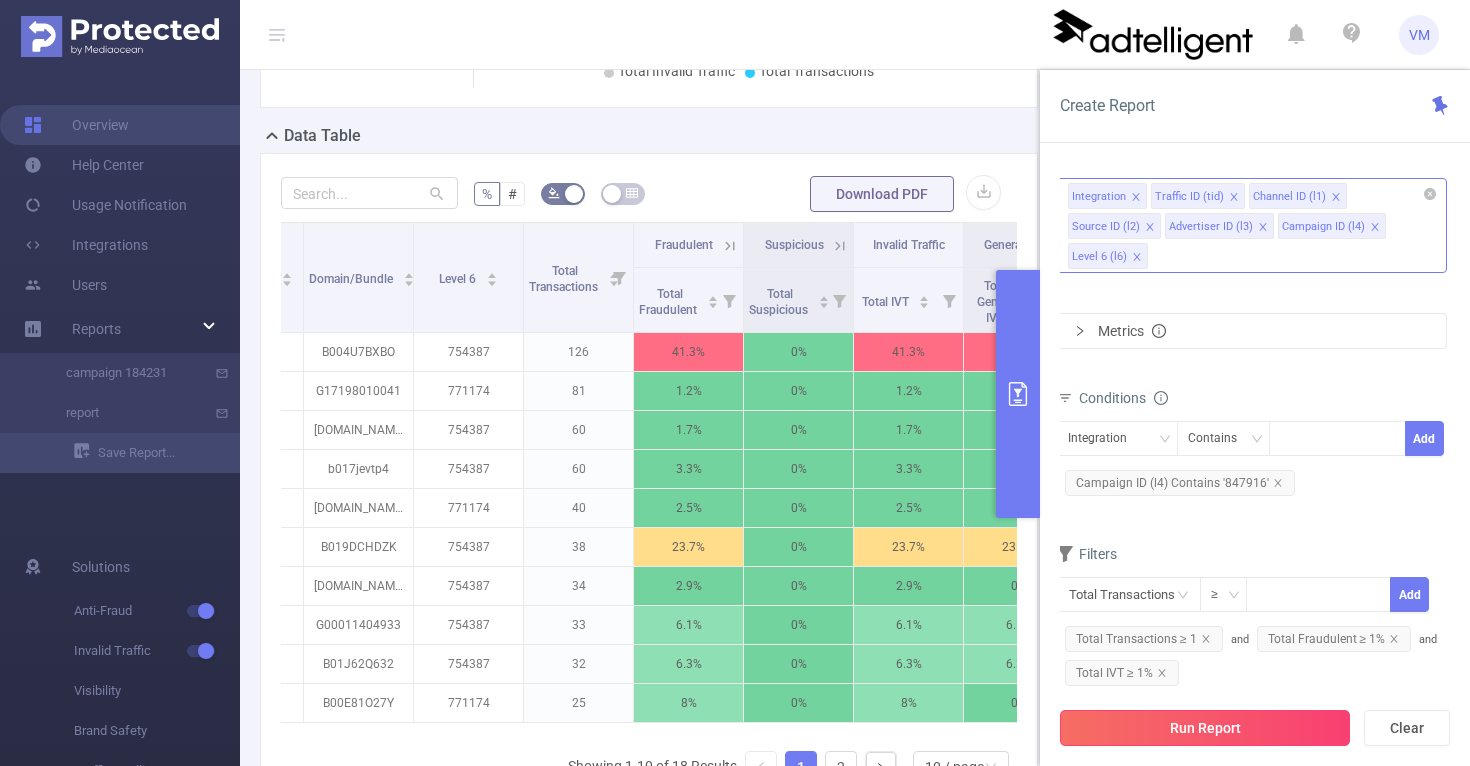 click on "Run Report" at bounding box center (1205, 728) 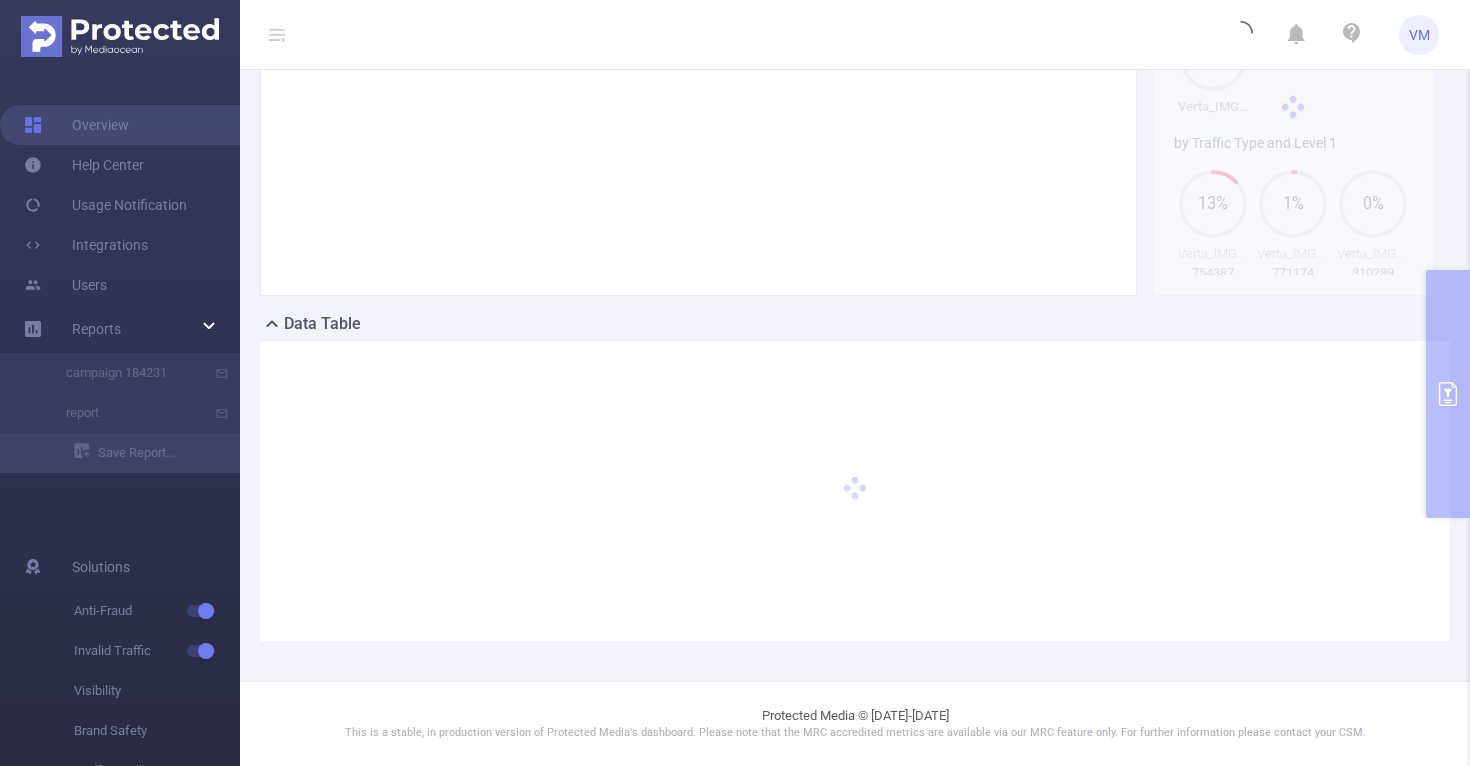 scroll, scrollTop: 241, scrollLeft: 0, axis: vertical 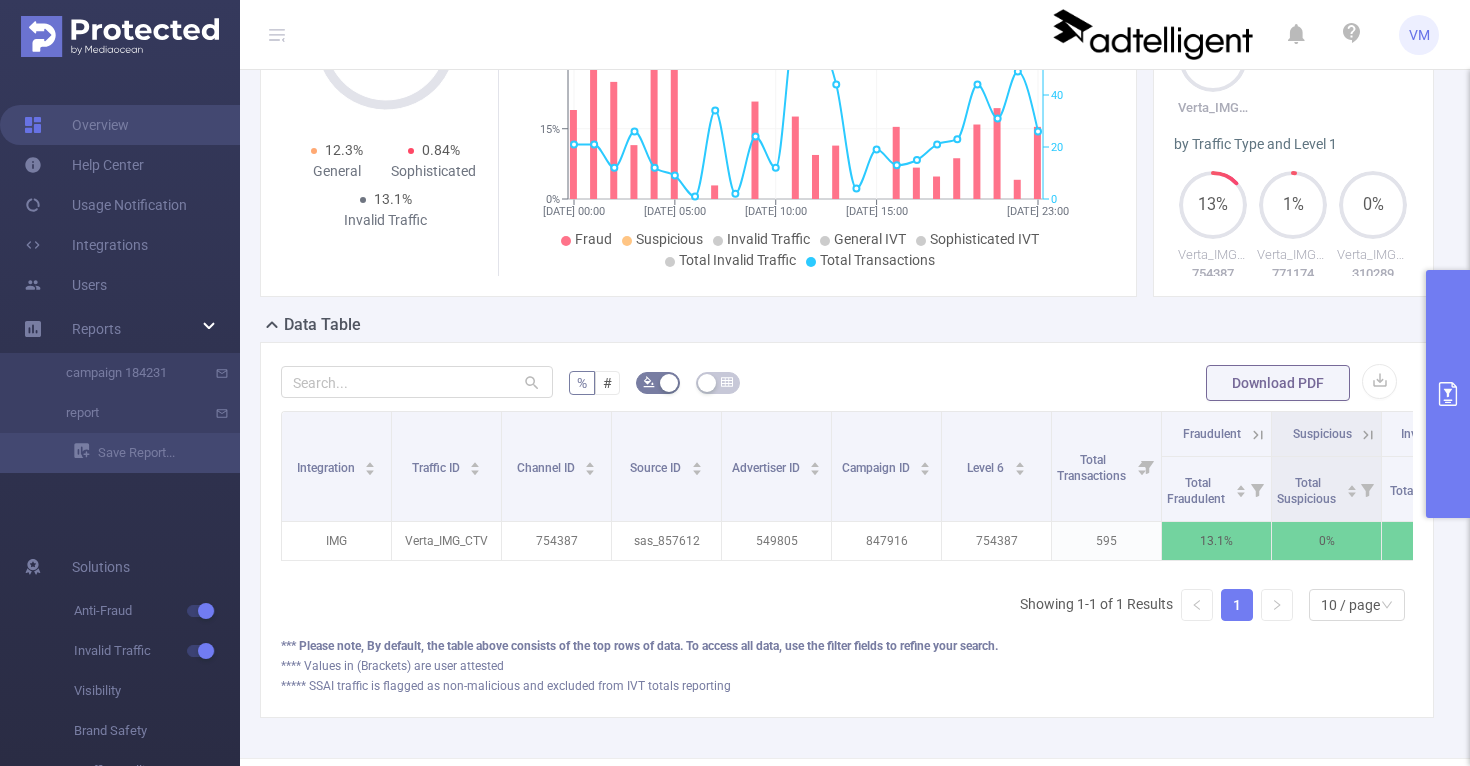click 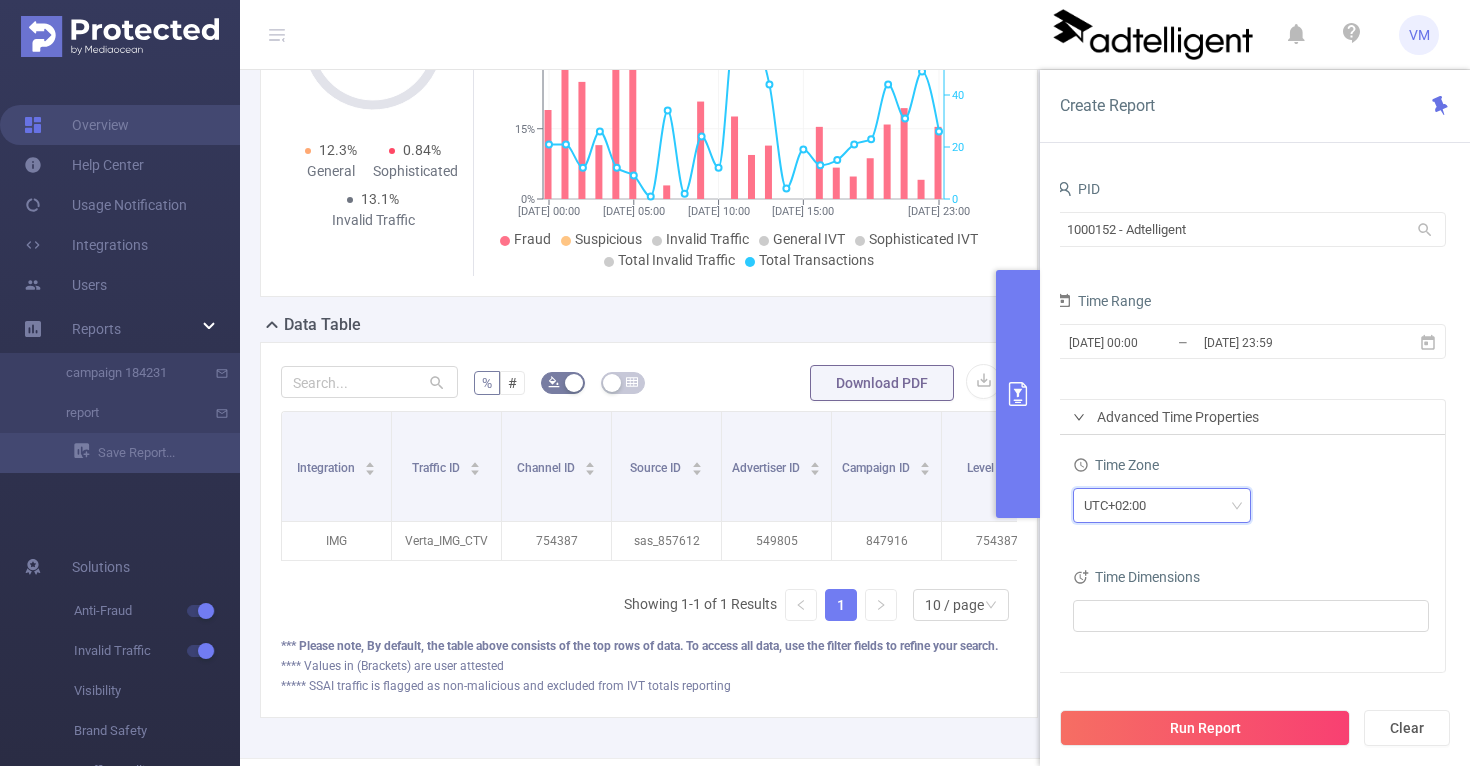click on "UTC+02:00" at bounding box center (1122, 505) 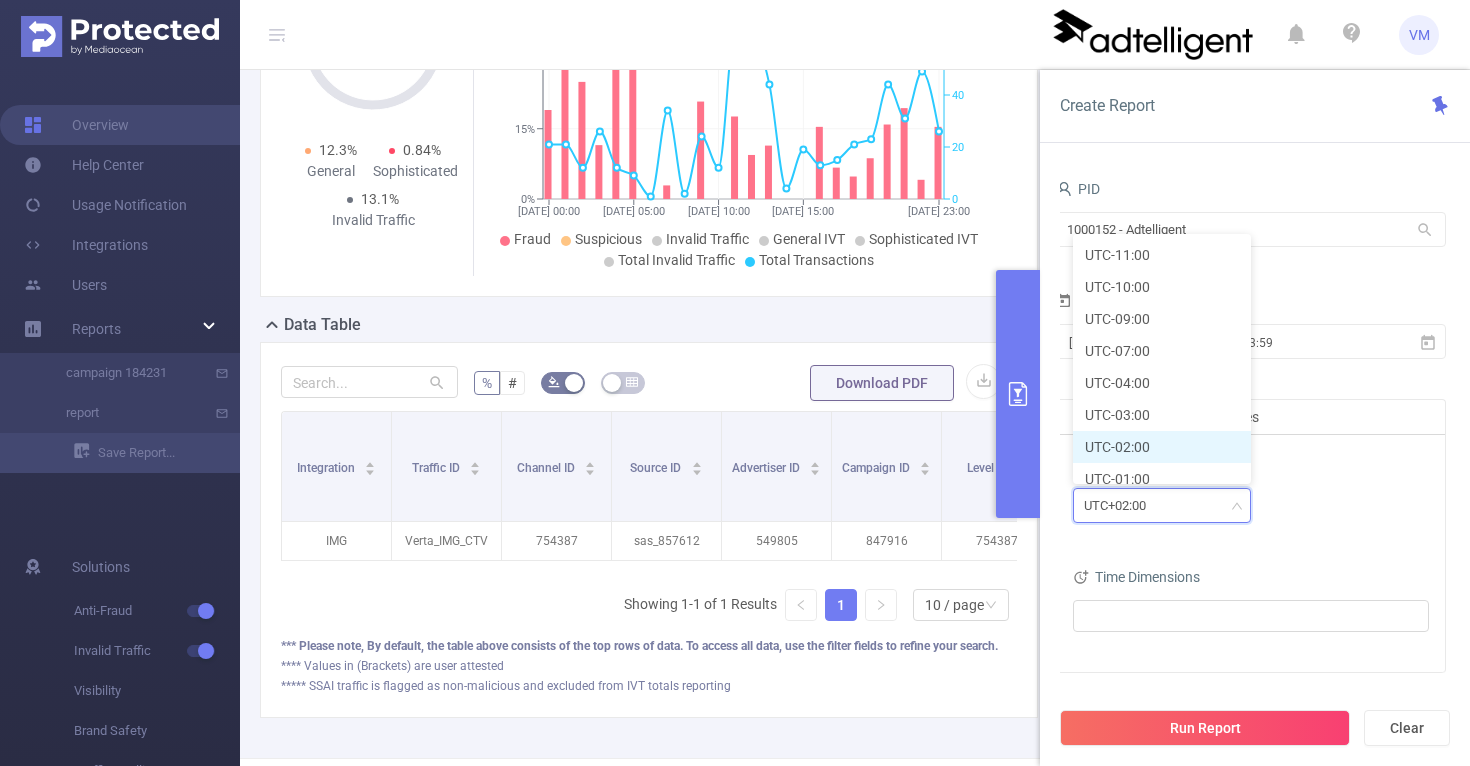scroll, scrollTop: 0, scrollLeft: 0, axis: both 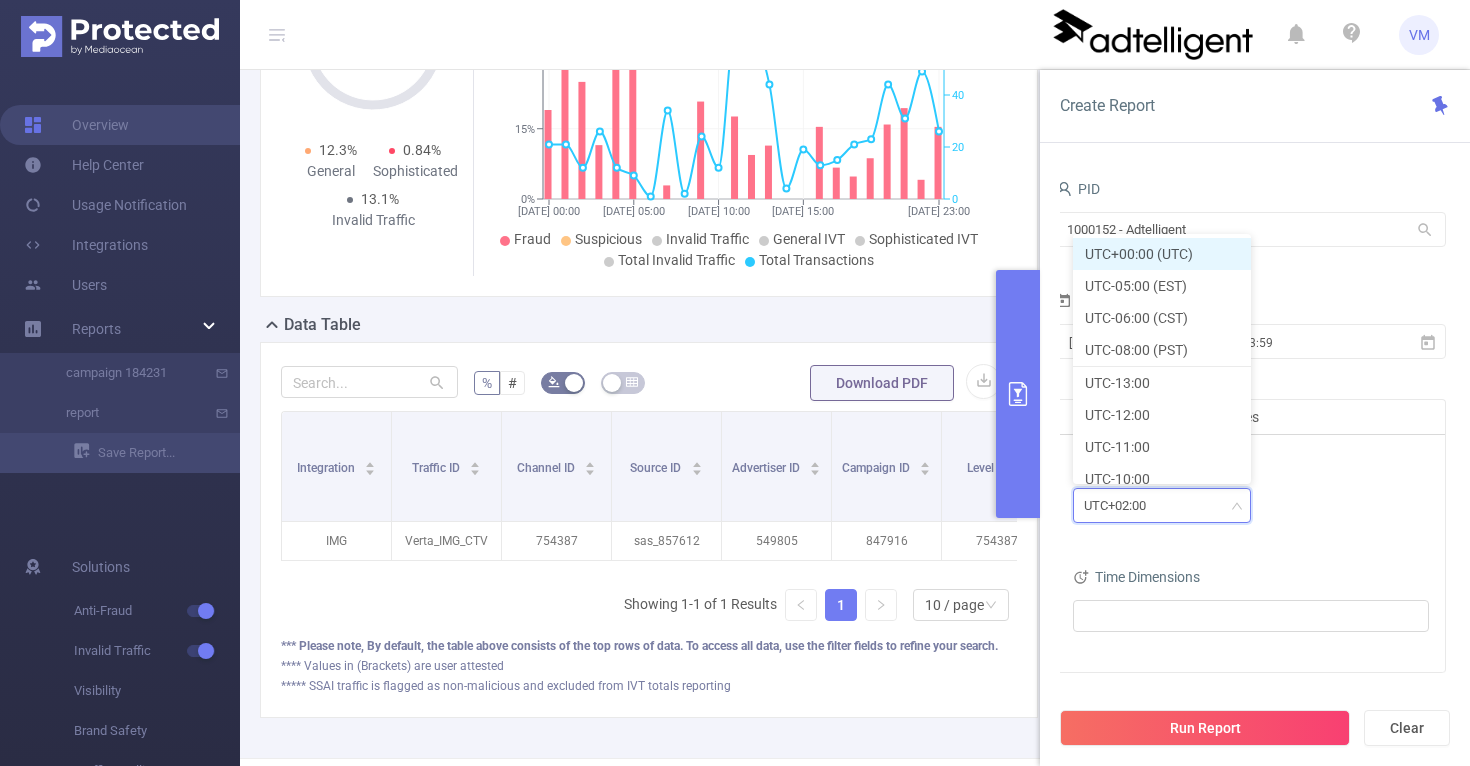 click on "UTC+00:00 (UTC)" at bounding box center [1162, 254] 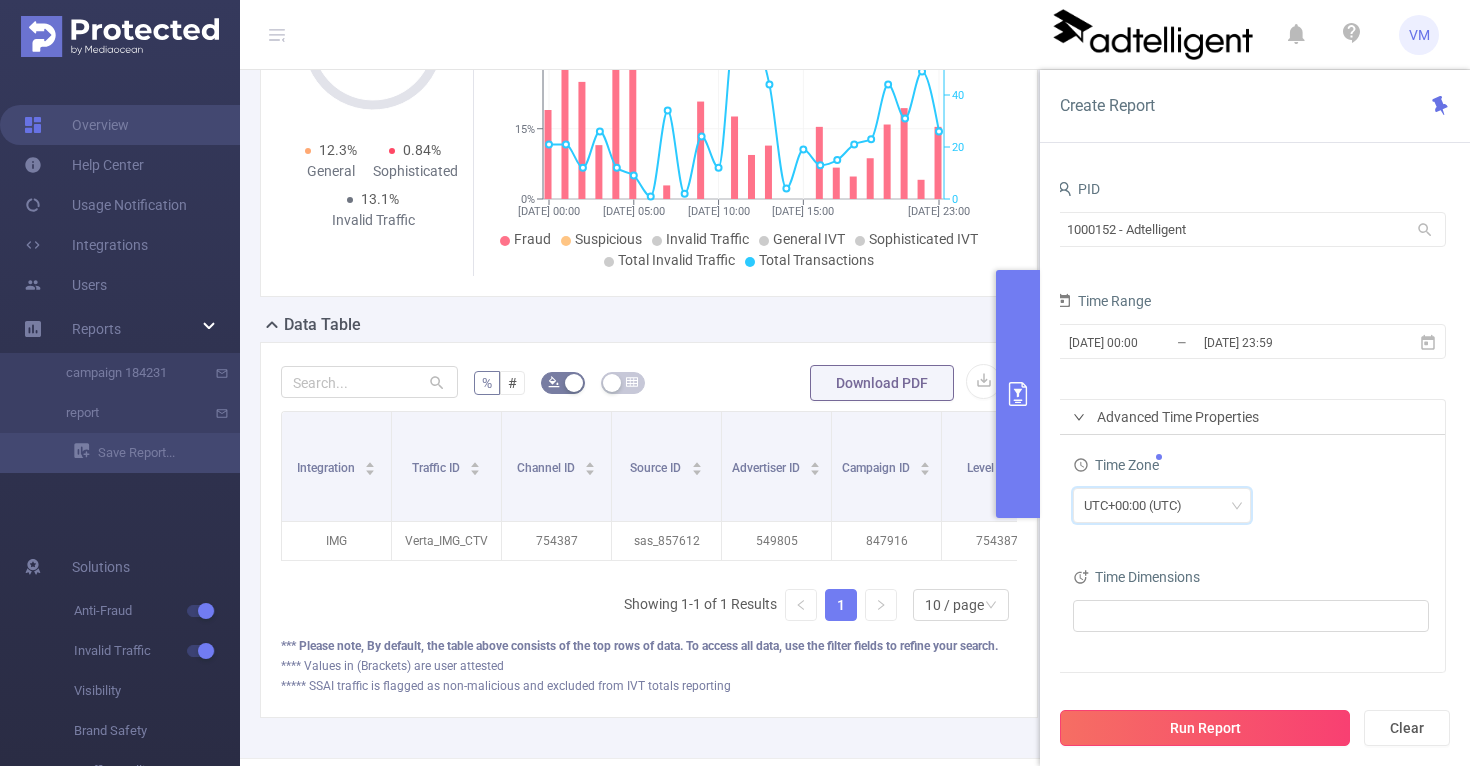 click on "Run Report" at bounding box center [1205, 728] 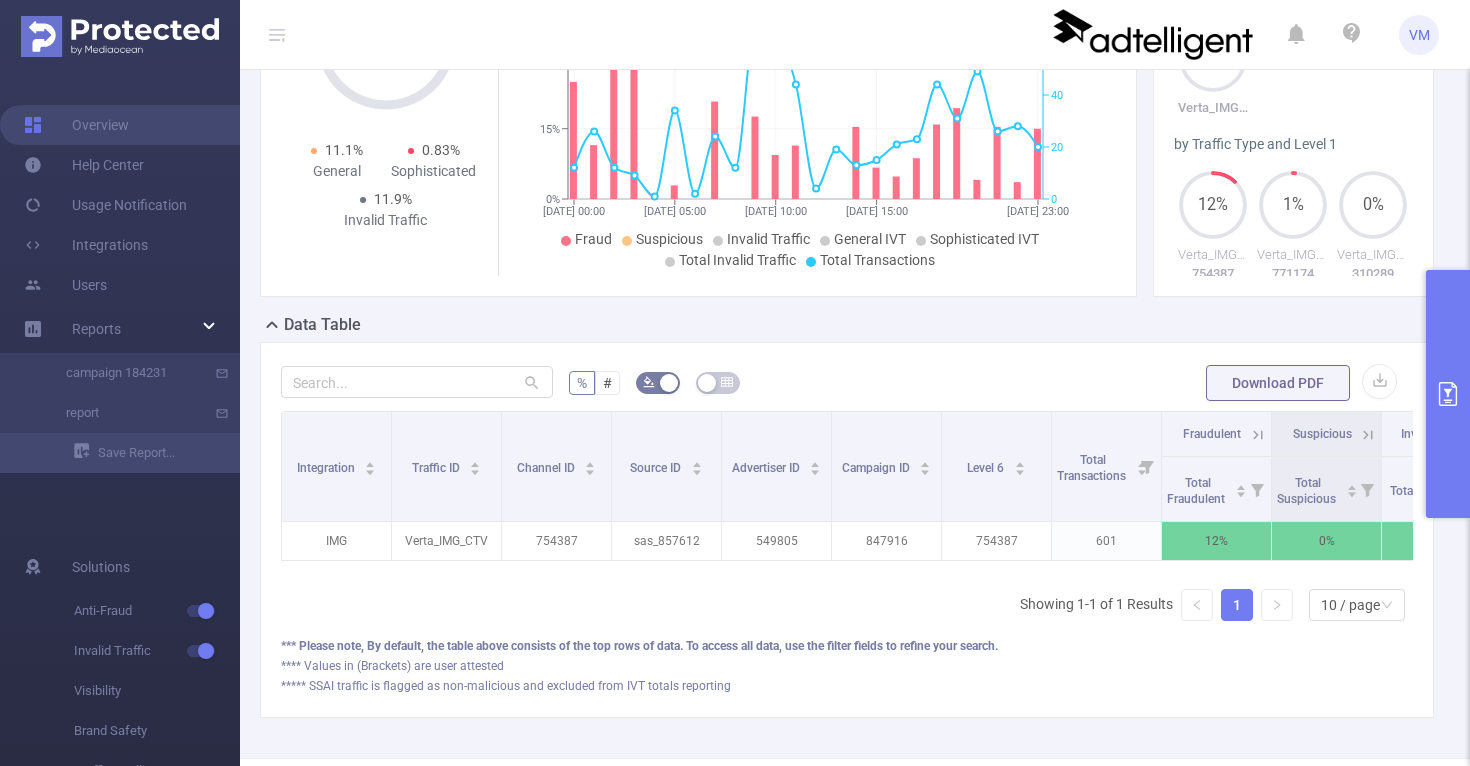 click at bounding box center [1448, 394] 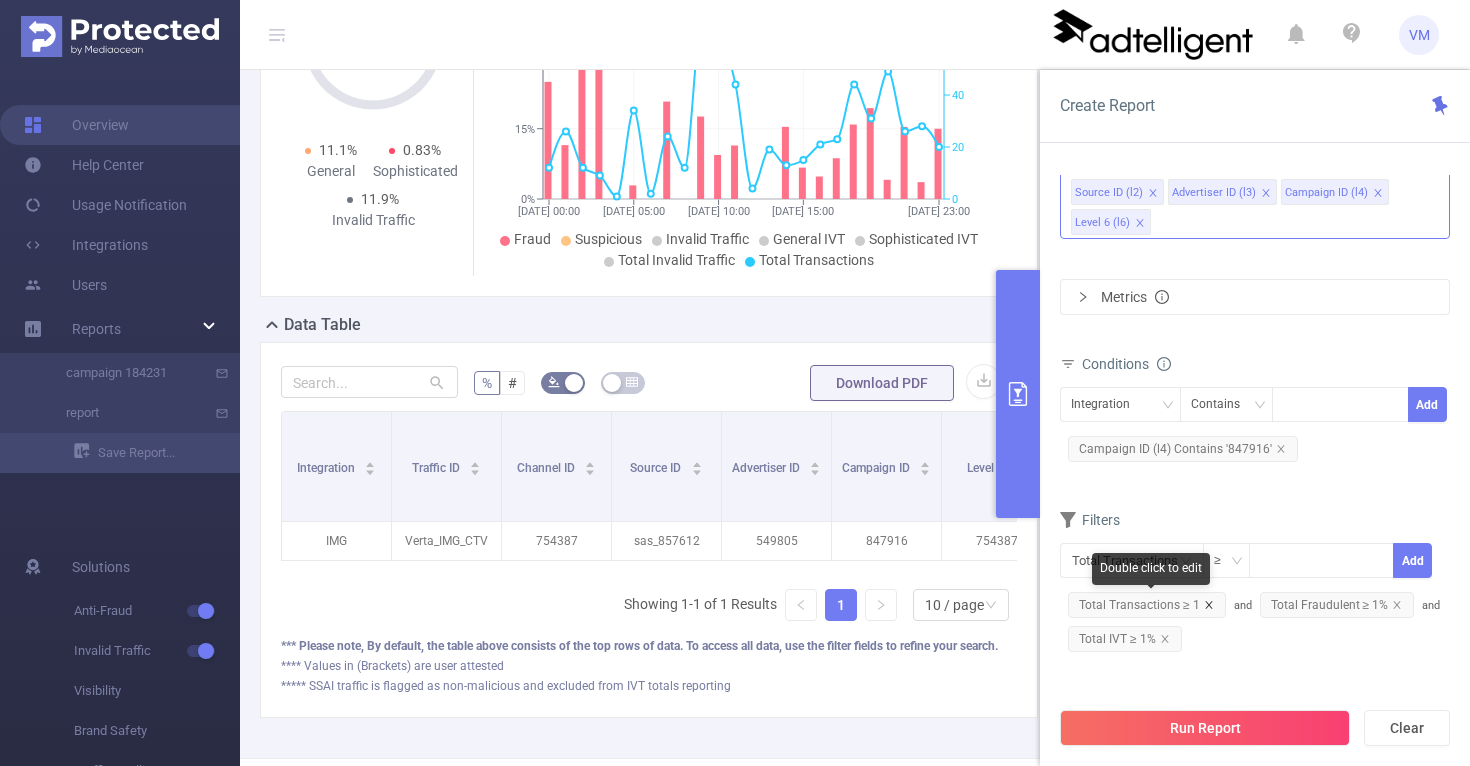 click 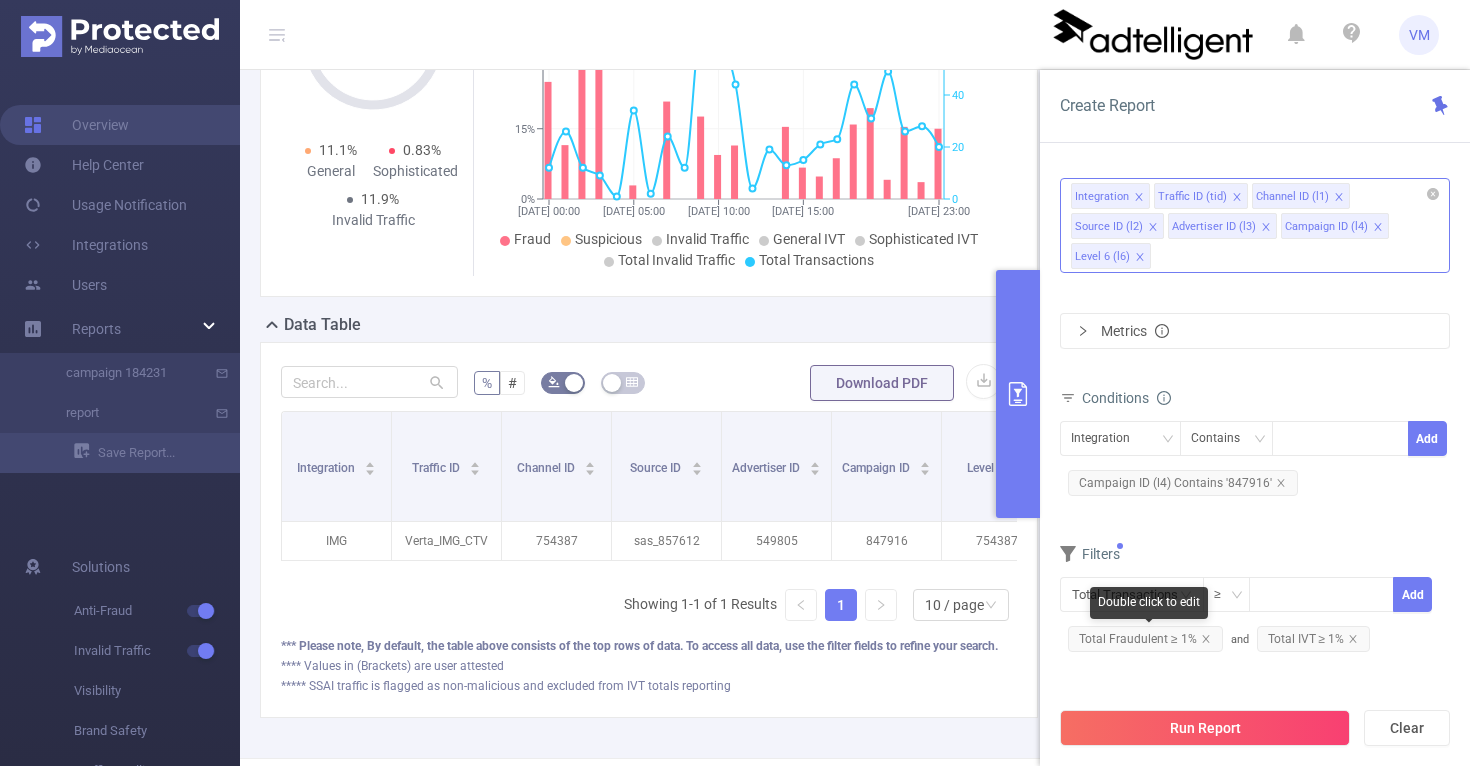 click on "Total Fraudulent ≥ 1%" at bounding box center [1145, 639] 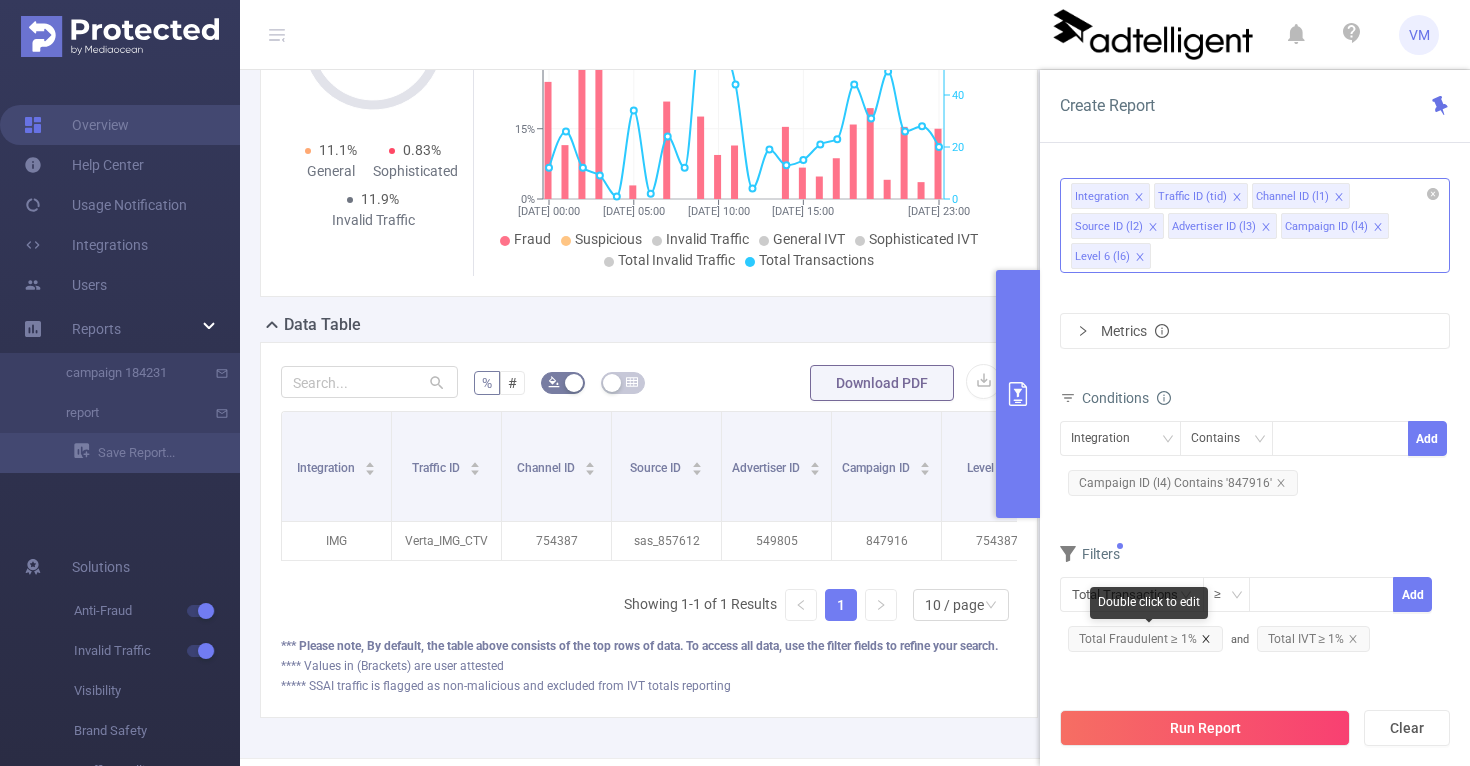 click 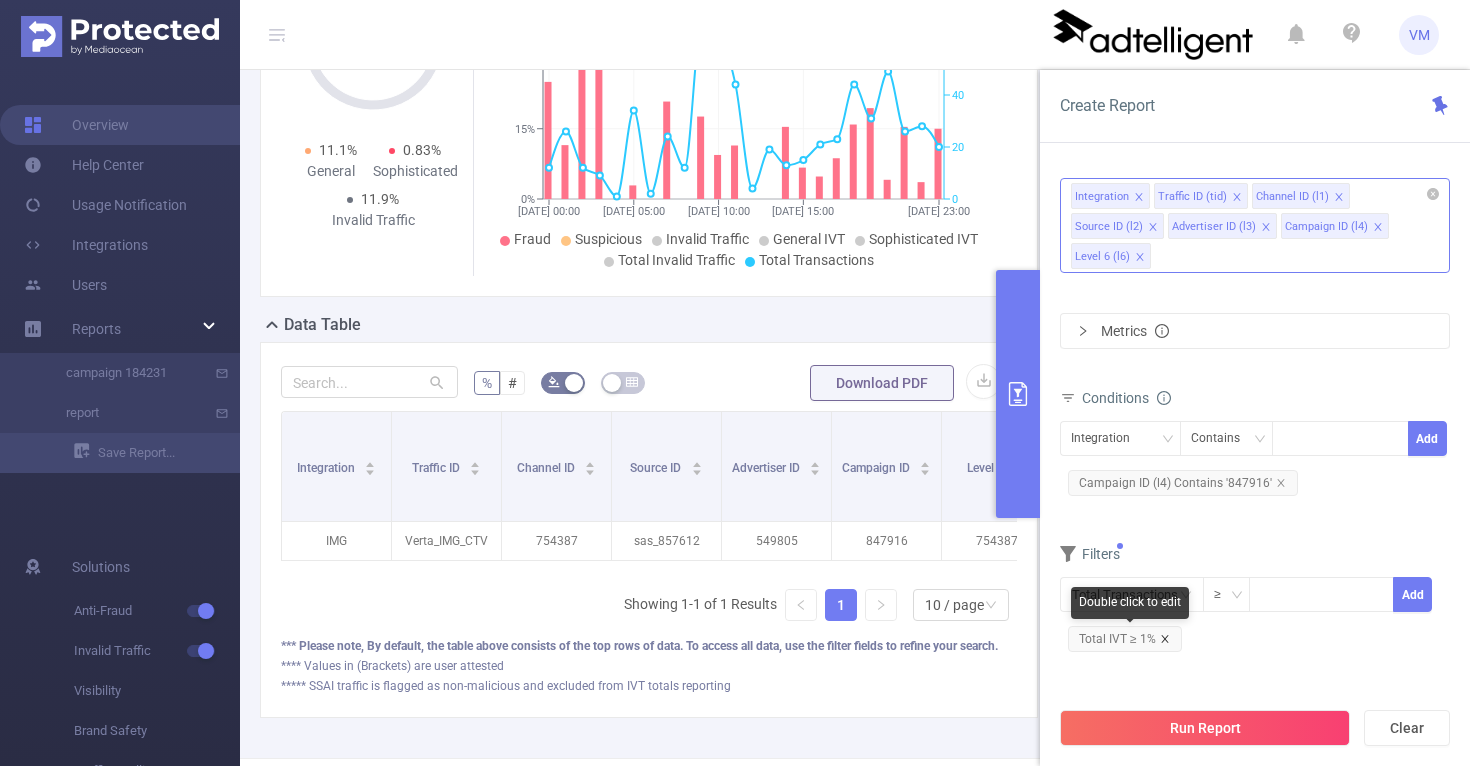 click 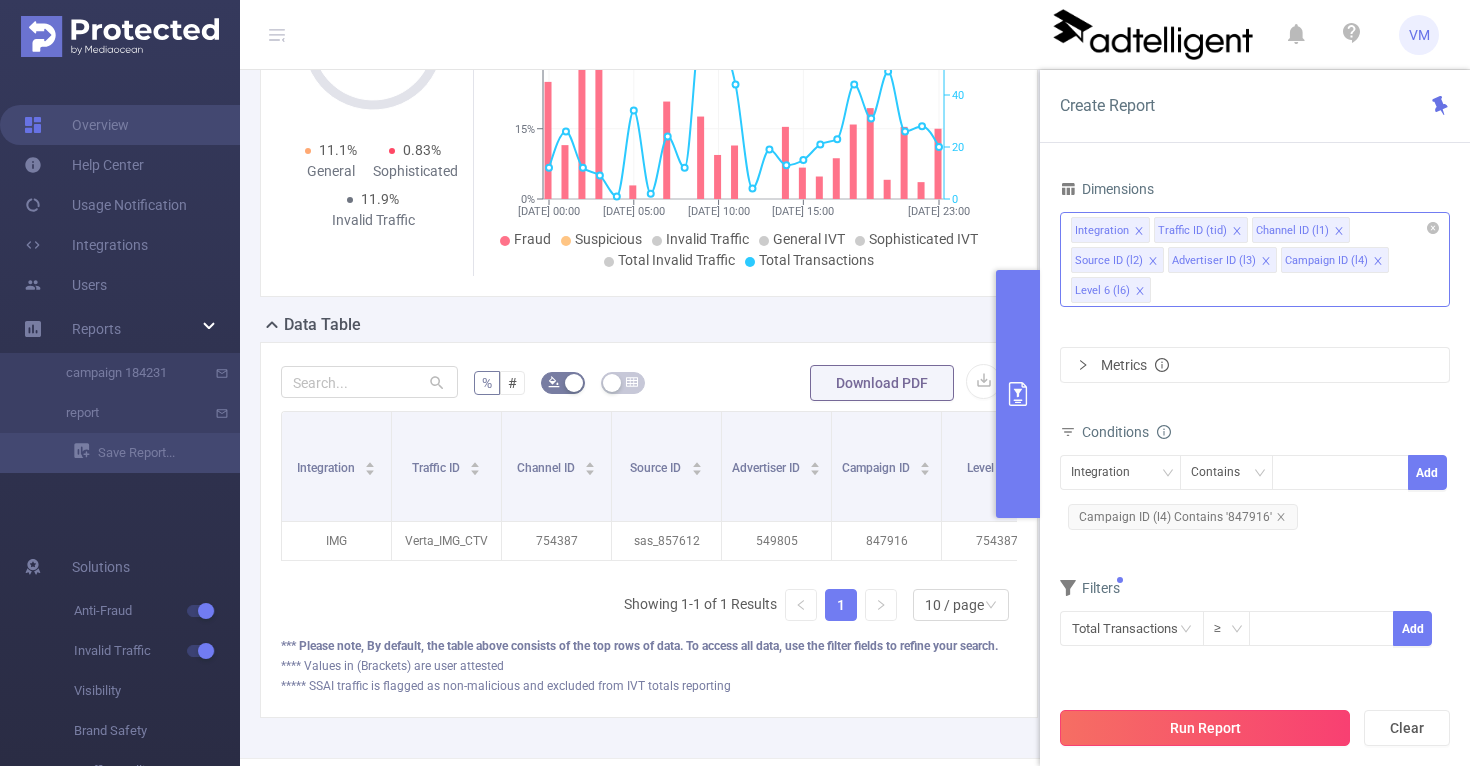 click on "Run Report" at bounding box center (1205, 728) 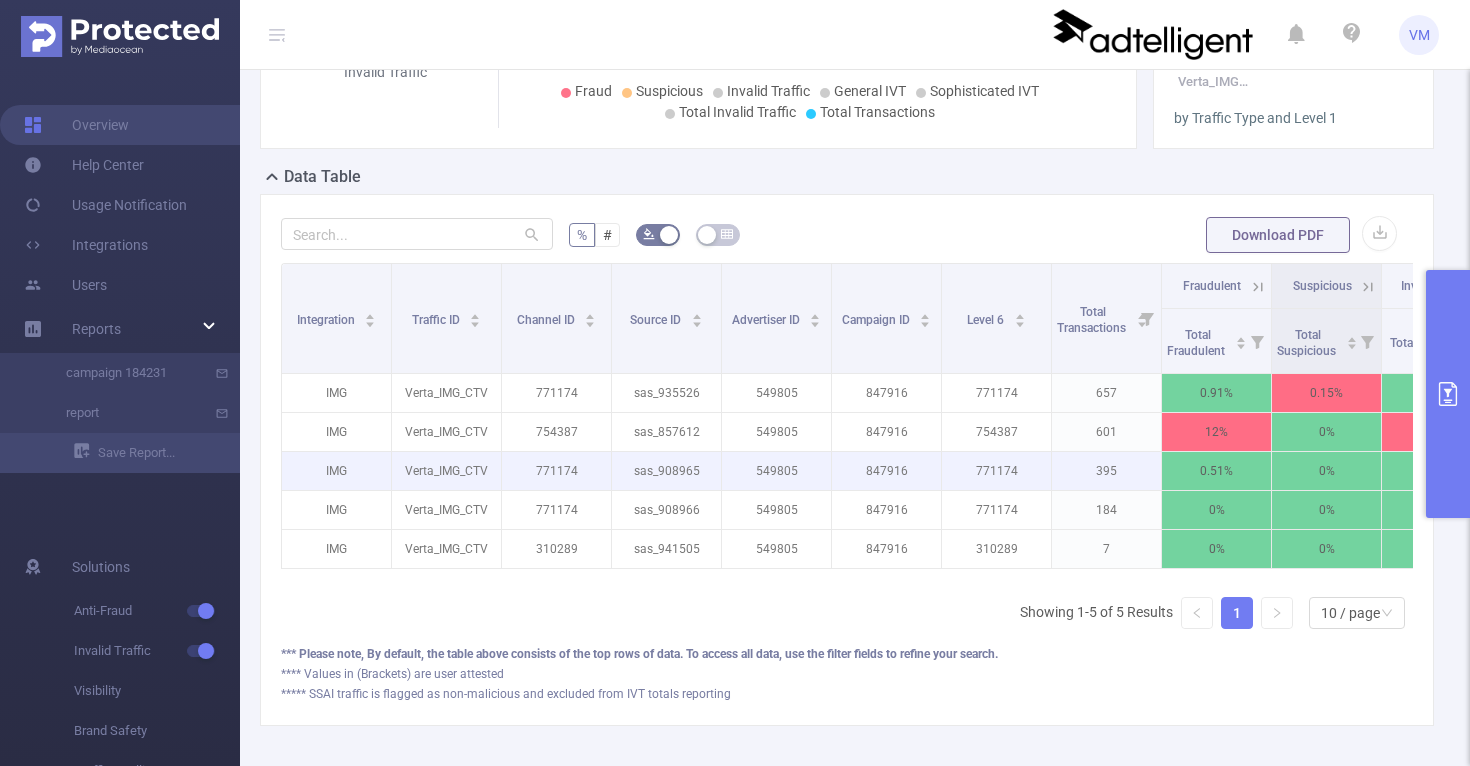 scroll, scrollTop: 391, scrollLeft: 0, axis: vertical 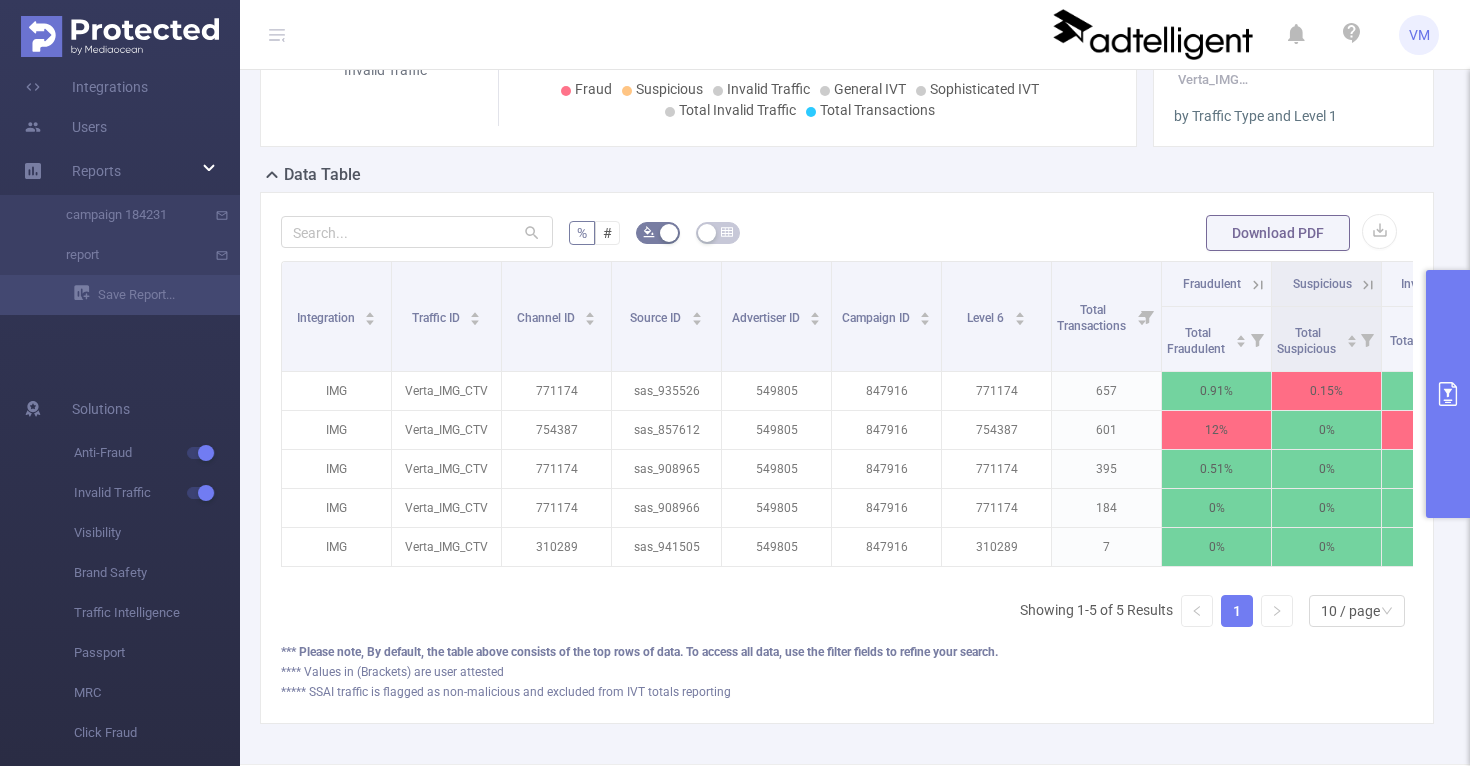 click at bounding box center [1448, 394] 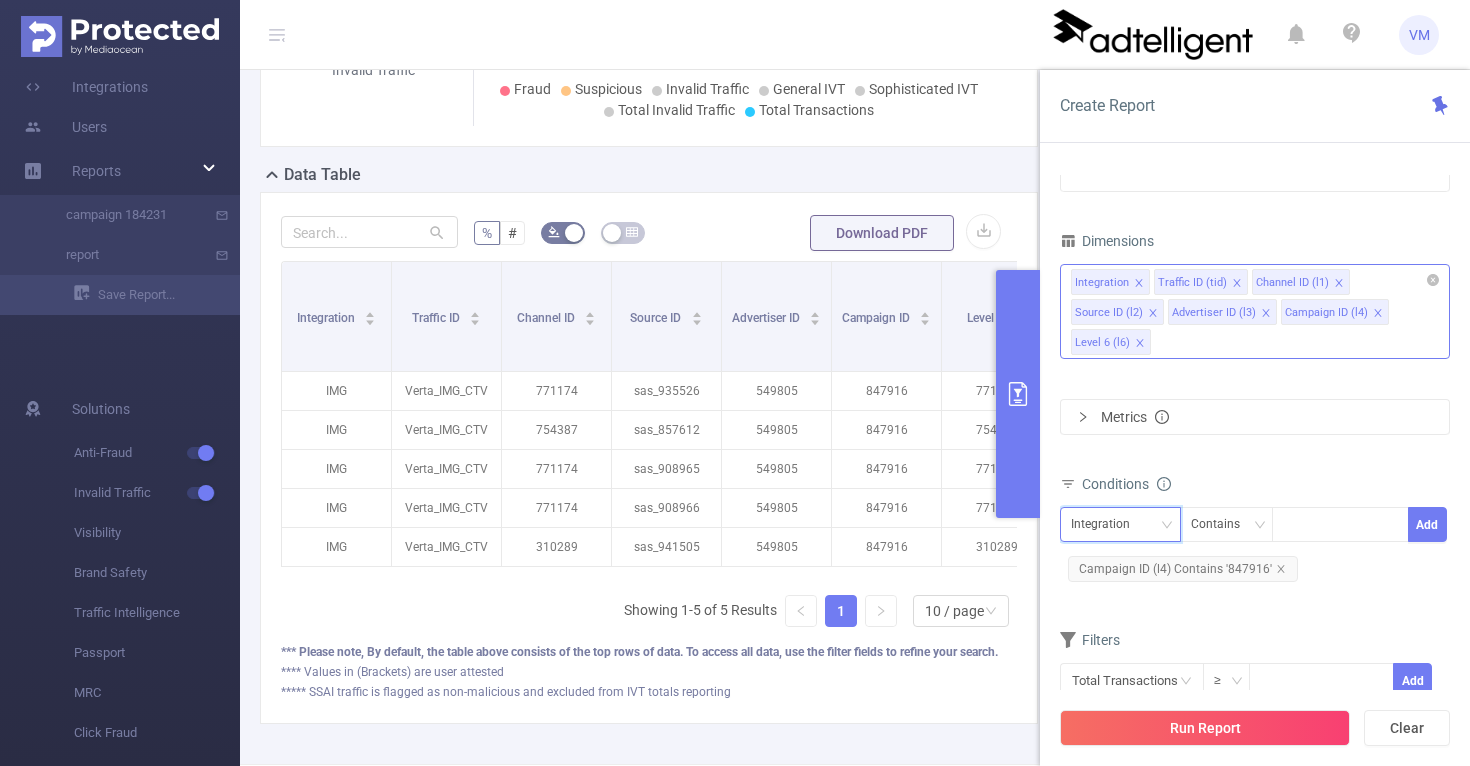 click on "Integration" at bounding box center (1107, 524) 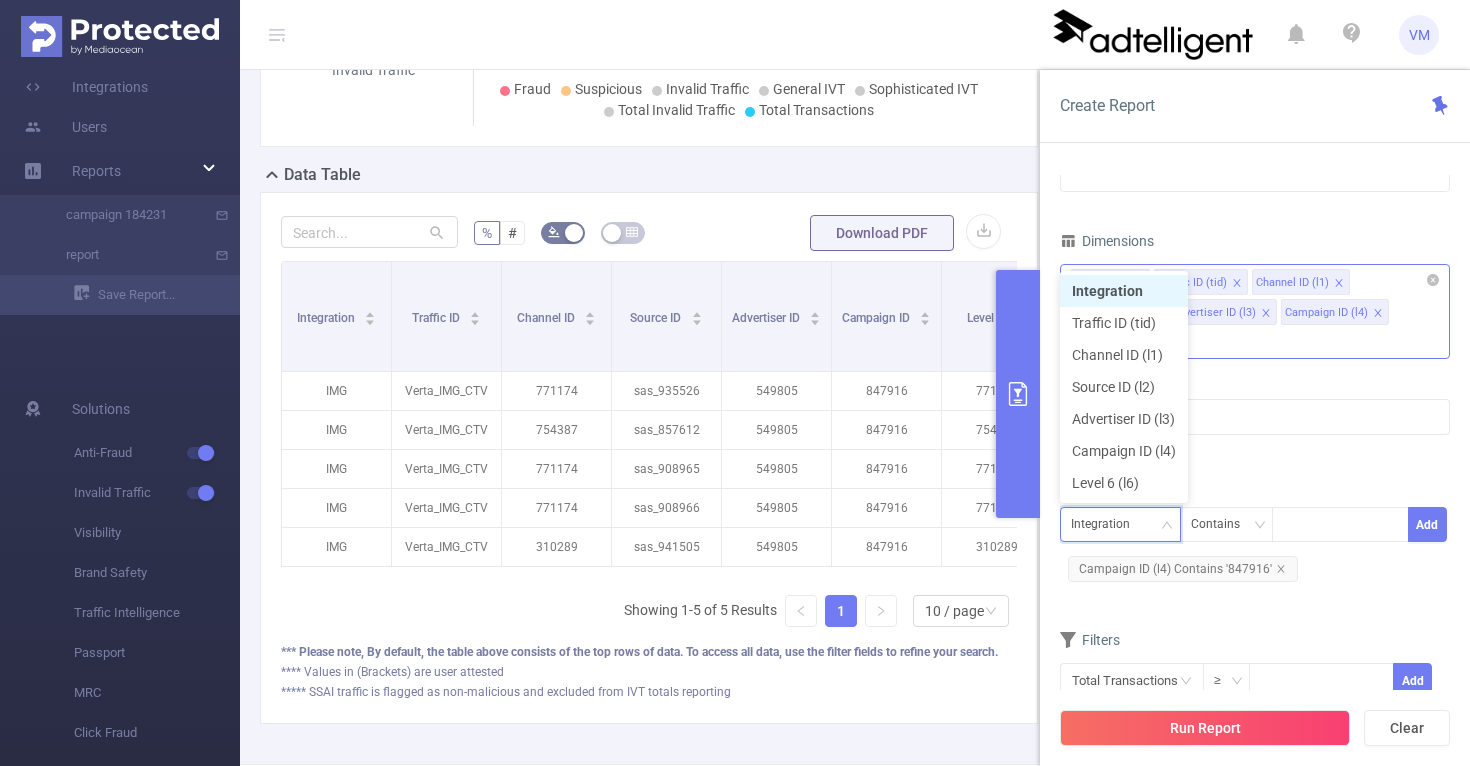 click on "Integration" at bounding box center (1124, 291) 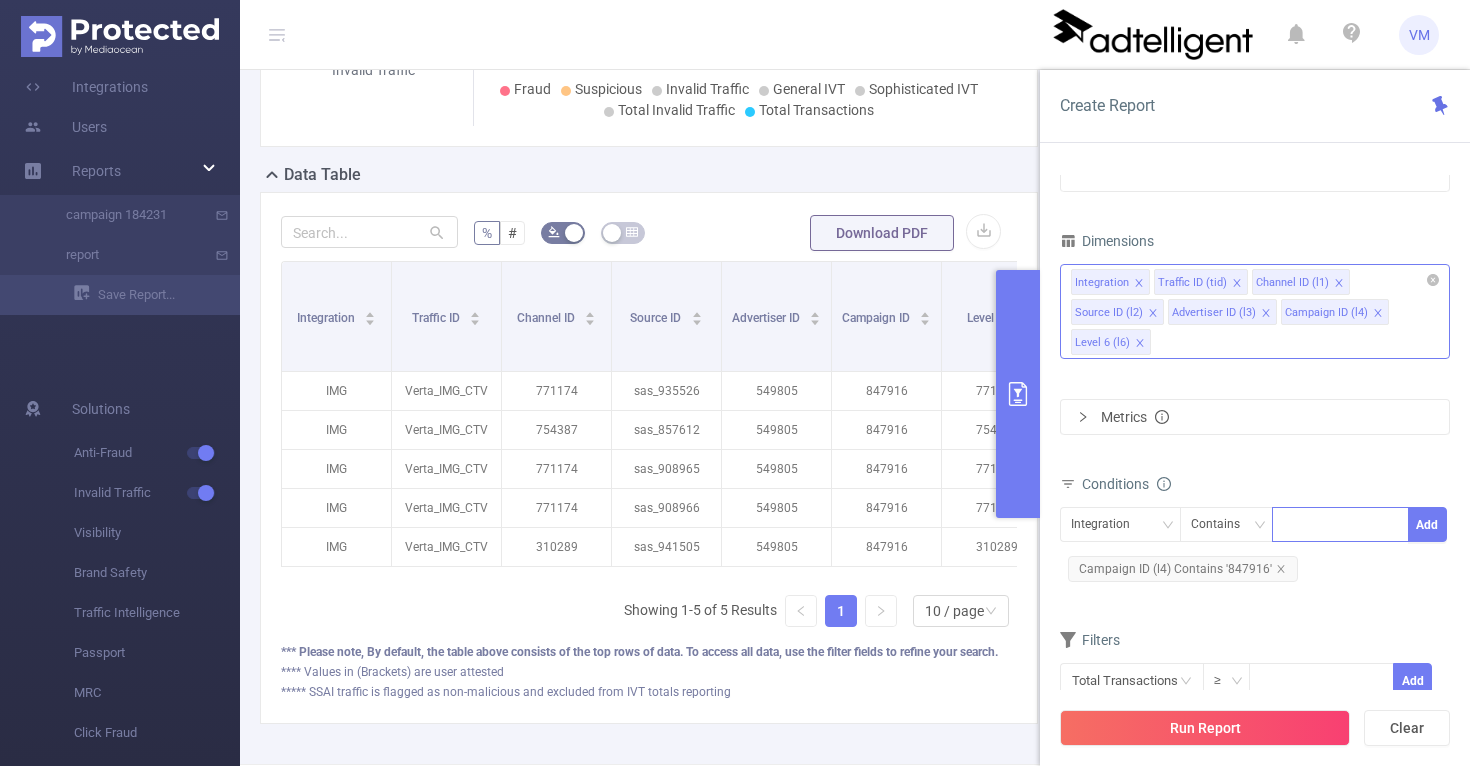 click at bounding box center [1340, 524] 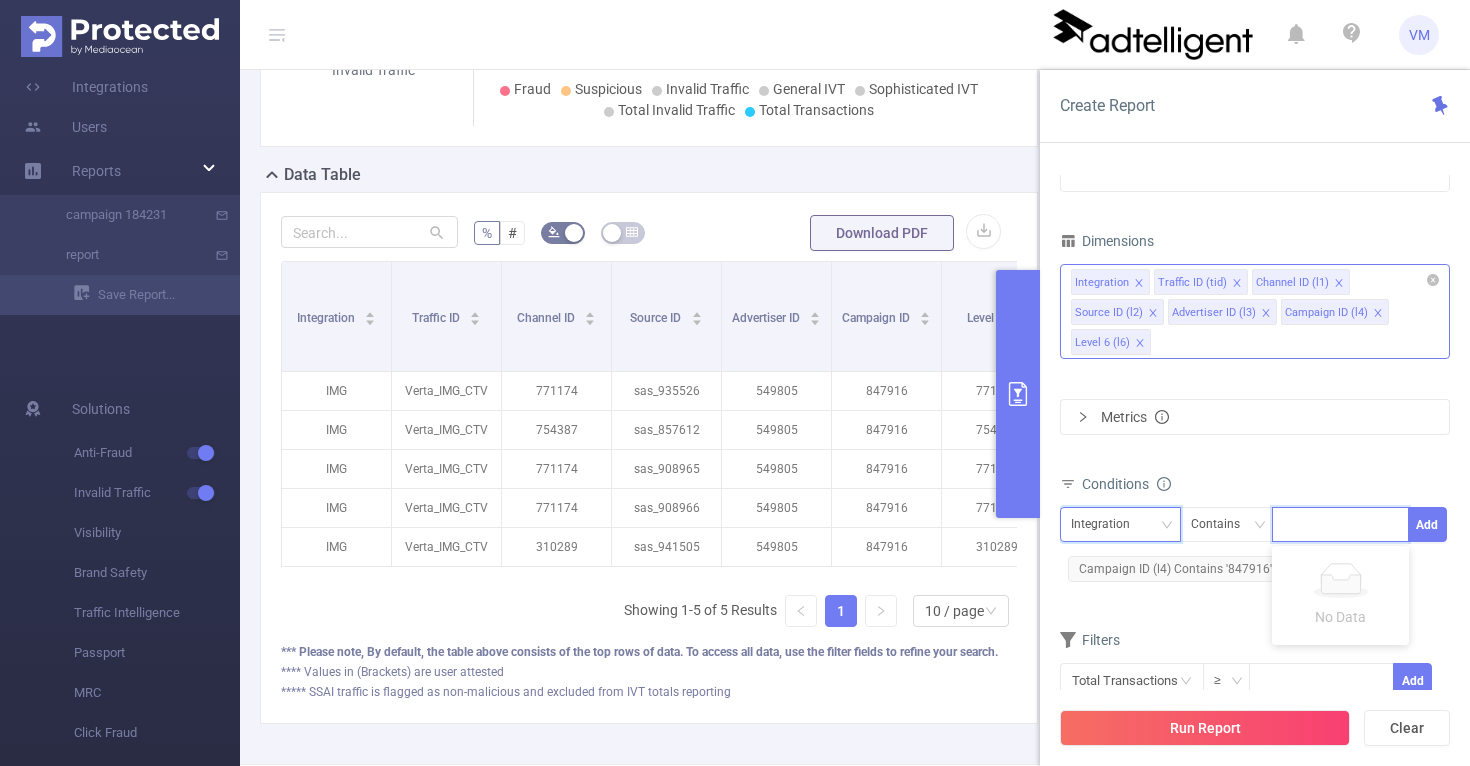click on "Integration" at bounding box center (1120, 524) 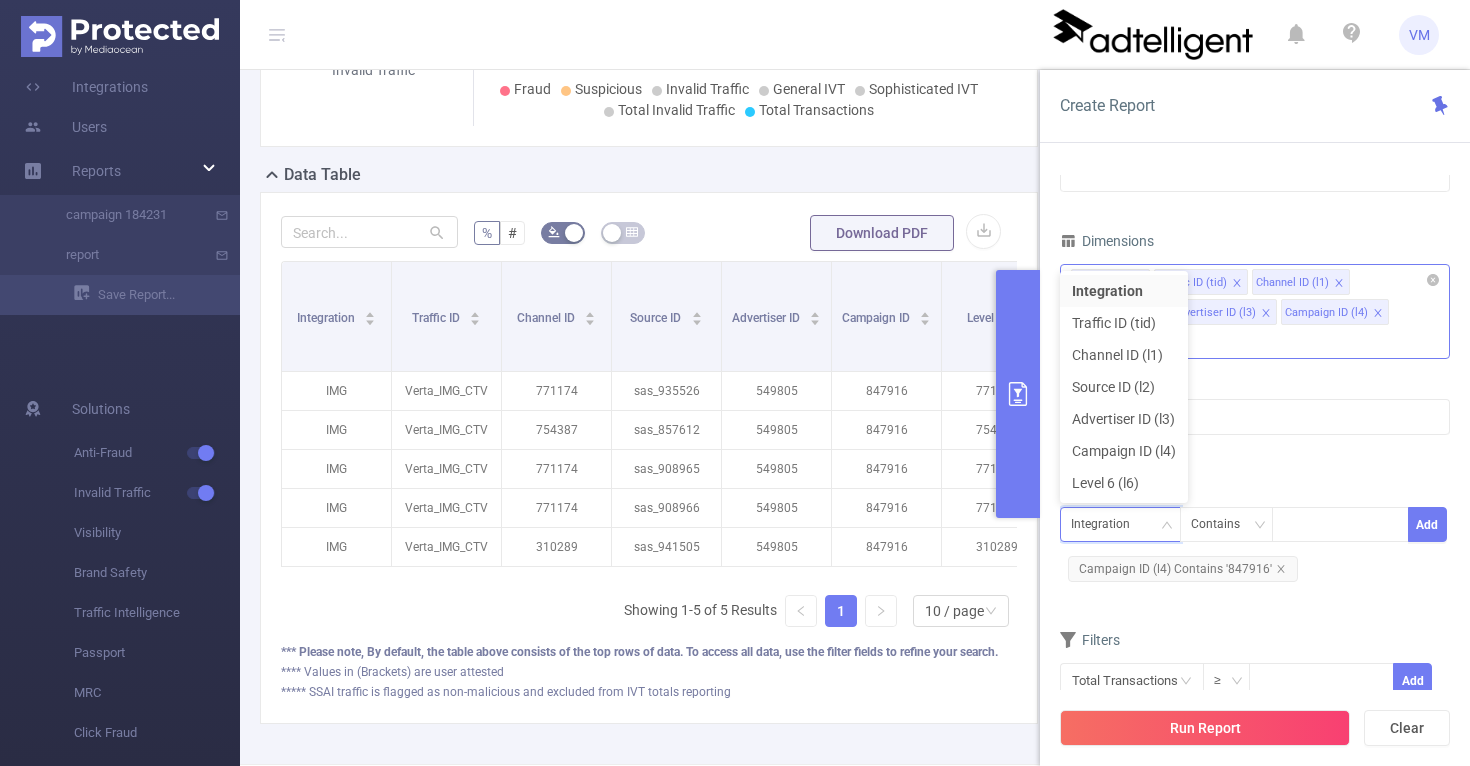 click on "Dimensions" at bounding box center [1255, 243] 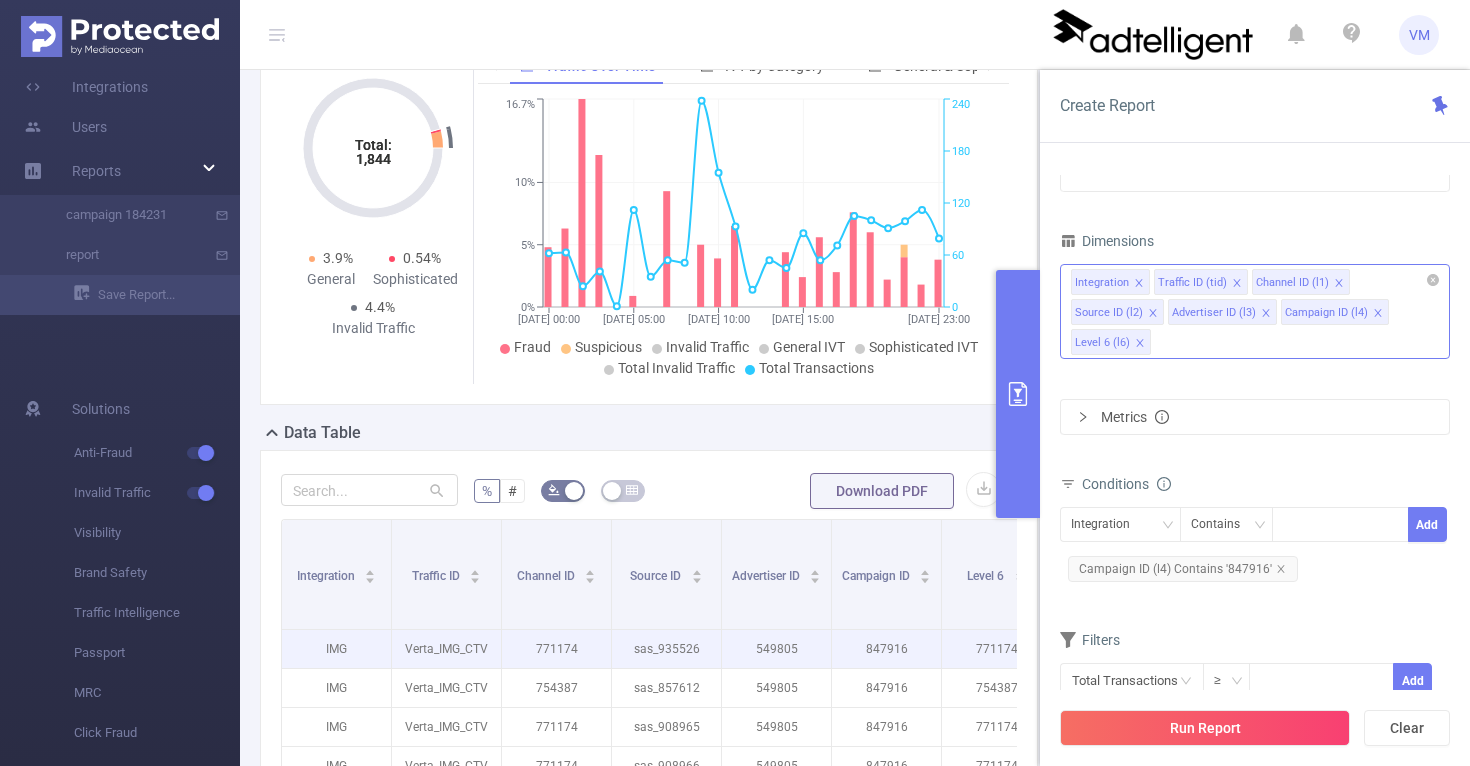 scroll, scrollTop: 0, scrollLeft: 0, axis: both 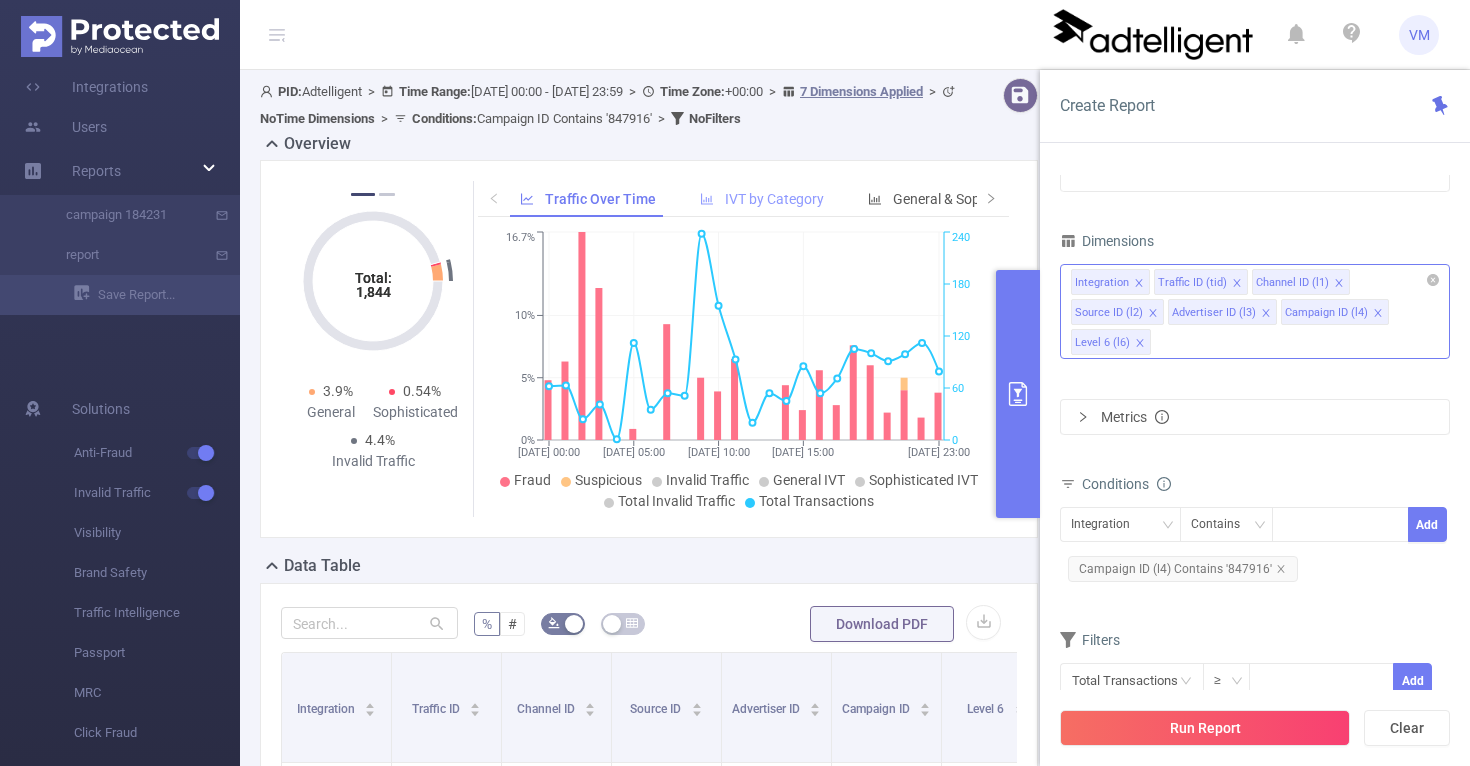 click on "IVT by Category" at bounding box center [762, 199] 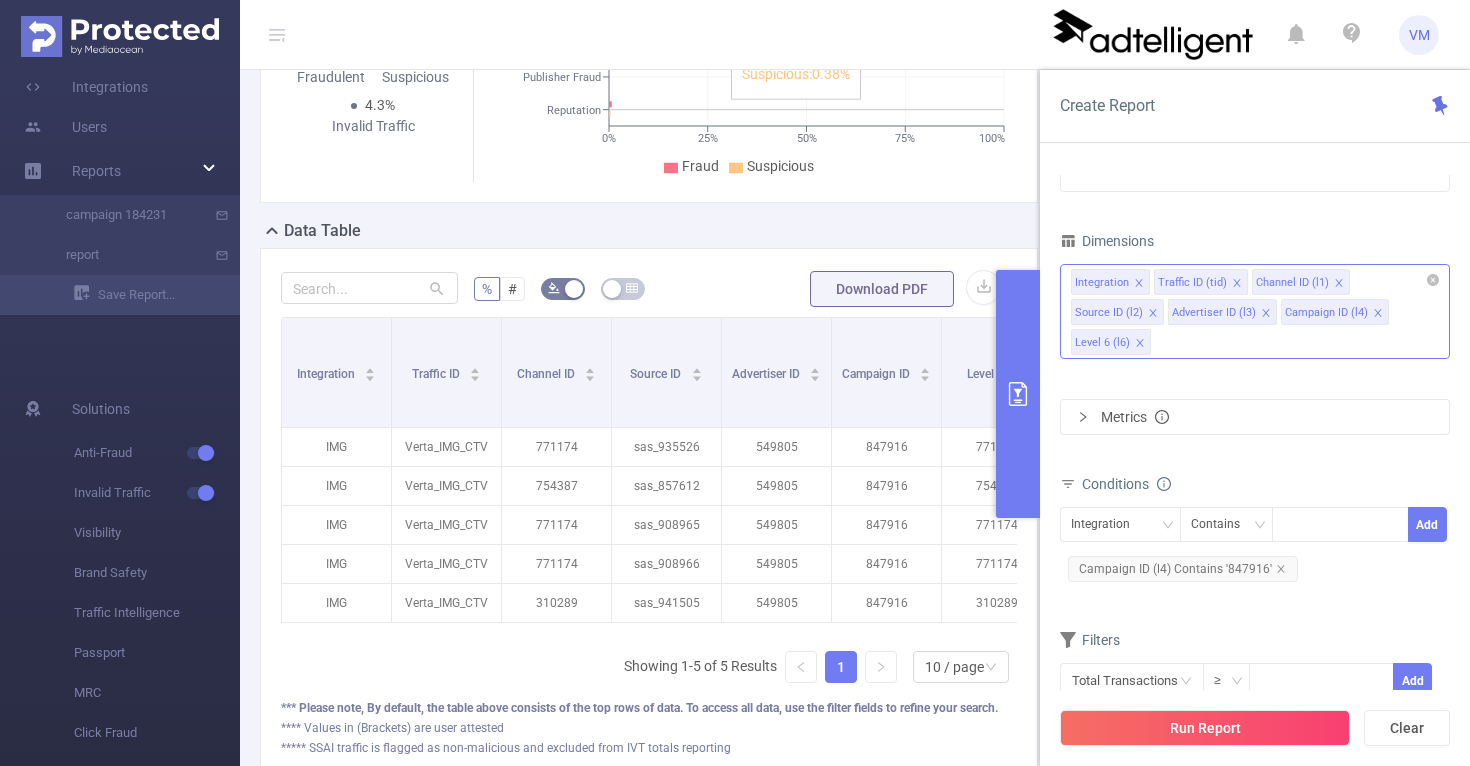 scroll, scrollTop: 340, scrollLeft: 0, axis: vertical 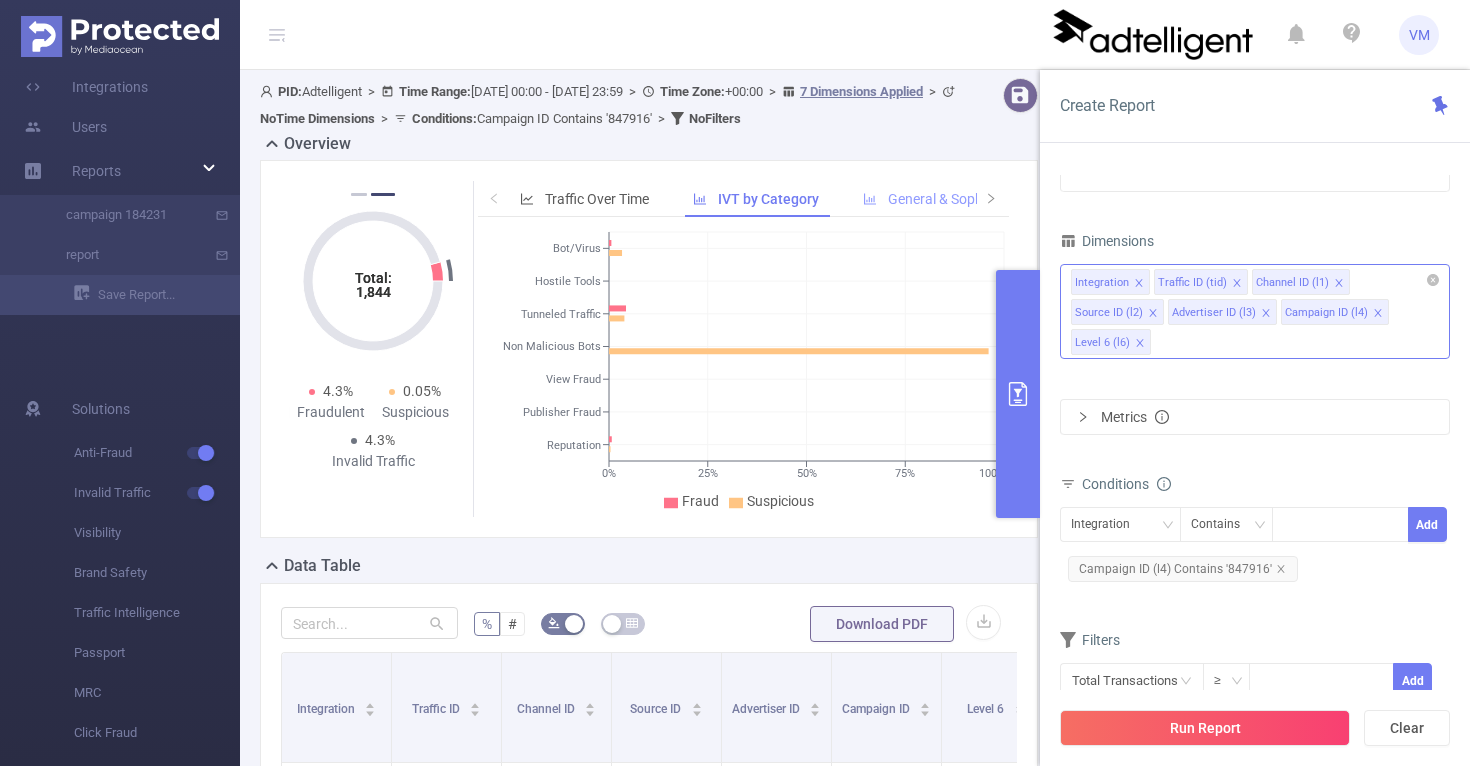 click on "General & Sophisticated IVT by Category" at bounding box center [1013, 199] 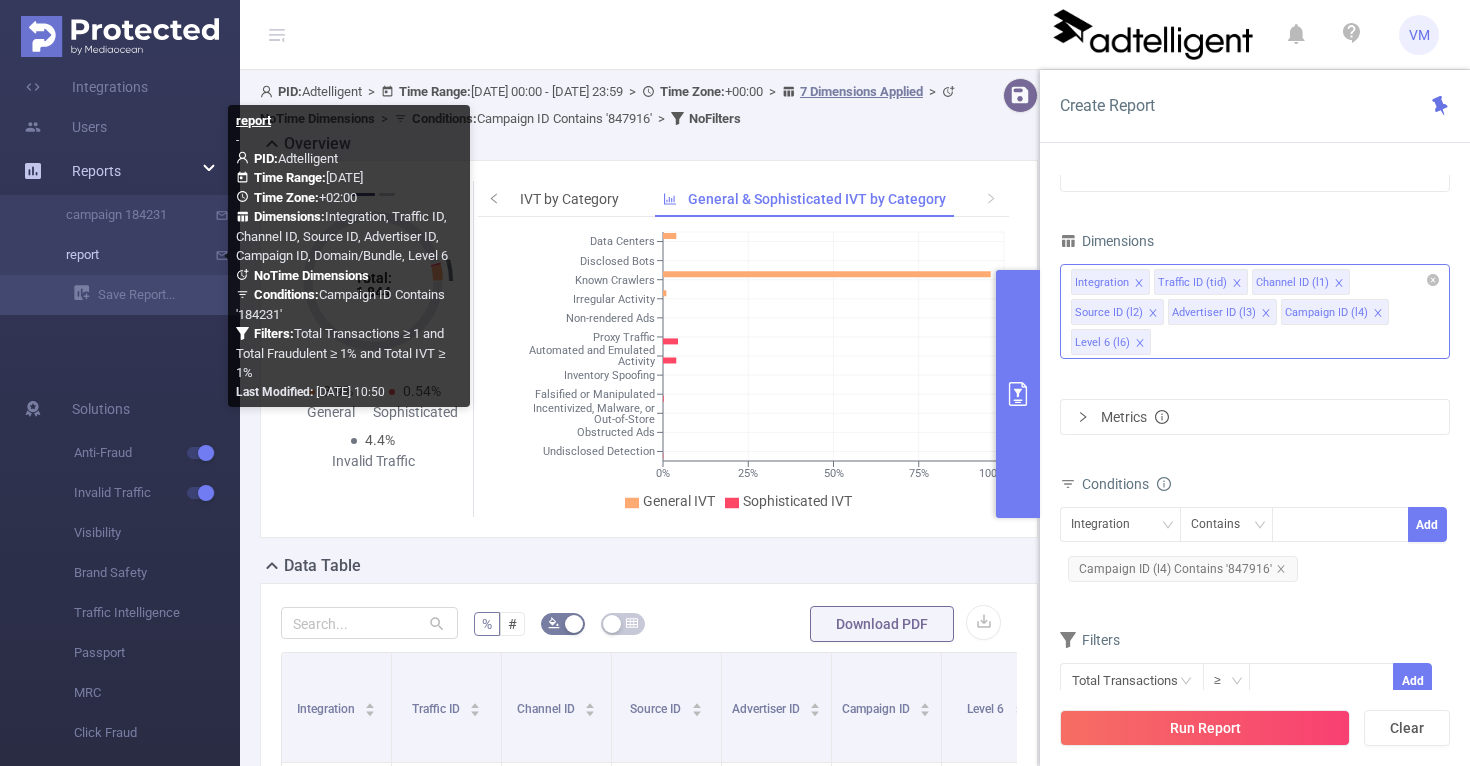 click on "report" at bounding box center [128, 255] 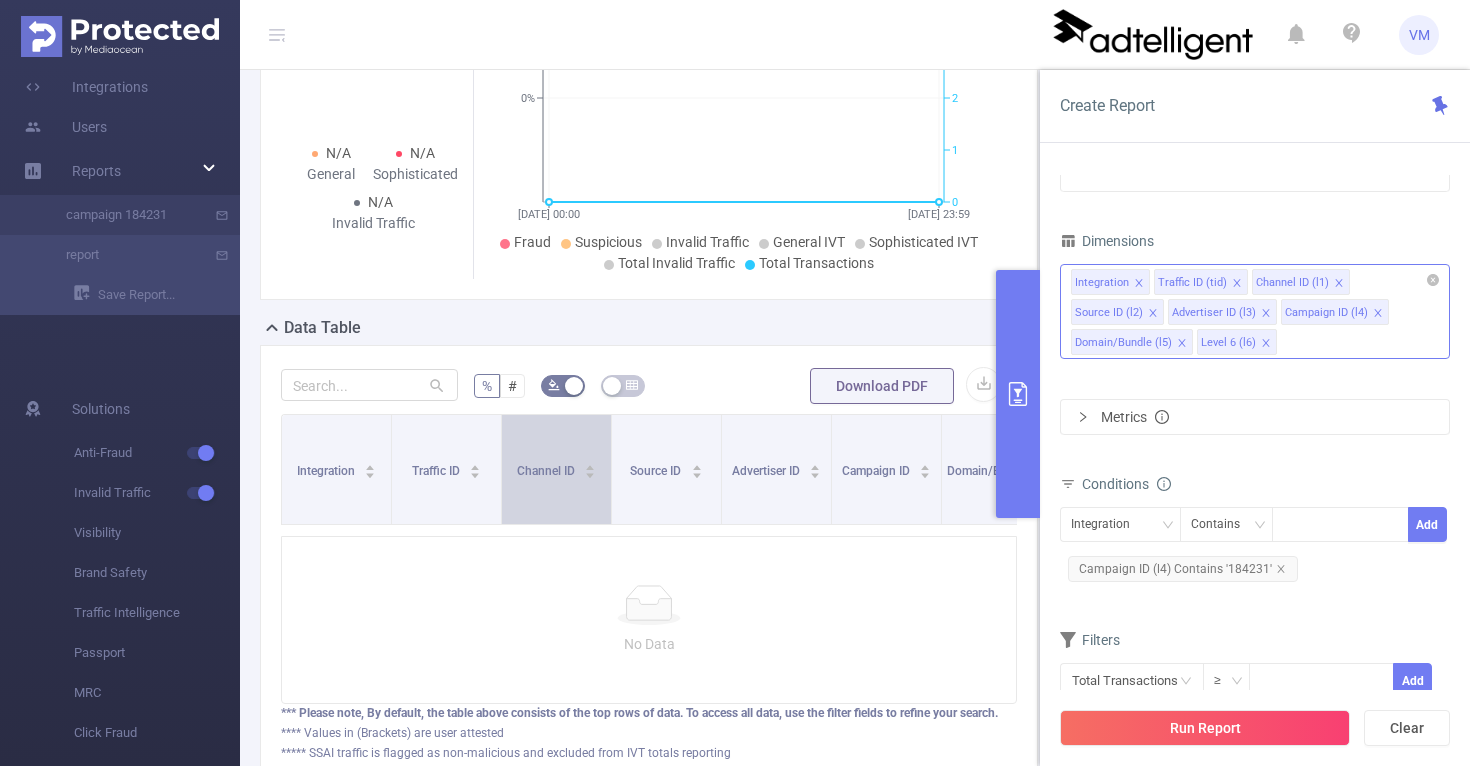 scroll, scrollTop: 287, scrollLeft: 0, axis: vertical 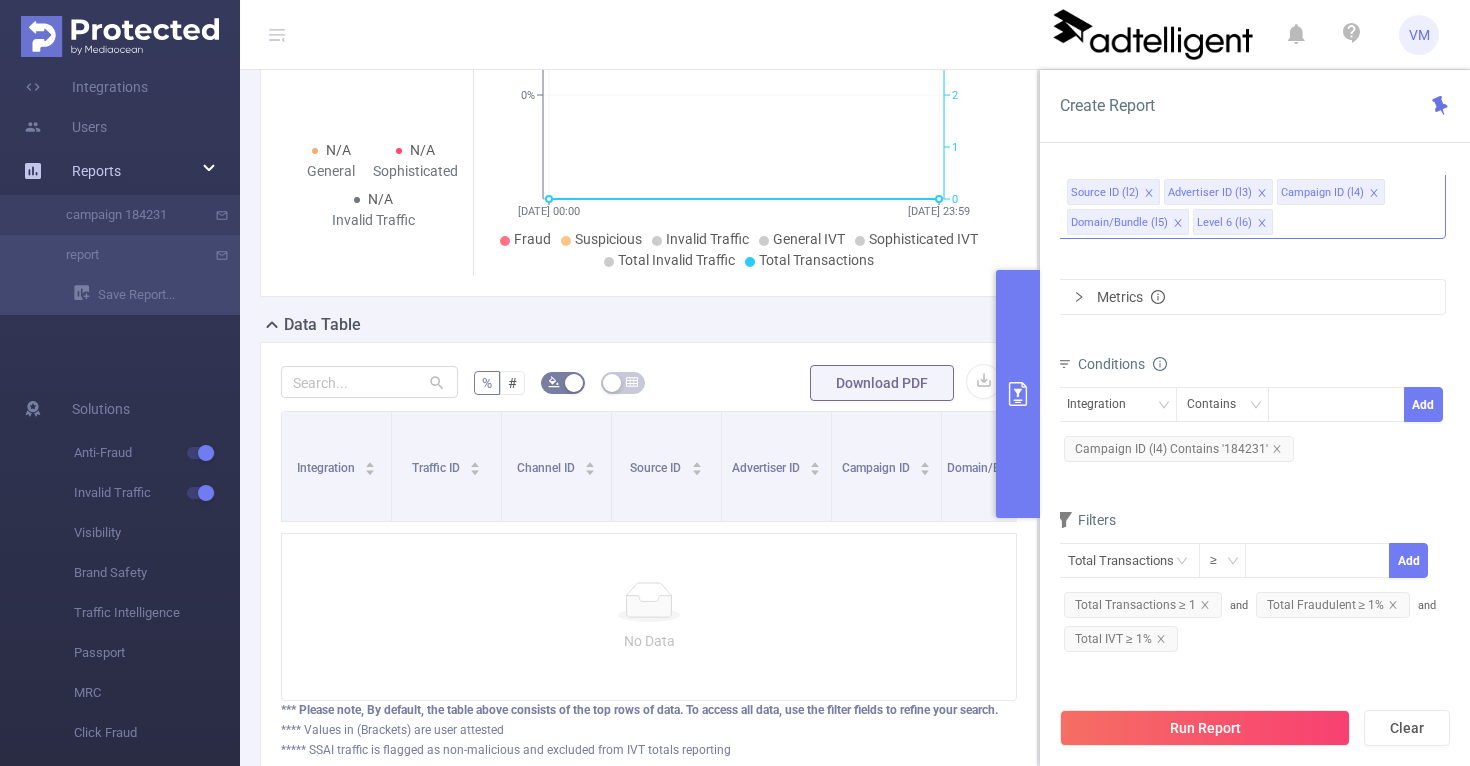 click on "Reports" at bounding box center (120, 171) 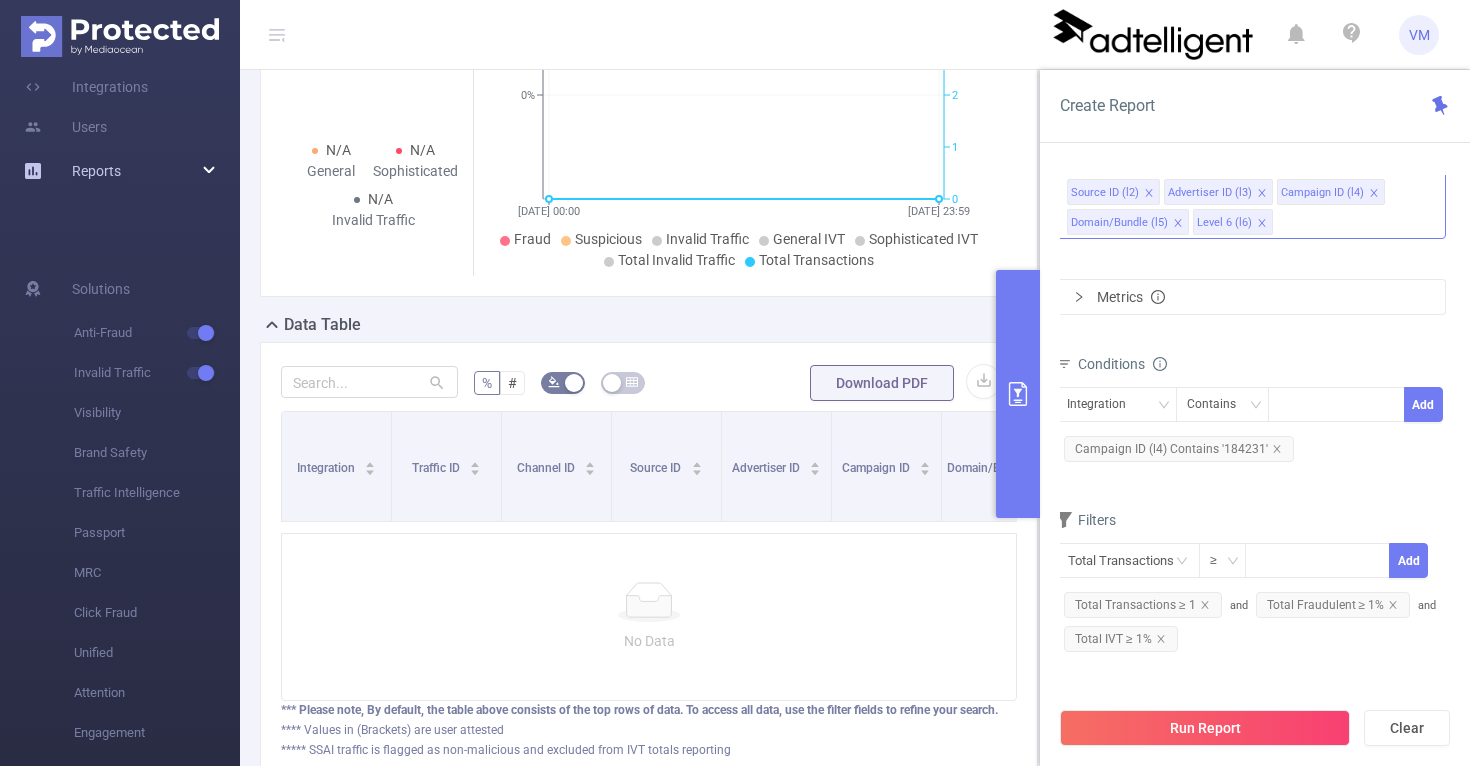 click on "Reports" at bounding box center (120, 171) 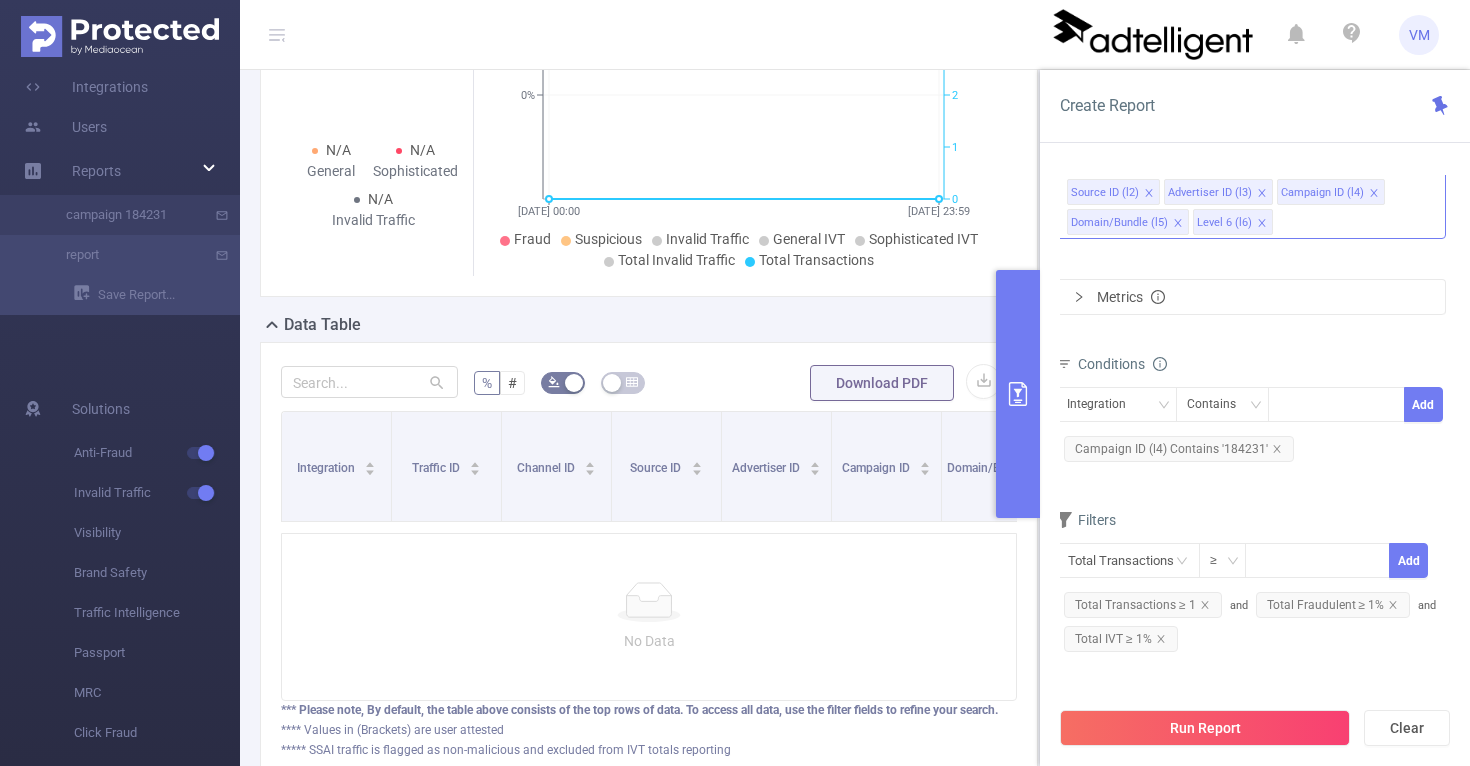 scroll, scrollTop: 0, scrollLeft: 0, axis: both 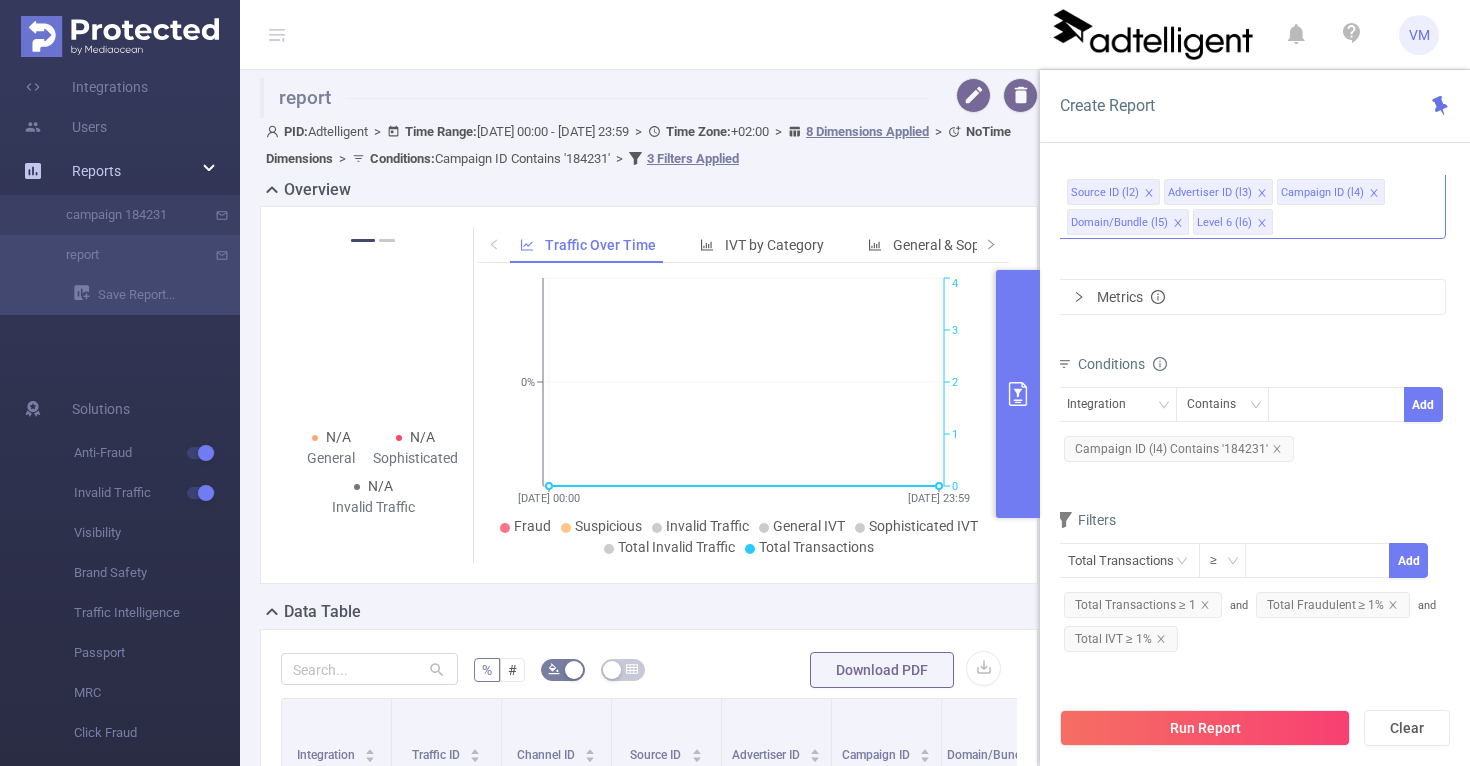 click on "Reports" at bounding box center [120, 171] 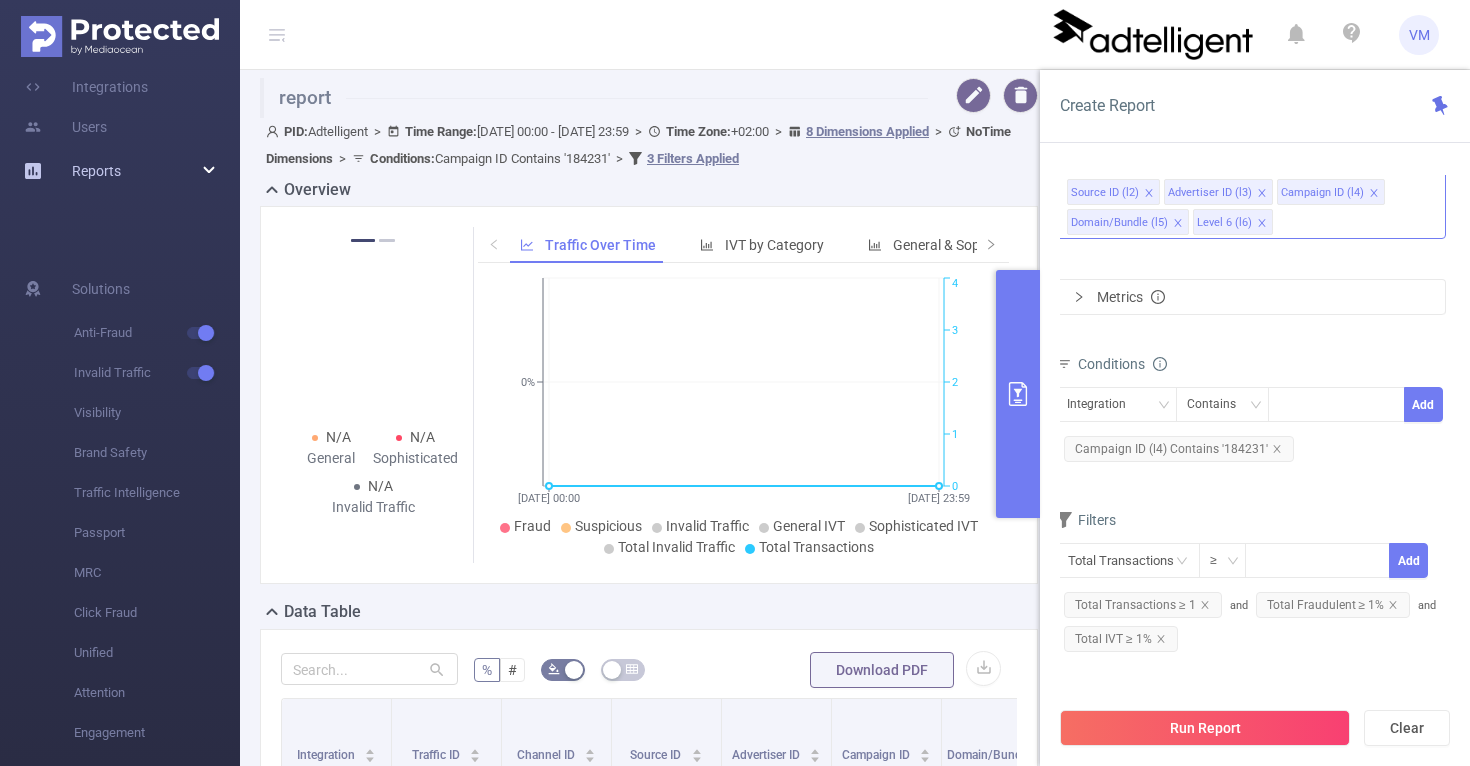click at bounding box center [210, 171] 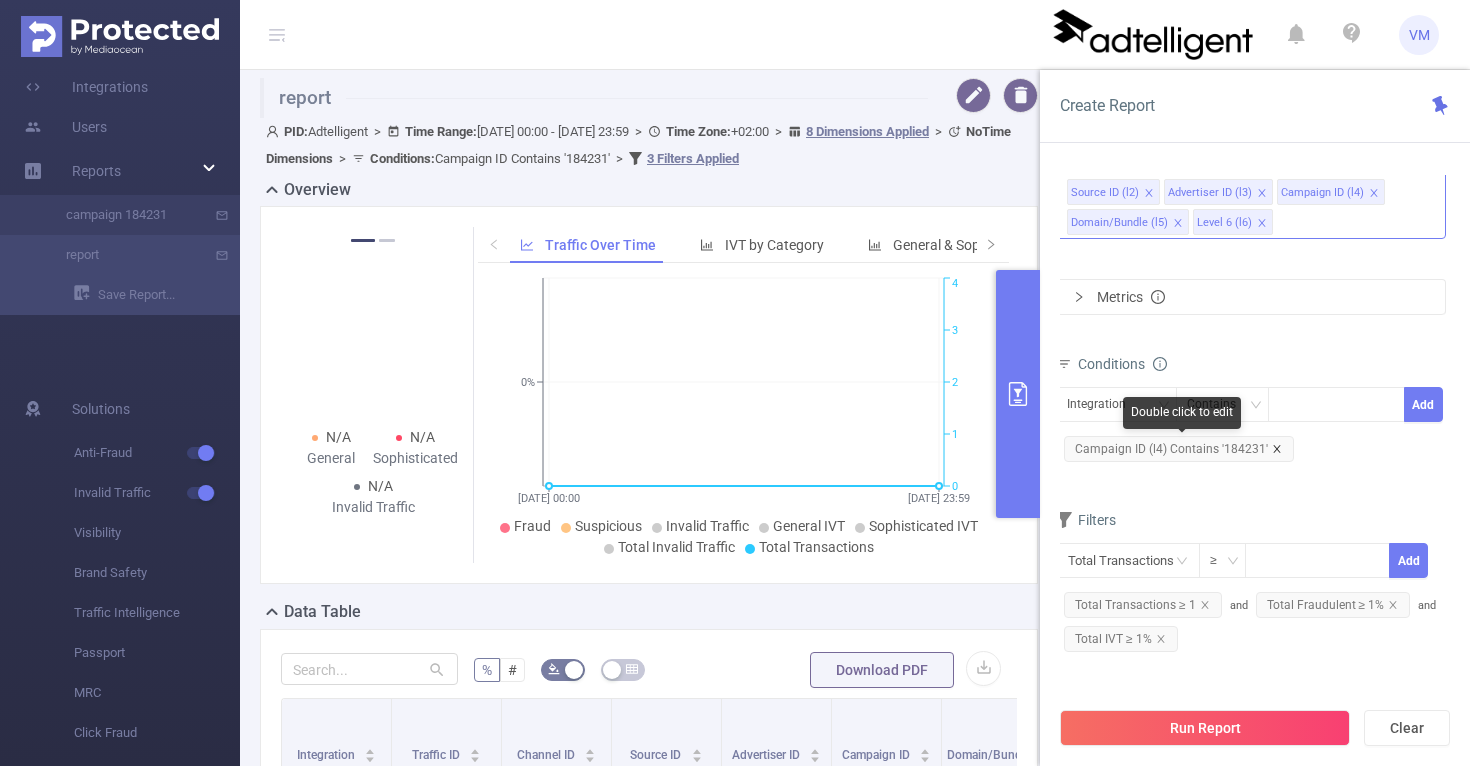 click 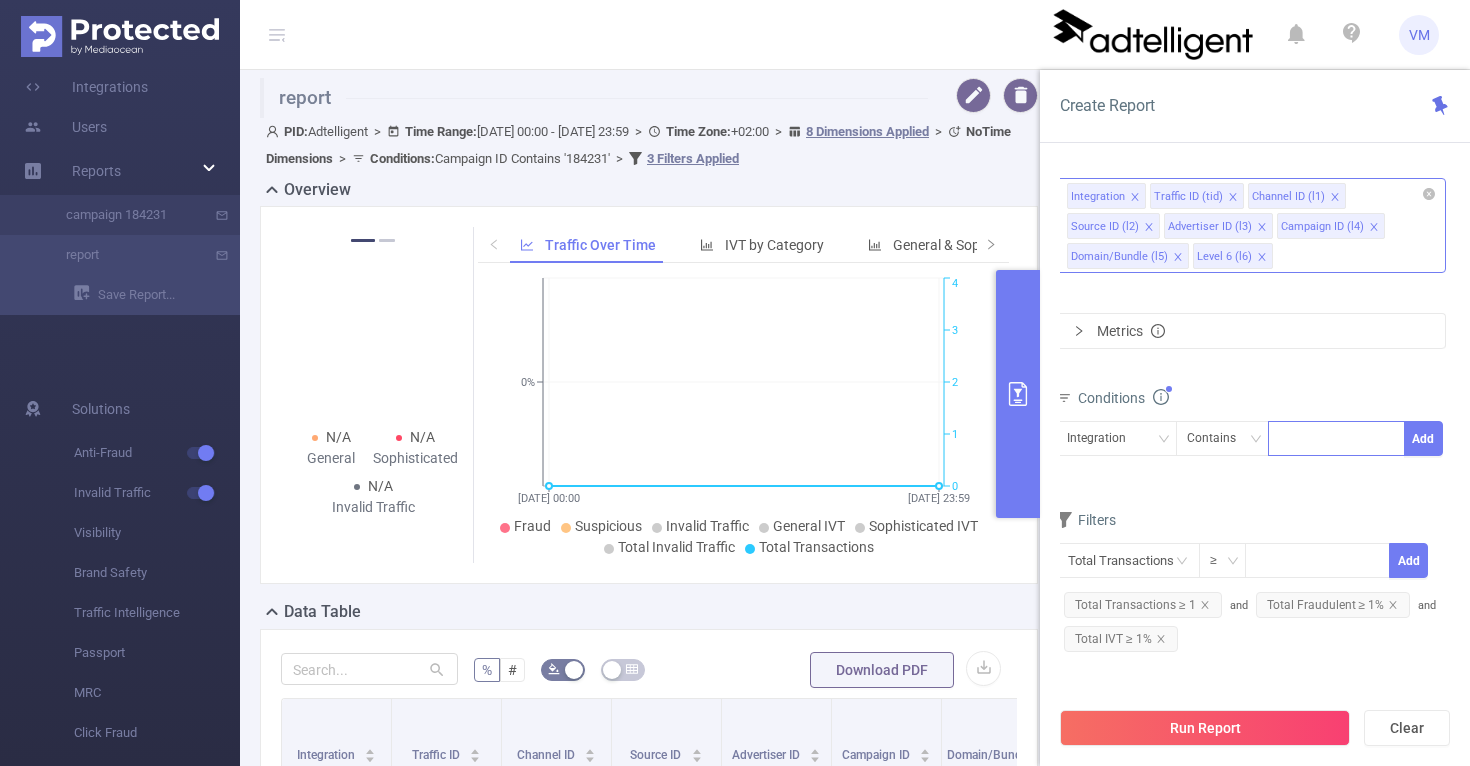 click at bounding box center (1336, 438) 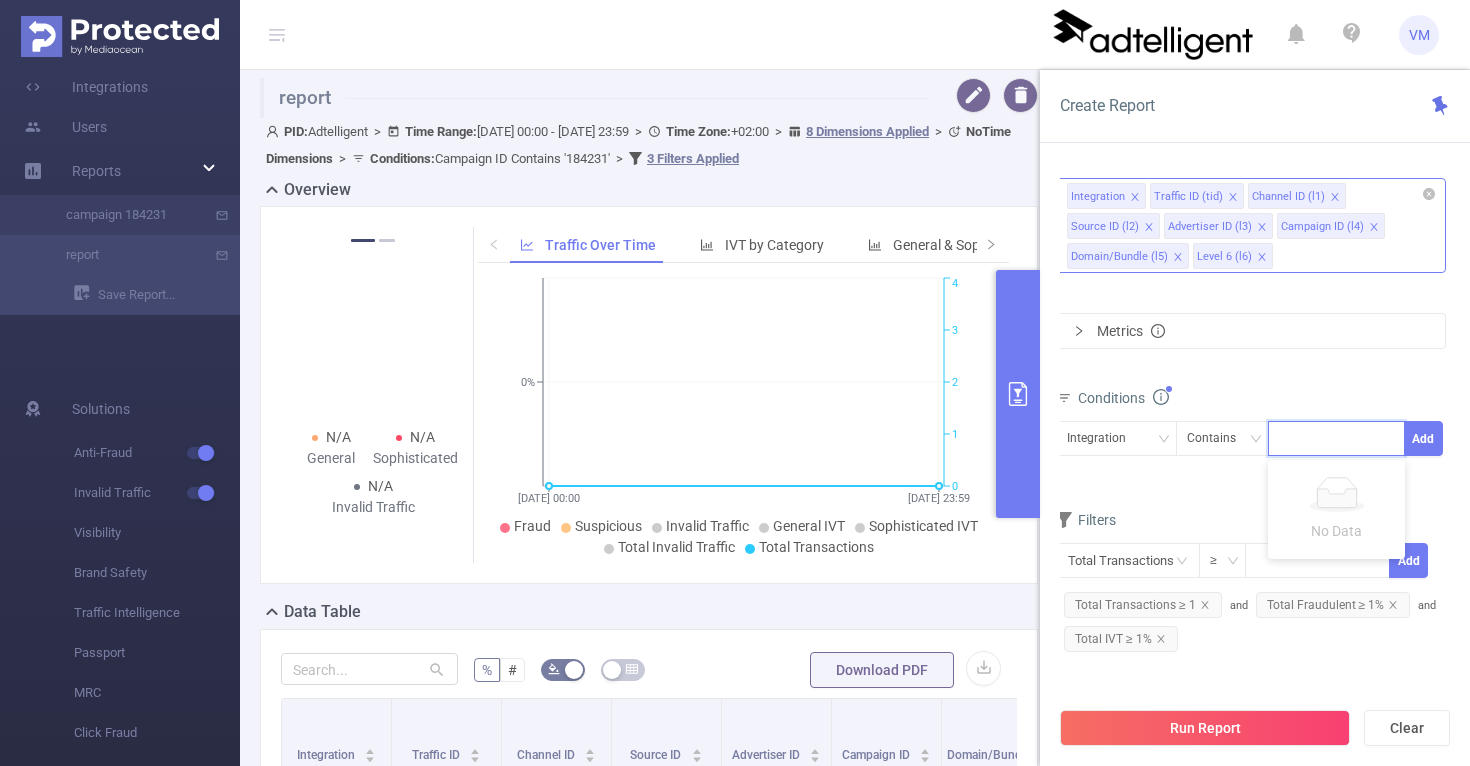 paste on "847916" 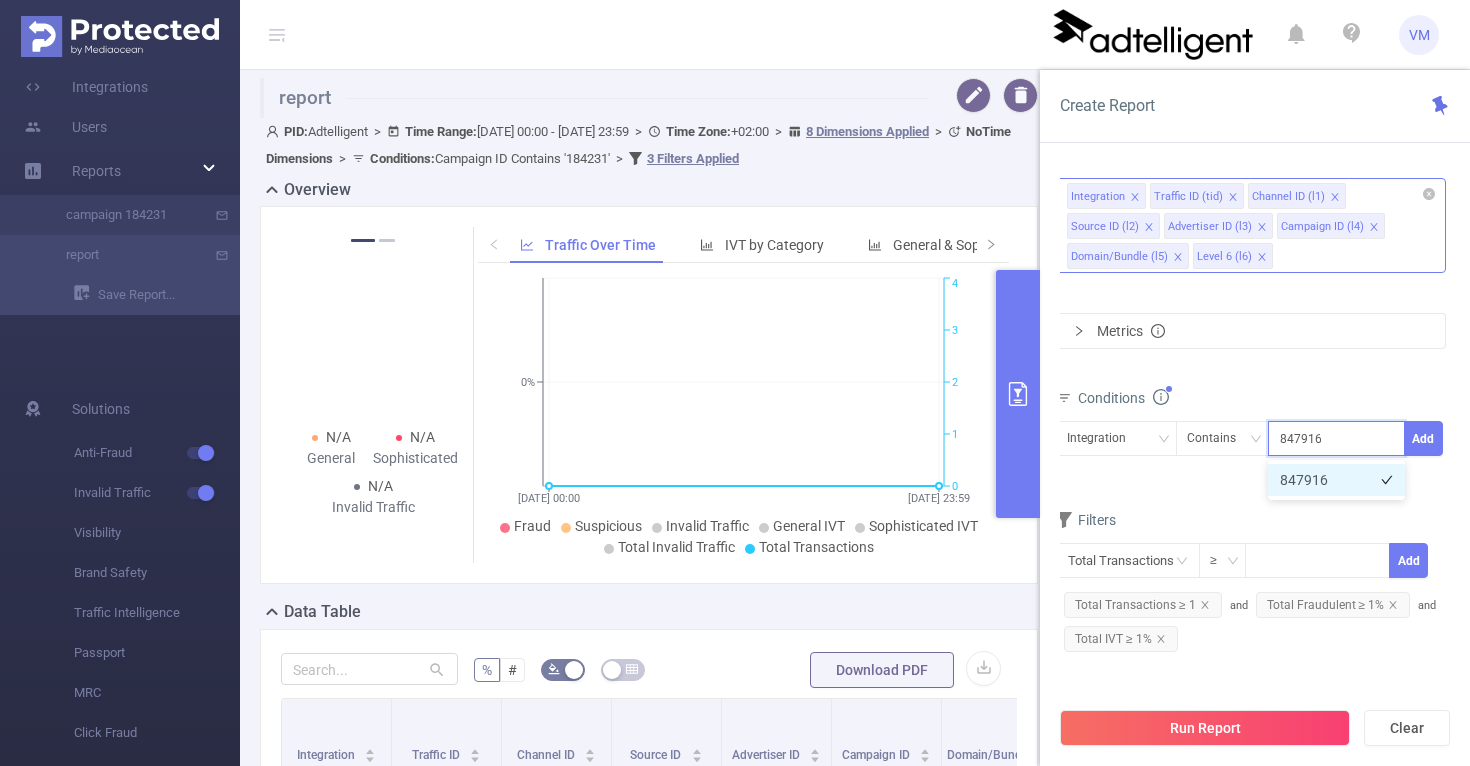 click on "847916" at bounding box center (1336, 480) 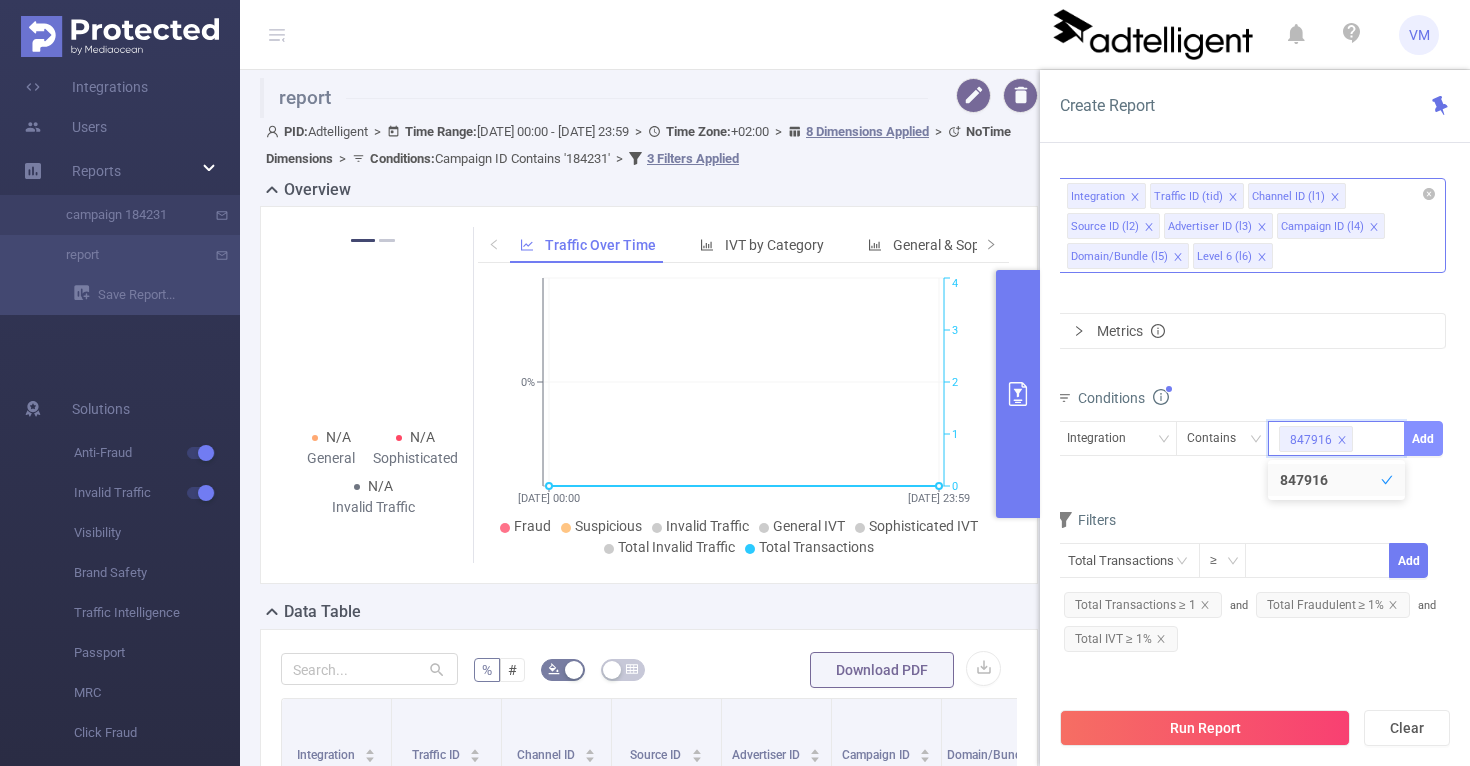 click on "Add" at bounding box center (1423, 438) 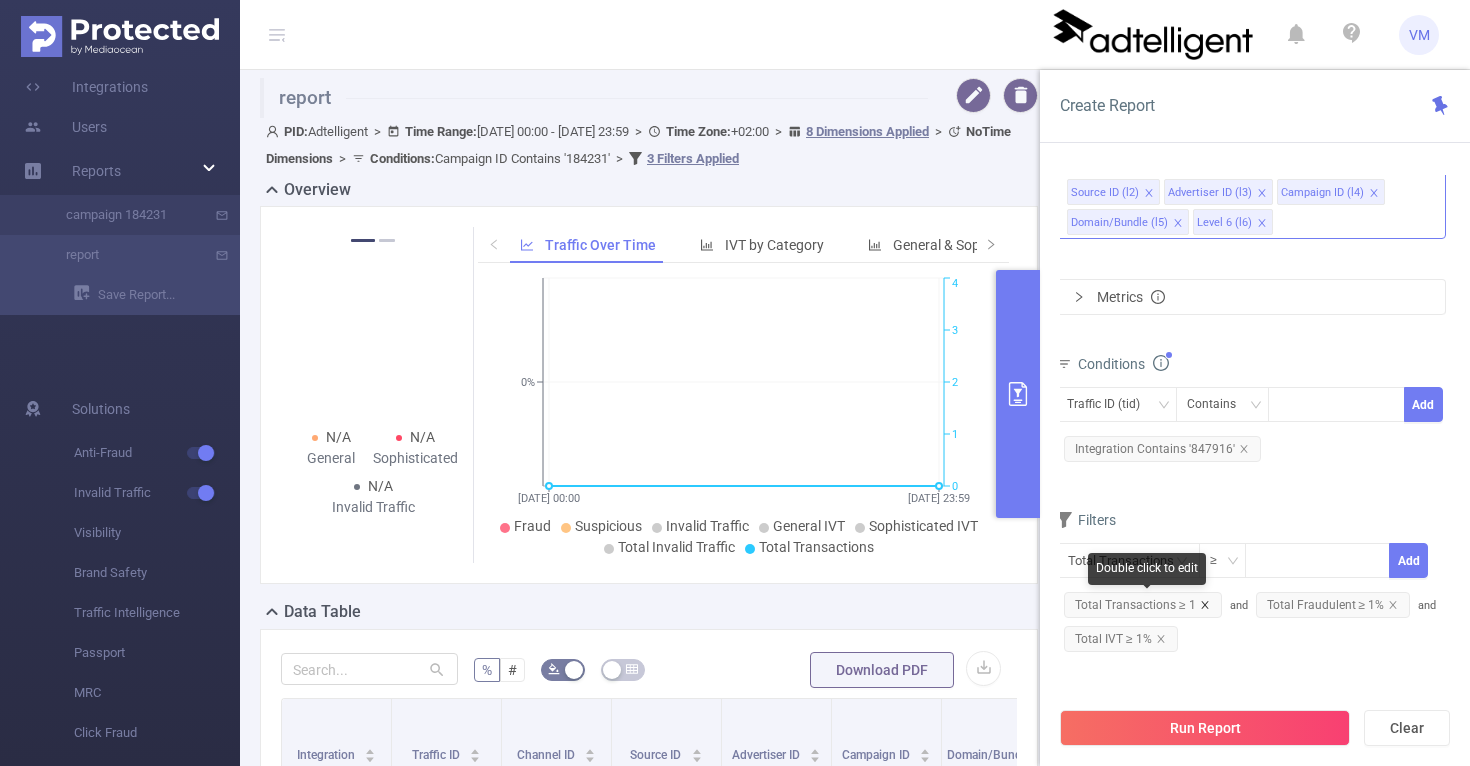 click 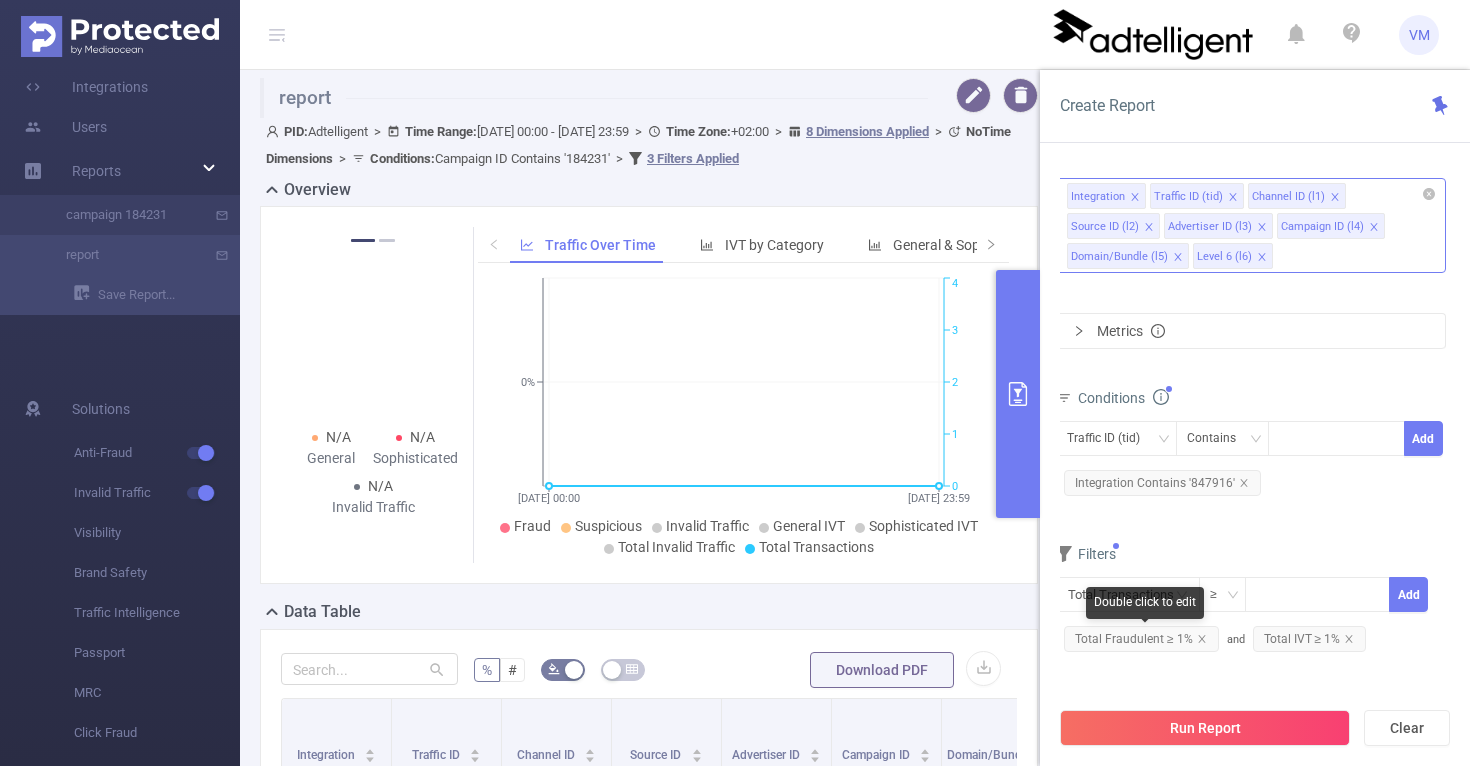 click on "Total Fraudulent ≥ 1%" at bounding box center [1141, 639] 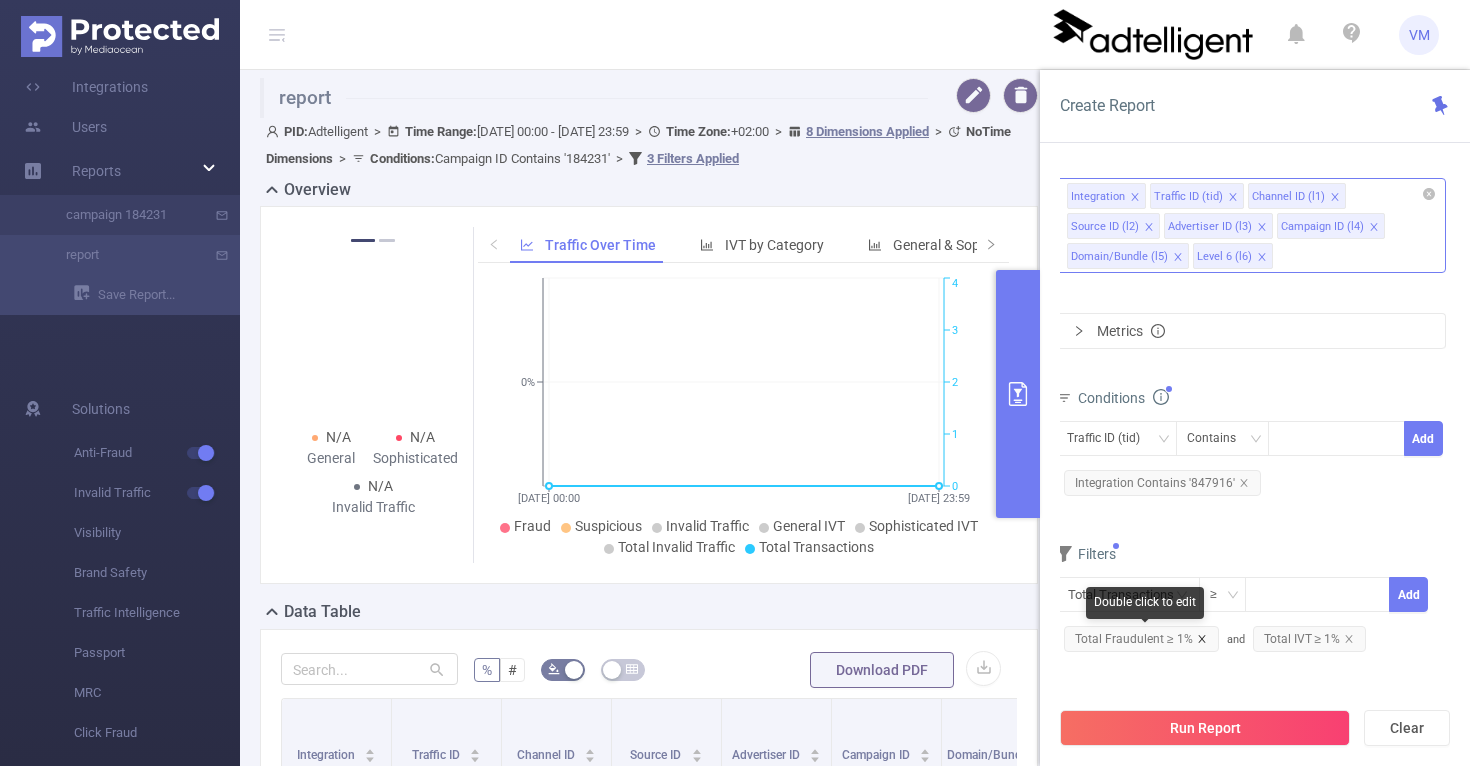 click 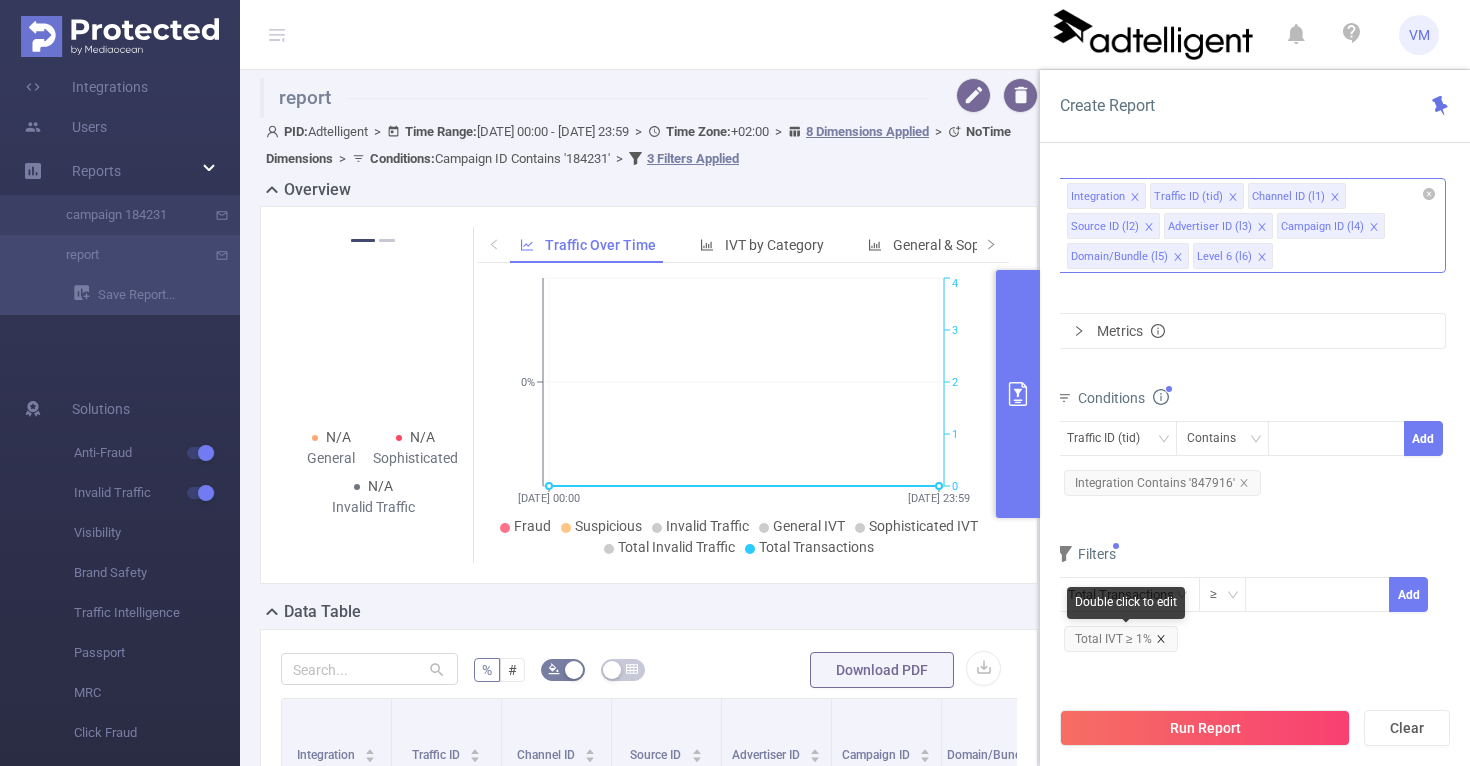 click 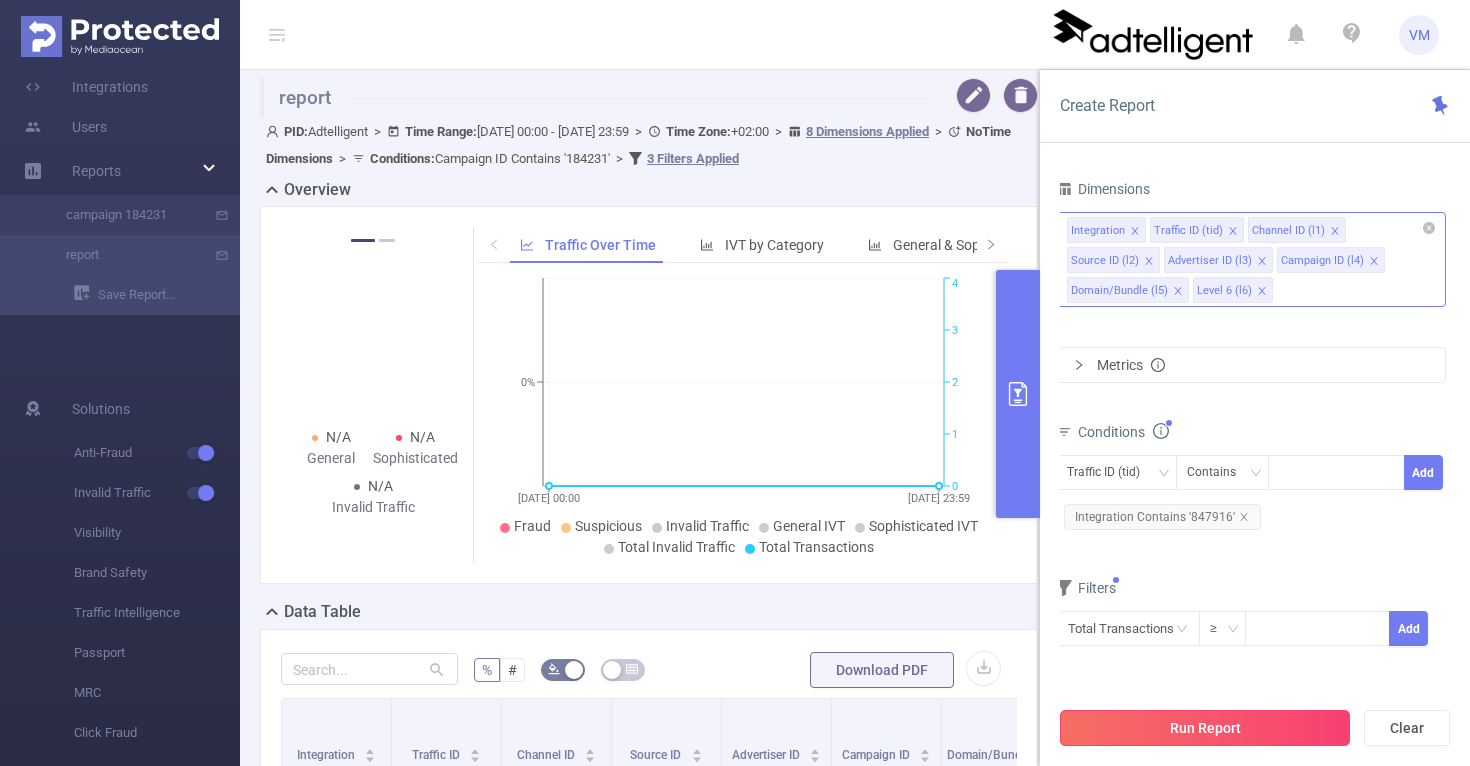 click on "Run Report" at bounding box center [1205, 728] 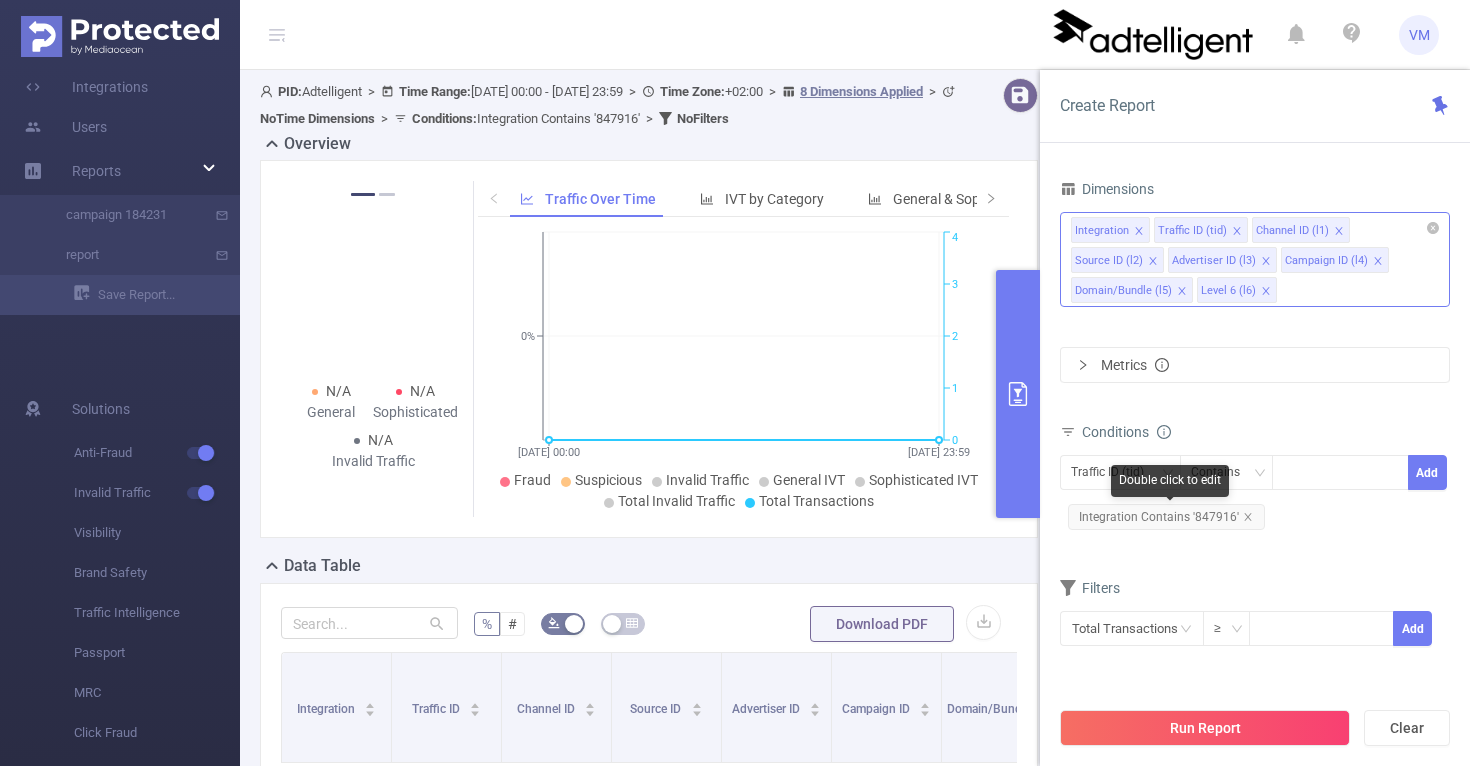 click on "Double click to edit" at bounding box center [1170, 481] 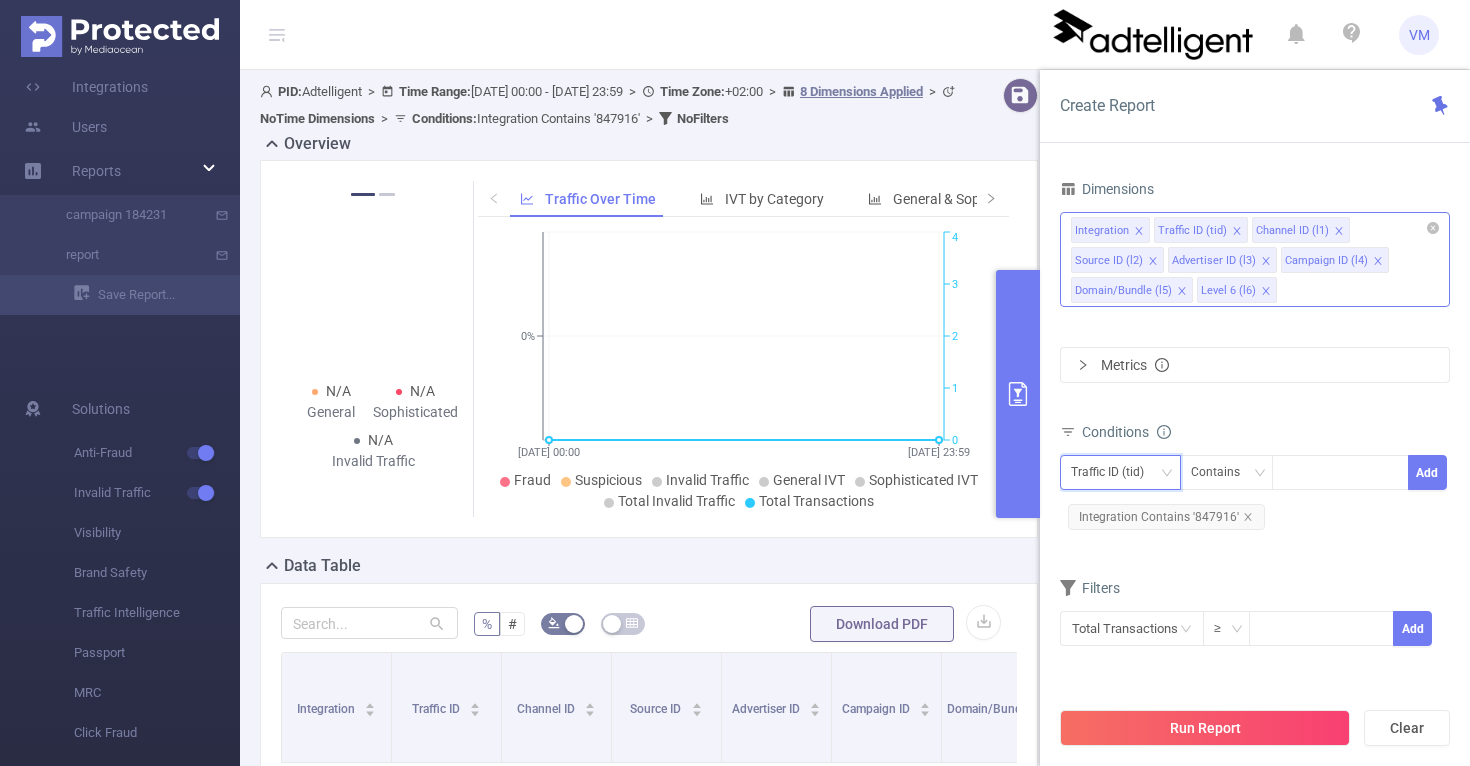 click on "Traffic ID (tid)" at bounding box center (1114, 472) 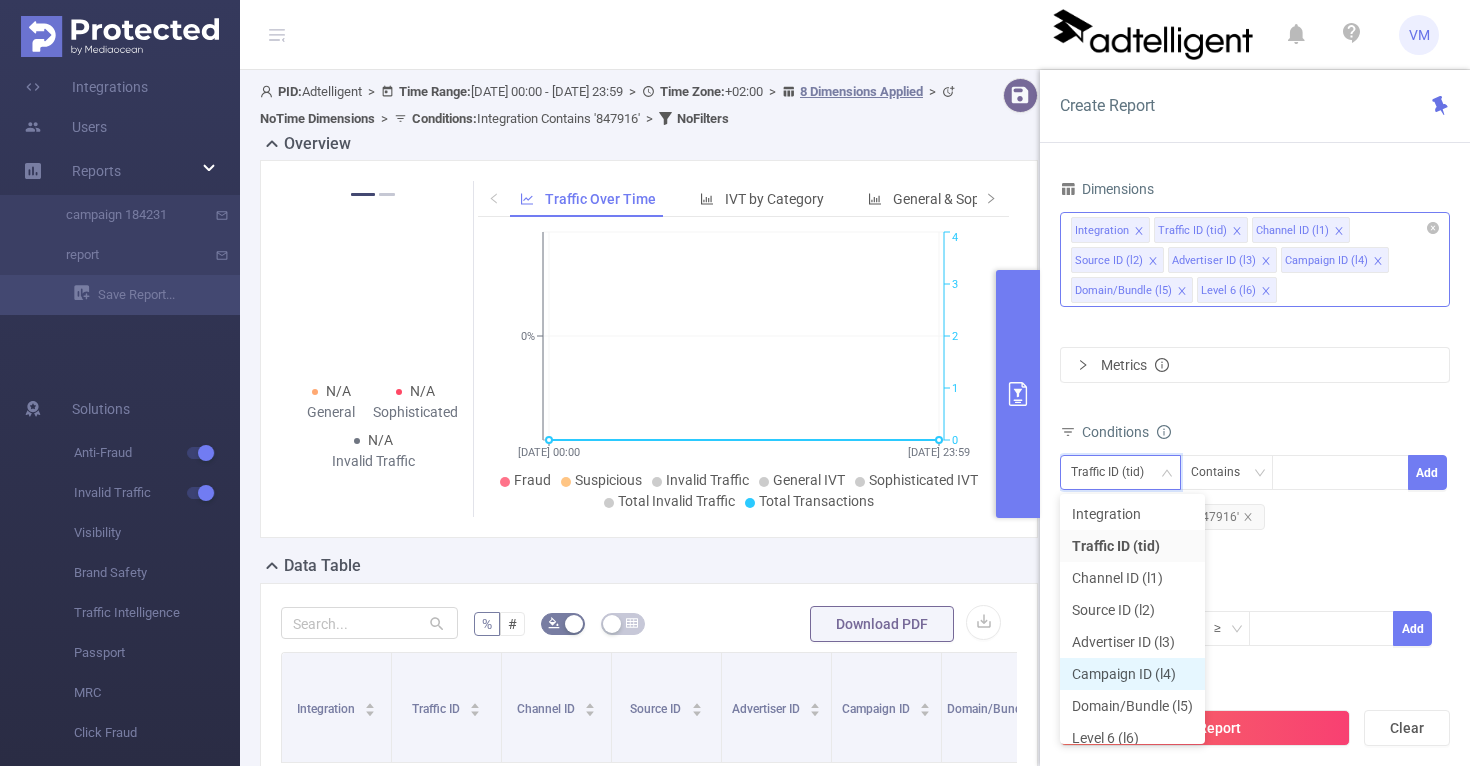 click on "Campaign ID (l4)" at bounding box center (1132, 674) 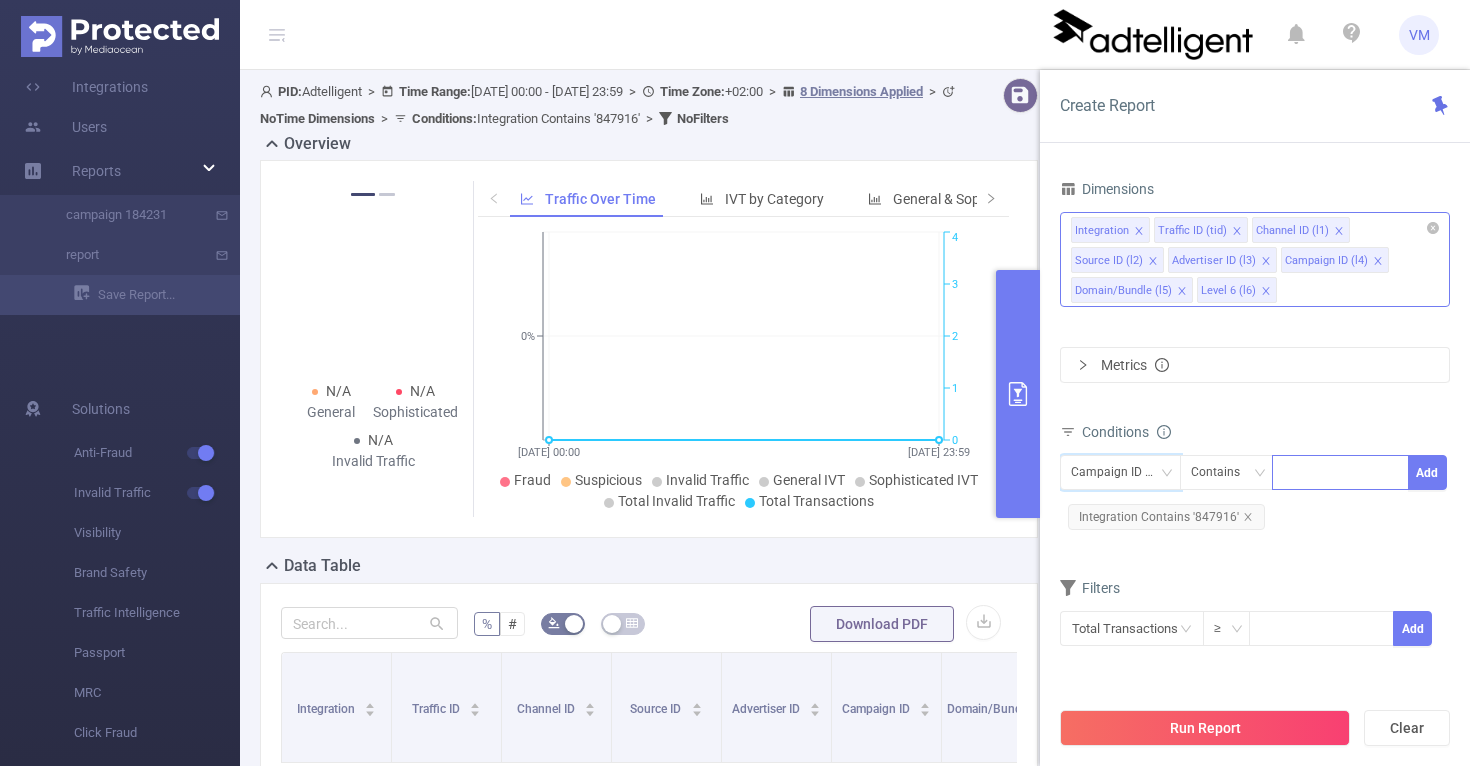 click at bounding box center [1340, 472] 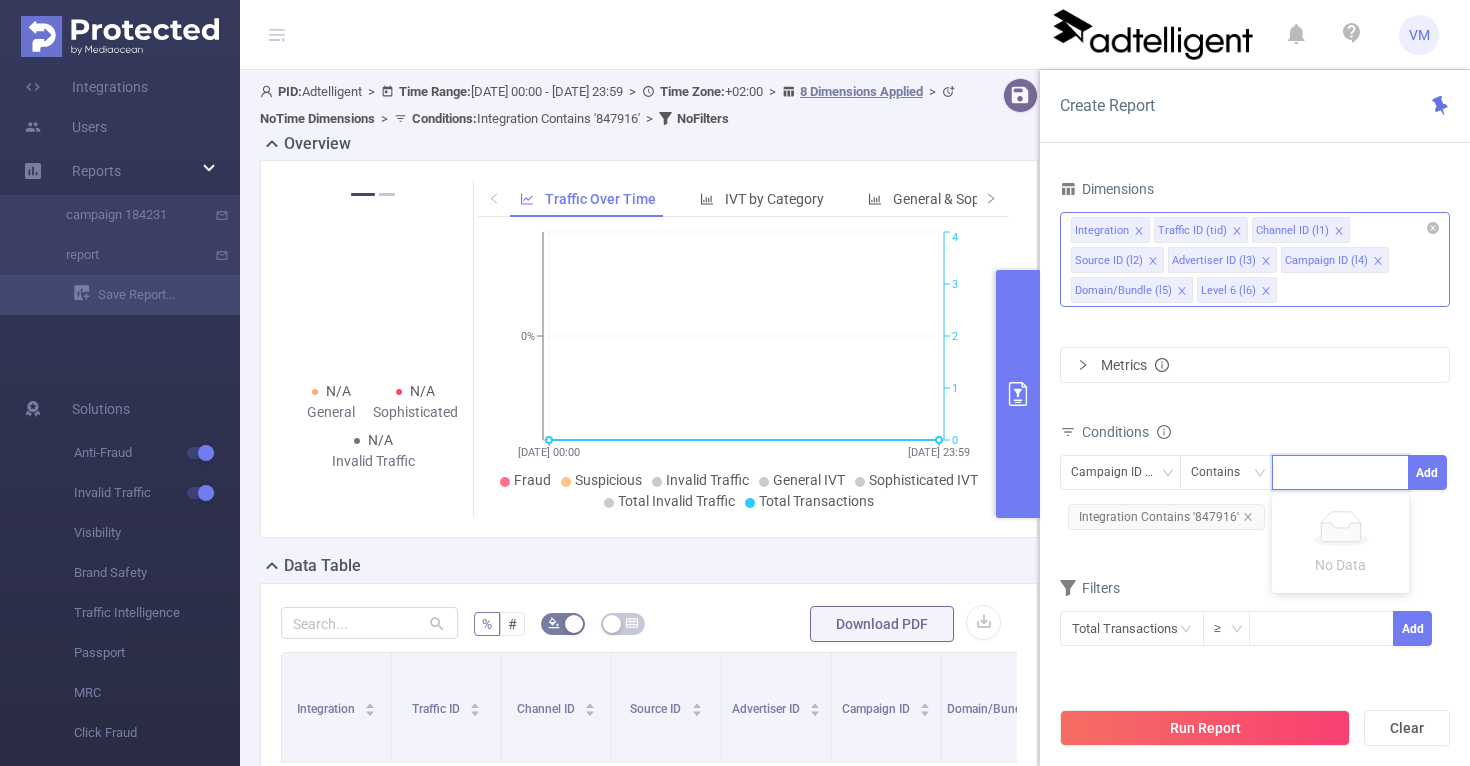 paste on "847916" 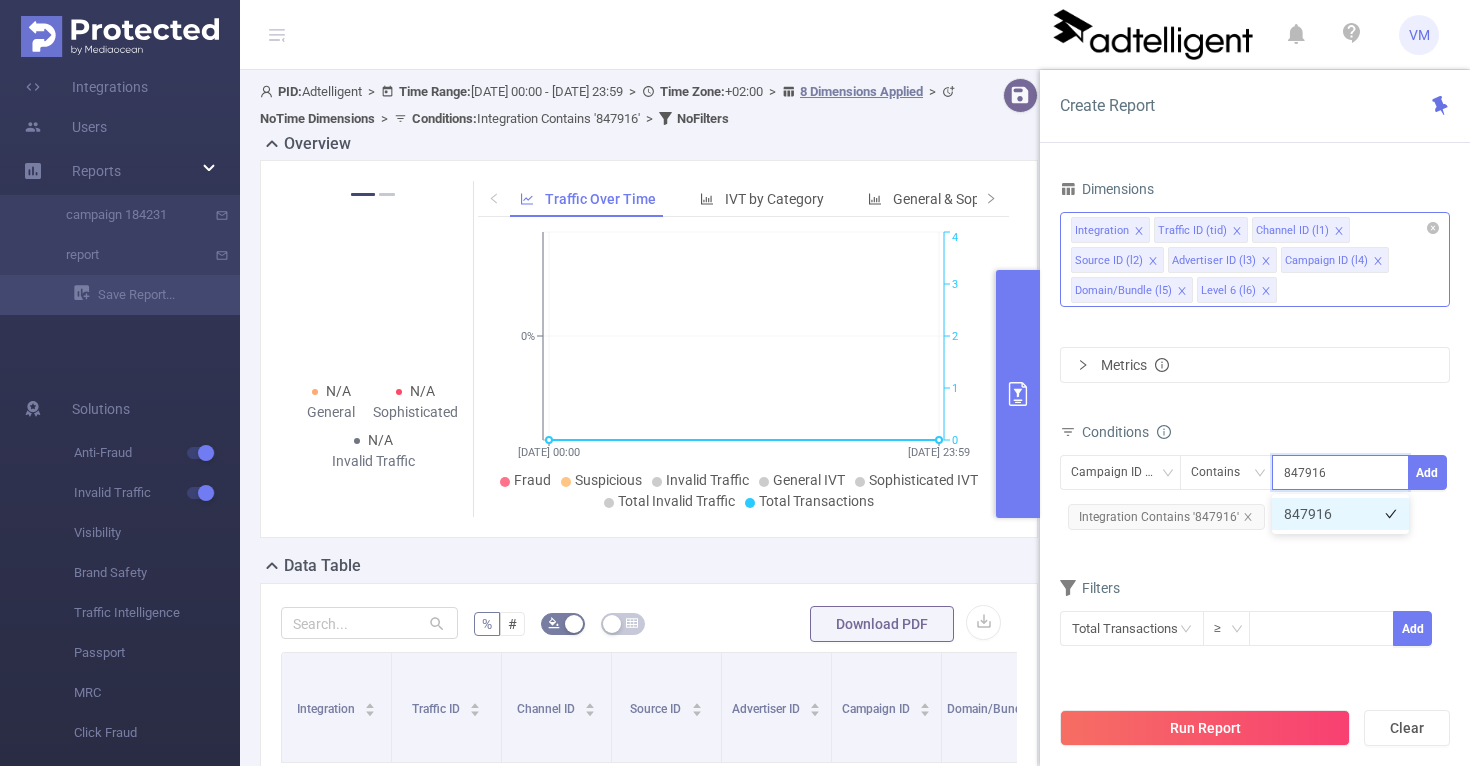 click on "847916" at bounding box center [1340, 514] 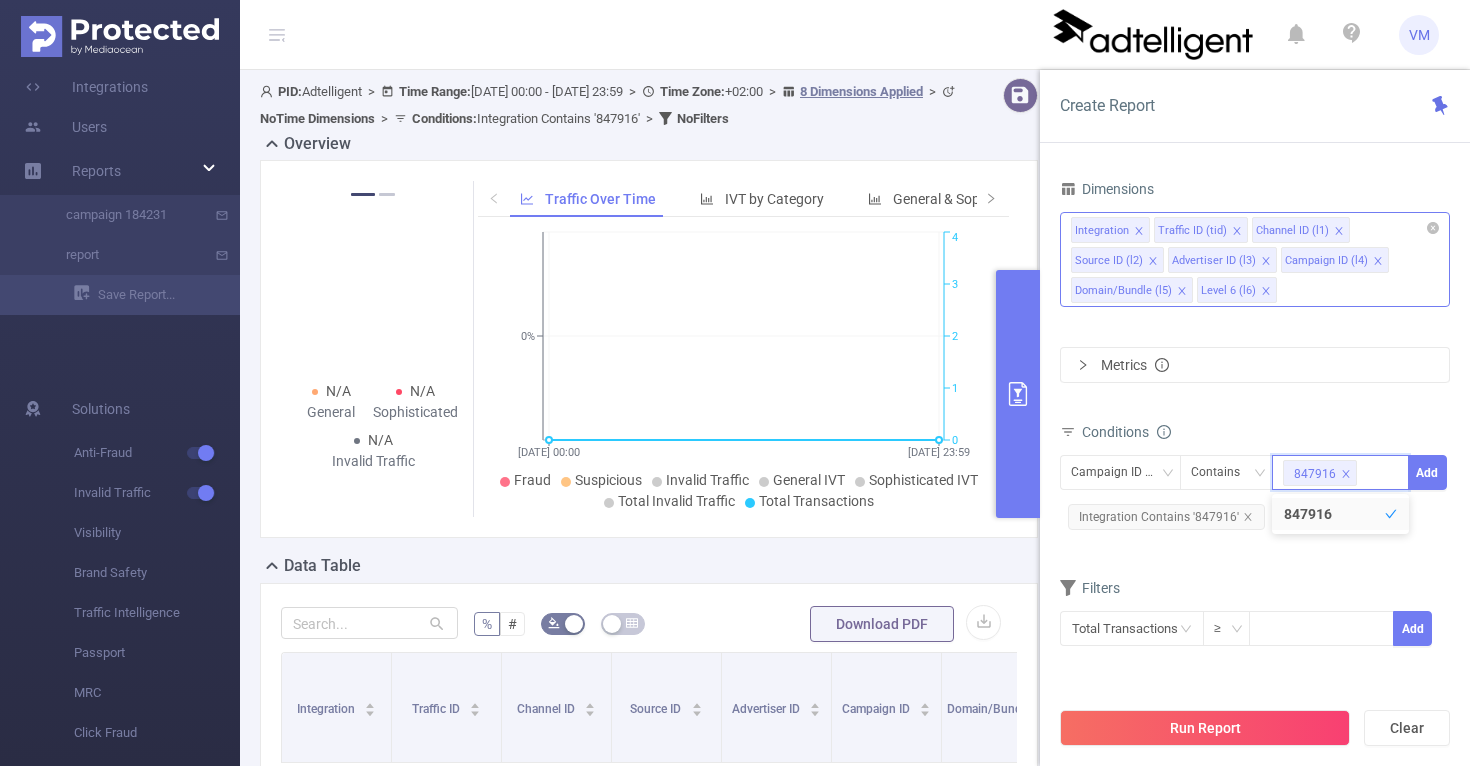 click on "Filters" at bounding box center (1255, 590) 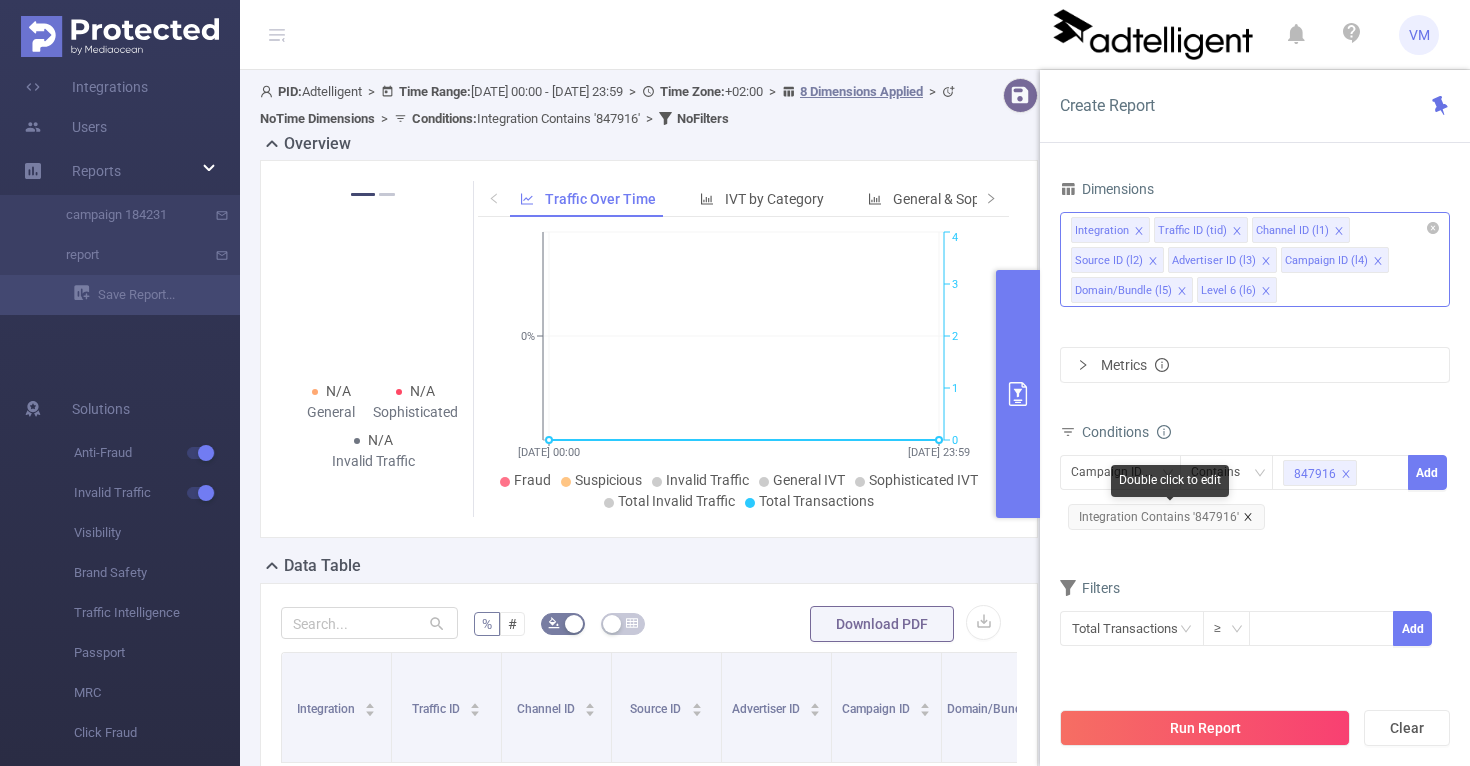 click 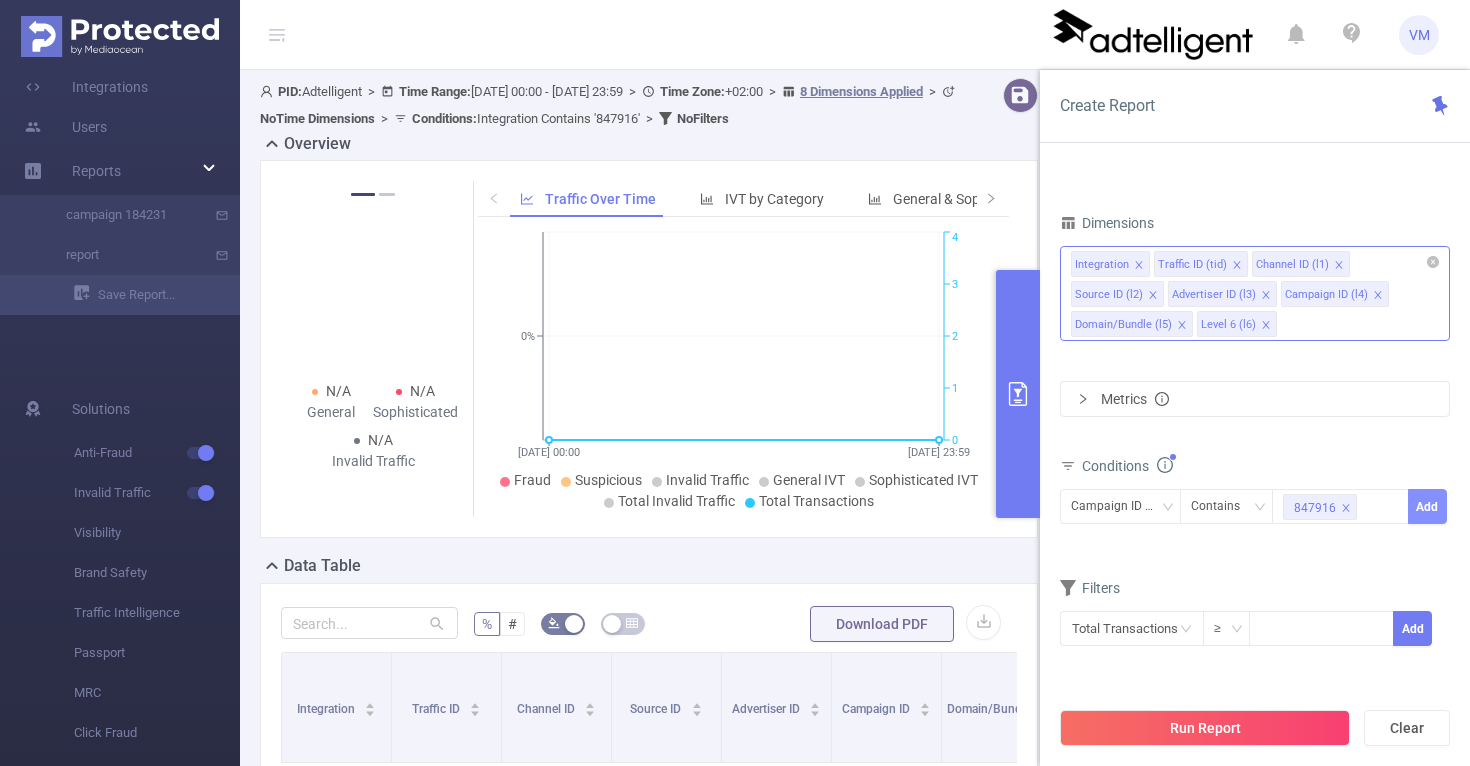 click on "Add" at bounding box center [1427, 506] 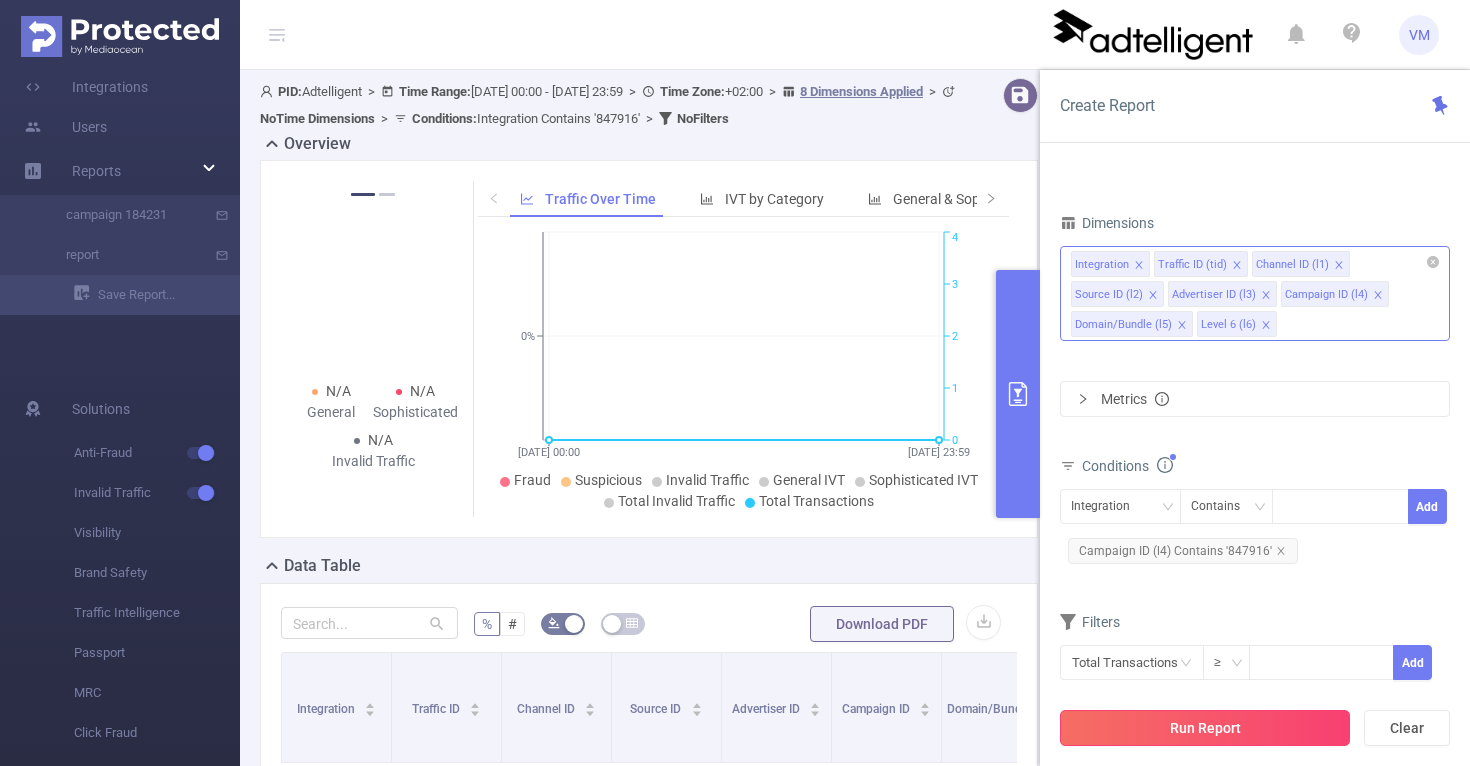 click on "Run Report" at bounding box center (1205, 728) 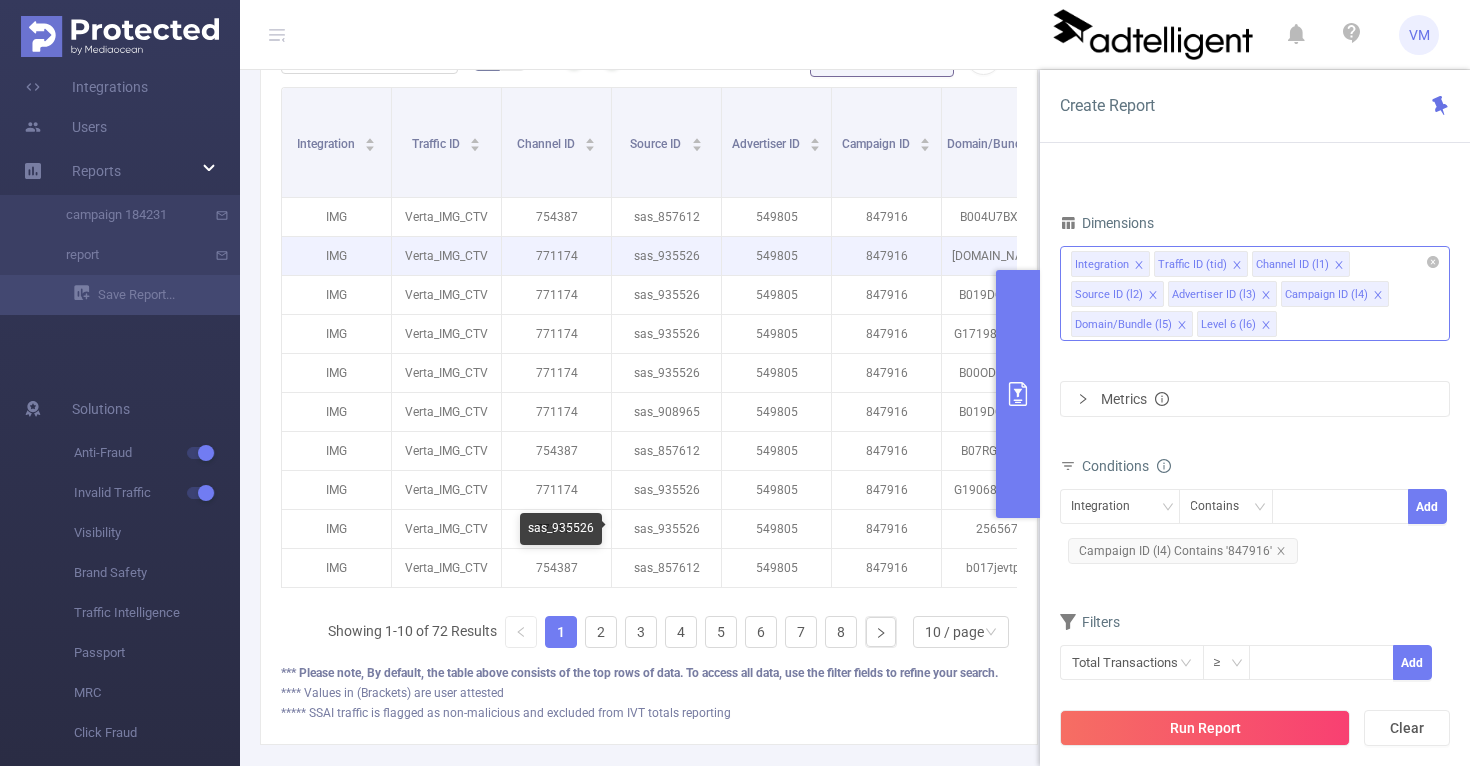 scroll, scrollTop: 570, scrollLeft: 0, axis: vertical 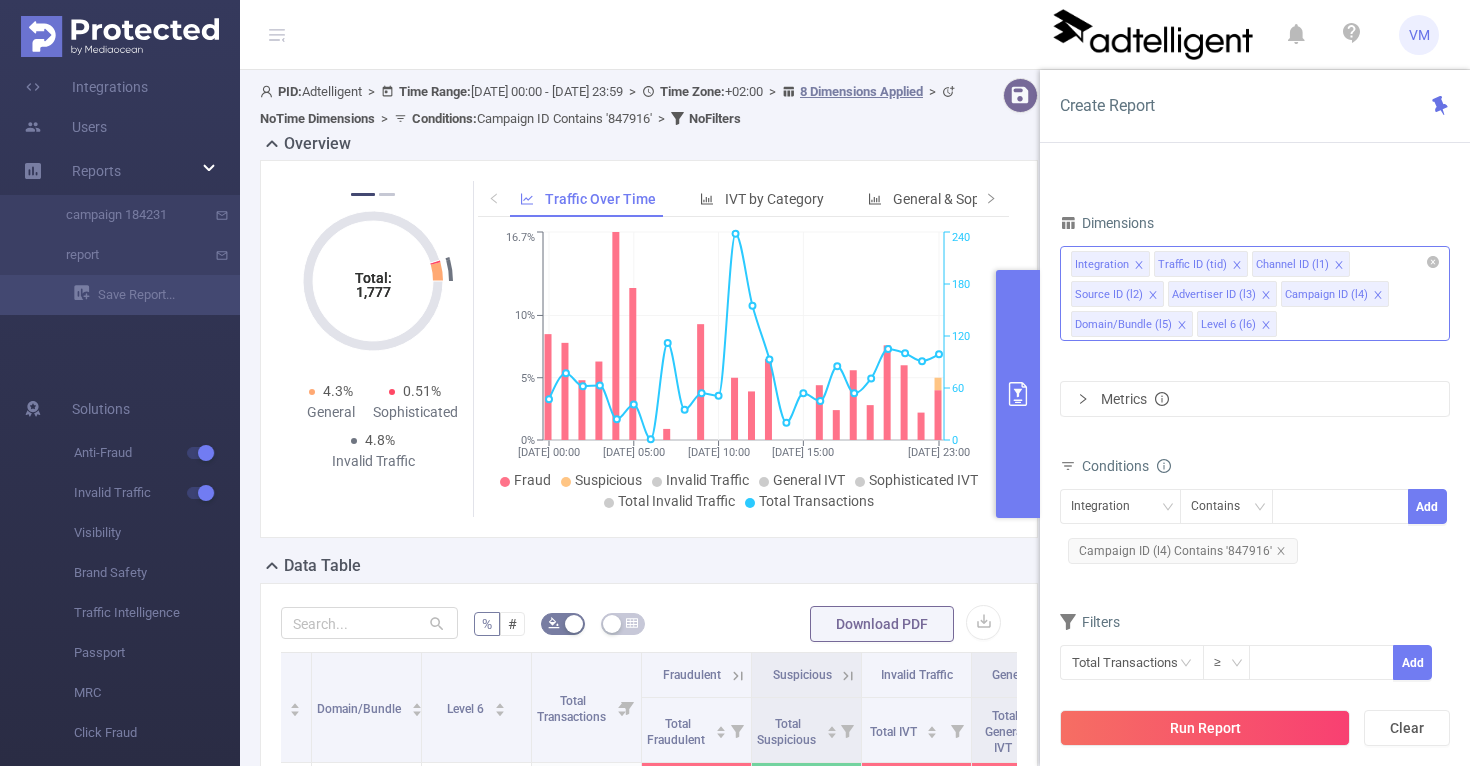 click at bounding box center [120, 36] 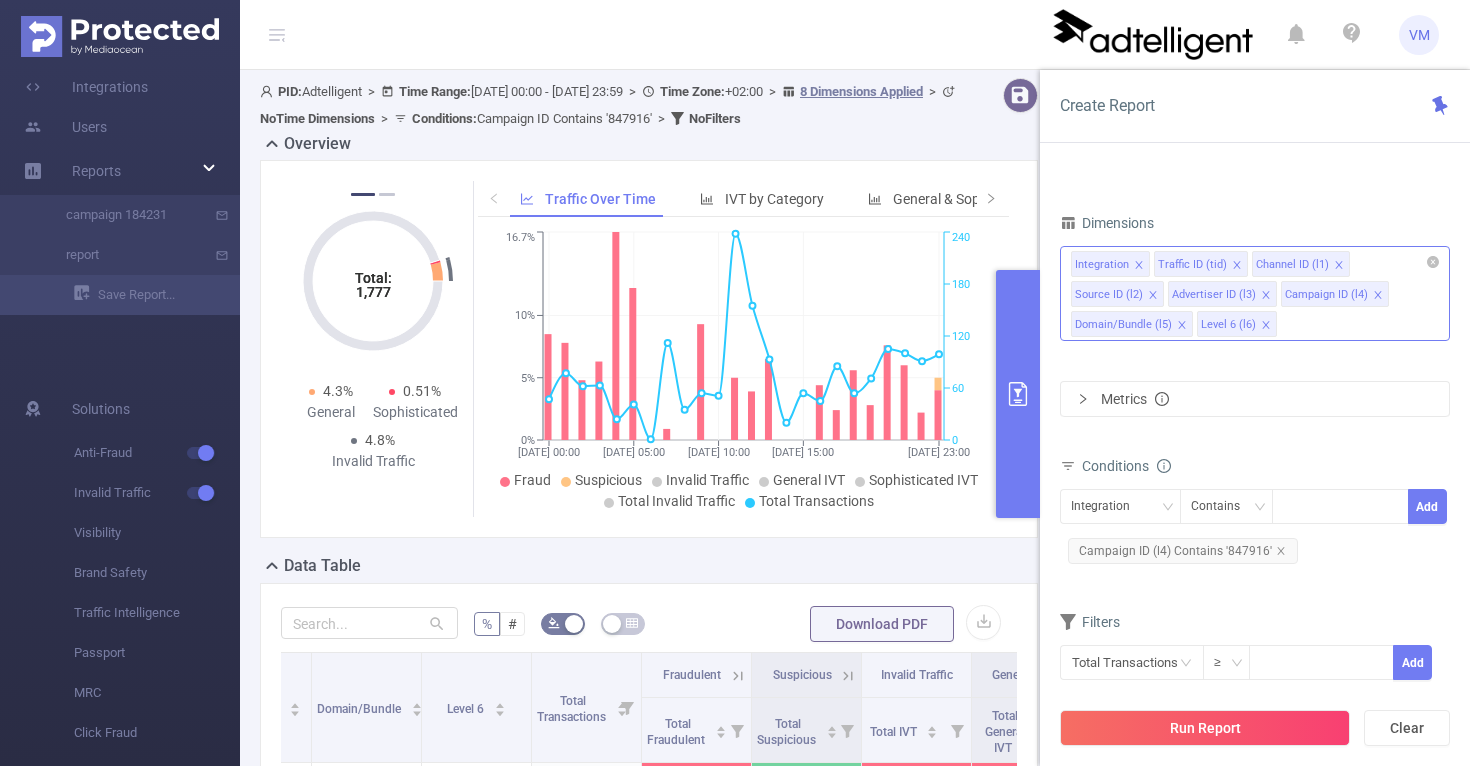 click at bounding box center [1153, 35] 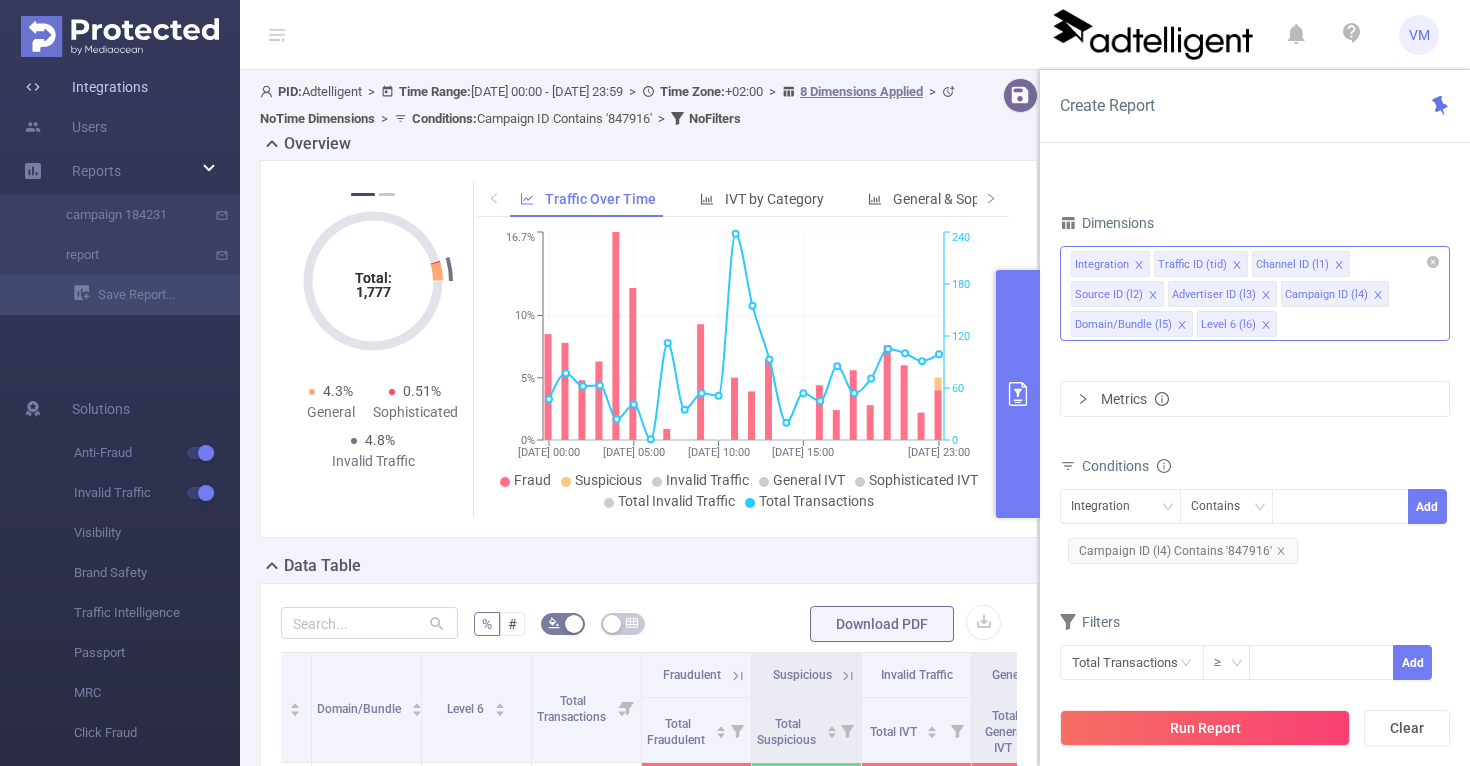 click on "Integrations" at bounding box center (86, 87) 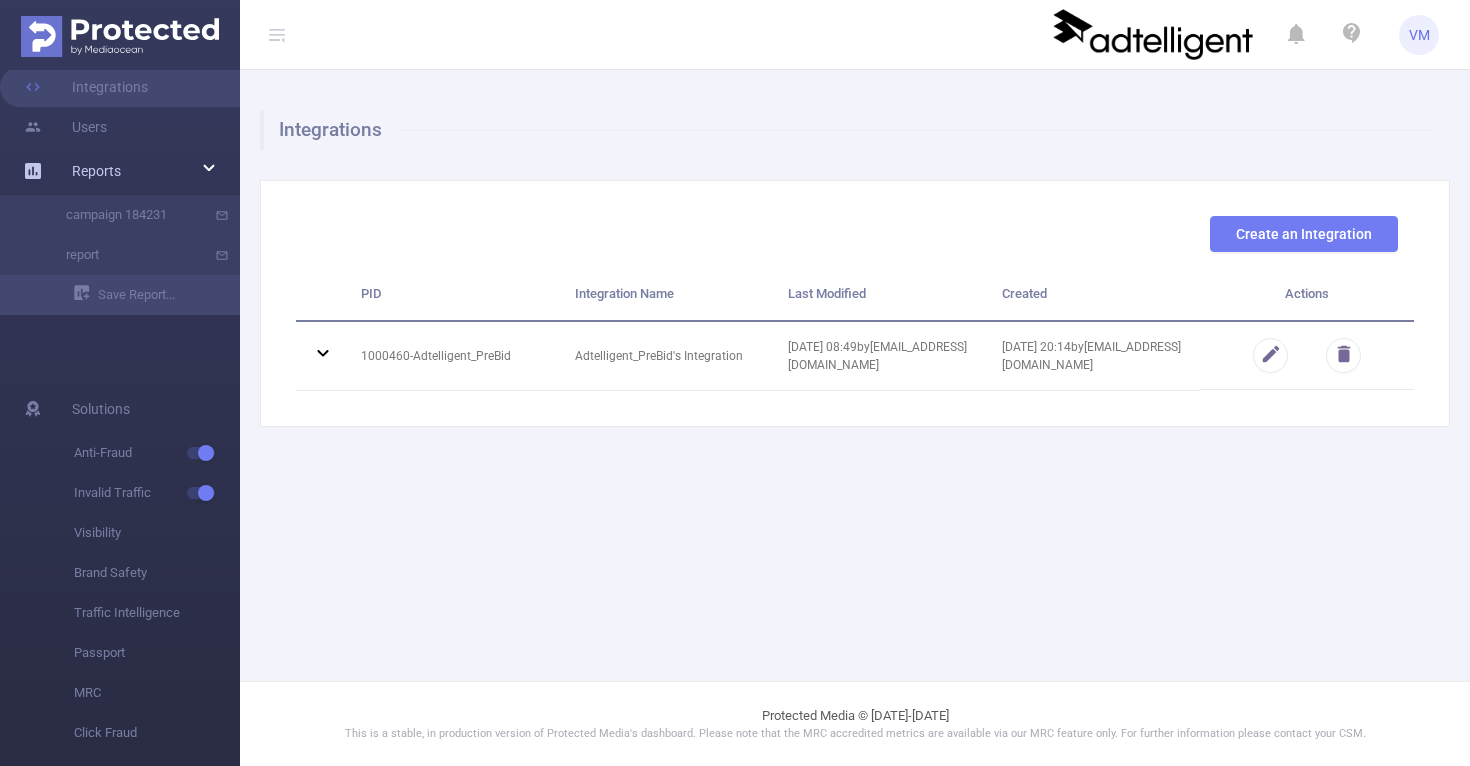 click on "Reports" at bounding box center (96, 171) 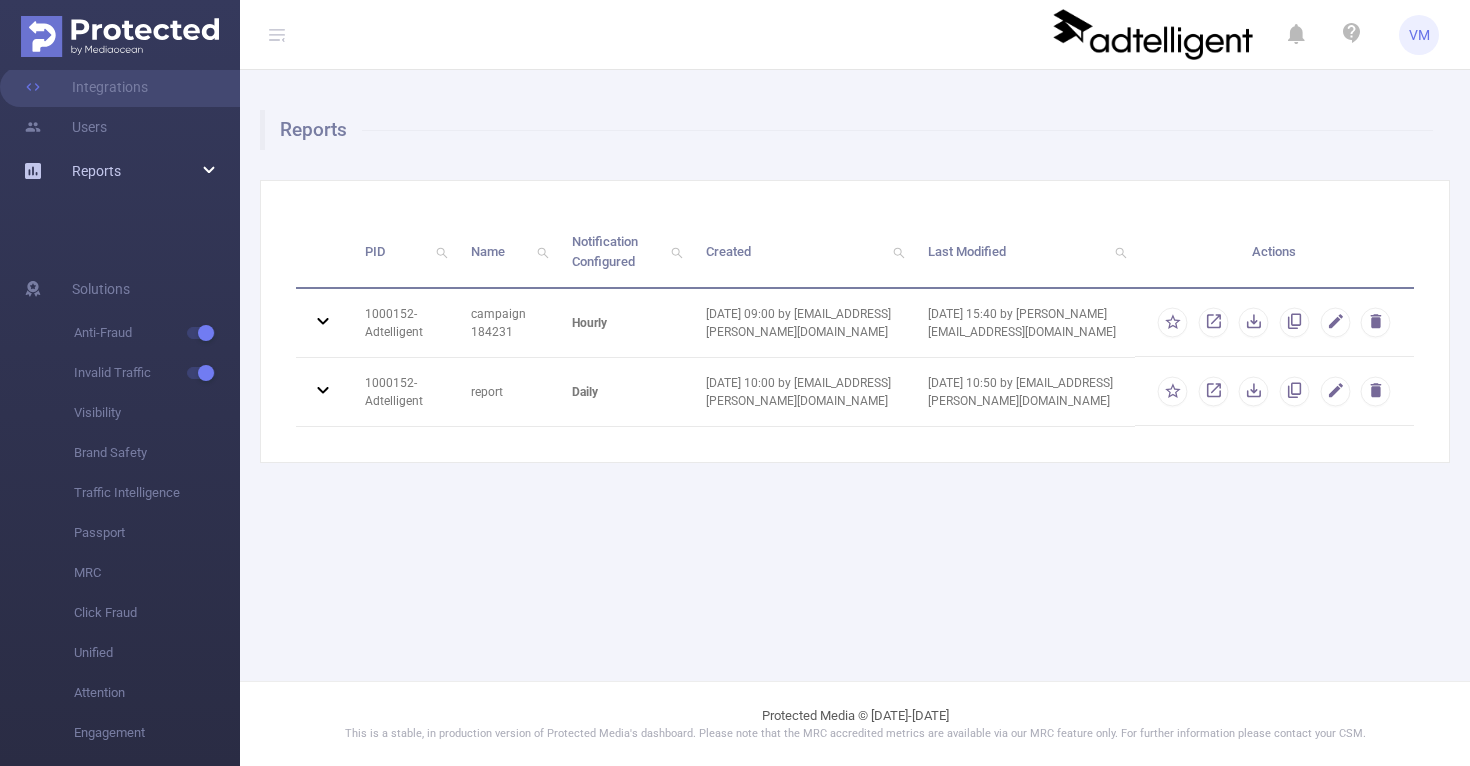 click on "Reports" at bounding box center (96, 171) 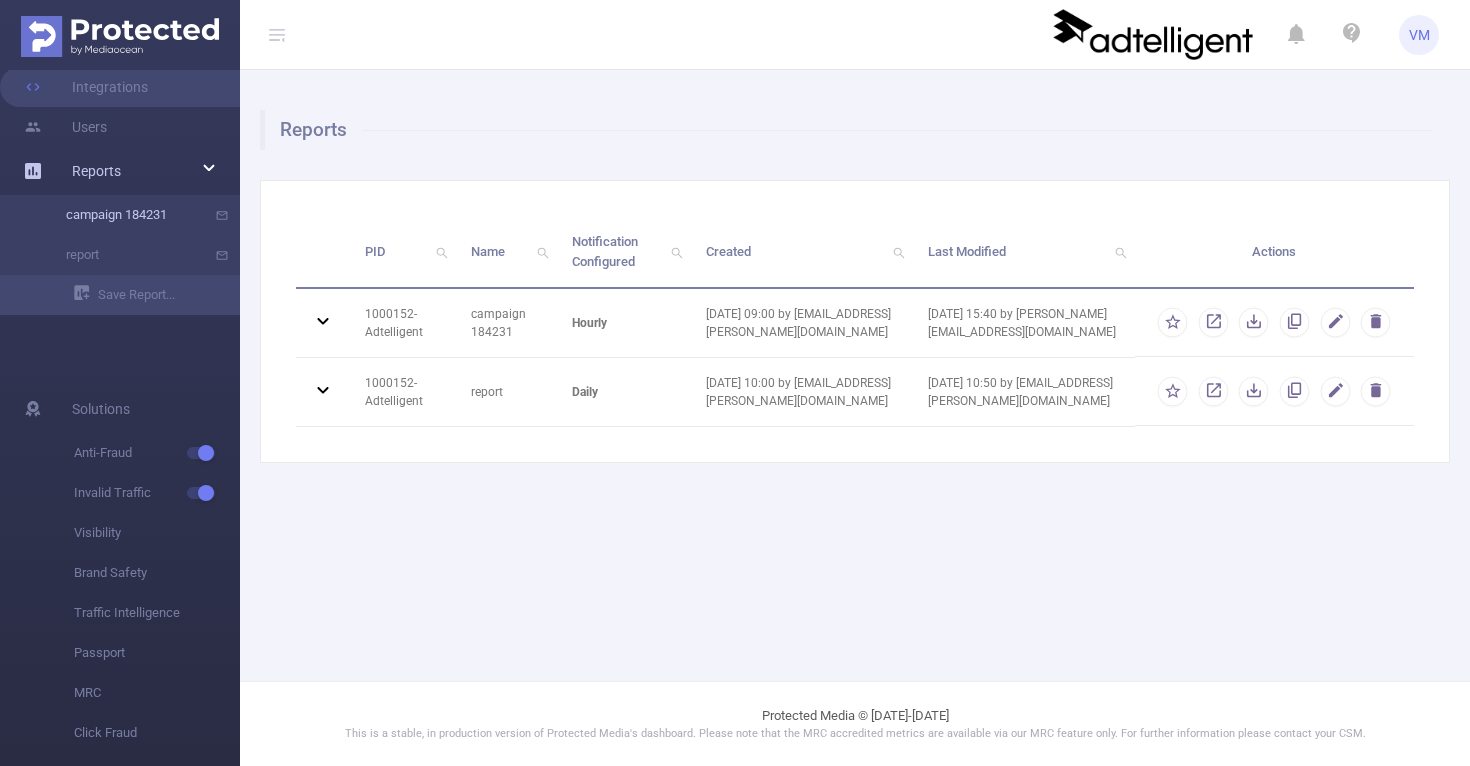 click on "campaign 184231" at bounding box center (128, 215) 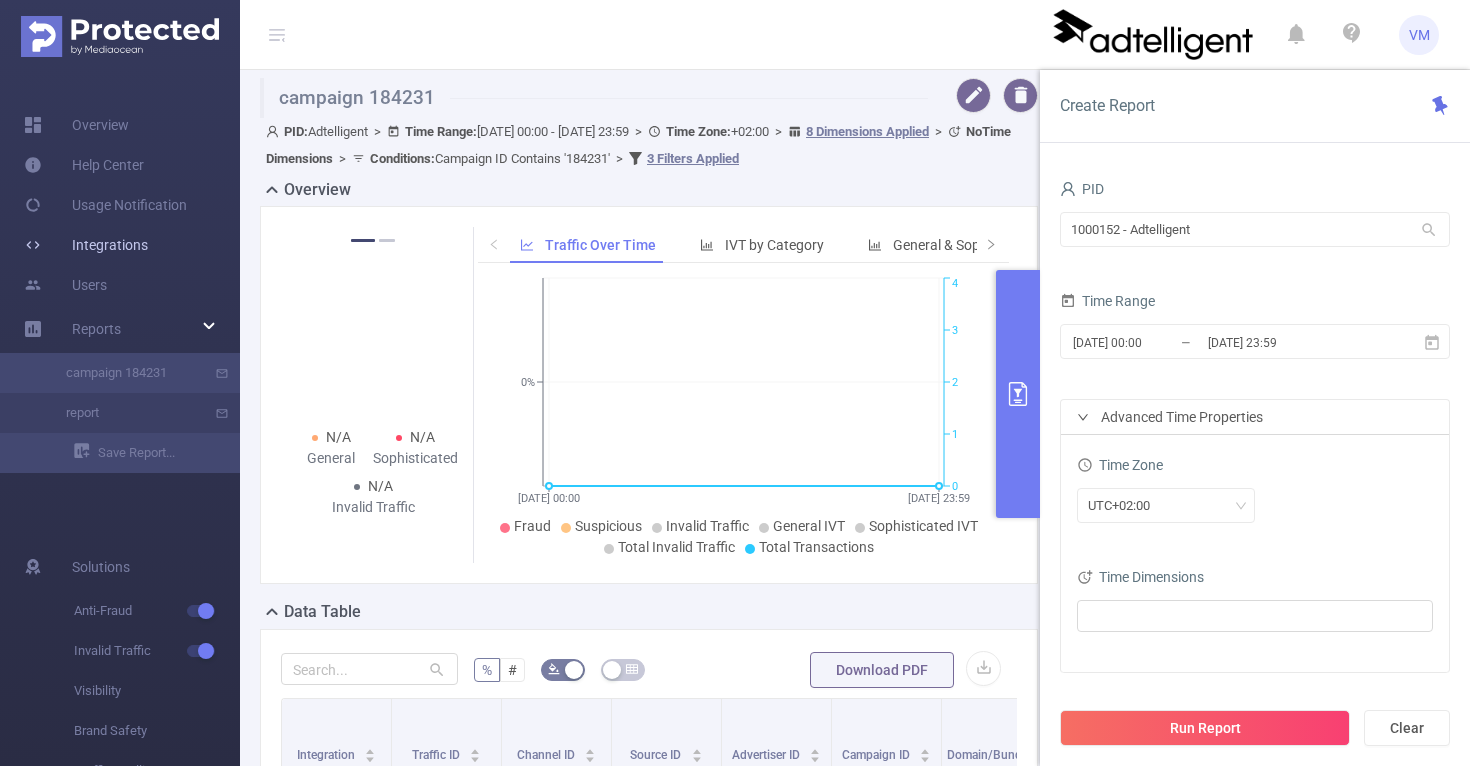 click on "Integrations" at bounding box center [86, 245] 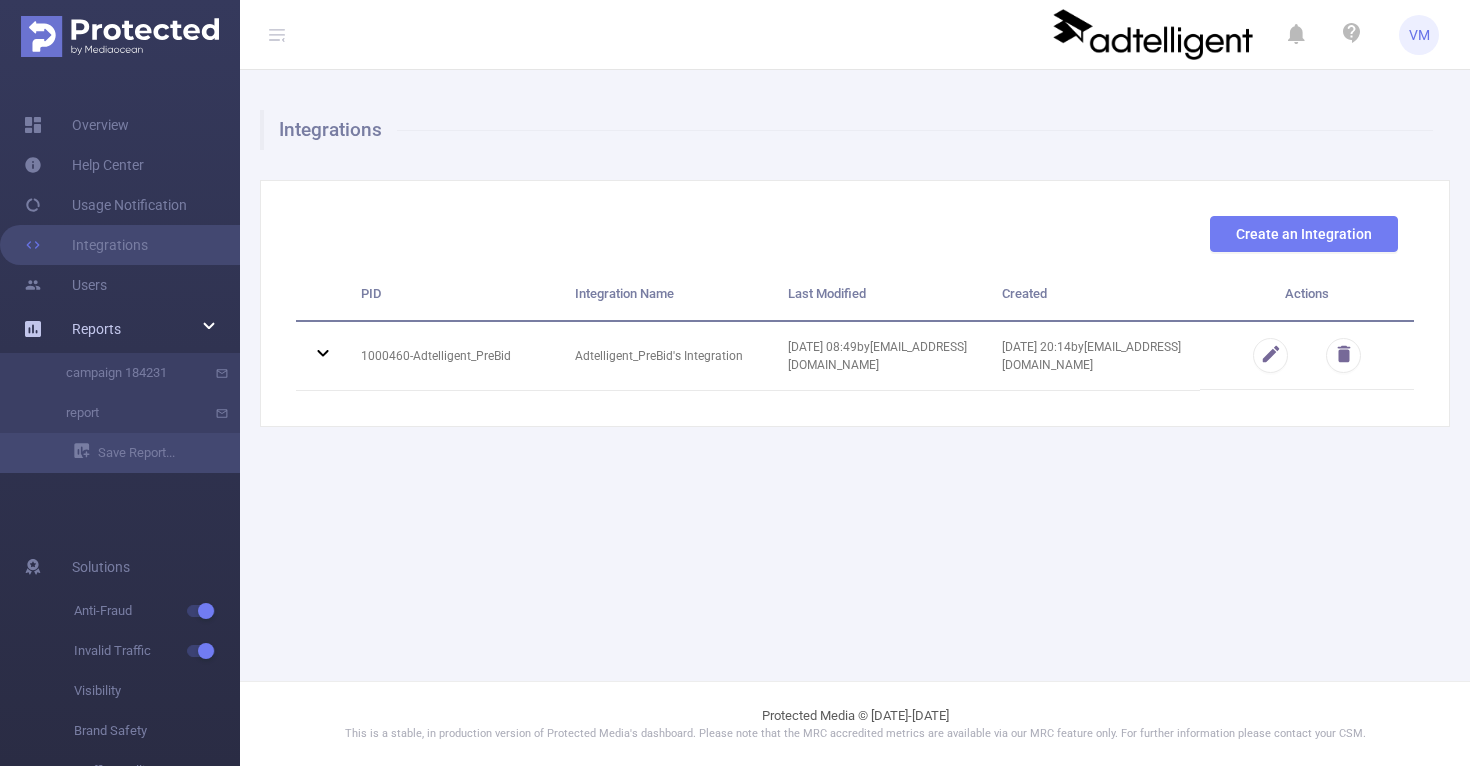 click on "Reports" at bounding box center [96, 329] 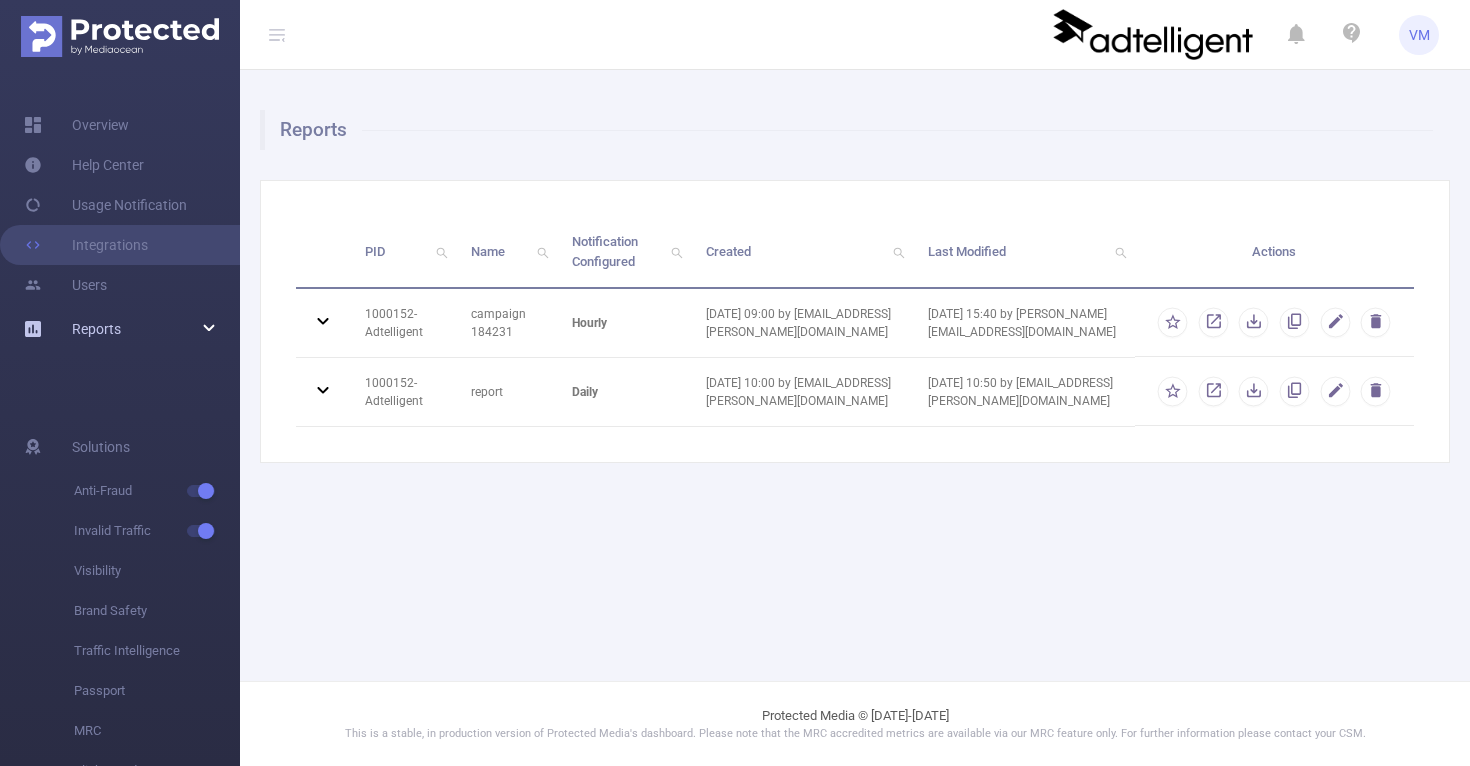 click on "Reports" at bounding box center [96, 329] 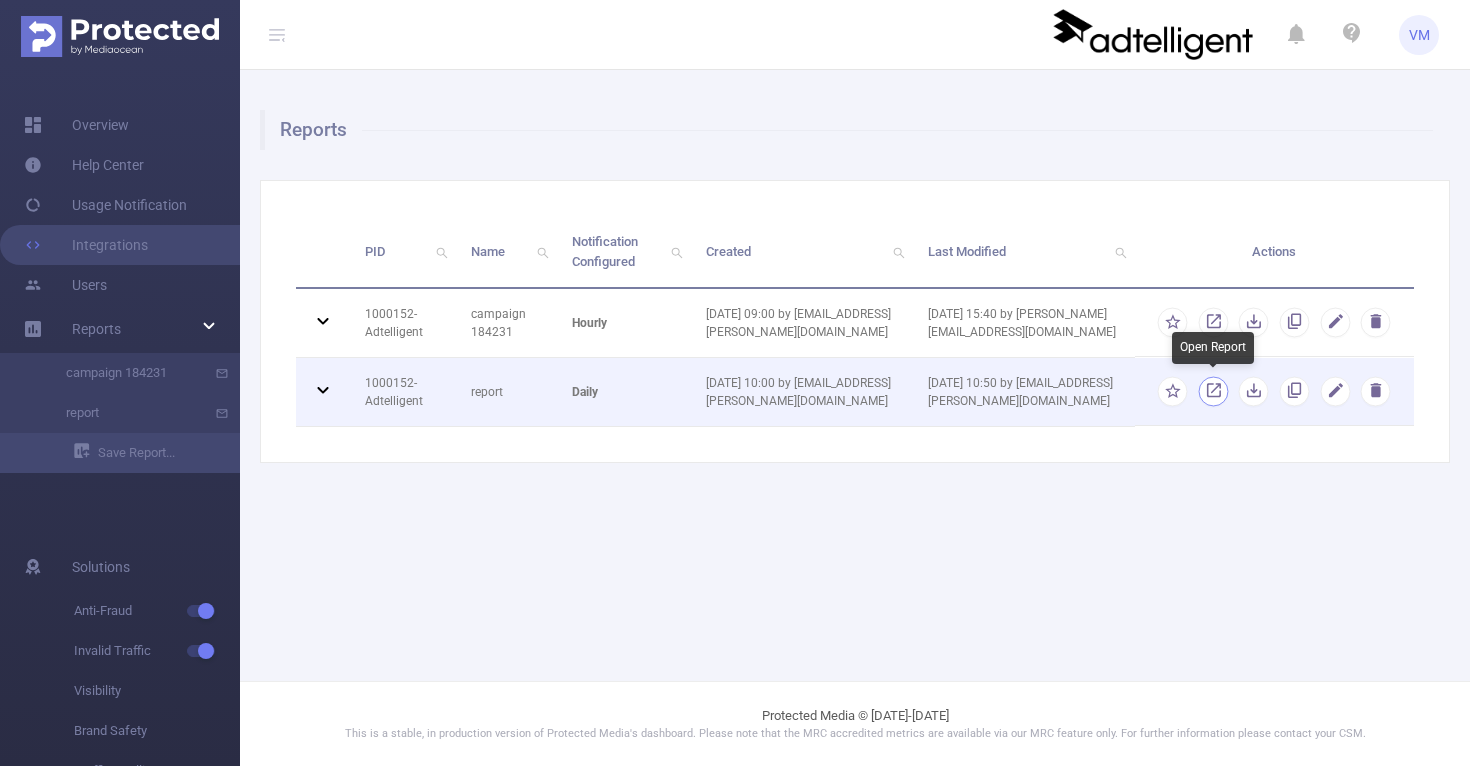 click at bounding box center (1213, 395) 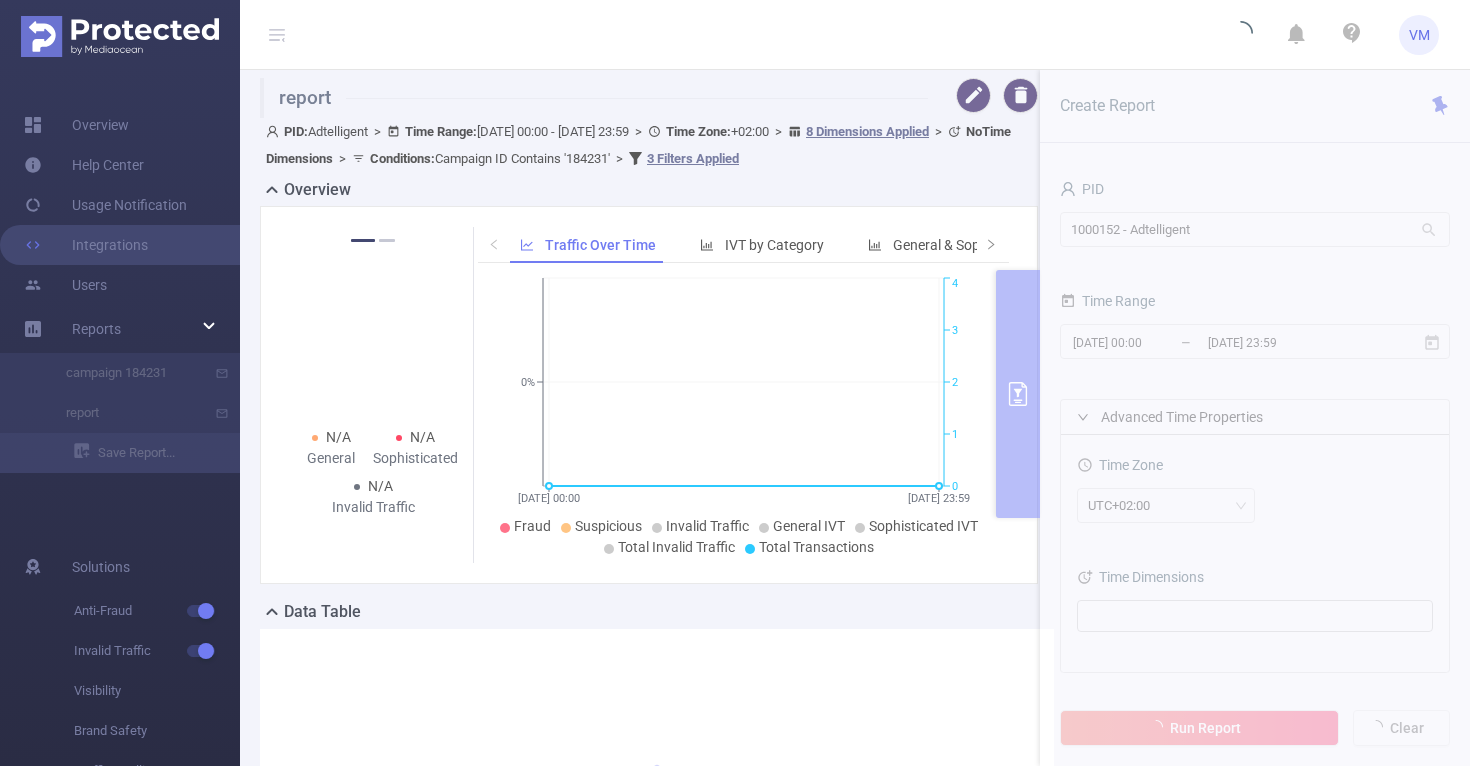 click on "report PID:  Adtelligent  >  Time Range:  [DATE] 00:00 -
[DATE] 23:59  >  Time Zone:  +02:00  >  8 Dimensions Applied  >  No  Time Dimensions  >  Conditions :  Campaign ID Contains '184231'  >  3 Filters Applied  Overview N/A Fraudulent N/A Suspicious N/A Invalid Traffic N/A General N/A Sophisticated N/A Invalid Traffic N/A Fraudulent N/A Suspicious N/A Invalid Traffic N/A General N/A Sophisticated N/A Invalid Traffic N/A Fraudulent N/A Suspicious N/A Invalid Traffic 1 2       Traffic Over Time           IVT by Category           General & Sophisticated IVT by Category     [DATE] 00:00 [DATE] 23:59 0% 0 1 2 3 4 Fraud Suspicious Invalid Traffic General IVT Sophisticated IVT Total Invalid Traffic Total Transactions  Data Table Create Report    PID 1000152 - Adtelligent 1000152 - Adtelligent      Time Range [DATE] 00:00   _   [DATE] 23:59 Advanced Time Properties    Time Zone UTC+02:00     Time Dimensions      Dimensions Integration Traffic ID (tid) Channel ID (l1)" at bounding box center [855, 519] 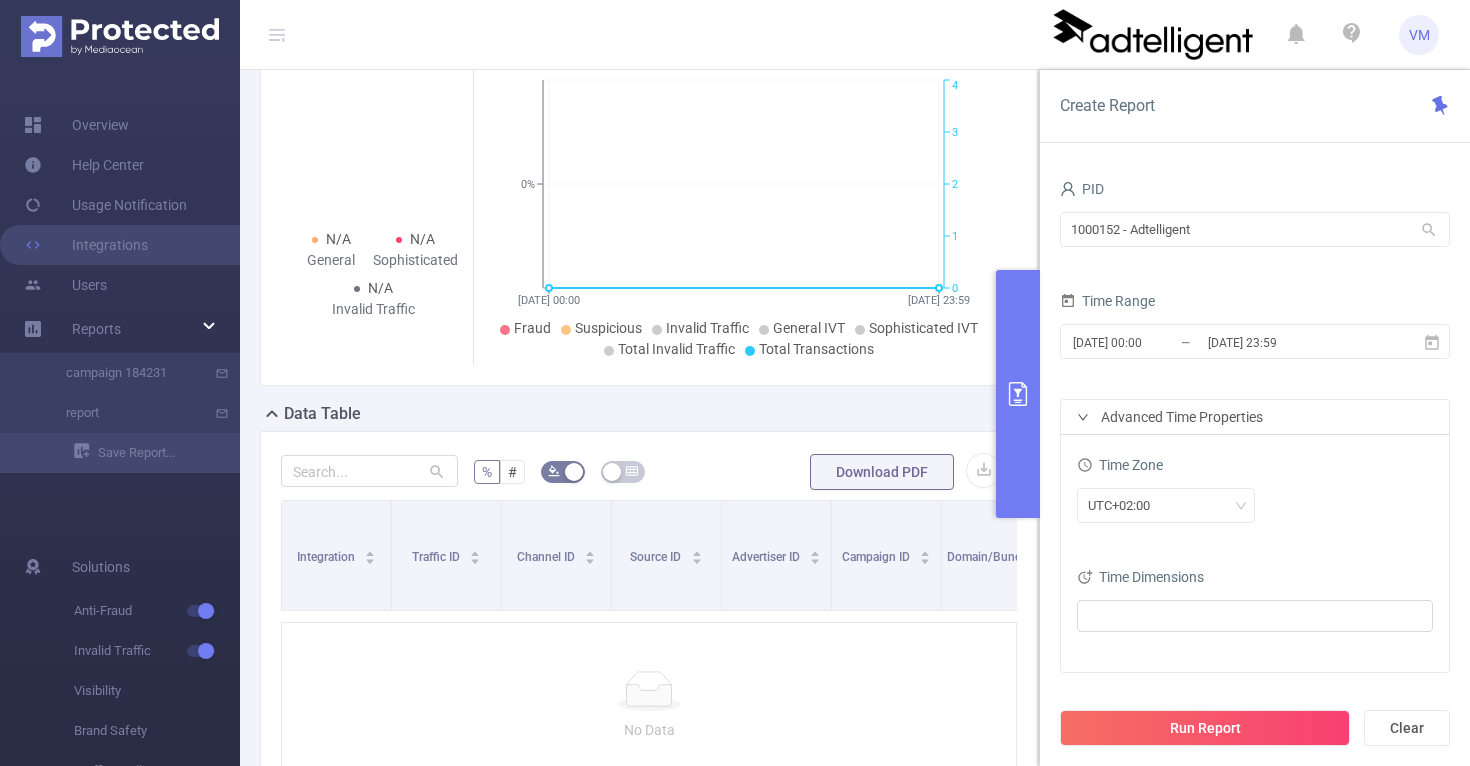 scroll, scrollTop: 201, scrollLeft: 0, axis: vertical 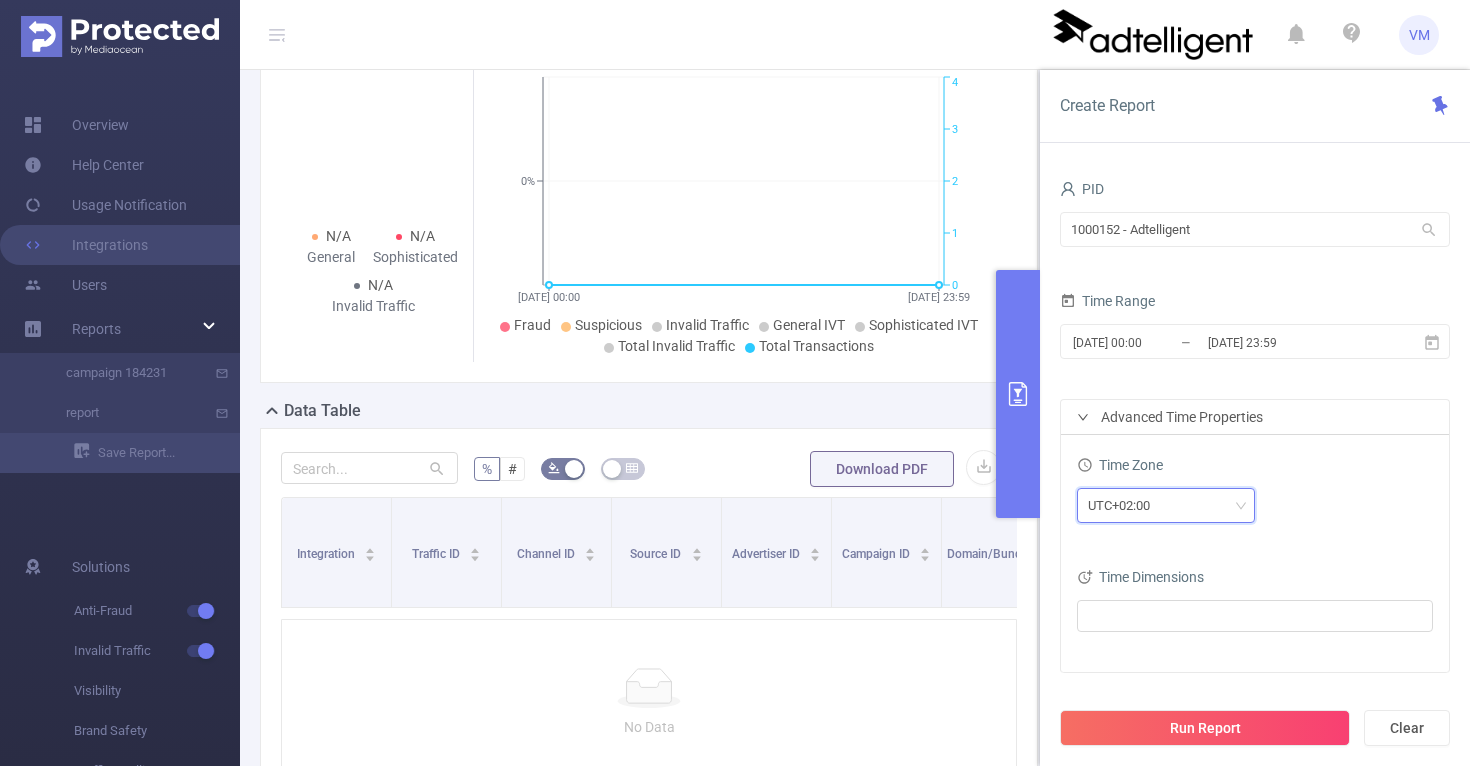click on "UTC+02:00" at bounding box center [1126, 505] 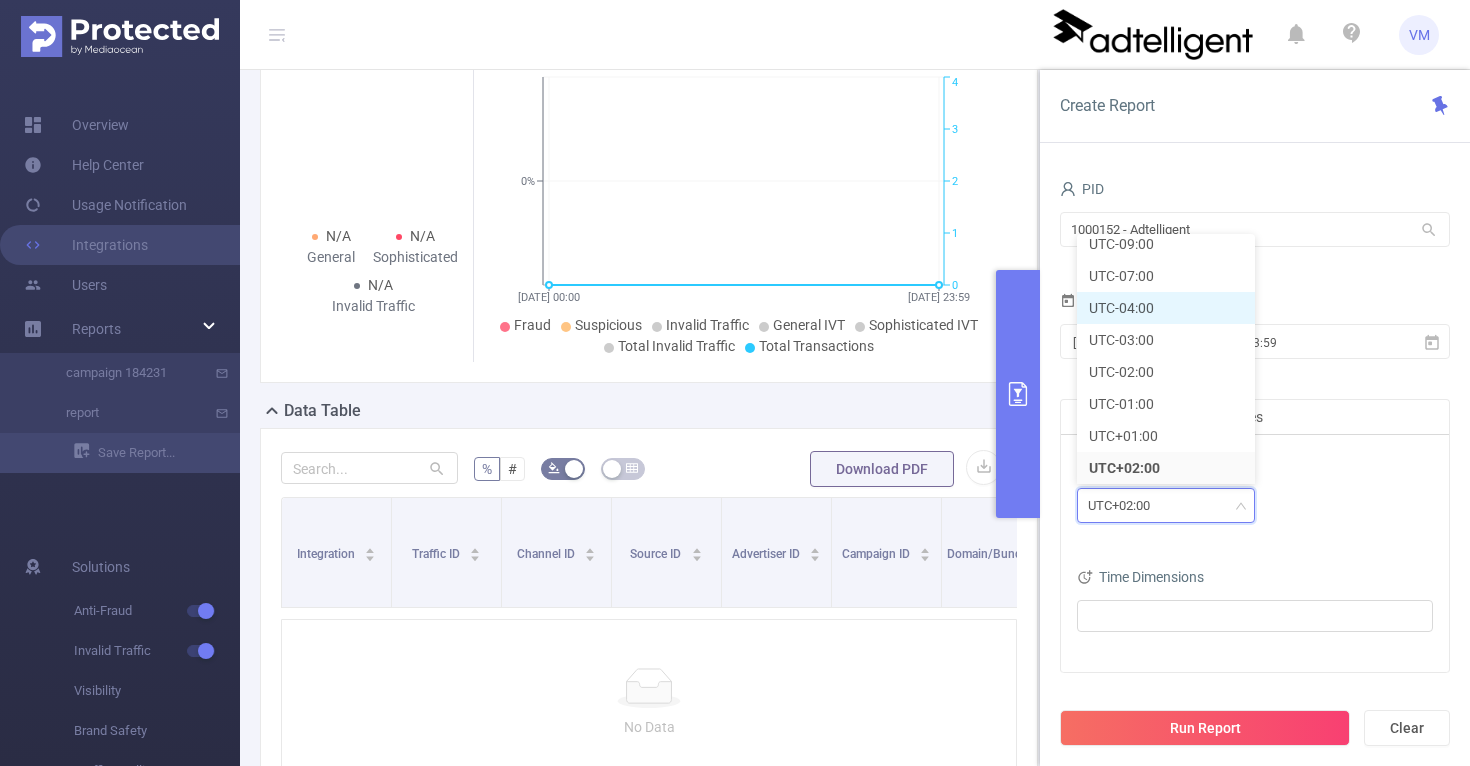 scroll, scrollTop: 0, scrollLeft: 0, axis: both 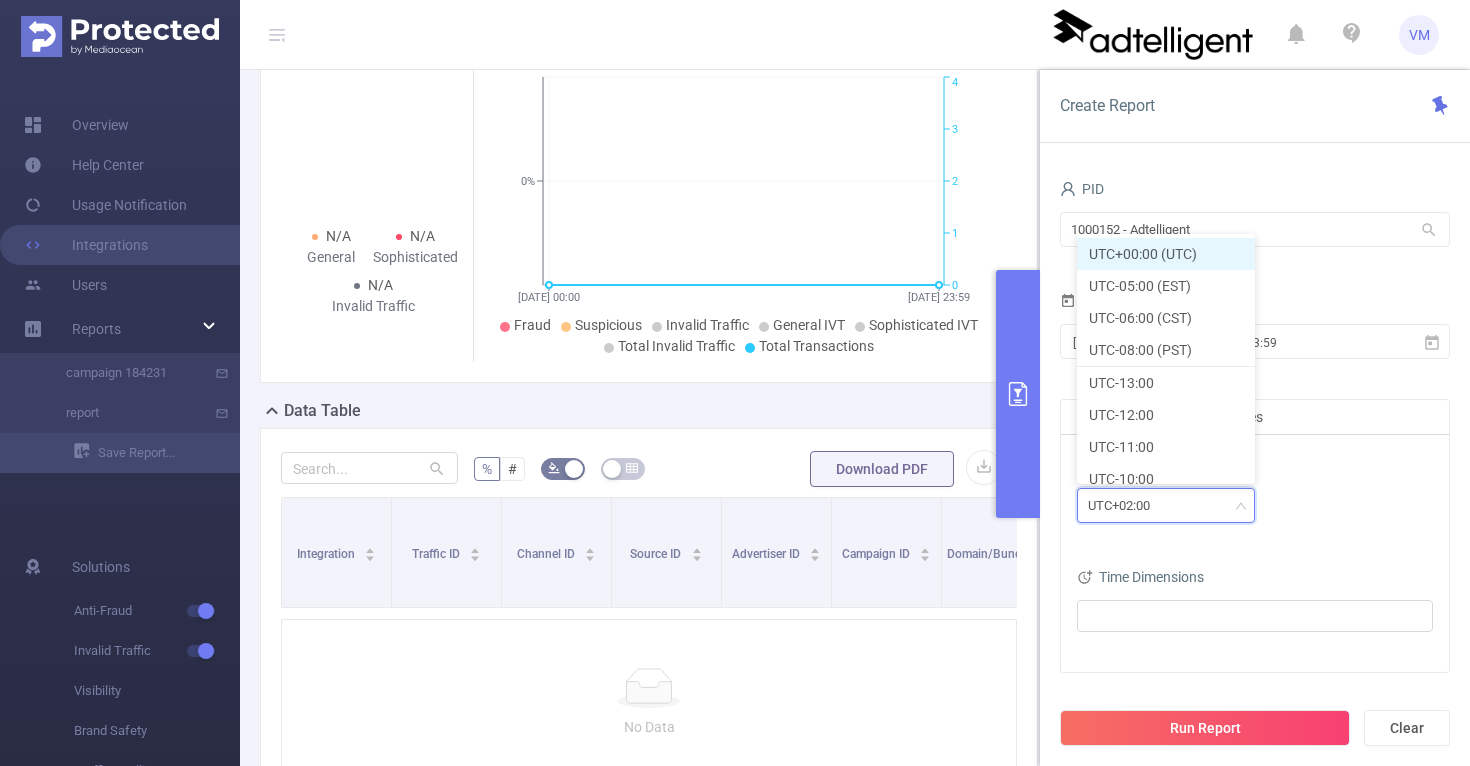 click on "UTC+00:00 (UTC)" at bounding box center [1166, 254] 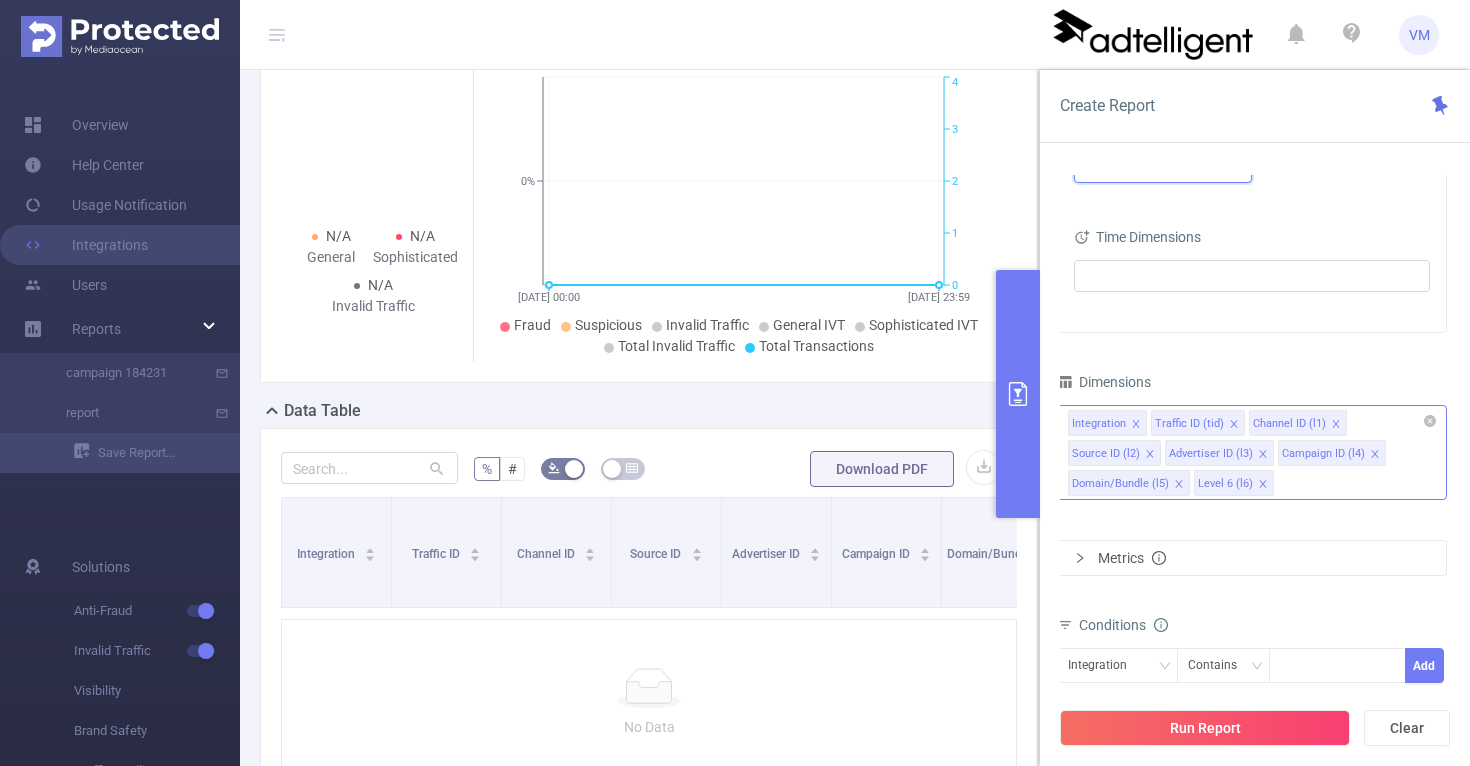 click 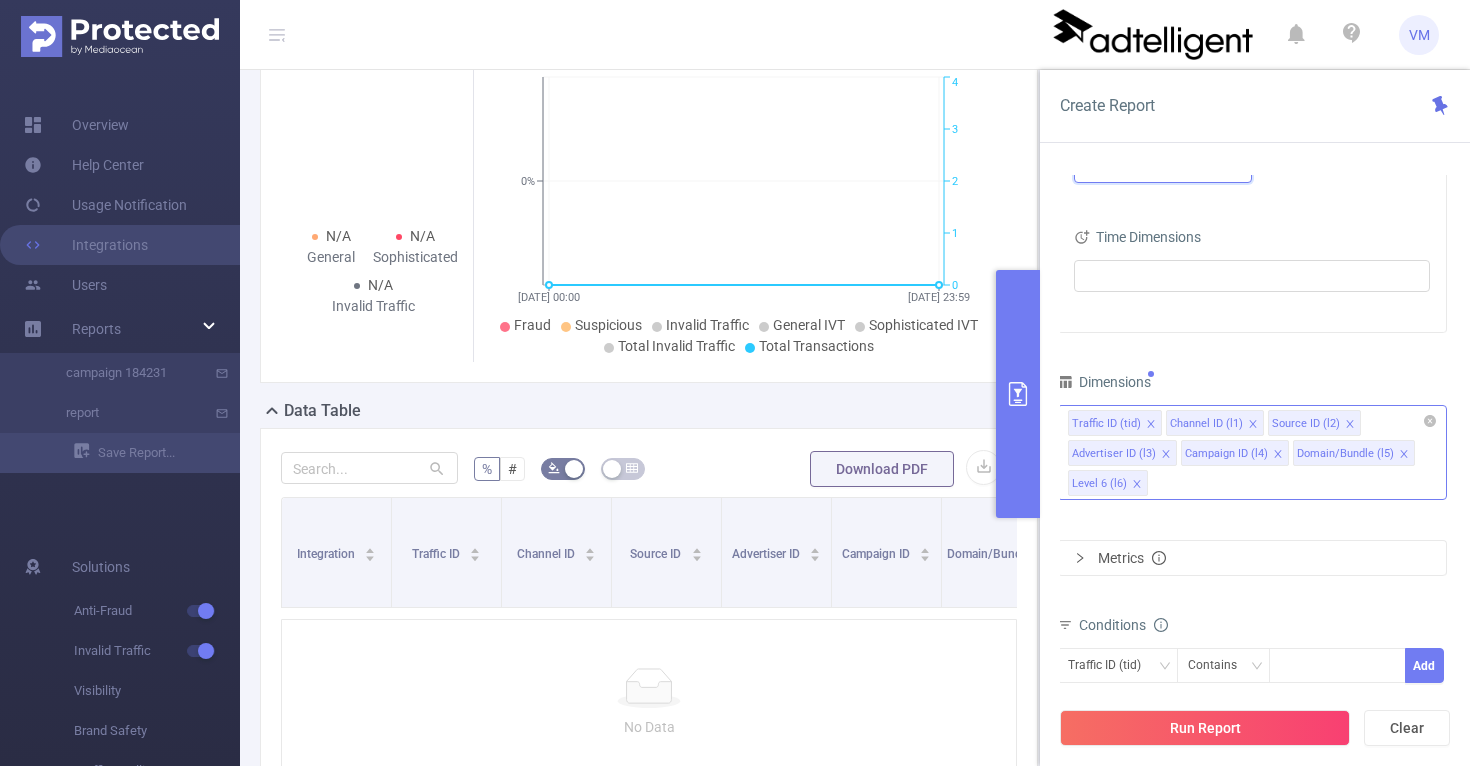 click 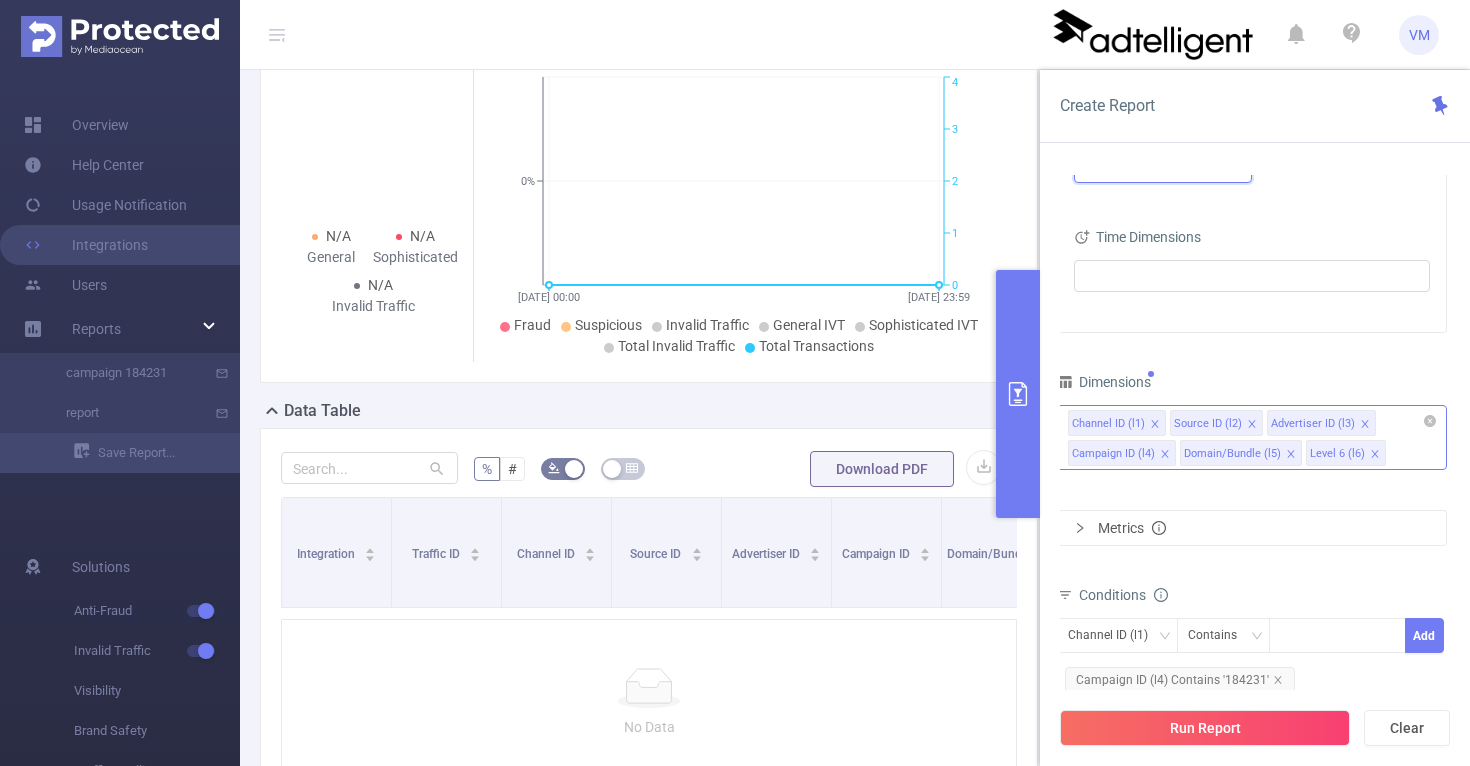 click 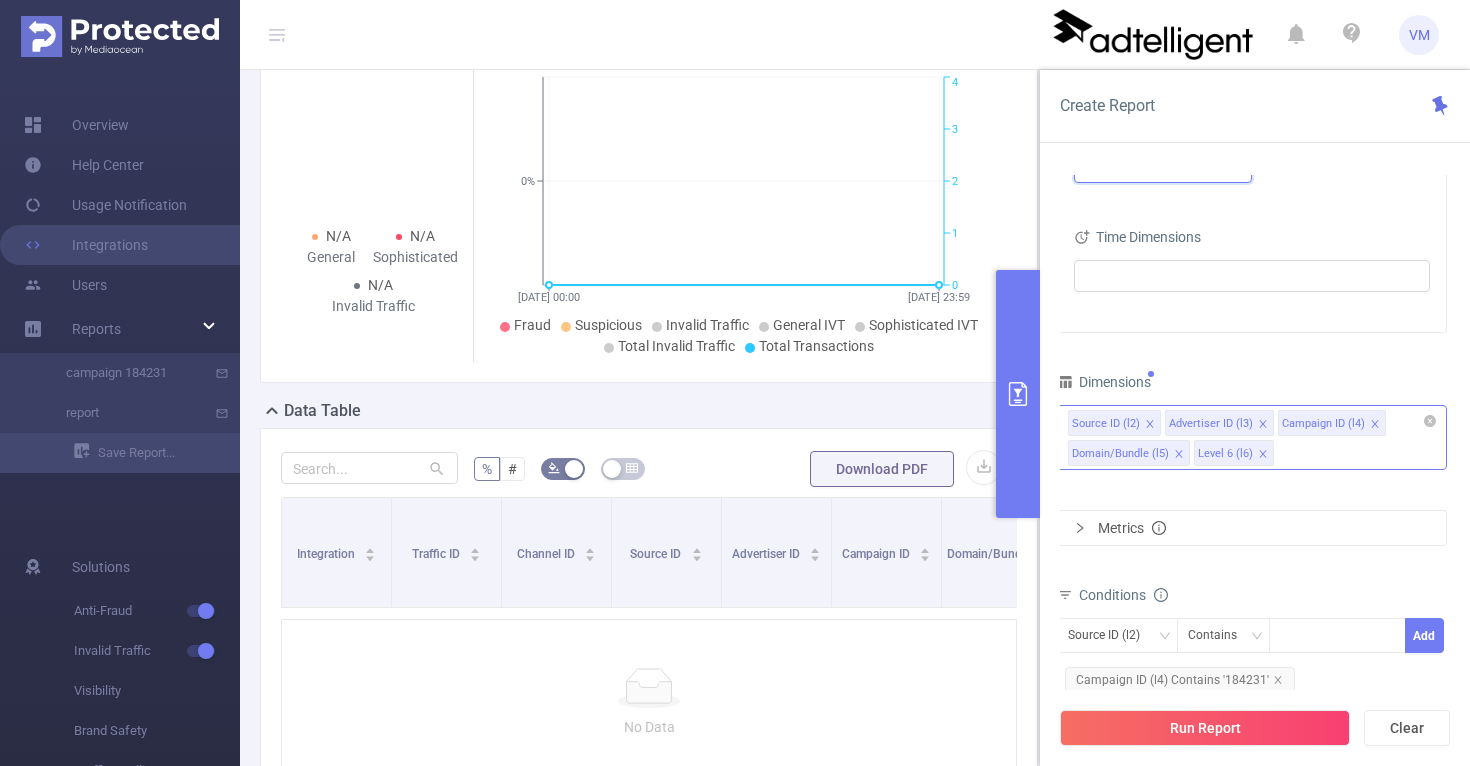 click 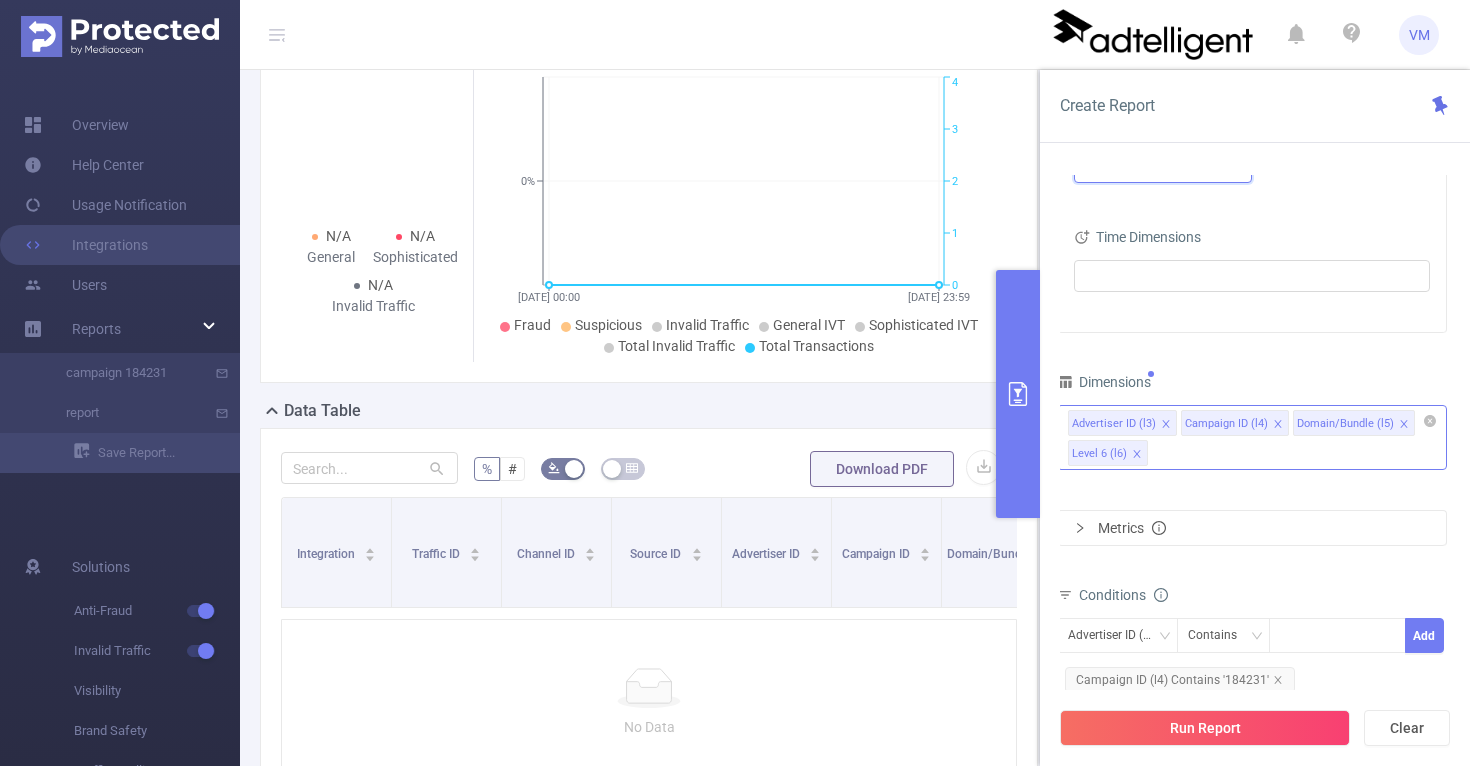 click on "Advertiser ID (l3)" at bounding box center [1114, 424] 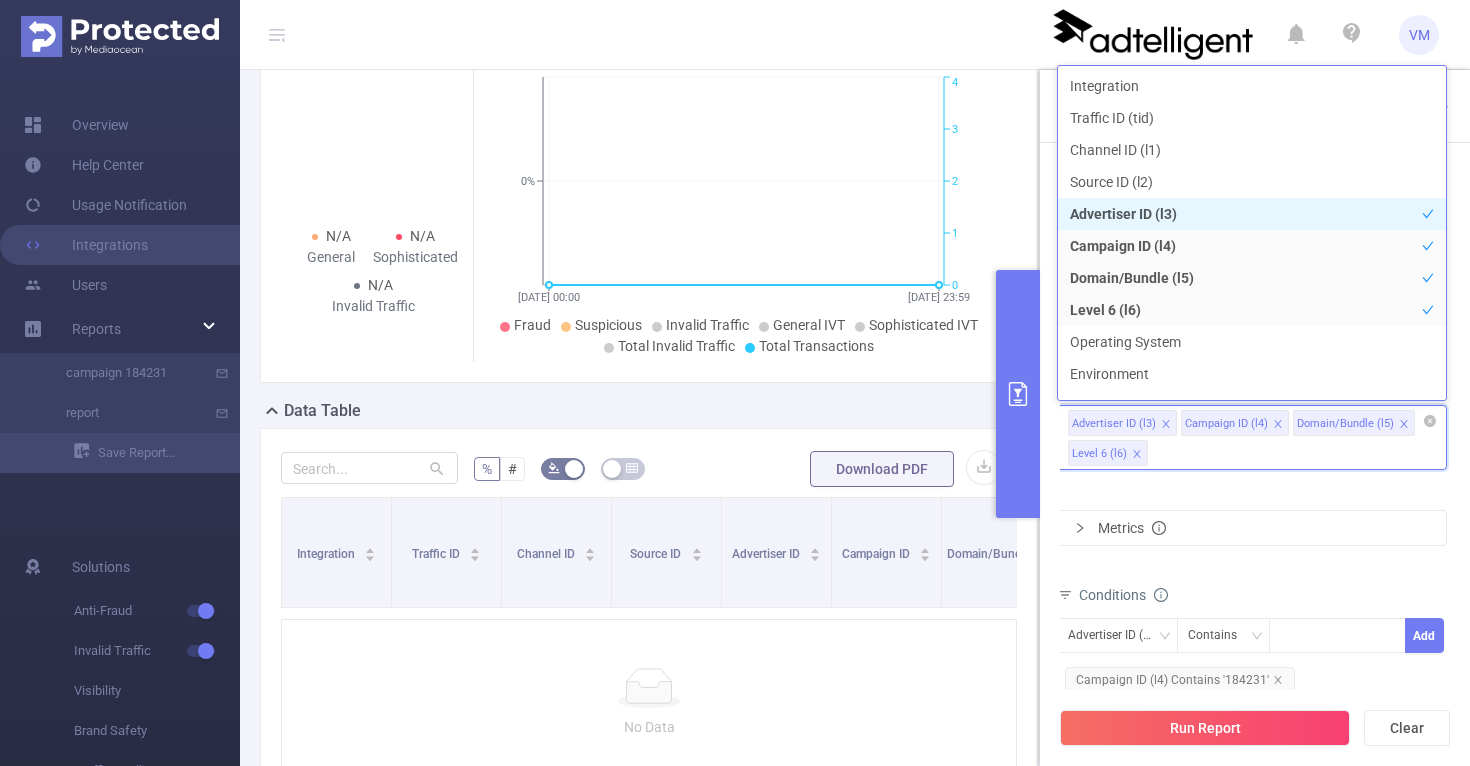 click 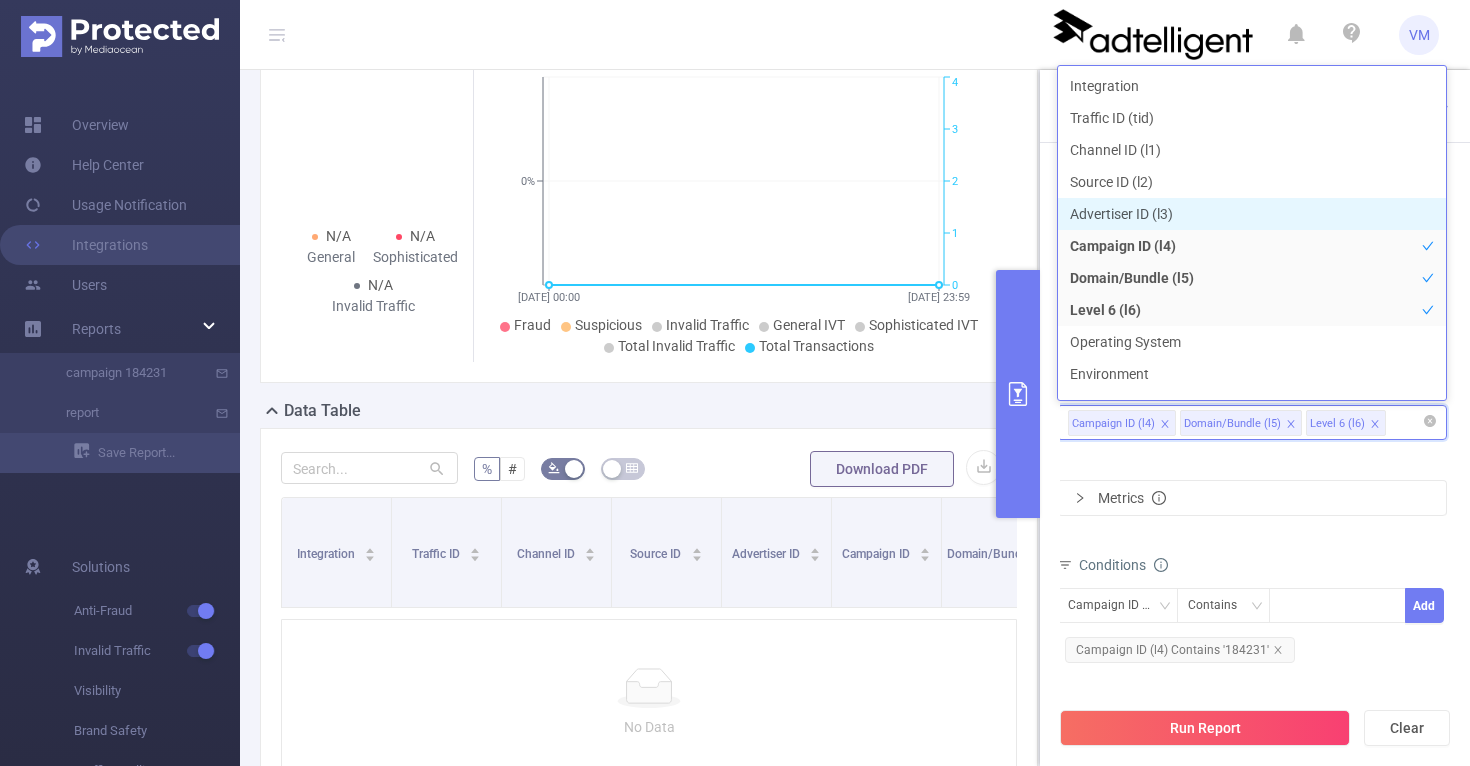 click 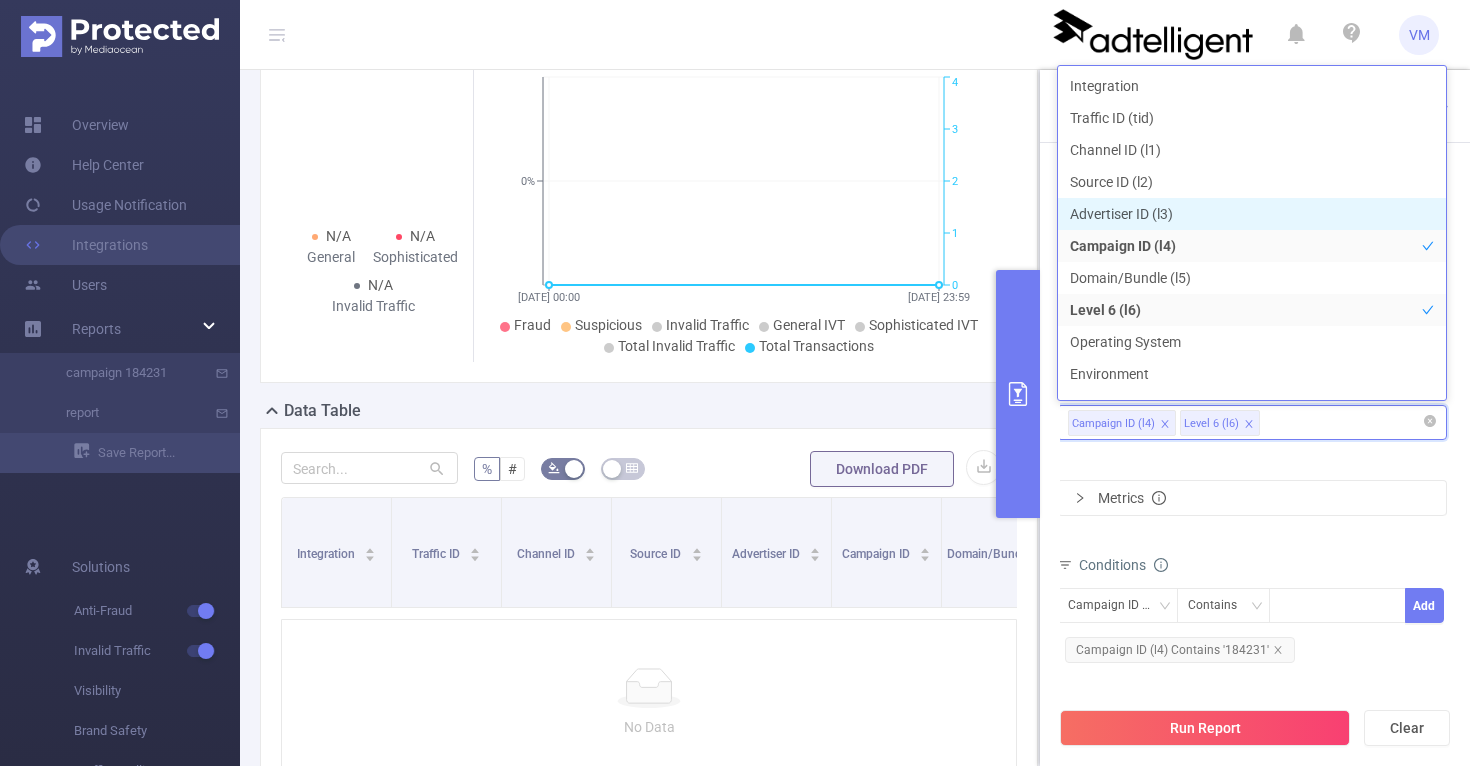 click 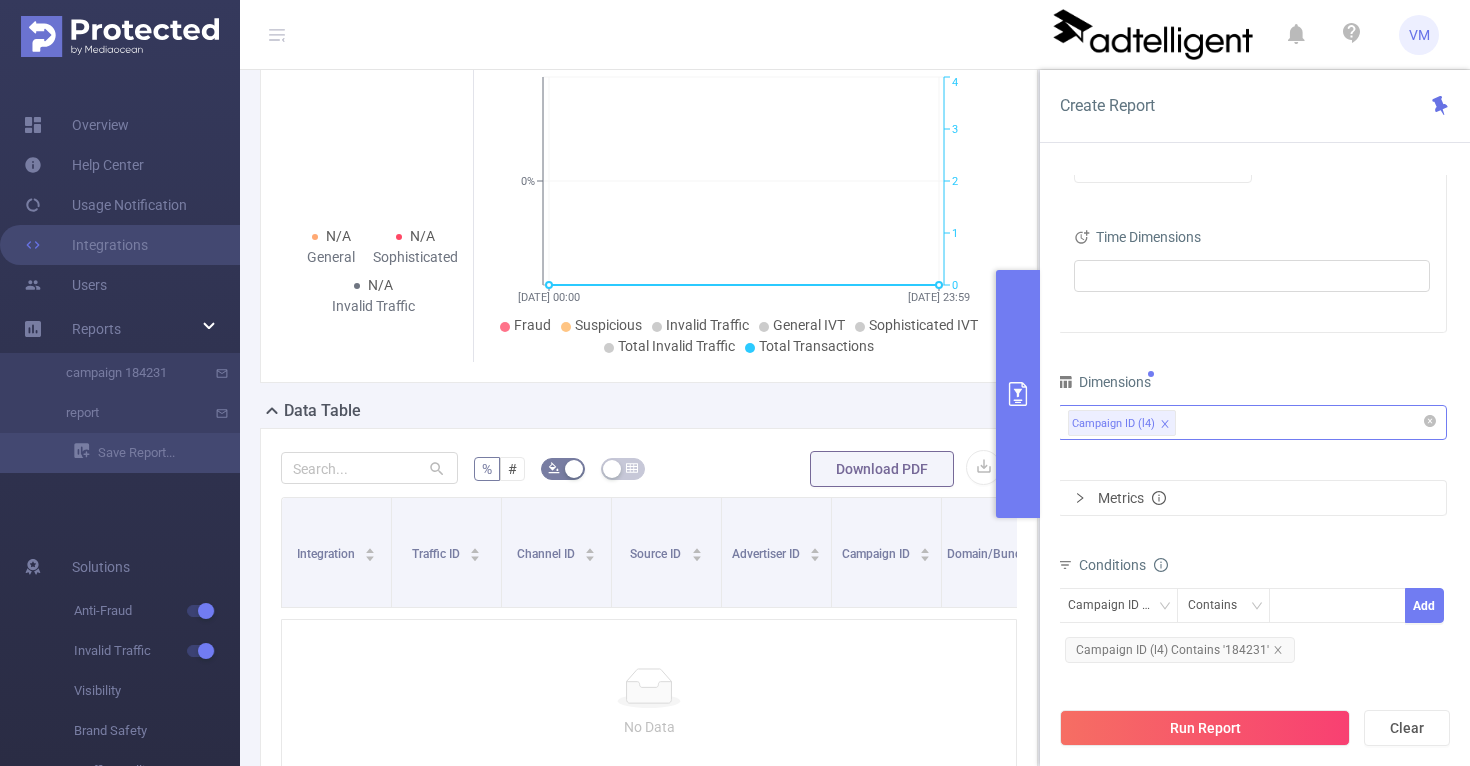 click on "Metrics" at bounding box center [1252, 498] 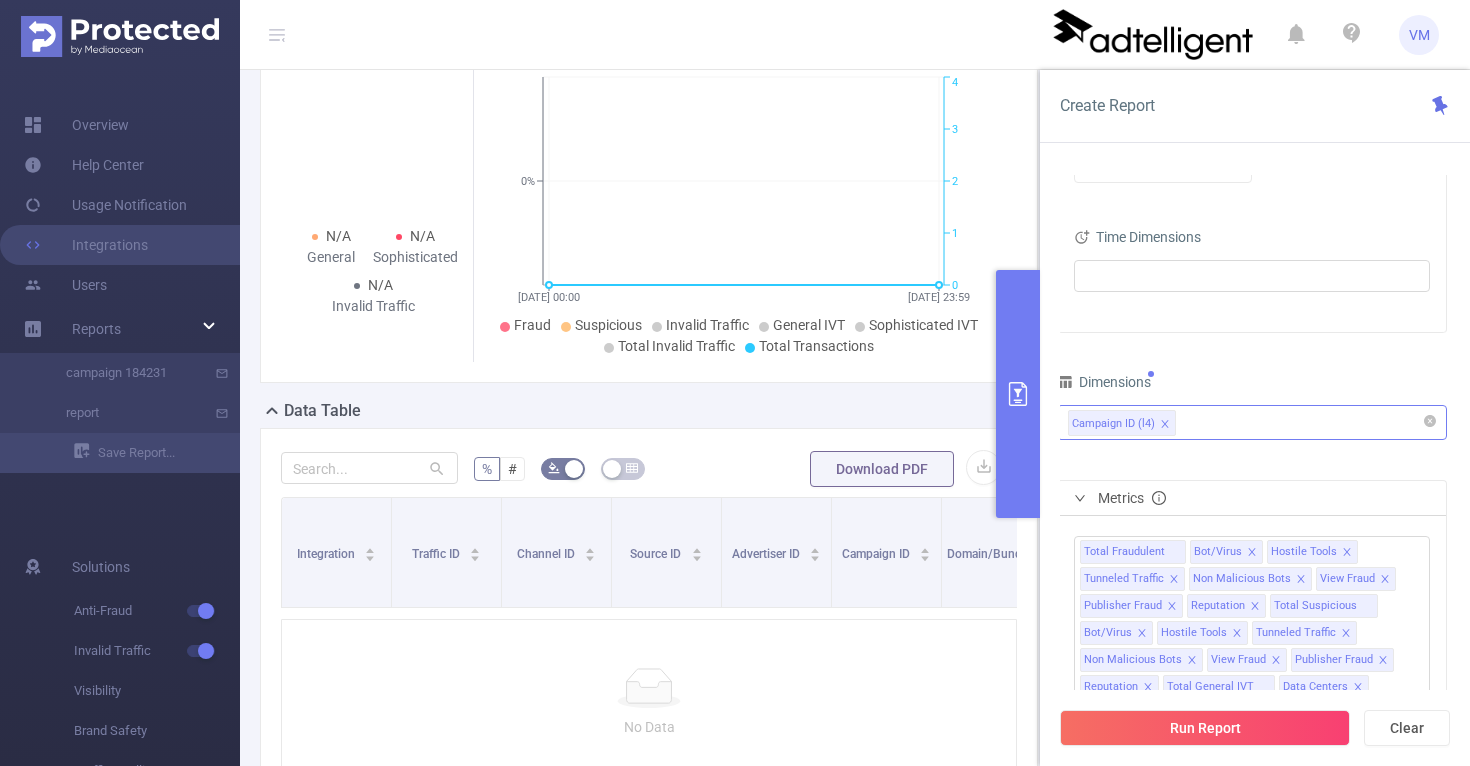 click on "Metrics" at bounding box center (1252, 498) 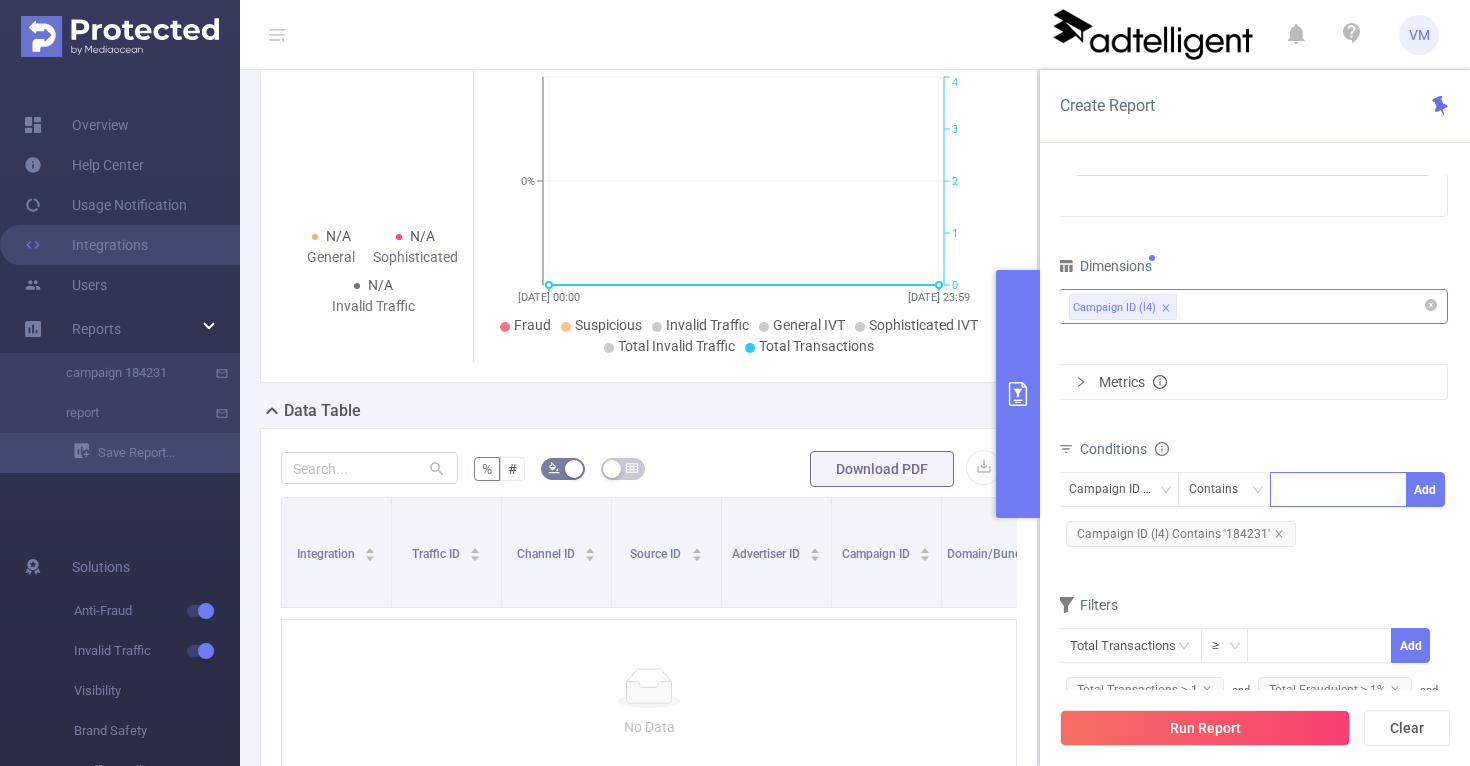 click at bounding box center (1338, 489) 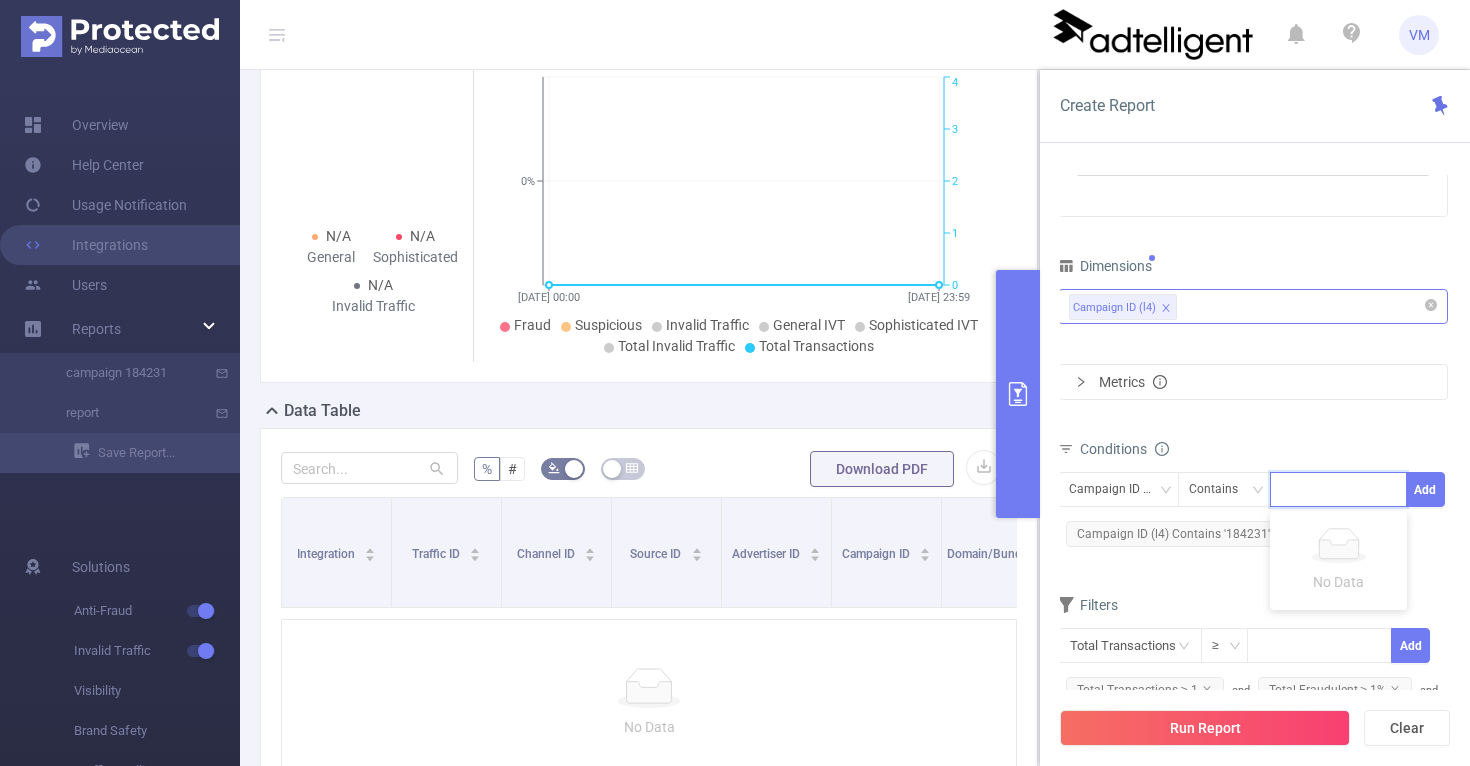 paste on "847916" 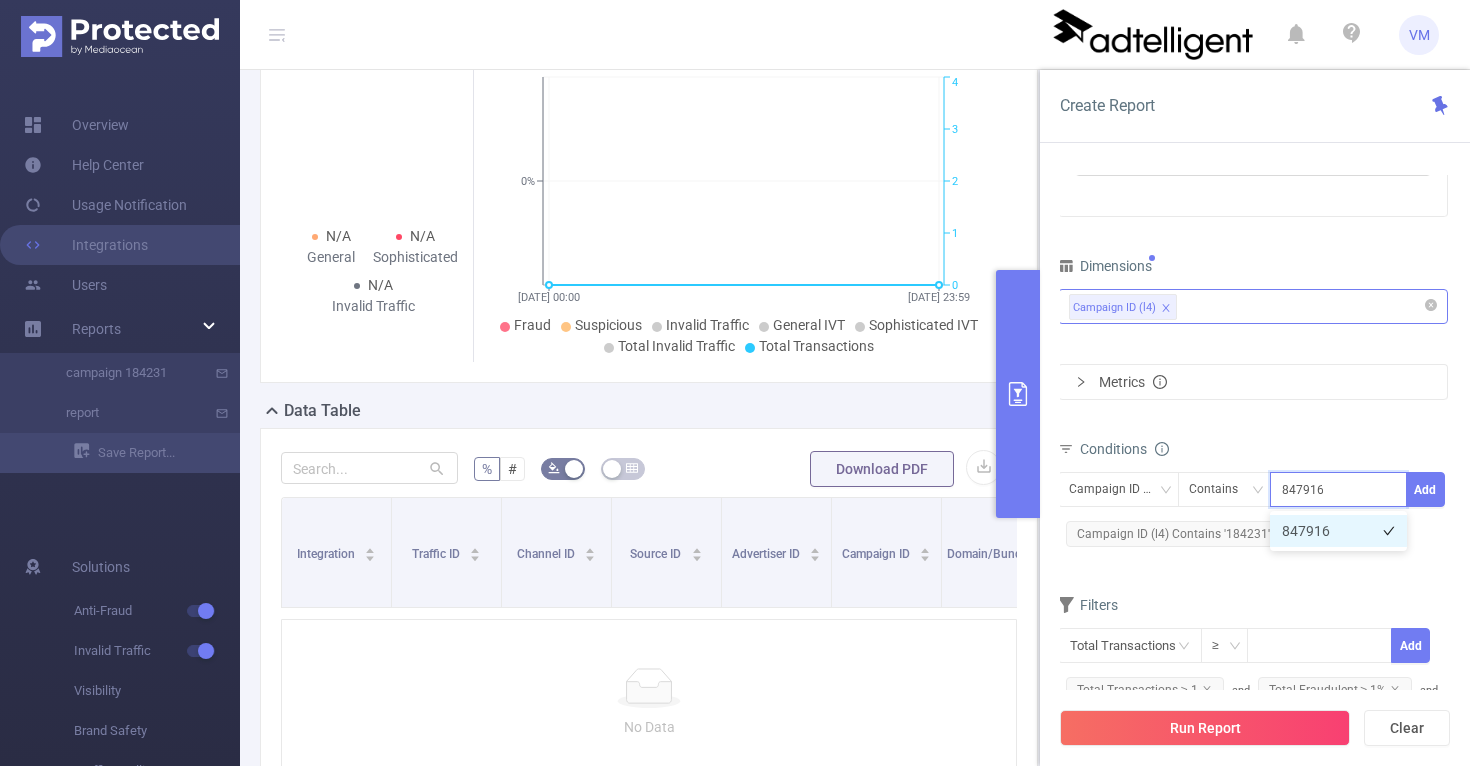 click on "847916" at bounding box center (1338, 531) 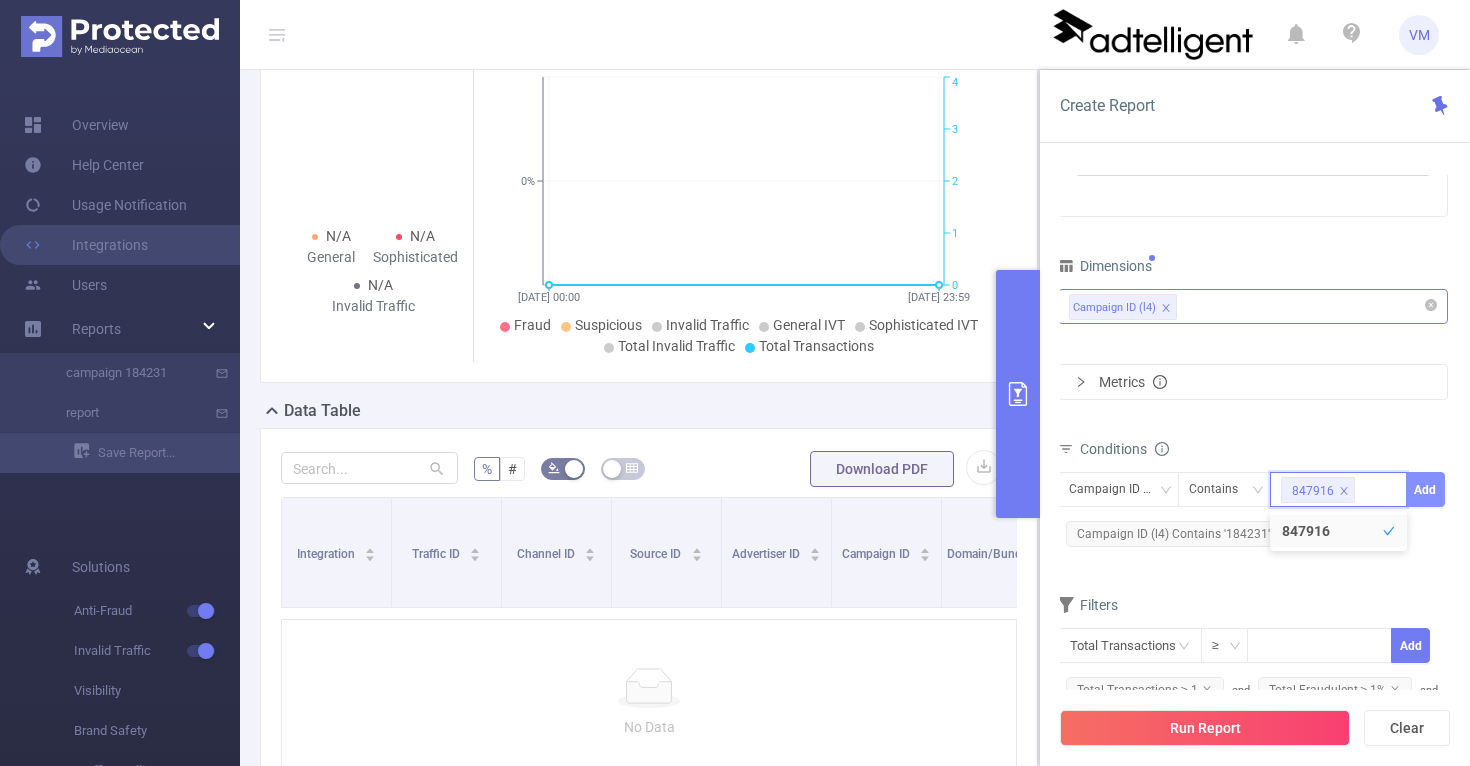 click on "Add" at bounding box center [1425, 489] 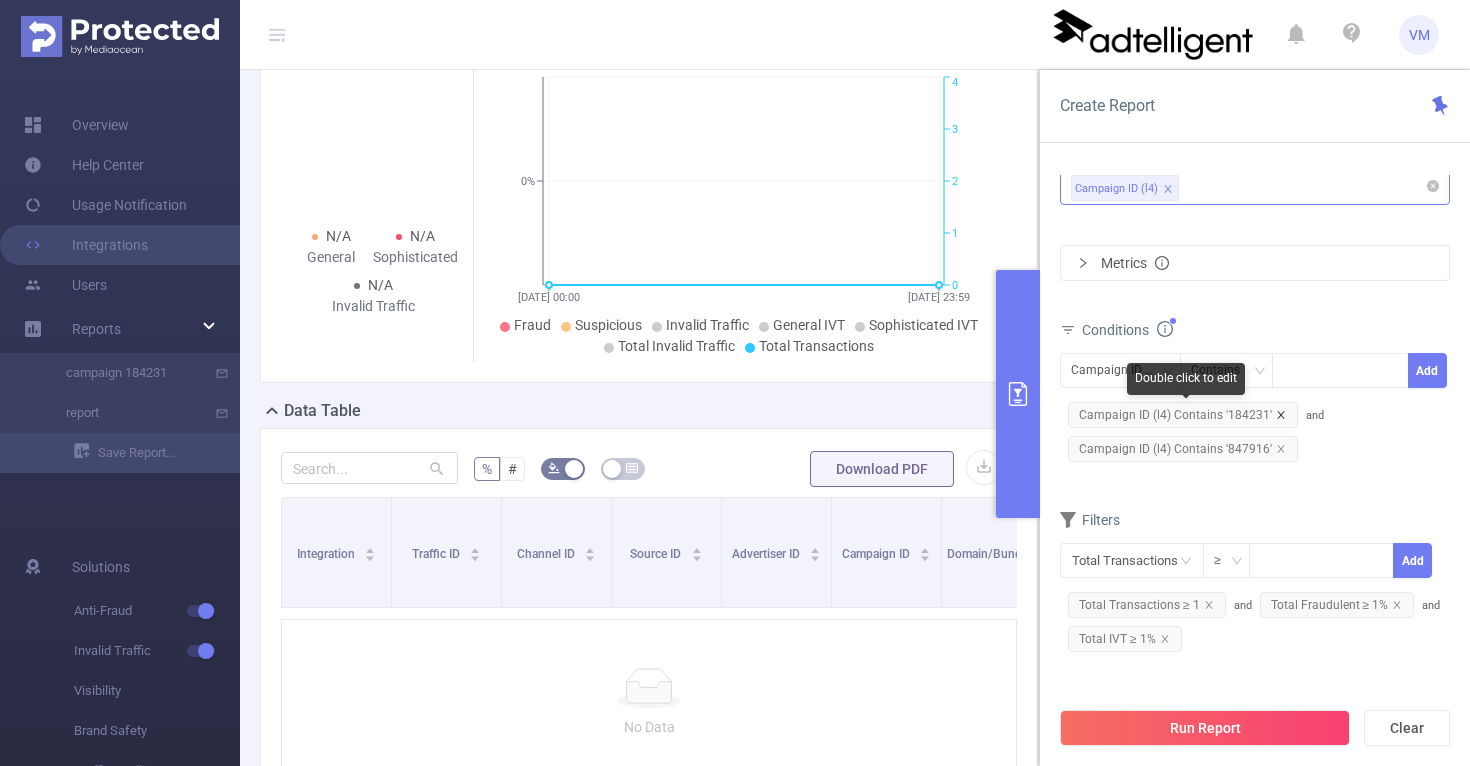 click 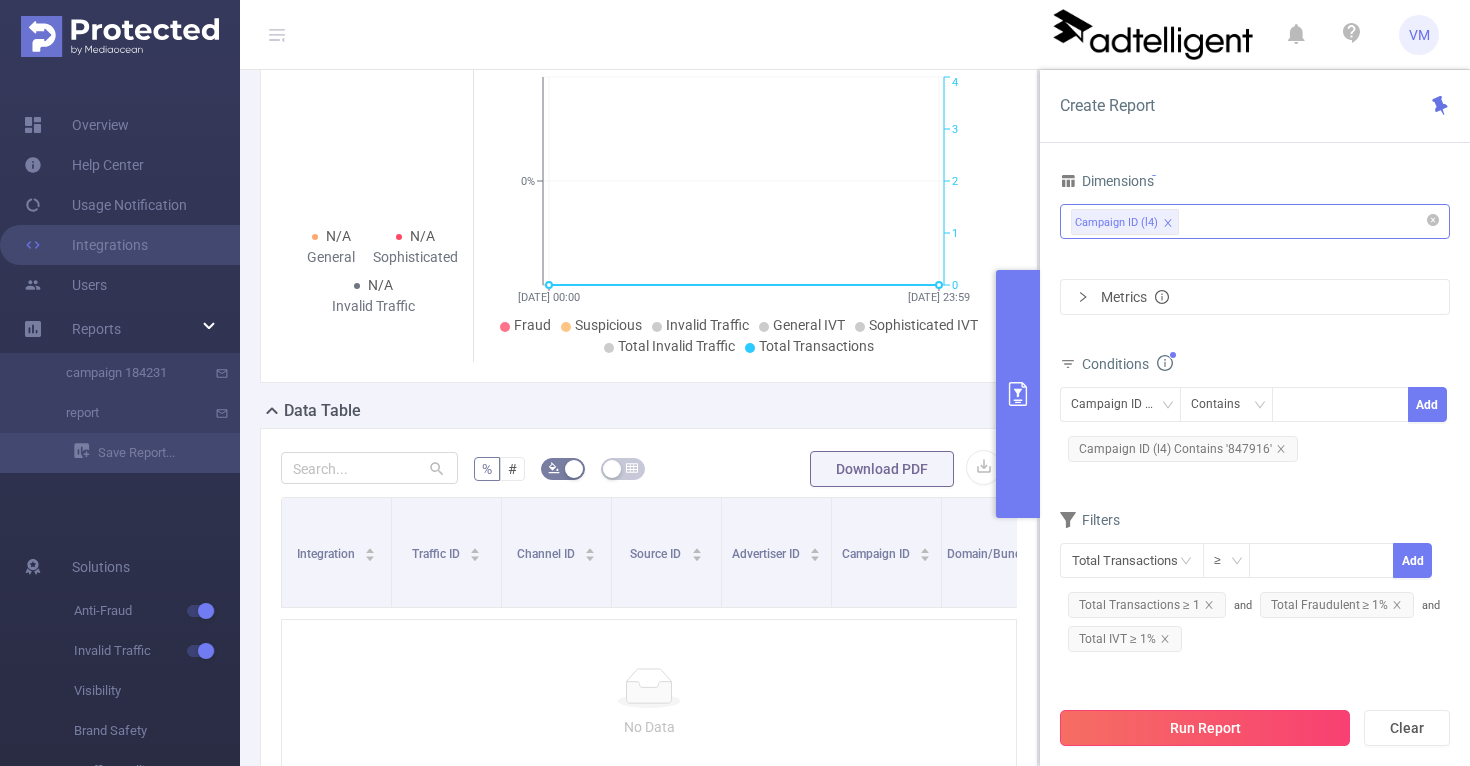 click on "Run Report" at bounding box center (1205, 728) 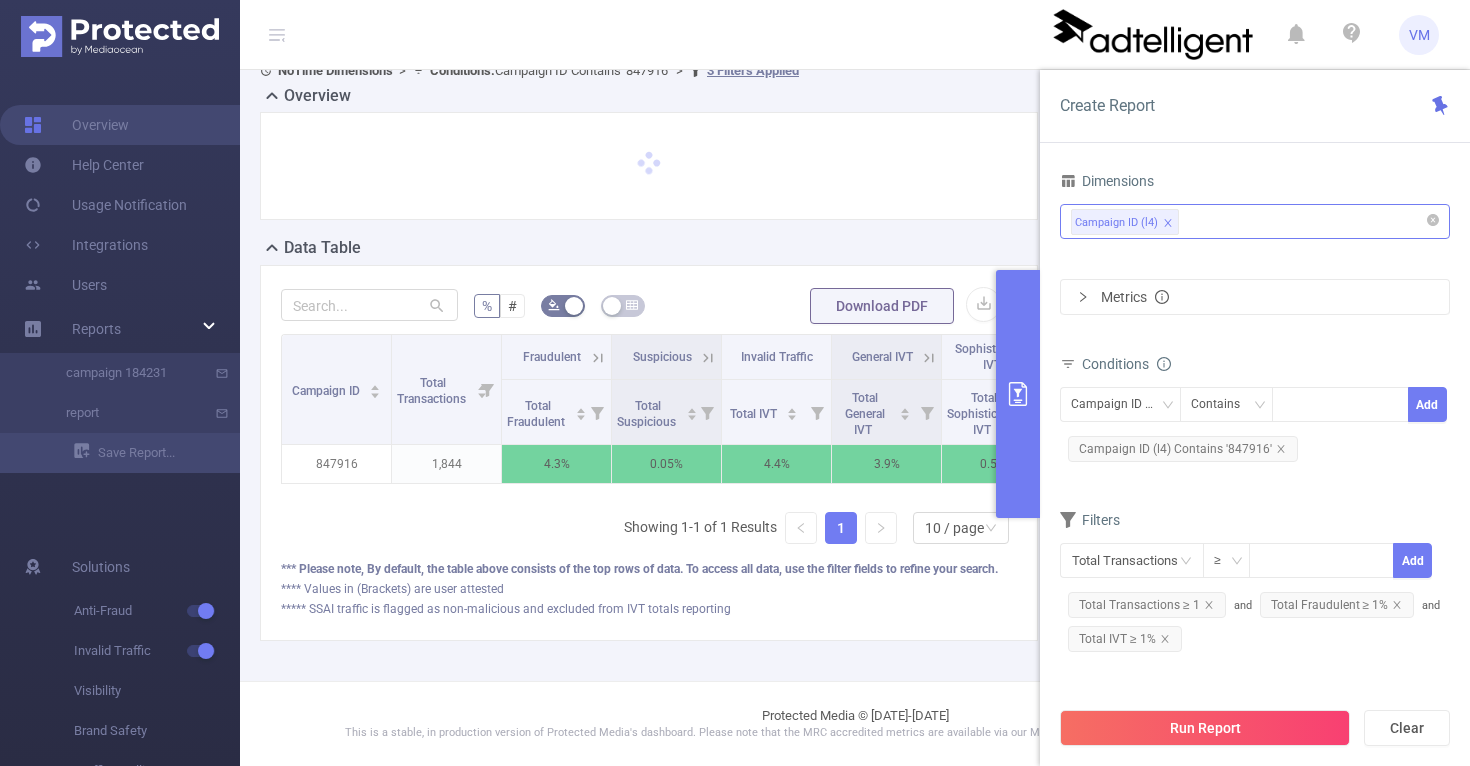 scroll, scrollTop: 47, scrollLeft: 0, axis: vertical 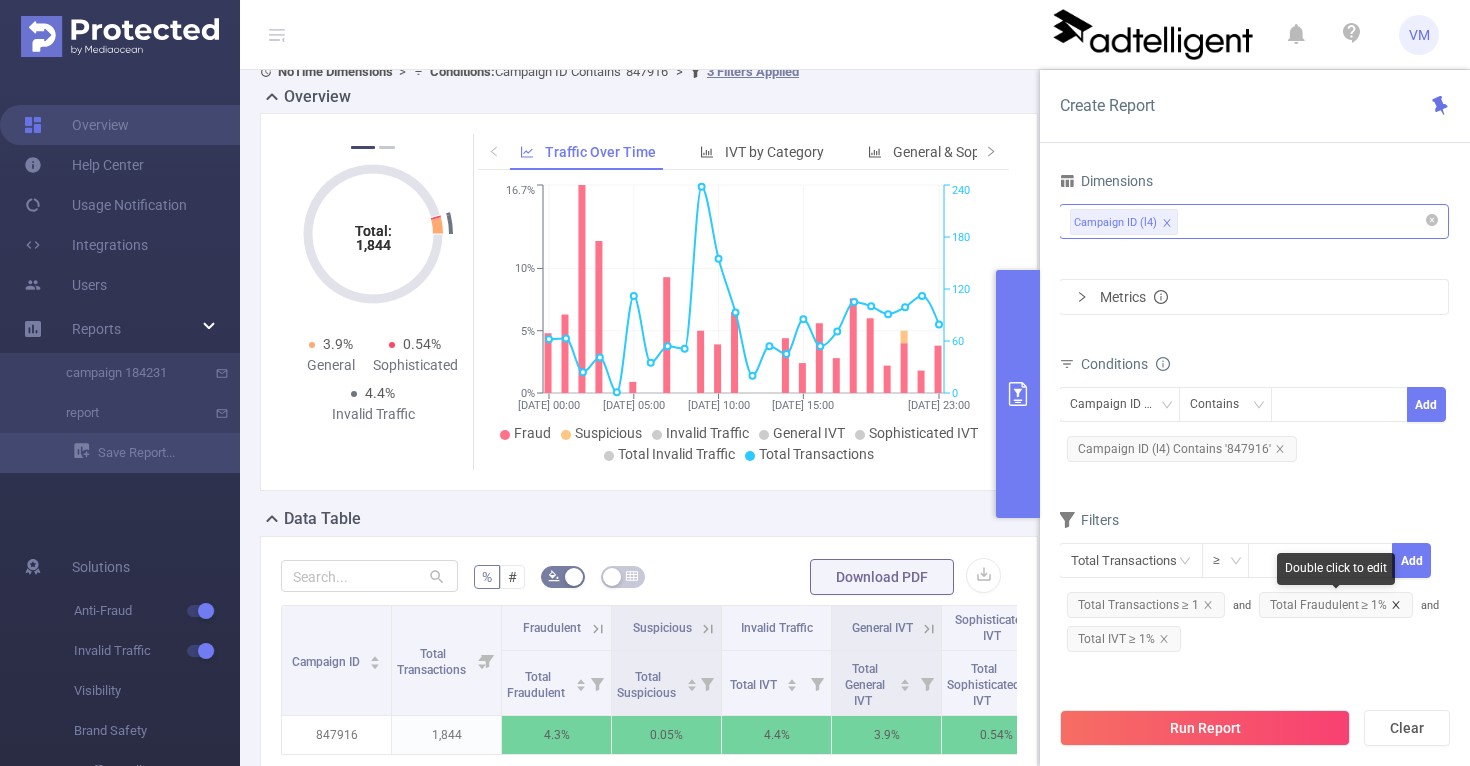 click 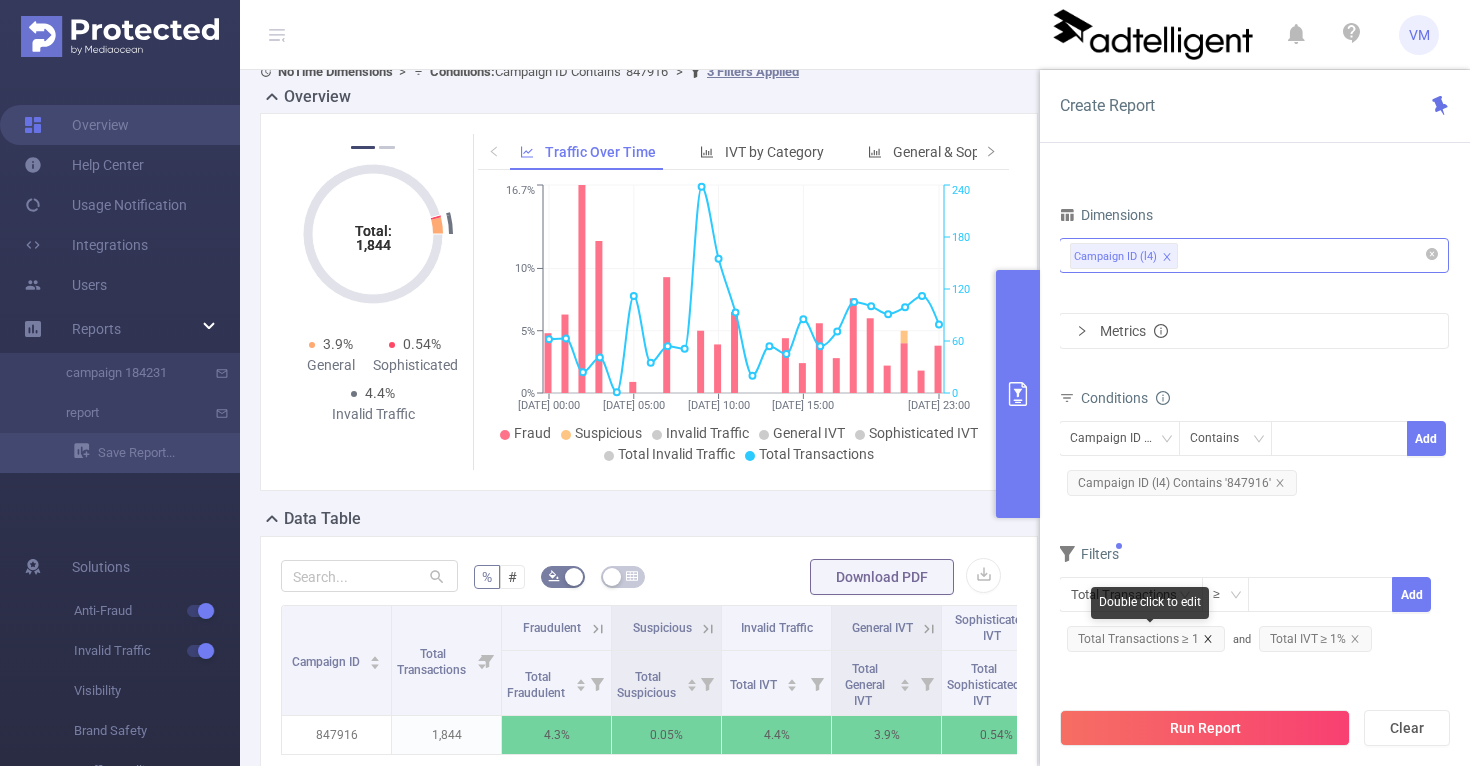 click 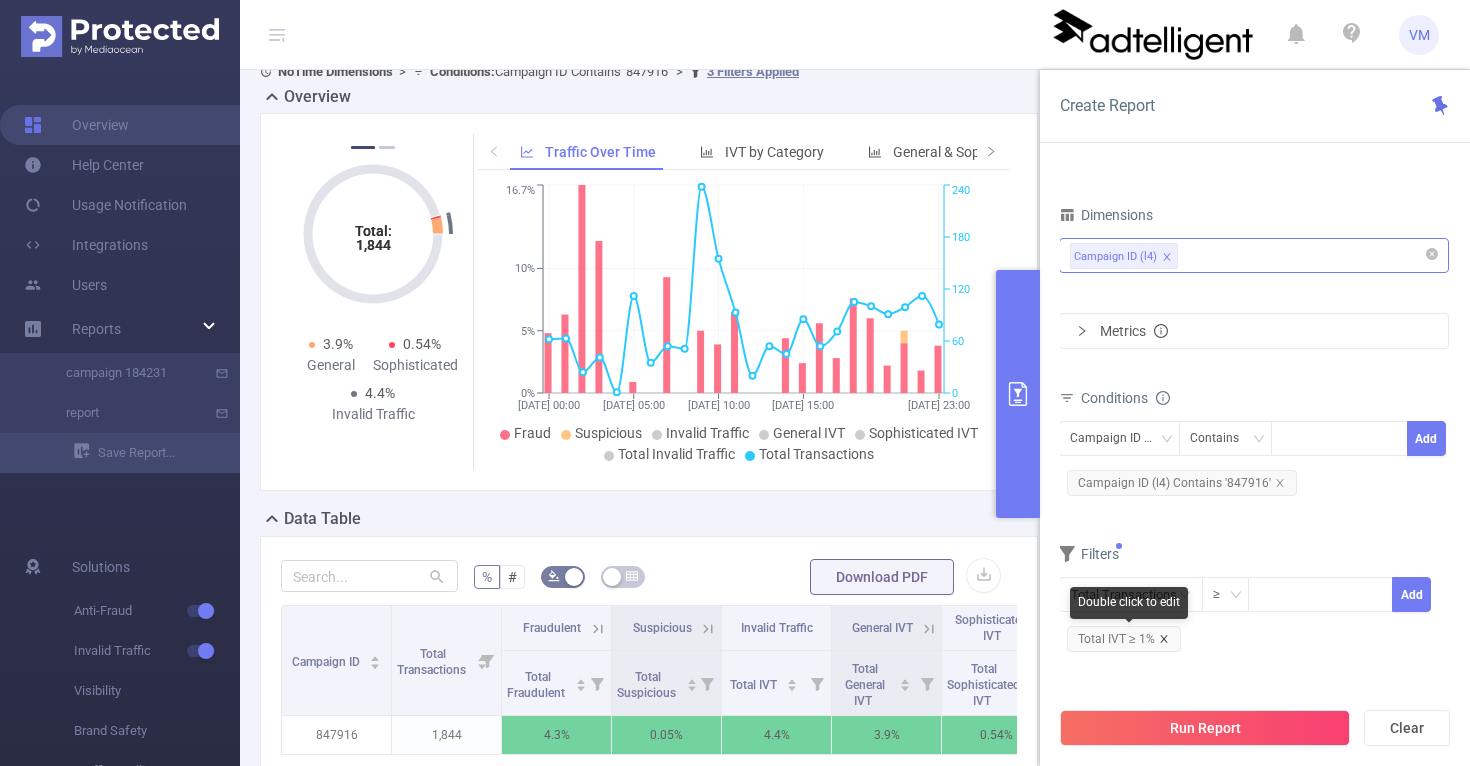 click 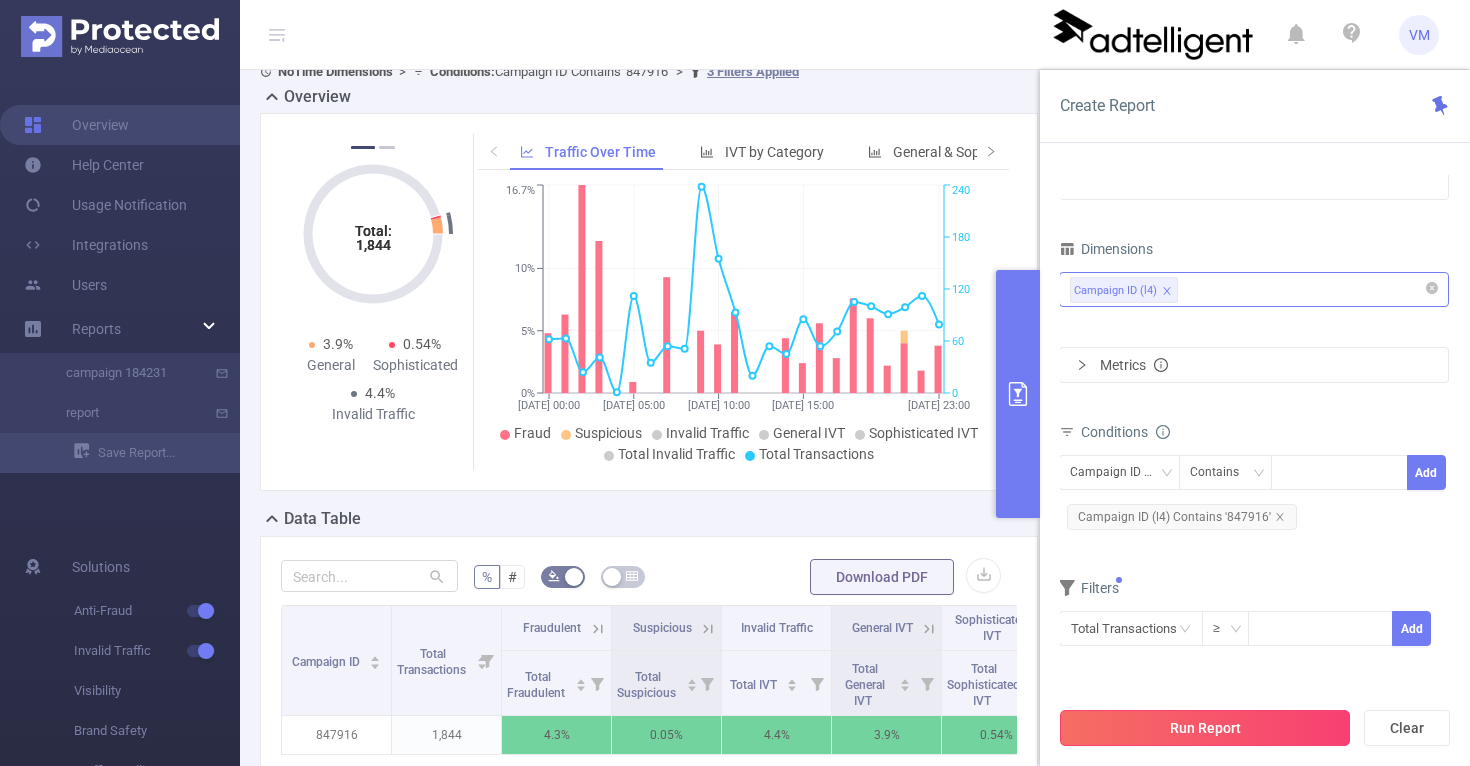 click on "Run Report" at bounding box center [1205, 728] 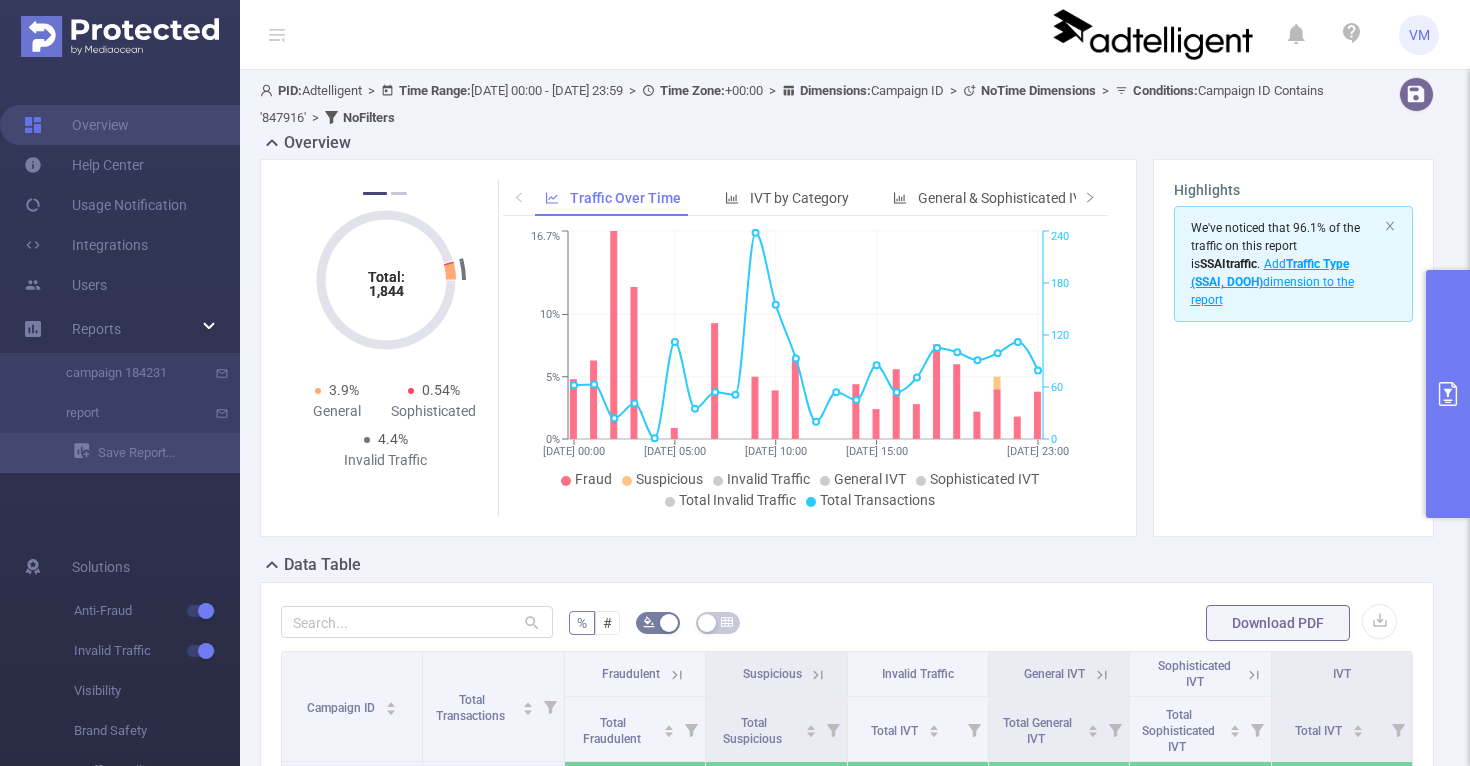 scroll, scrollTop: 0, scrollLeft: 0, axis: both 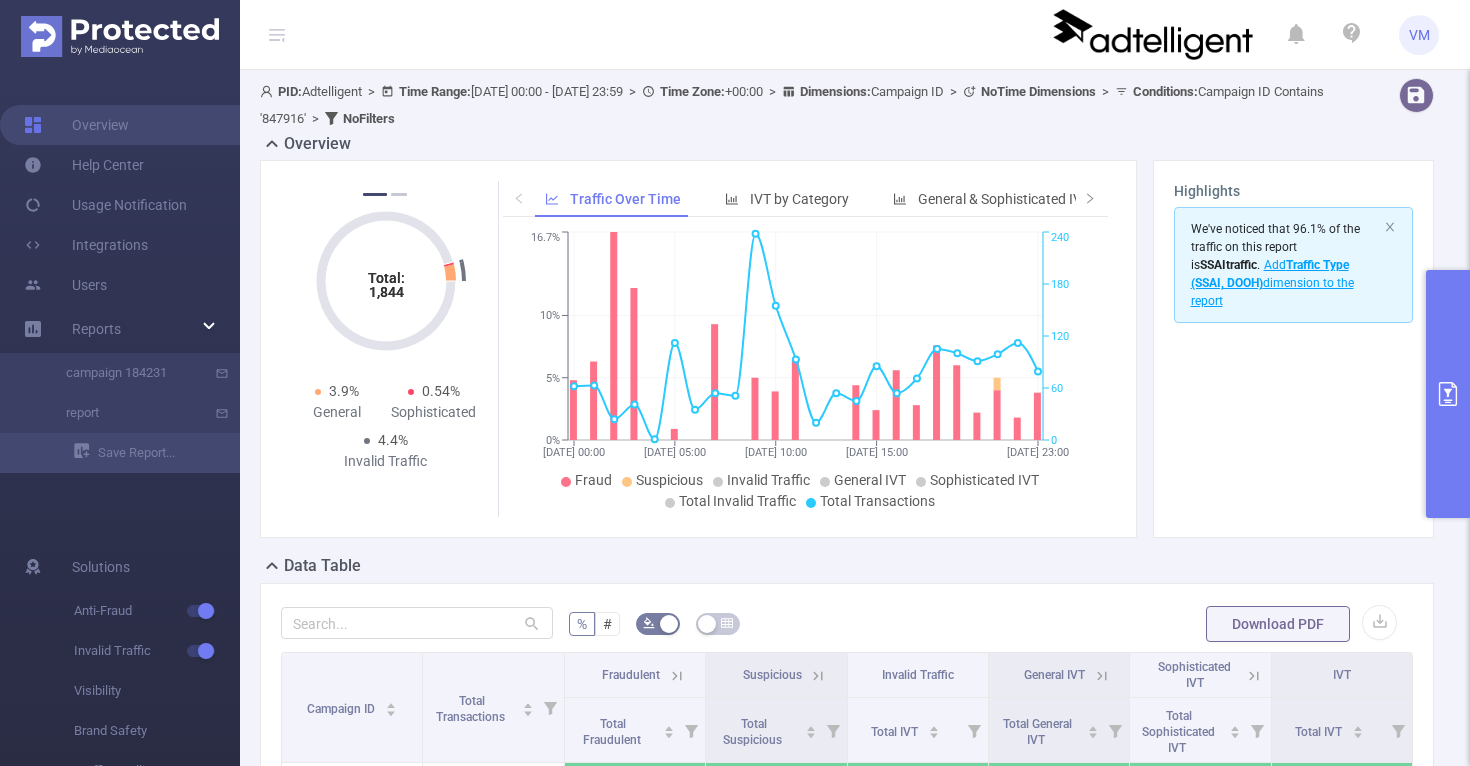 click at bounding box center (1448, 394) 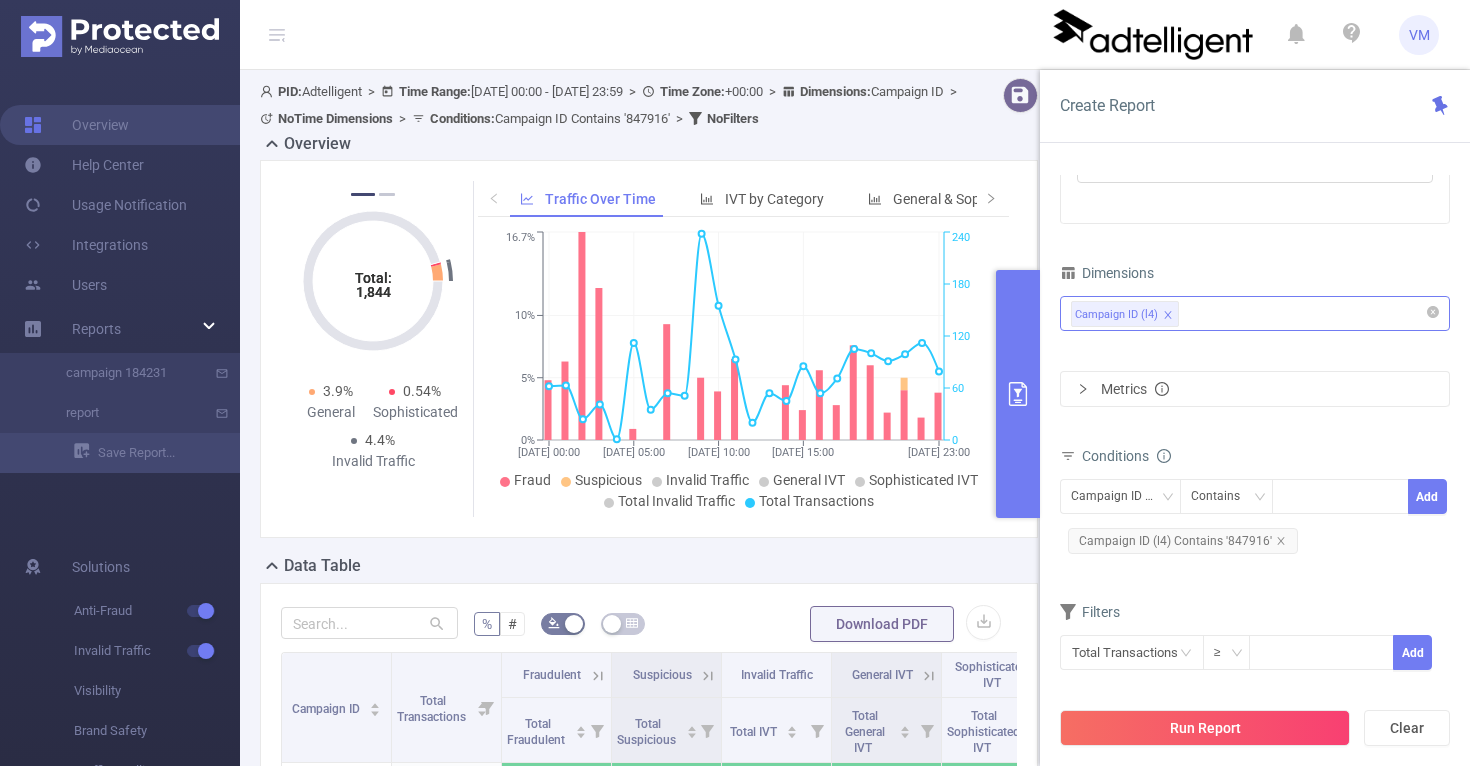 click on "Metrics" at bounding box center (1135, 389) 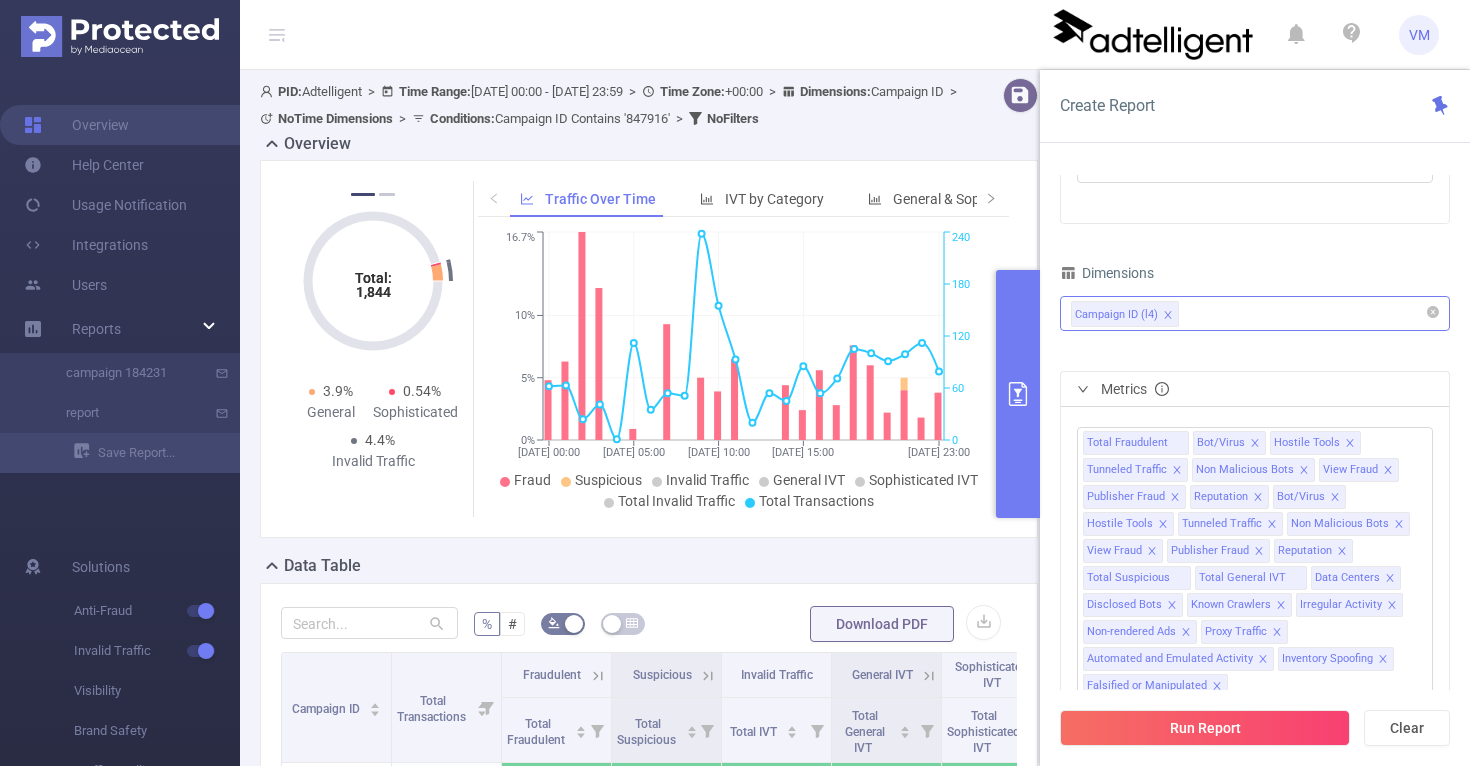 click on "Metrics" at bounding box center (1135, 389) 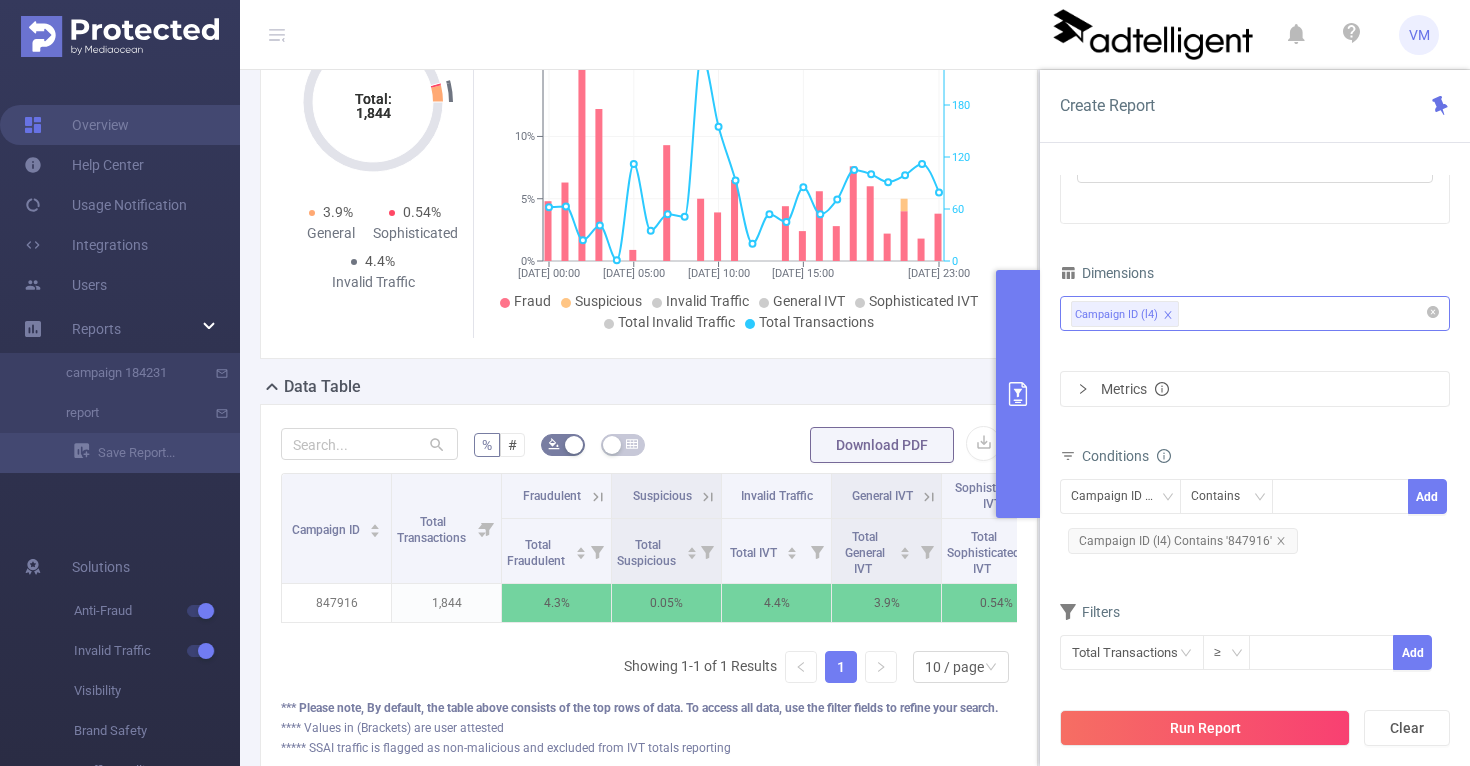 scroll, scrollTop: 317, scrollLeft: 0, axis: vertical 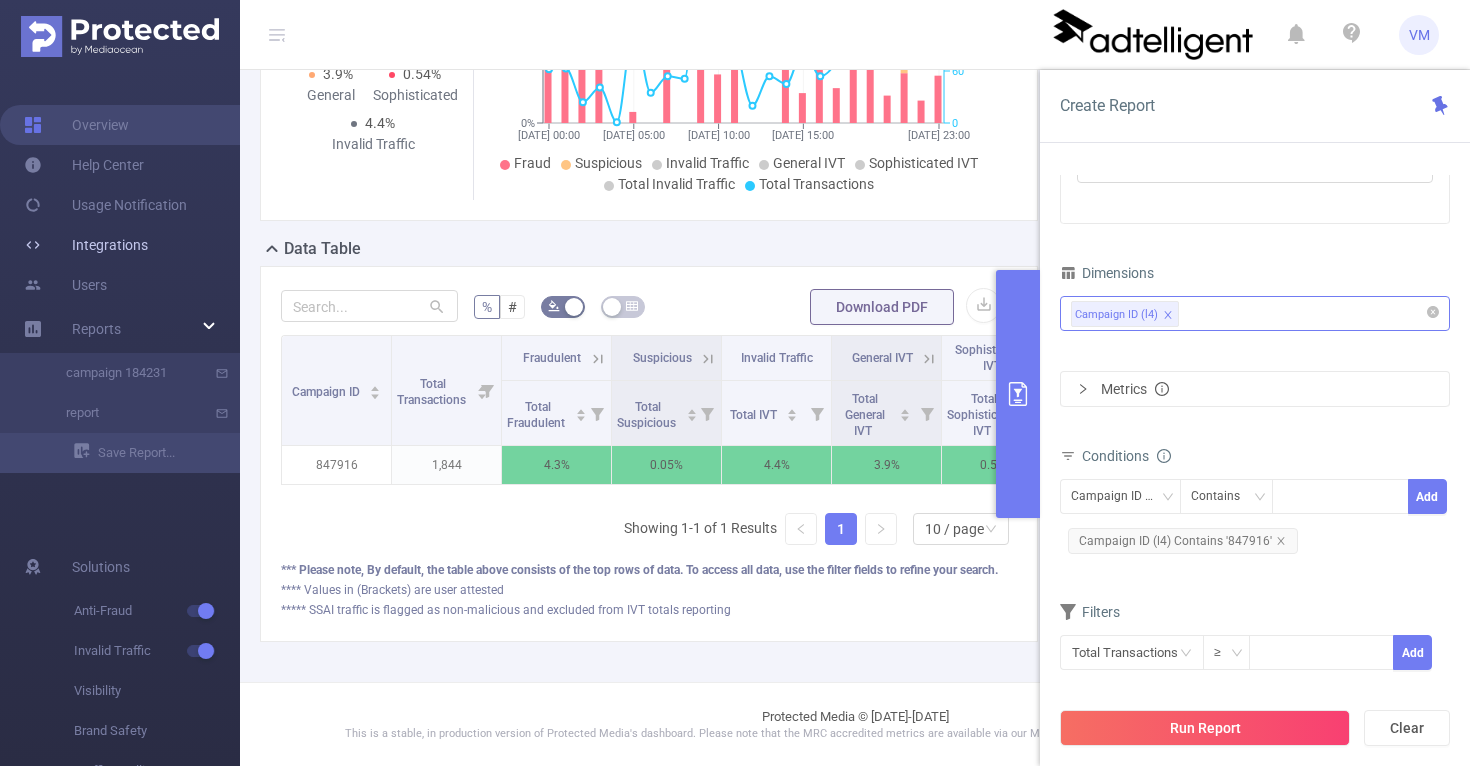 click on "Integrations" at bounding box center [86, 245] 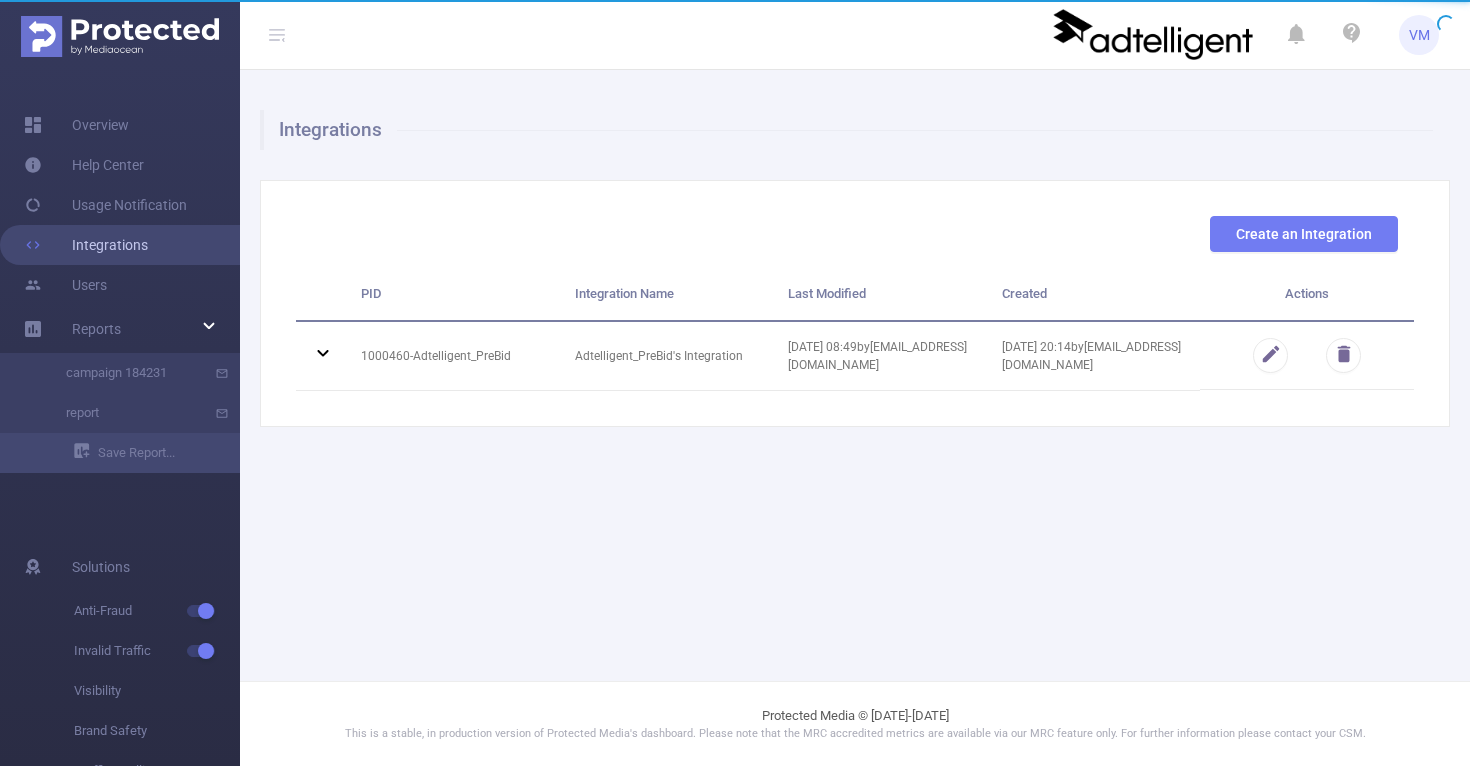 scroll, scrollTop: 0, scrollLeft: 0, axis: both 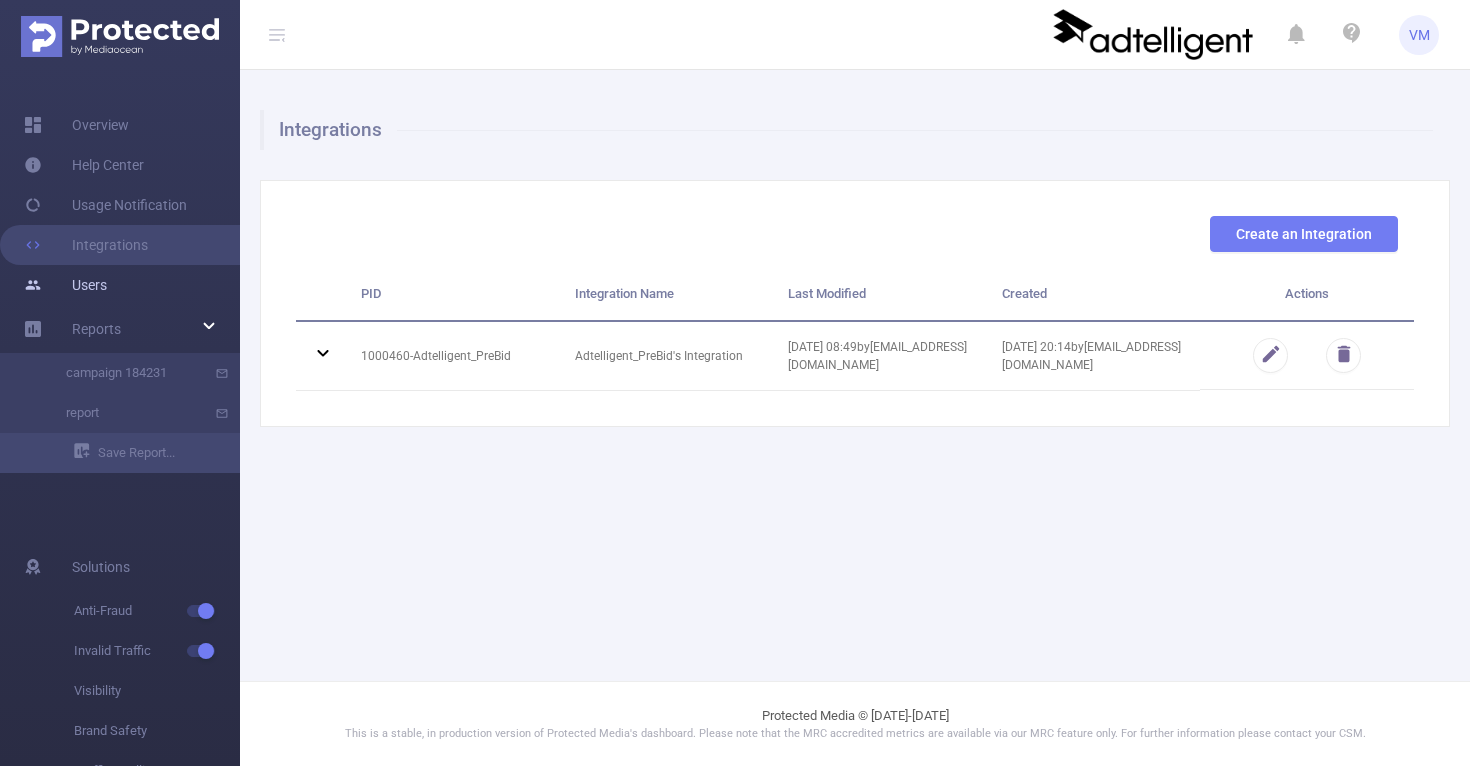 click on "Users" at bounding box center [65, 285] 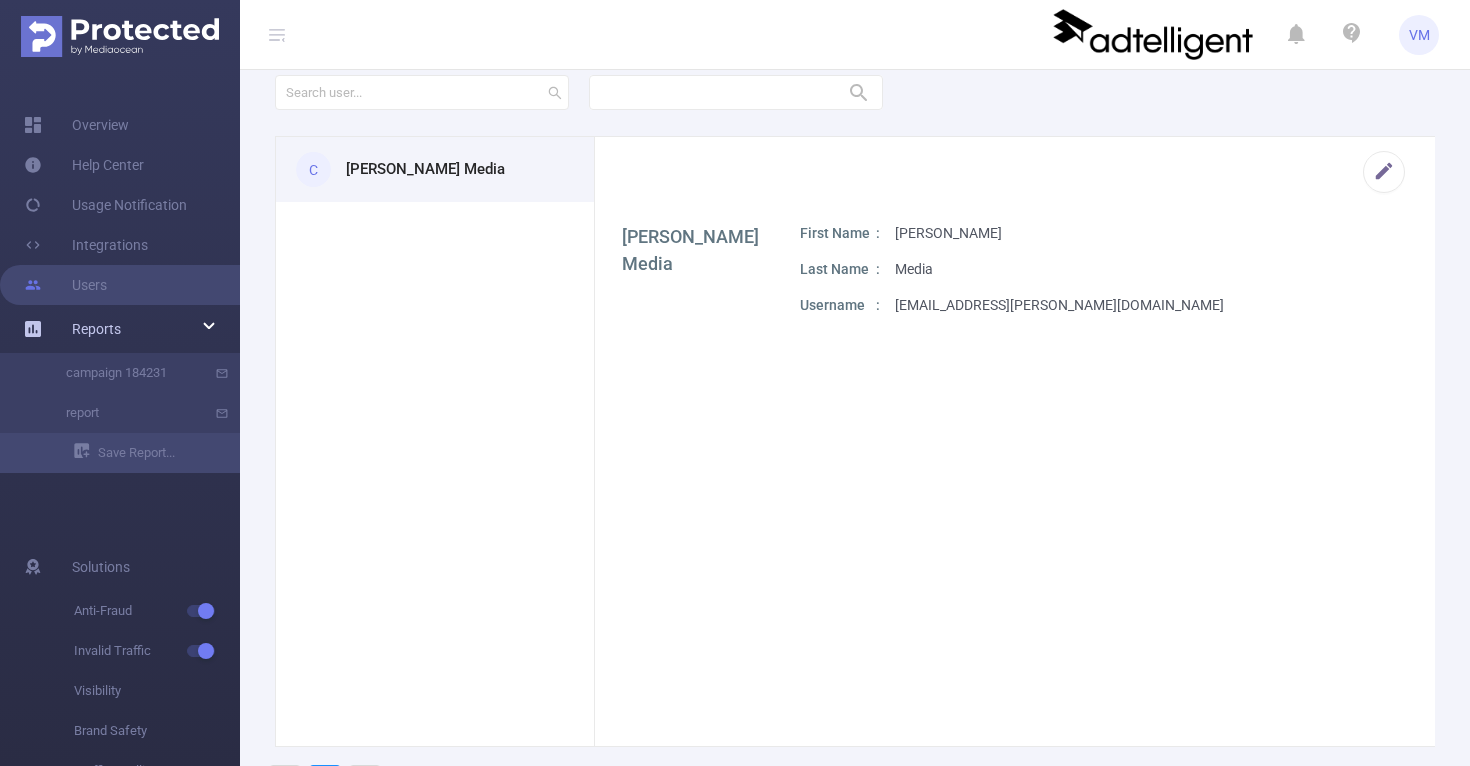 click on "Reports" at bounding box center [96, 329] 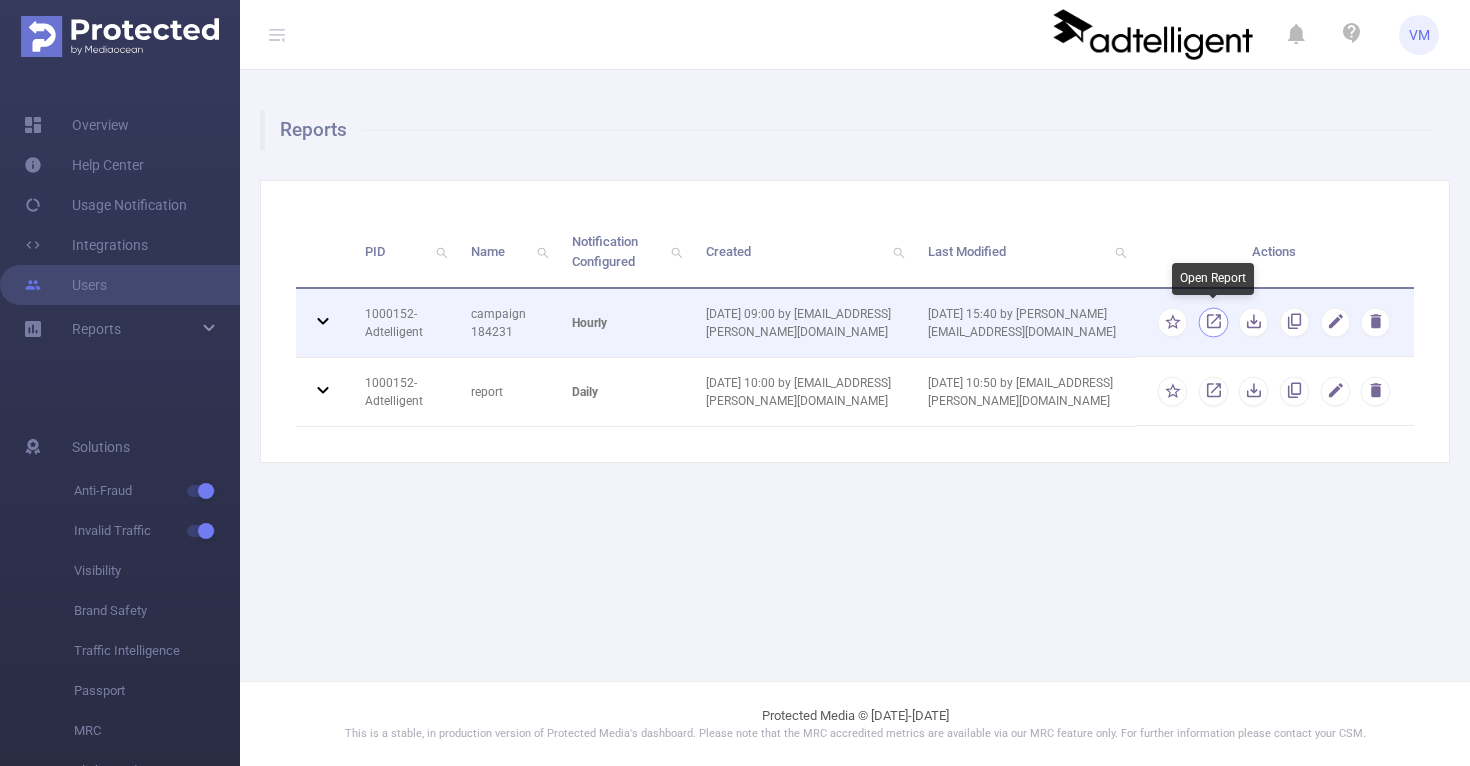 click at bounding box center [1213, 326] 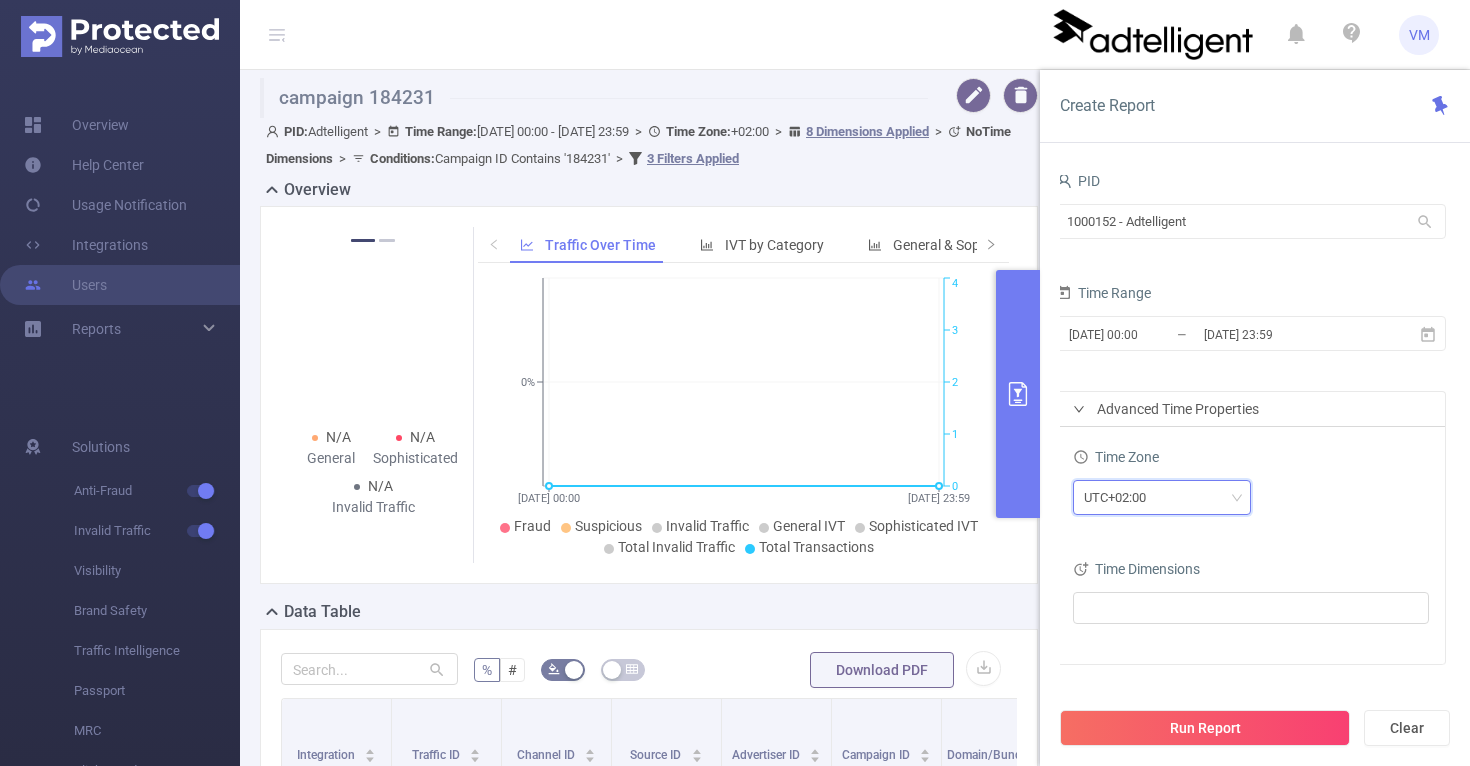 click on "UTC+02:00" at bounding box center (1162, 497) 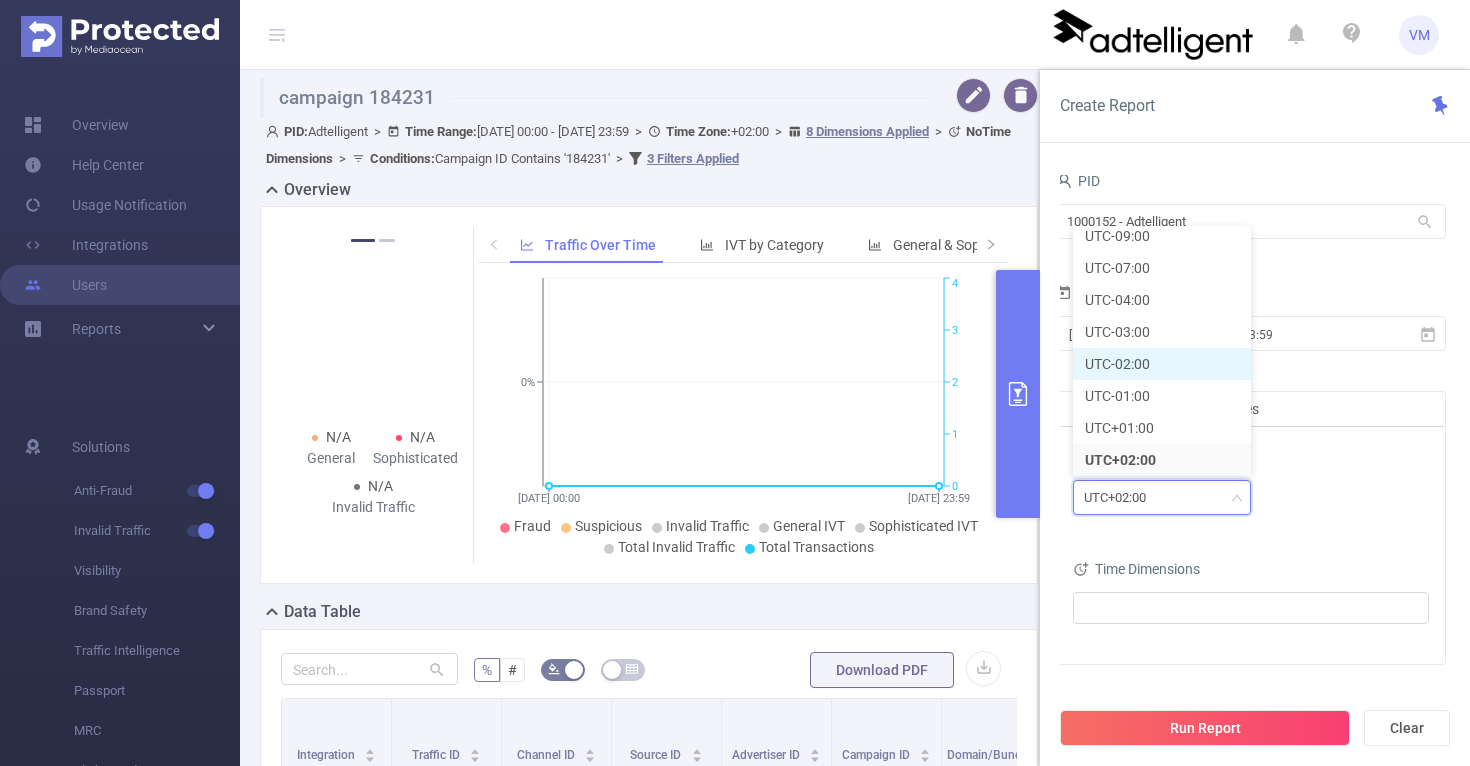 scroll, scrollTop: 0, scrollLeft: 0, axis: both 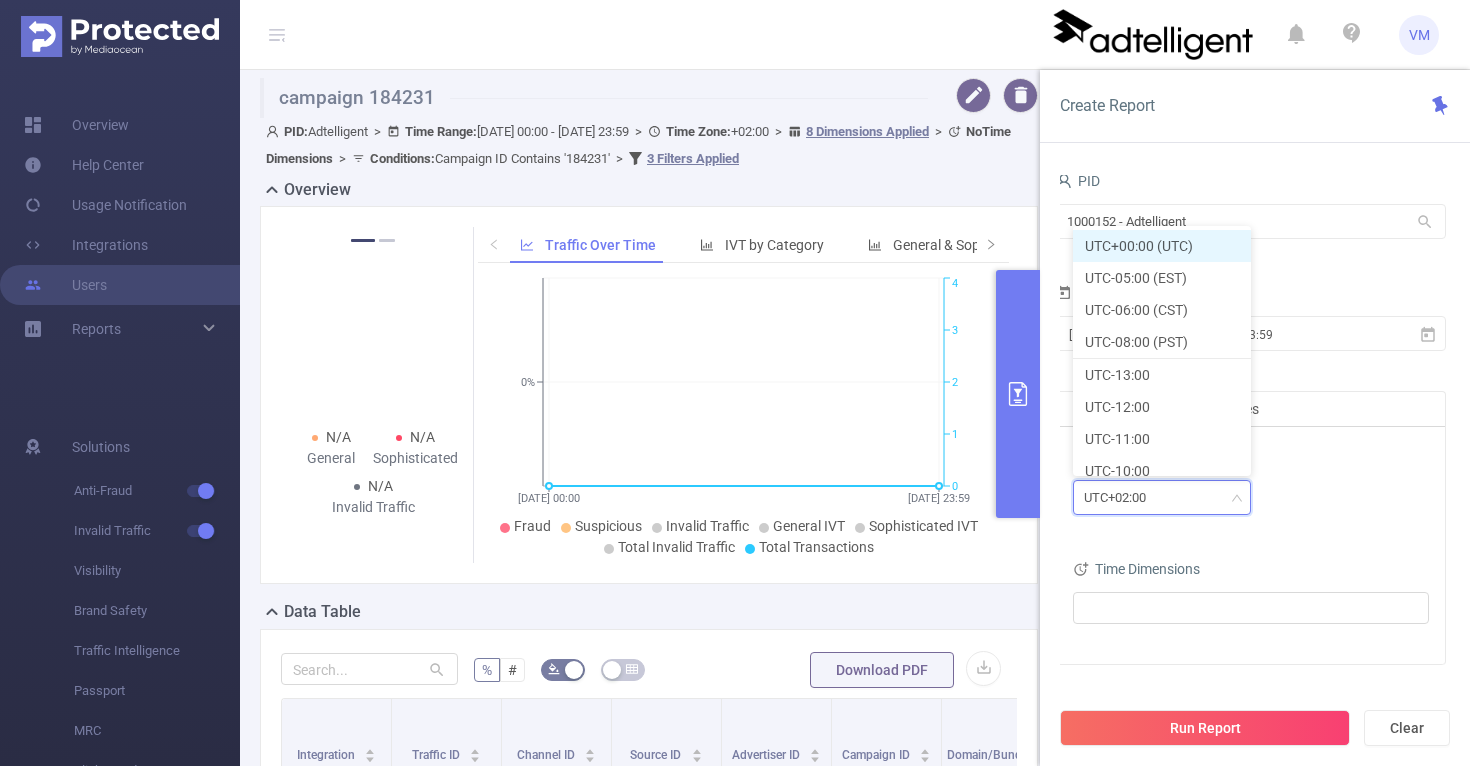 click on "UTC+00:00 (UTC)" at bounding box center [1162, 246] 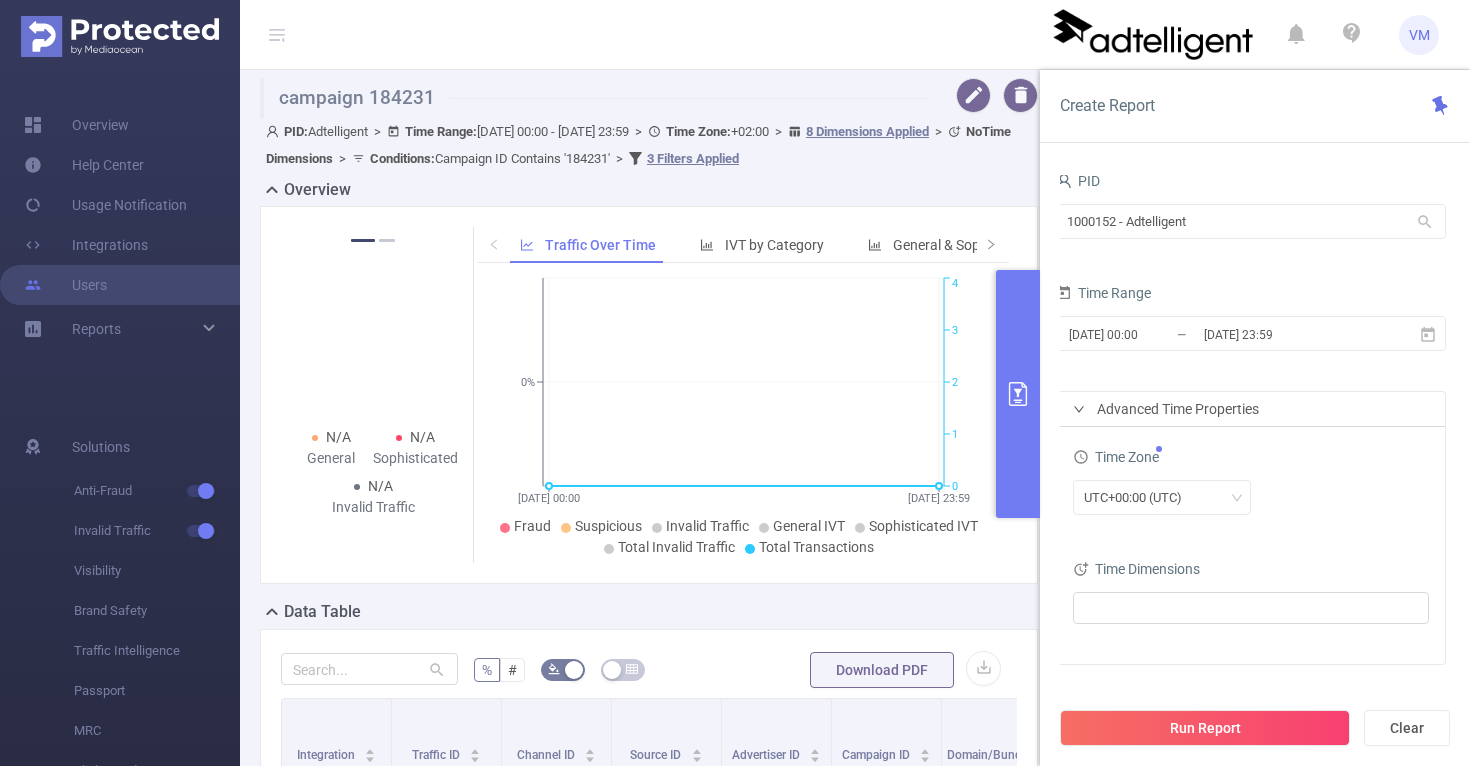 click on "Time Zone" at bounding box center [1251, 459] 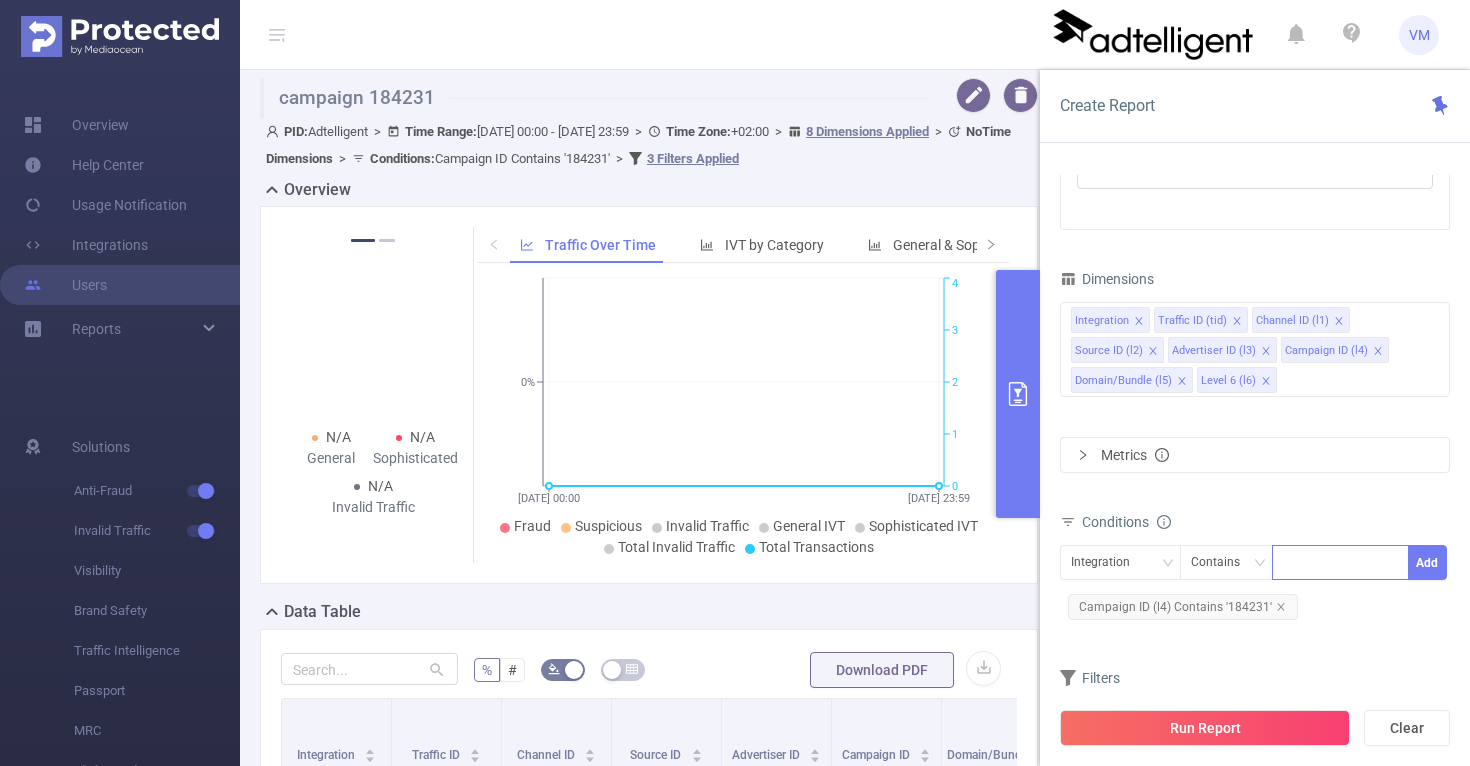 click at bounding box center [1340, 562] 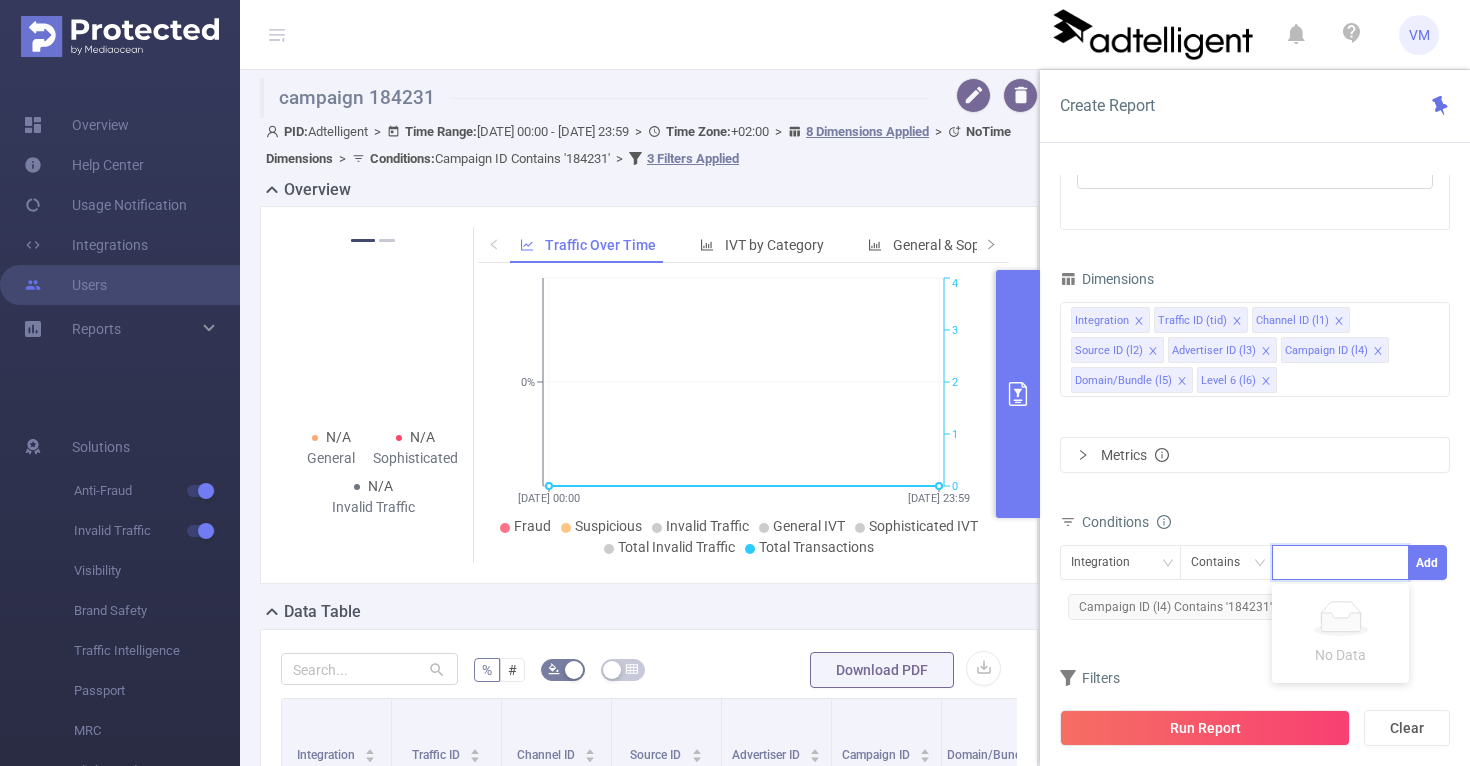 paste on "847916" 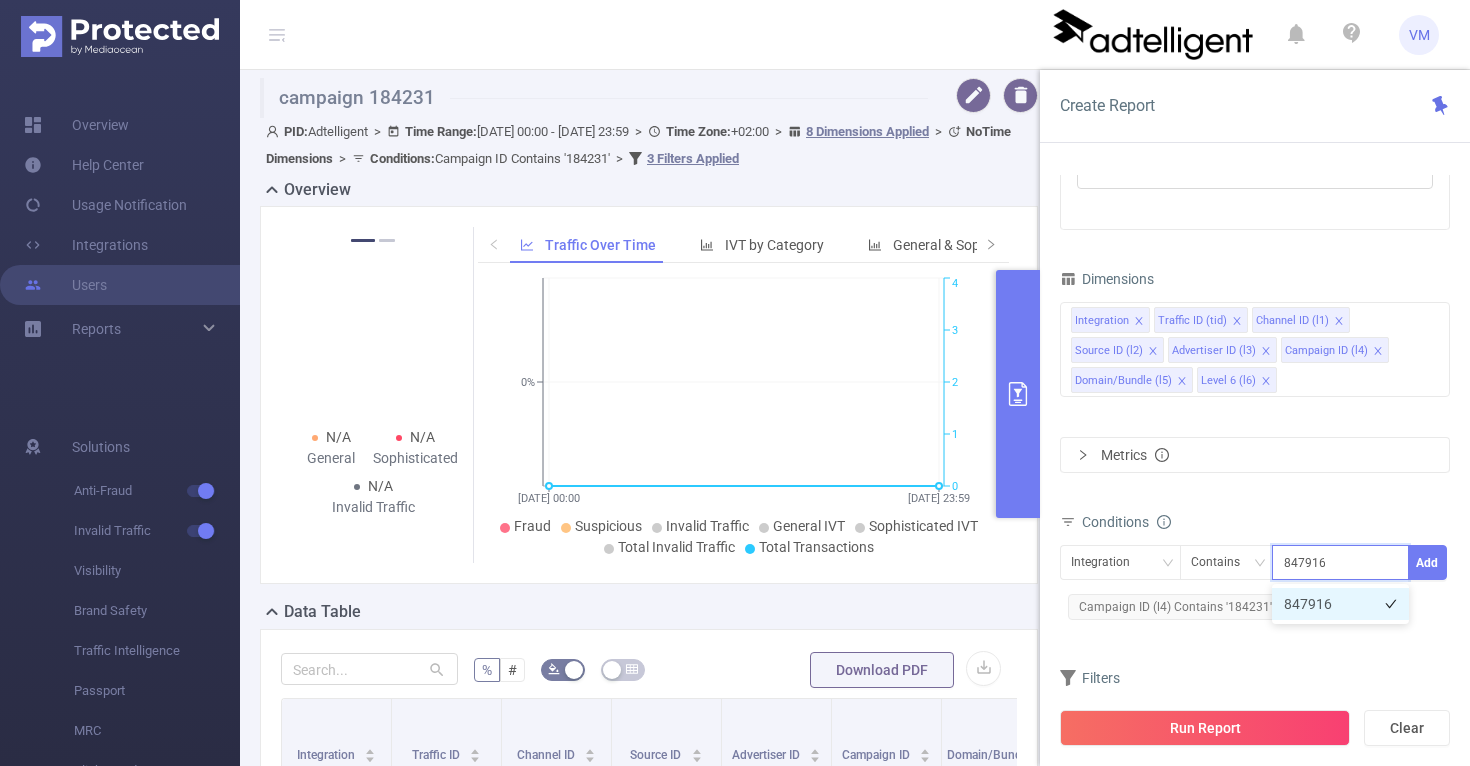 click on "847916" at bounding box center [1340, 604] 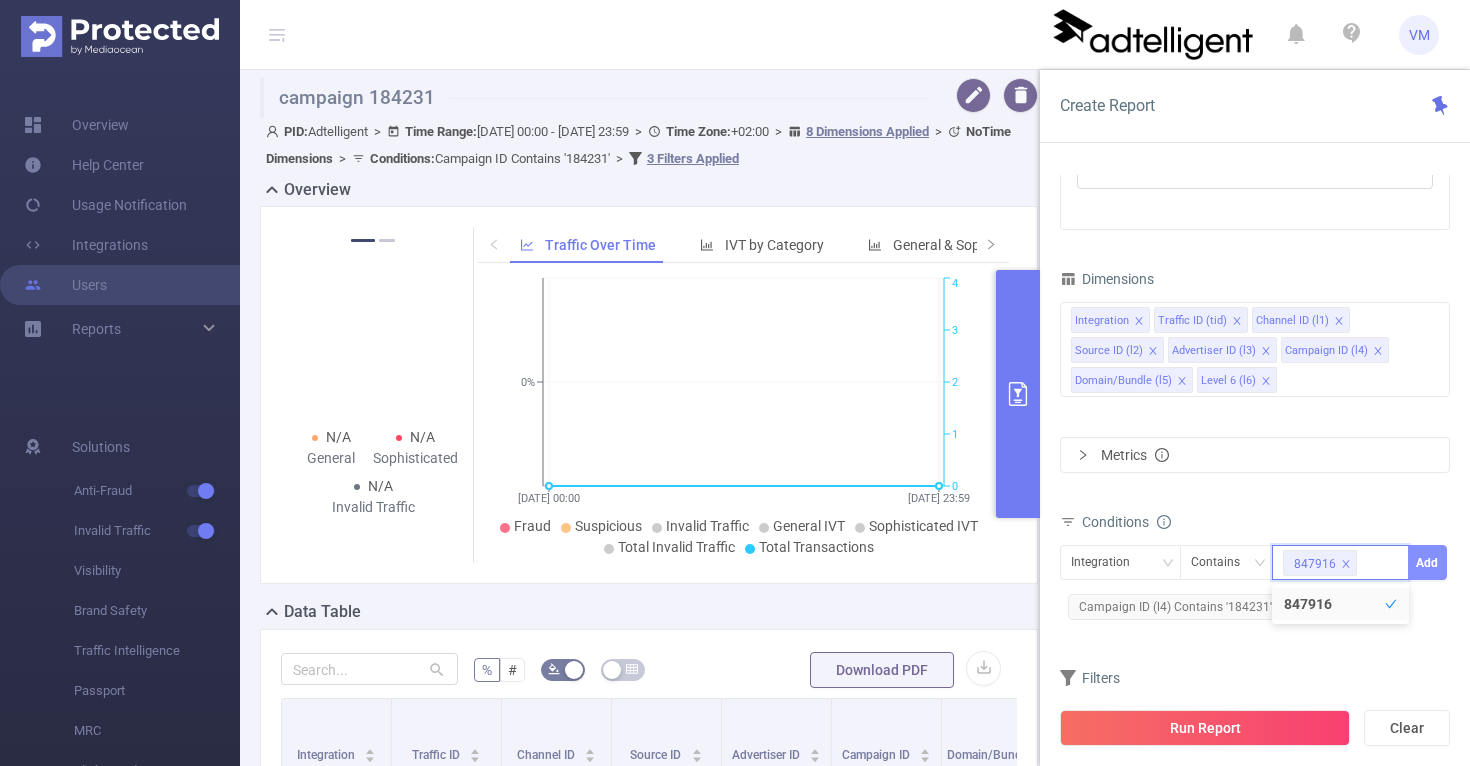 click on "Add" at bounding box center (1427, 562) 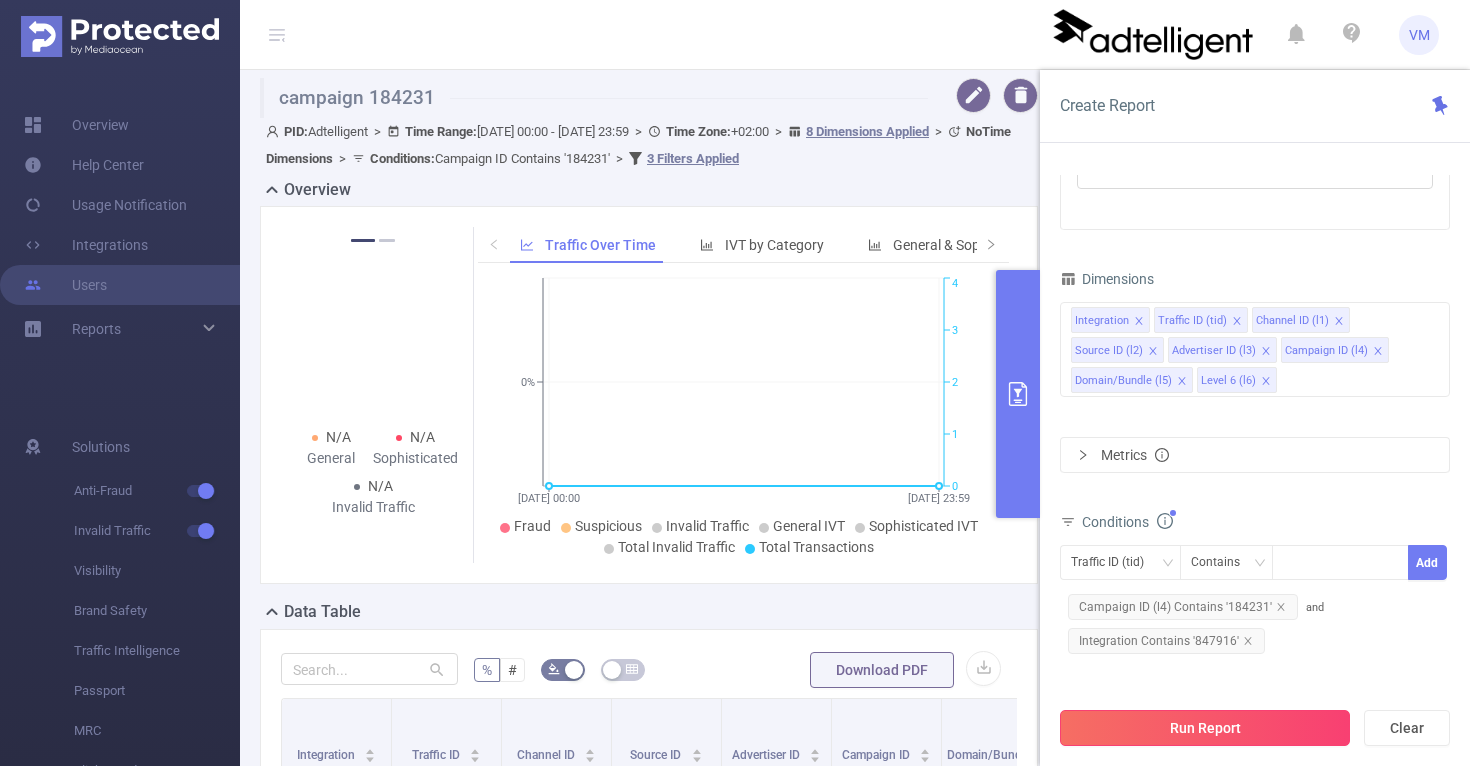 click on "Run Report" at bounding box center (1205, 728) 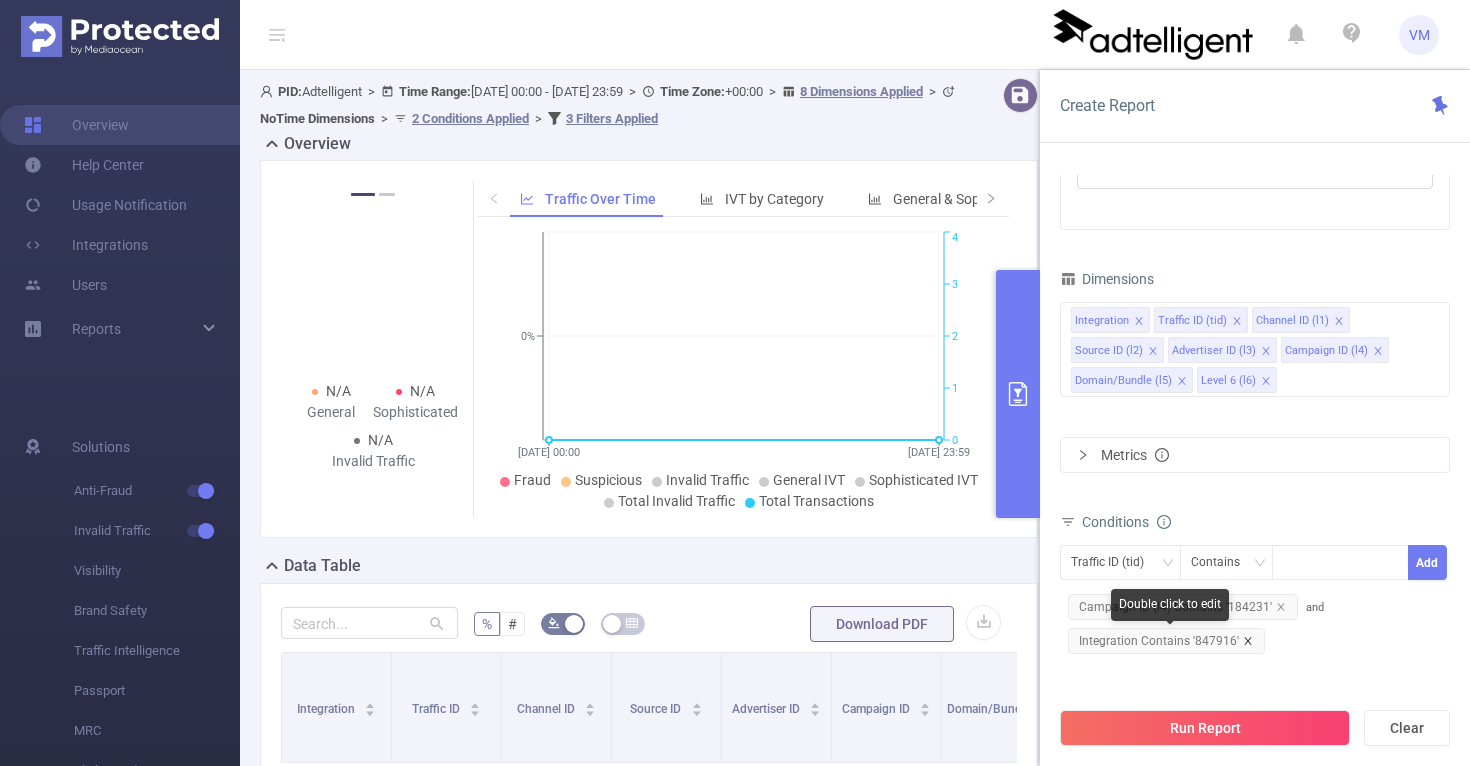 click 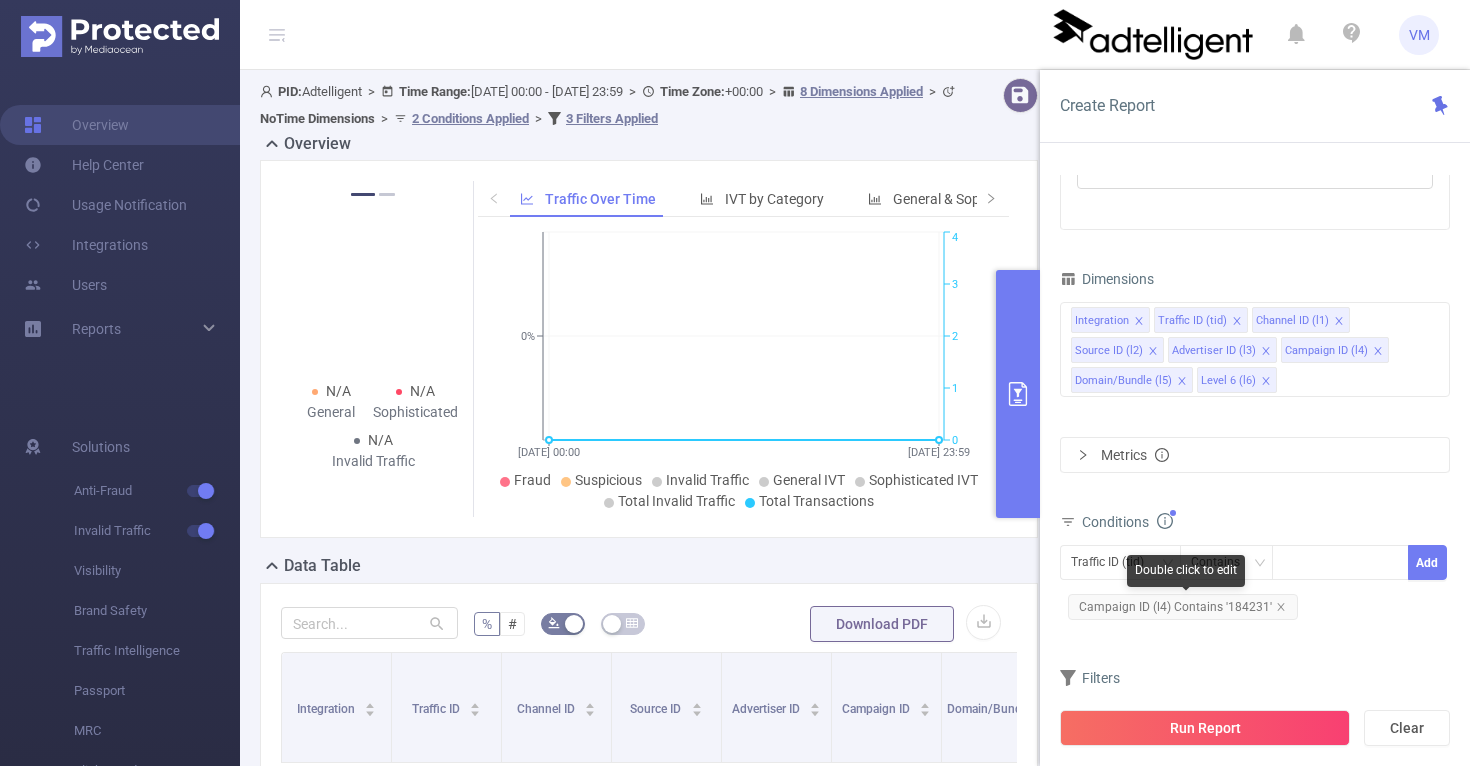 click on "Campaign ID (l4) Contains '184231'" at bounding box center (1183, 607) 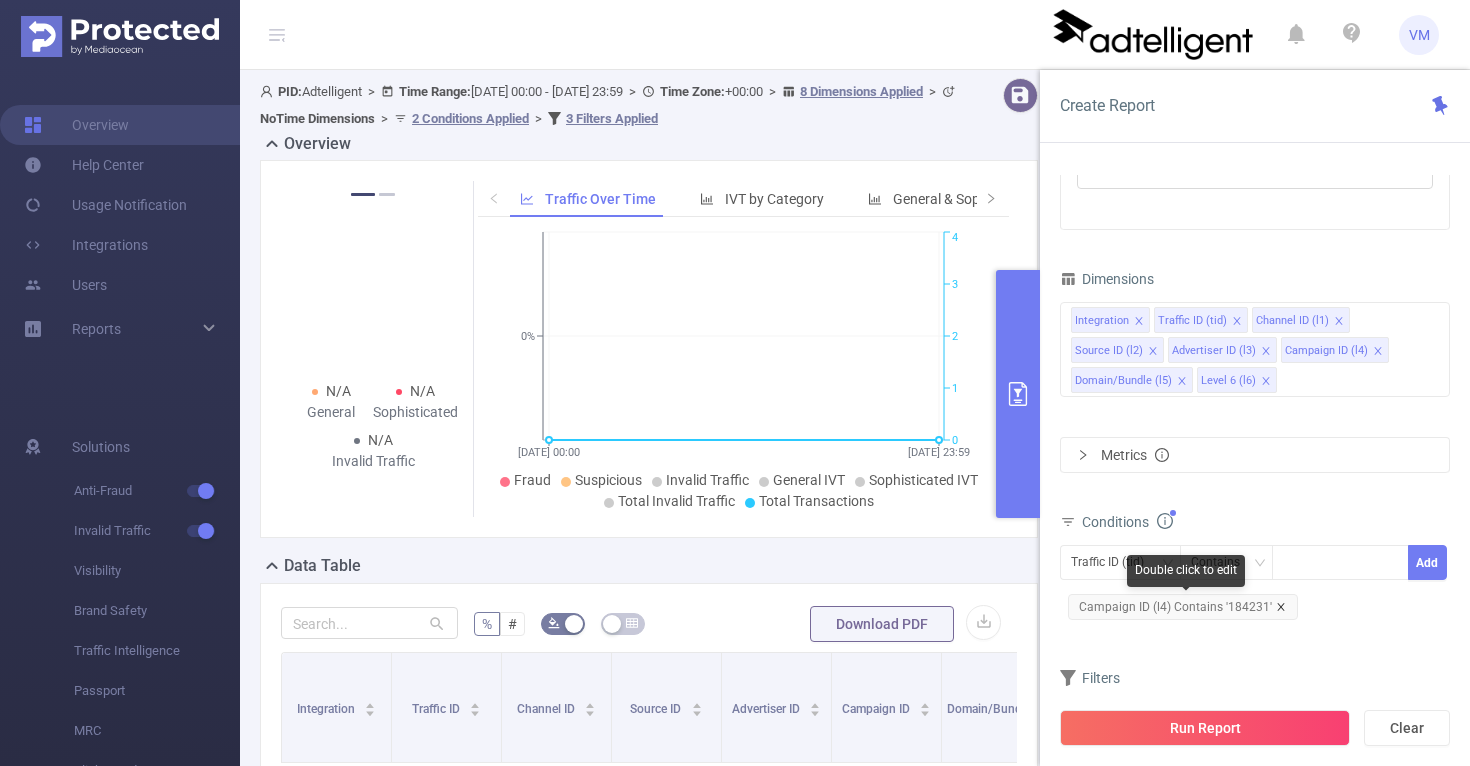 click 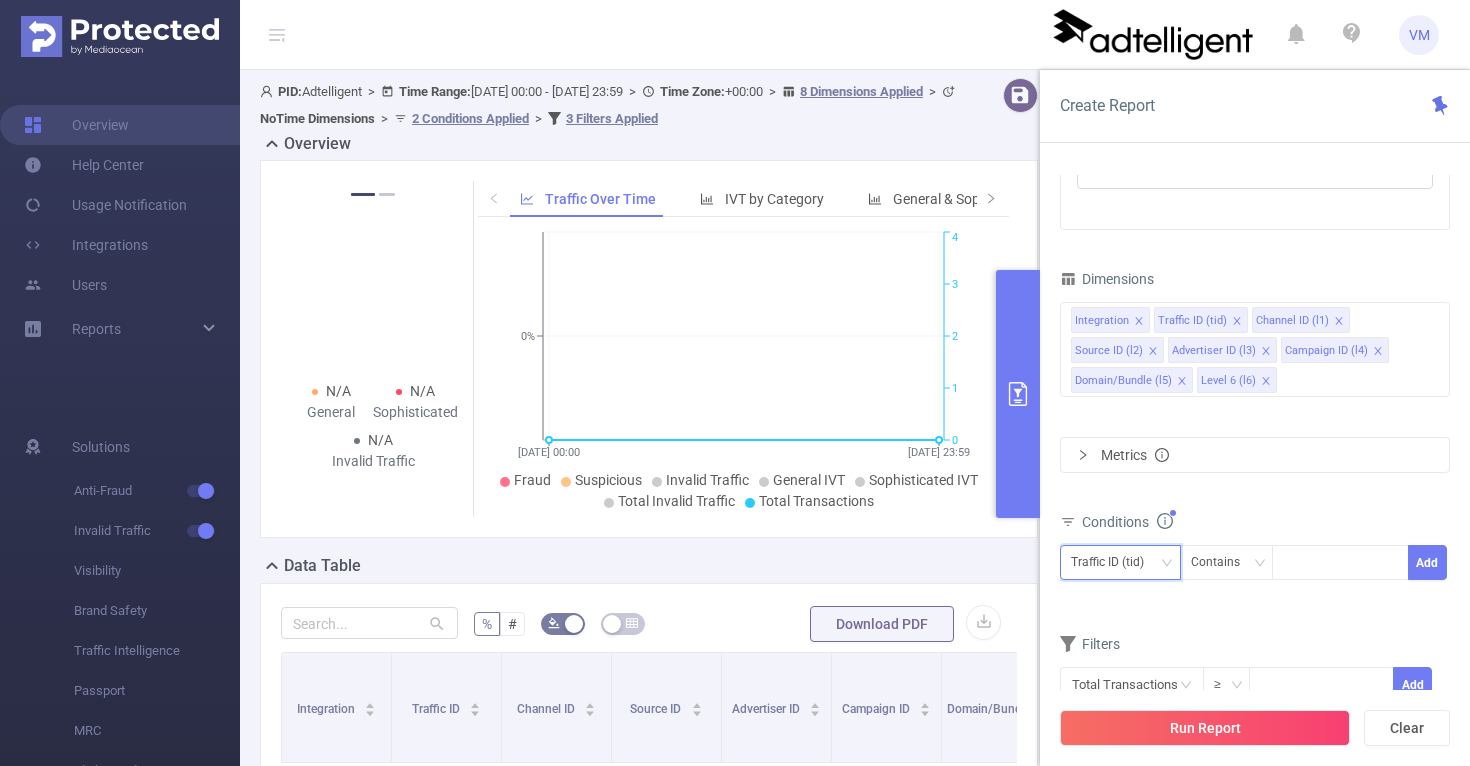 click on "Traffic ID (tid)" at bounding box center [1114, 562] 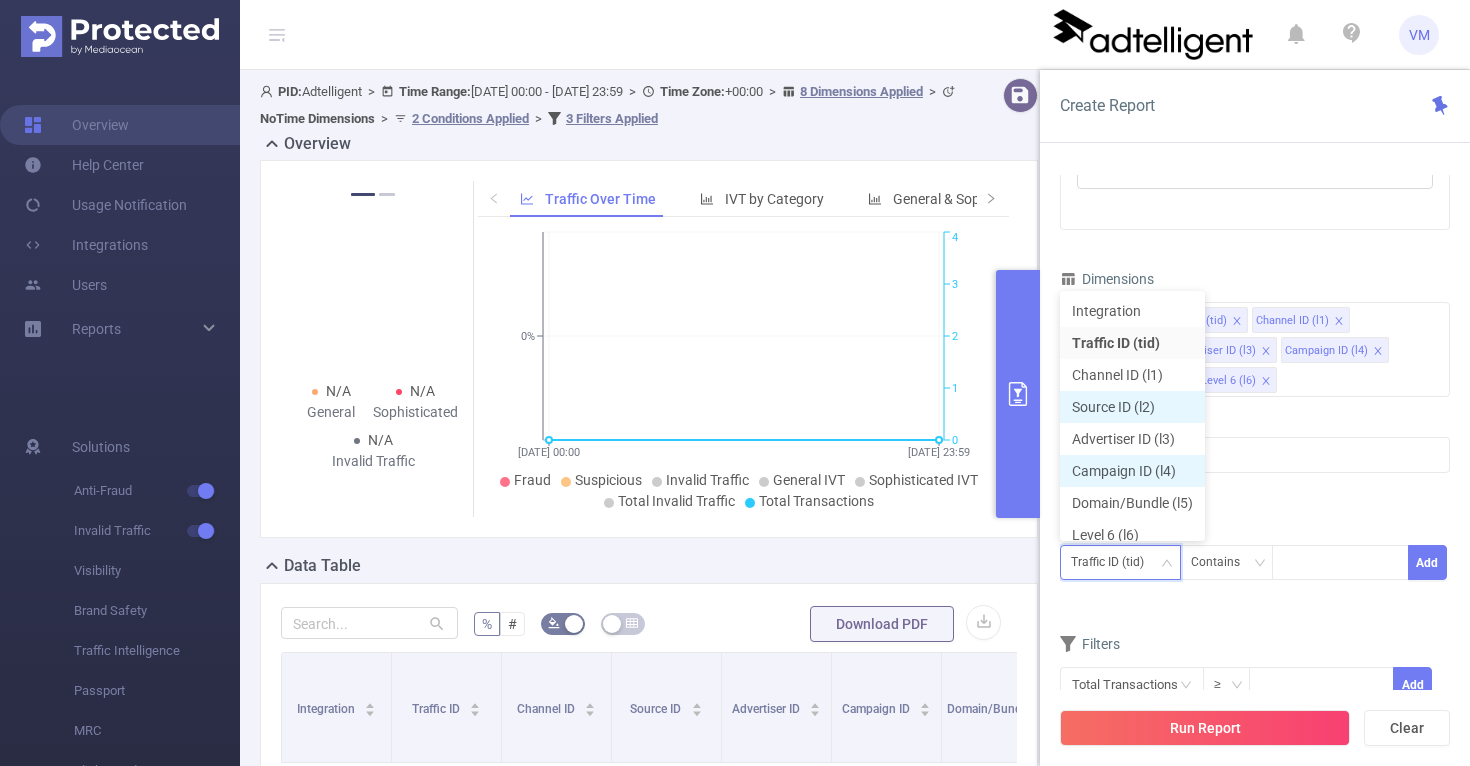 scroll, scrollTop: 10, scrollLeft: 0, axis: vertical 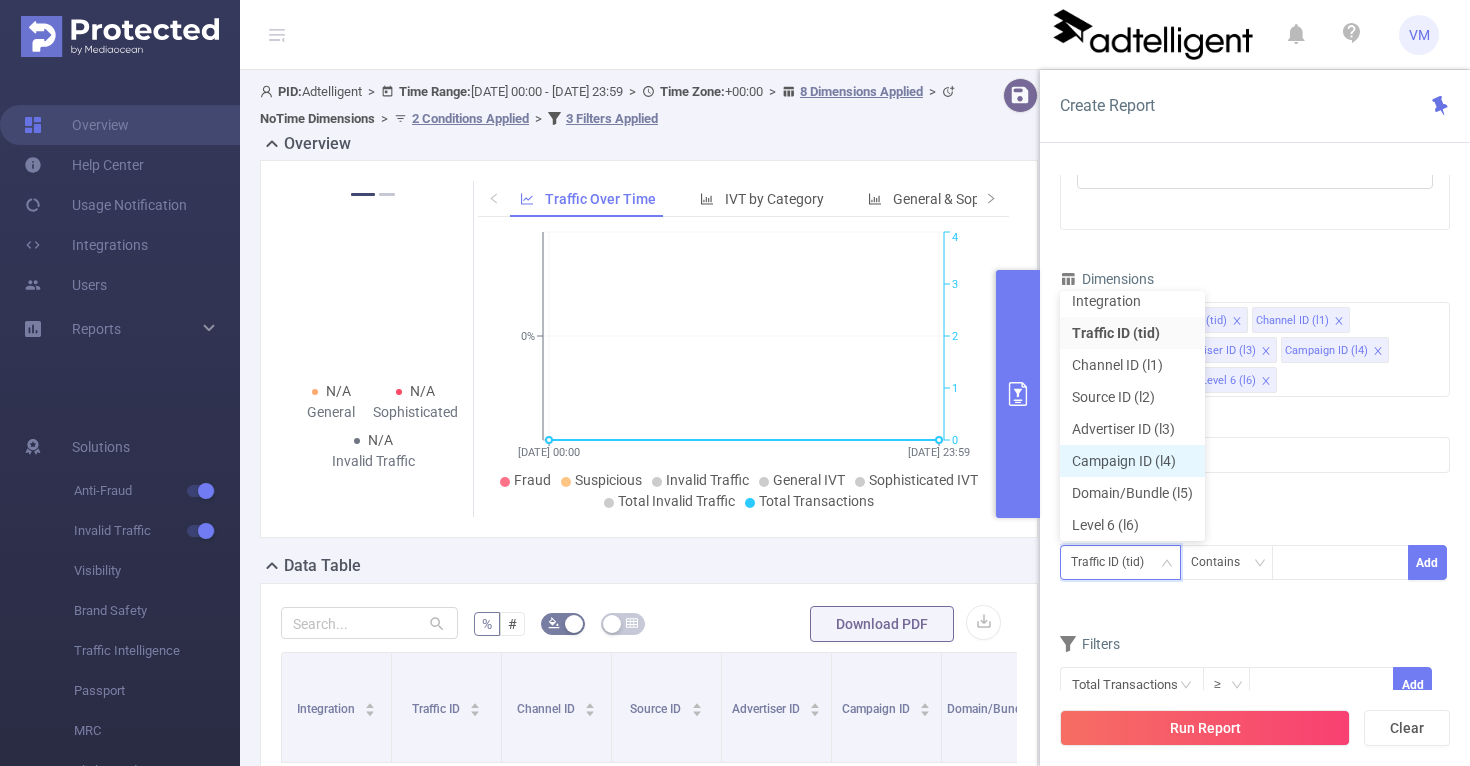 click on "Campaign ID (l4)" at bounding box center (1132, 461) 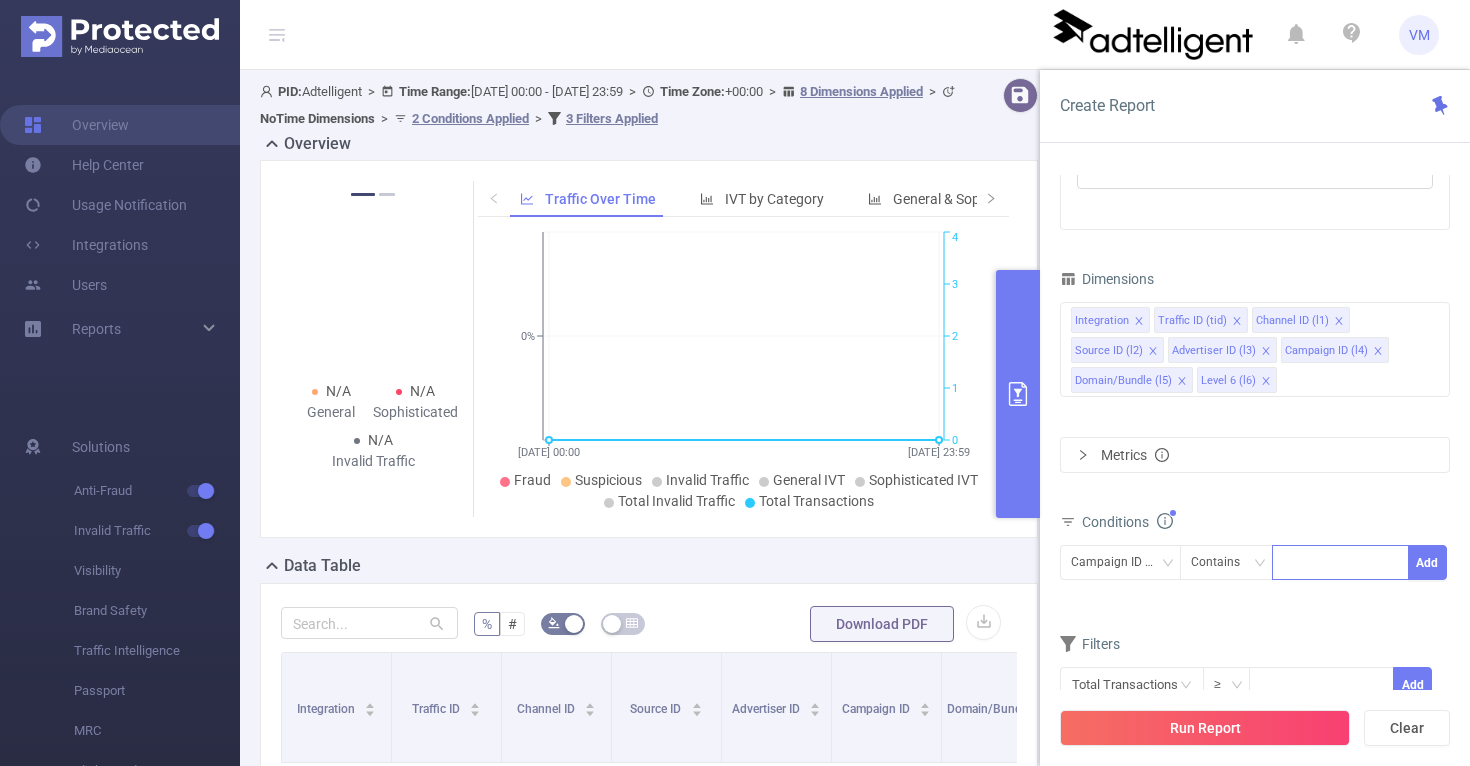 click at bounding box center [1340, 562] 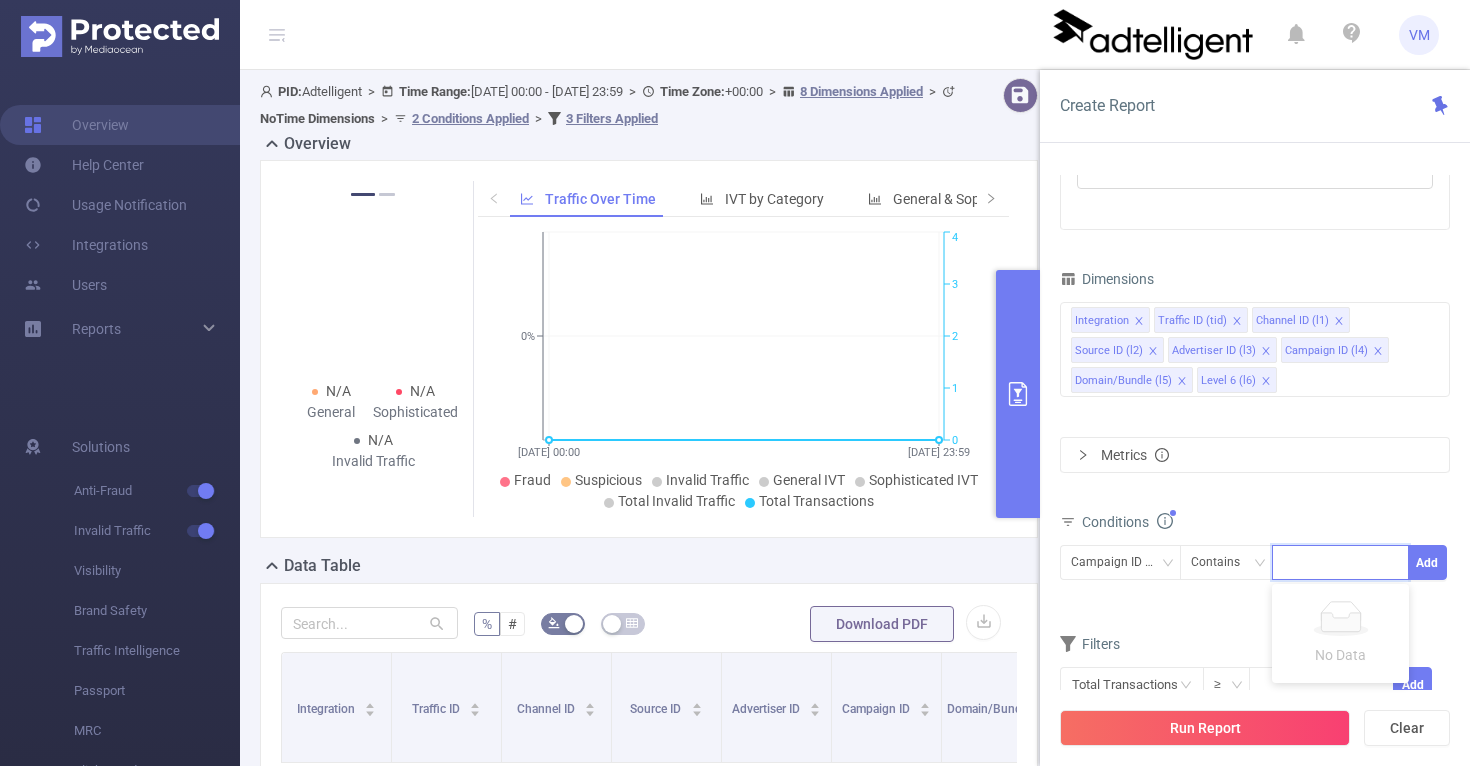 paste on "847916" 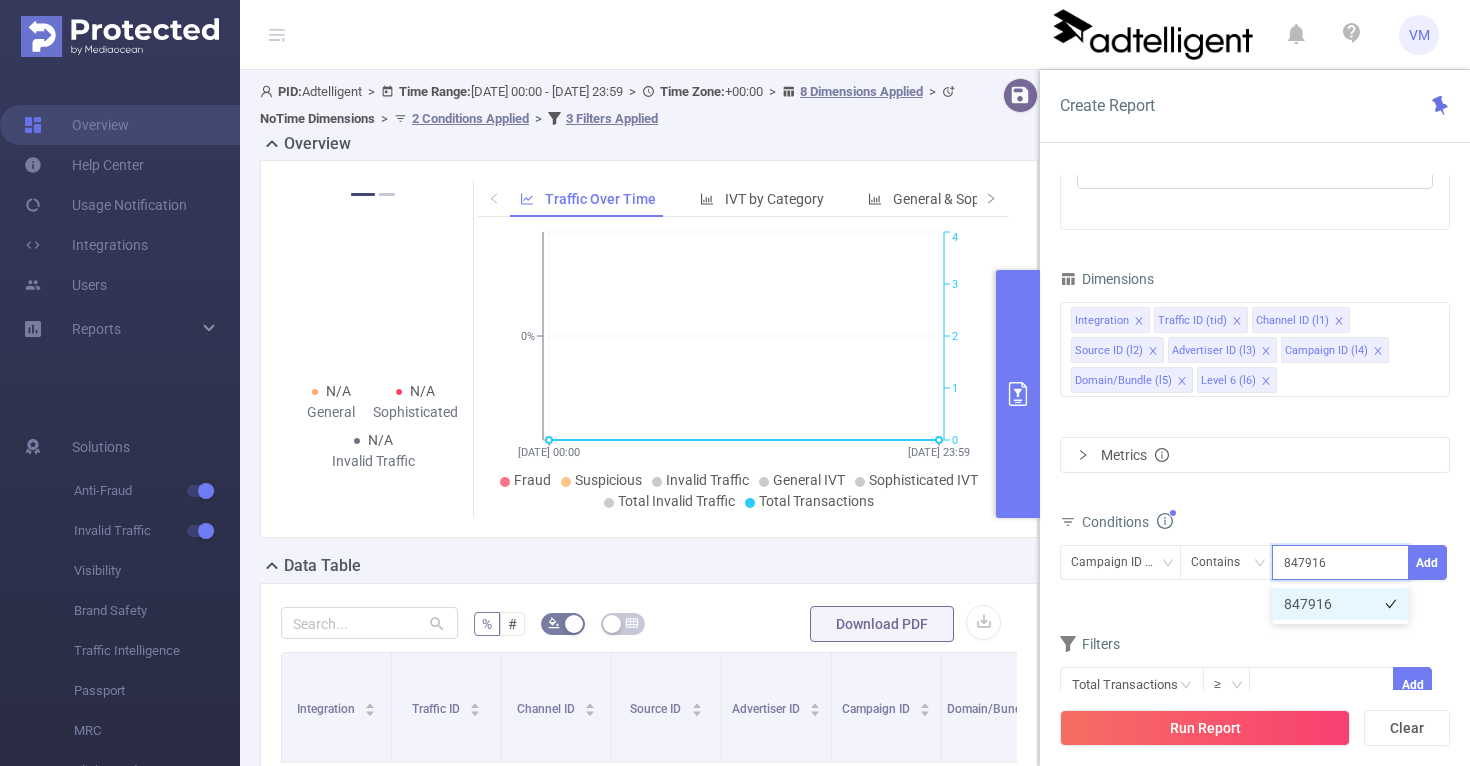 click on "847916" at bounding box center (1340, 604) 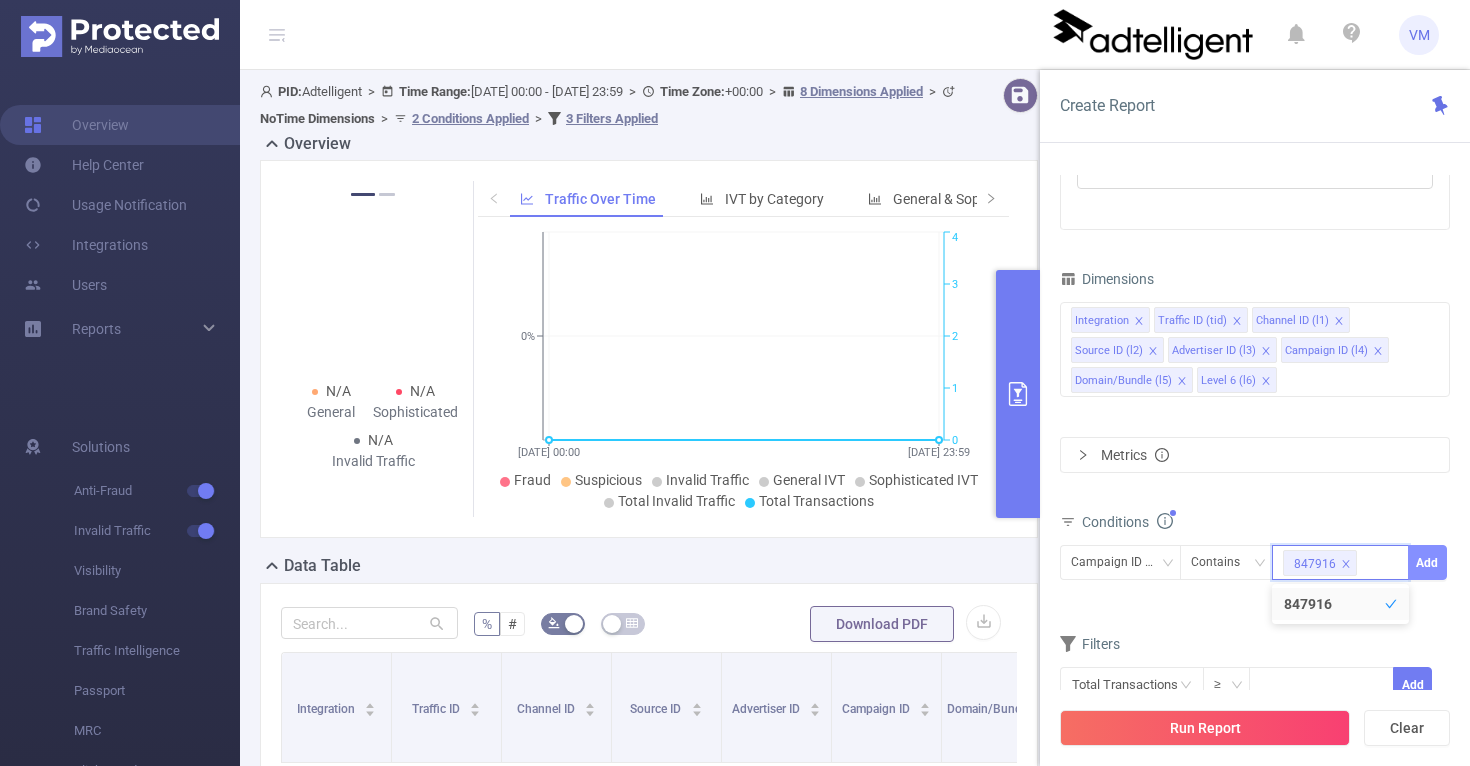 click on "Add" at bounding box center (1427, 562) 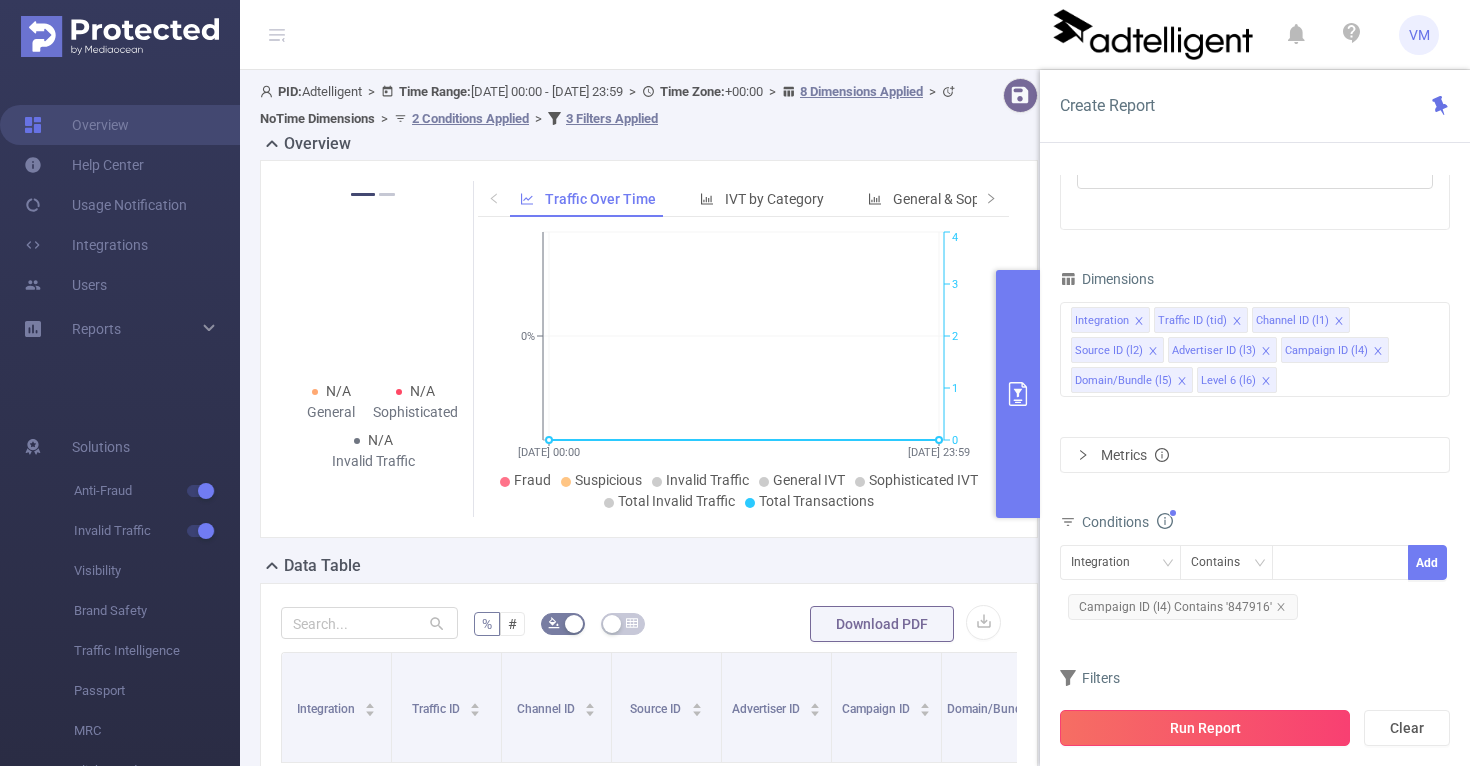 click on "Run Report" at bounding box center [1205, 728] 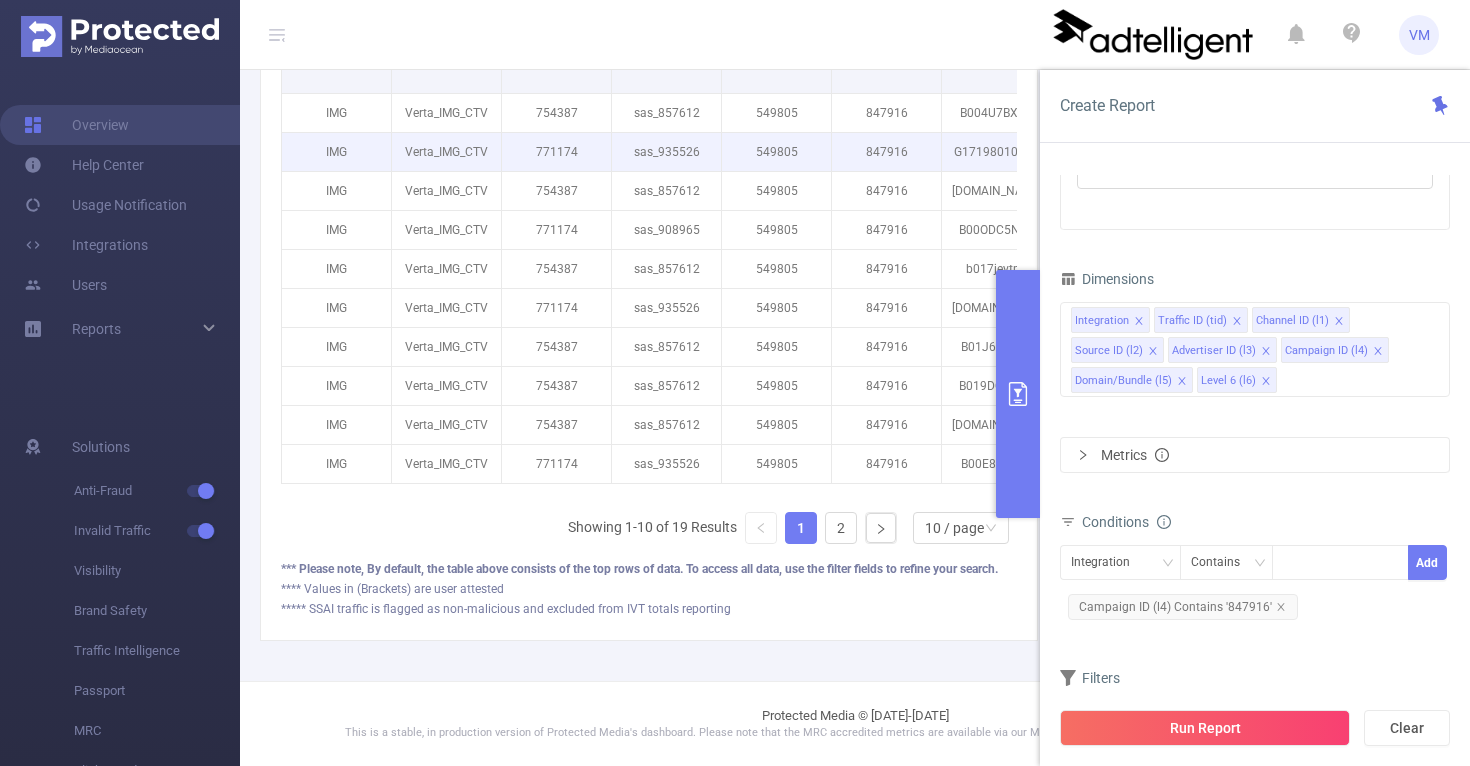 scroll, scrollTop: 695, scrollLeft: 0, axis: vertical 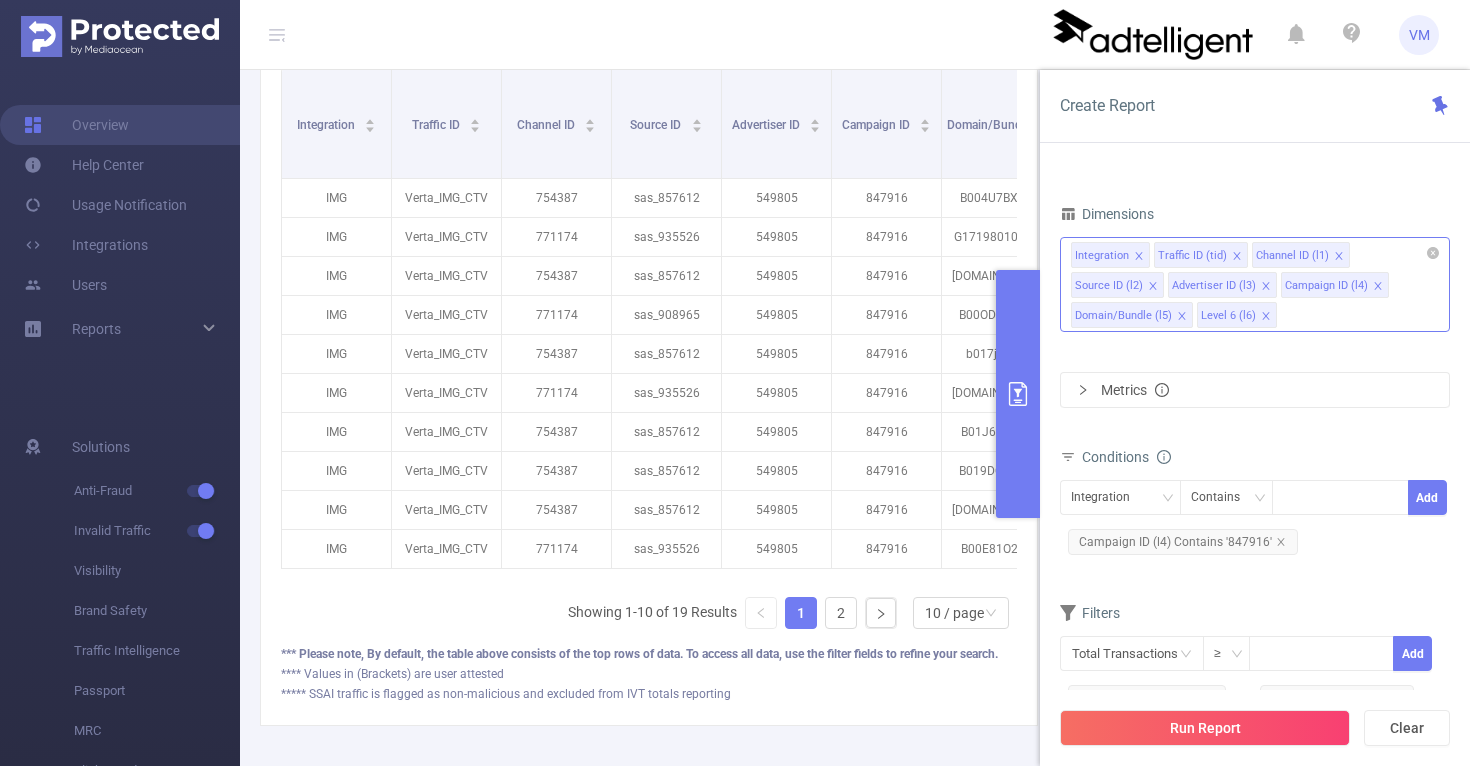 click on "Integration Traffic ID (tid) Channel ID (l1) Source ID (l2) Advertiser ID (l3) Campaign ID (l4) Domain/Bundle (l5) Level 6 (l6)" at bounding box center (1255, 284) 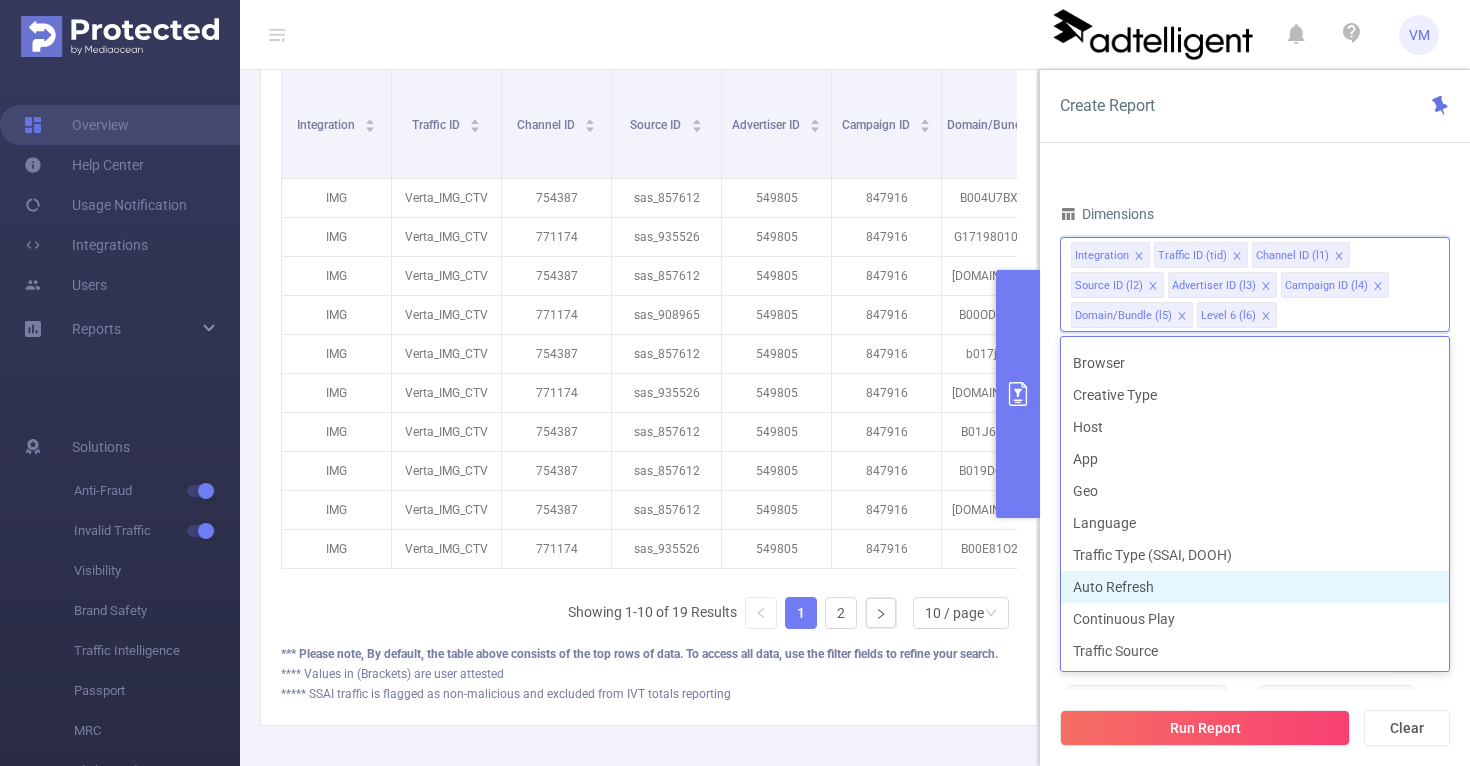 scroll, scrollTop: 0, scrollLeft: 0, axis: both 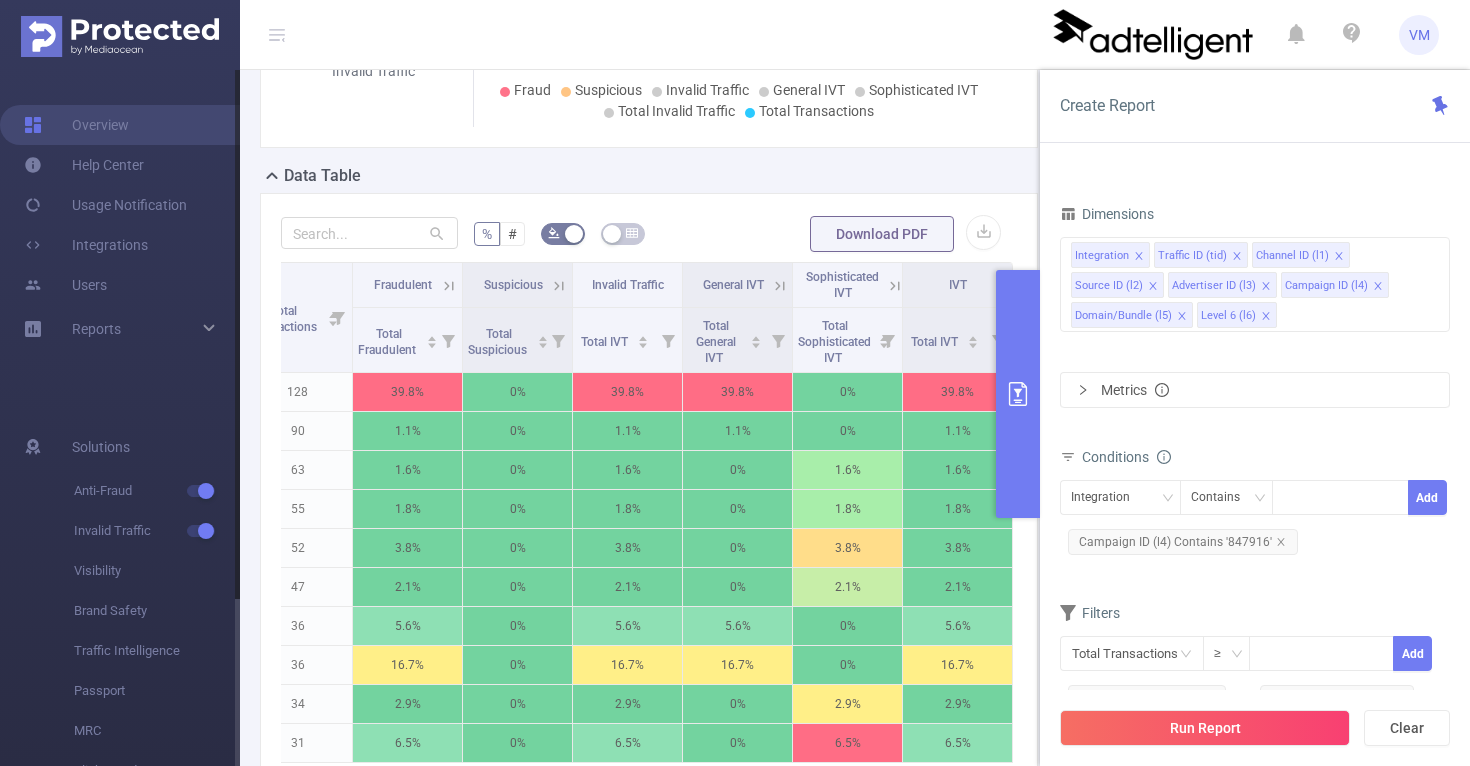 click at bounding box center [120, 36] 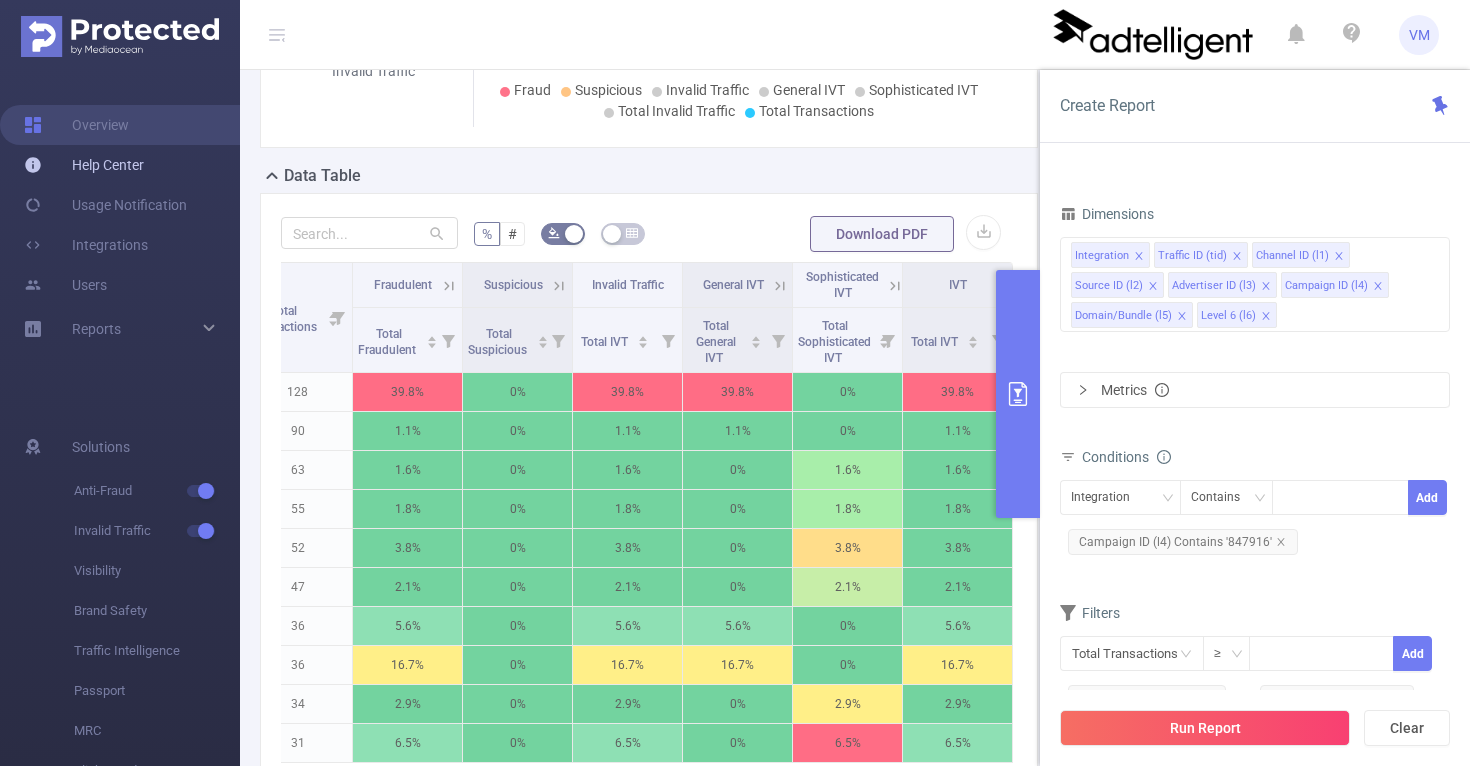 click on "Help Center" at bounding box center [84, 165] 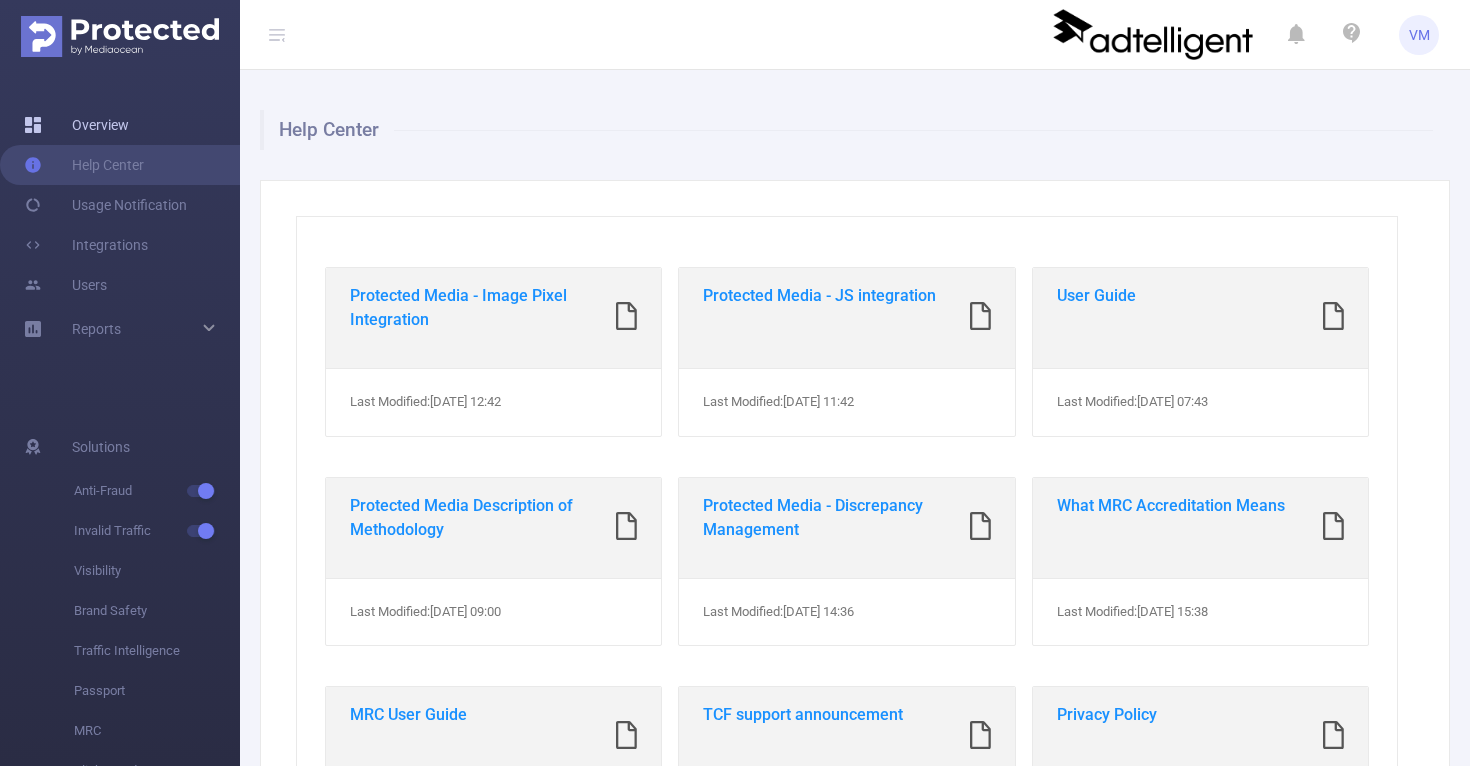 click on "Overview" at bounding box center [76, 125] 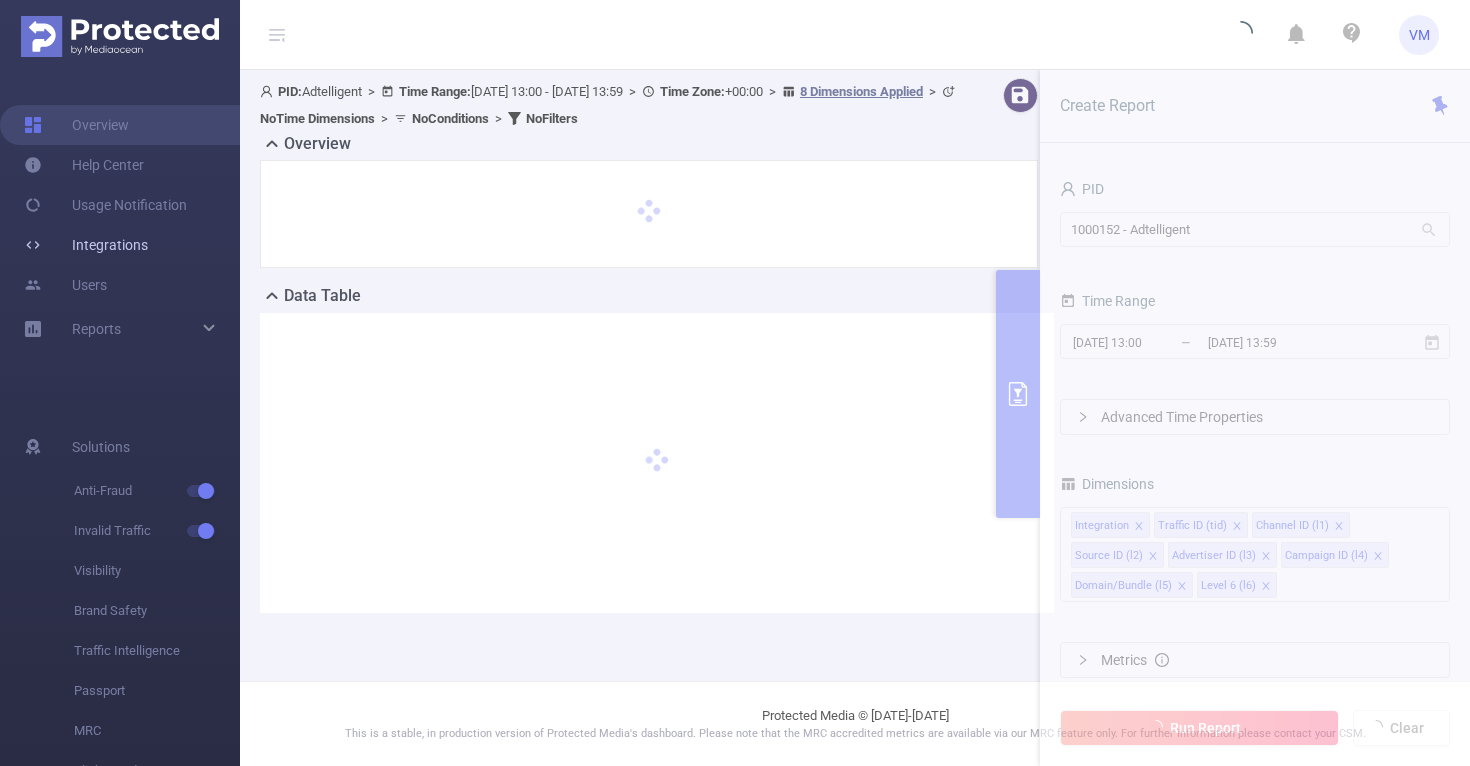 click on "Integrations" at bounding box center (86, 245) 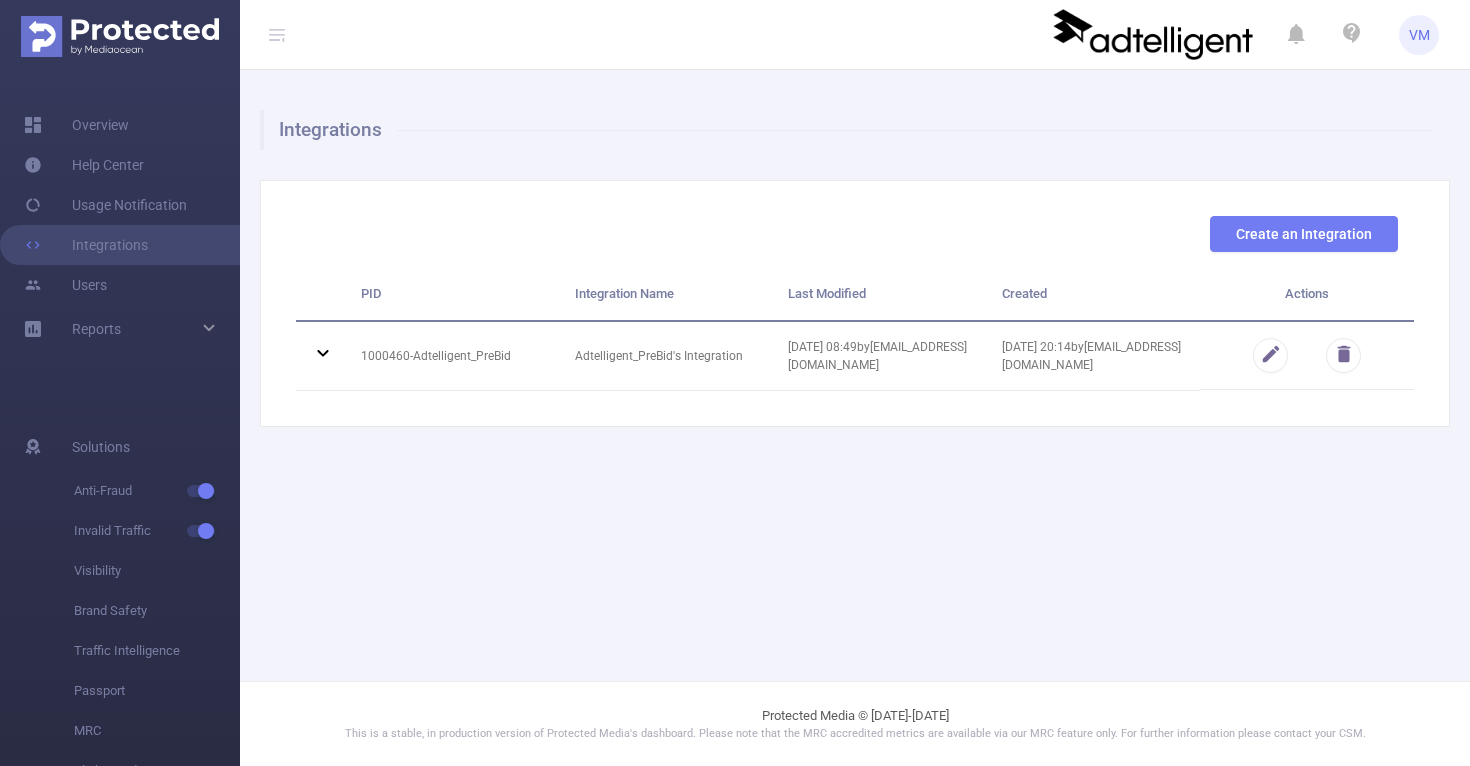click at bounding box center (120, 36) 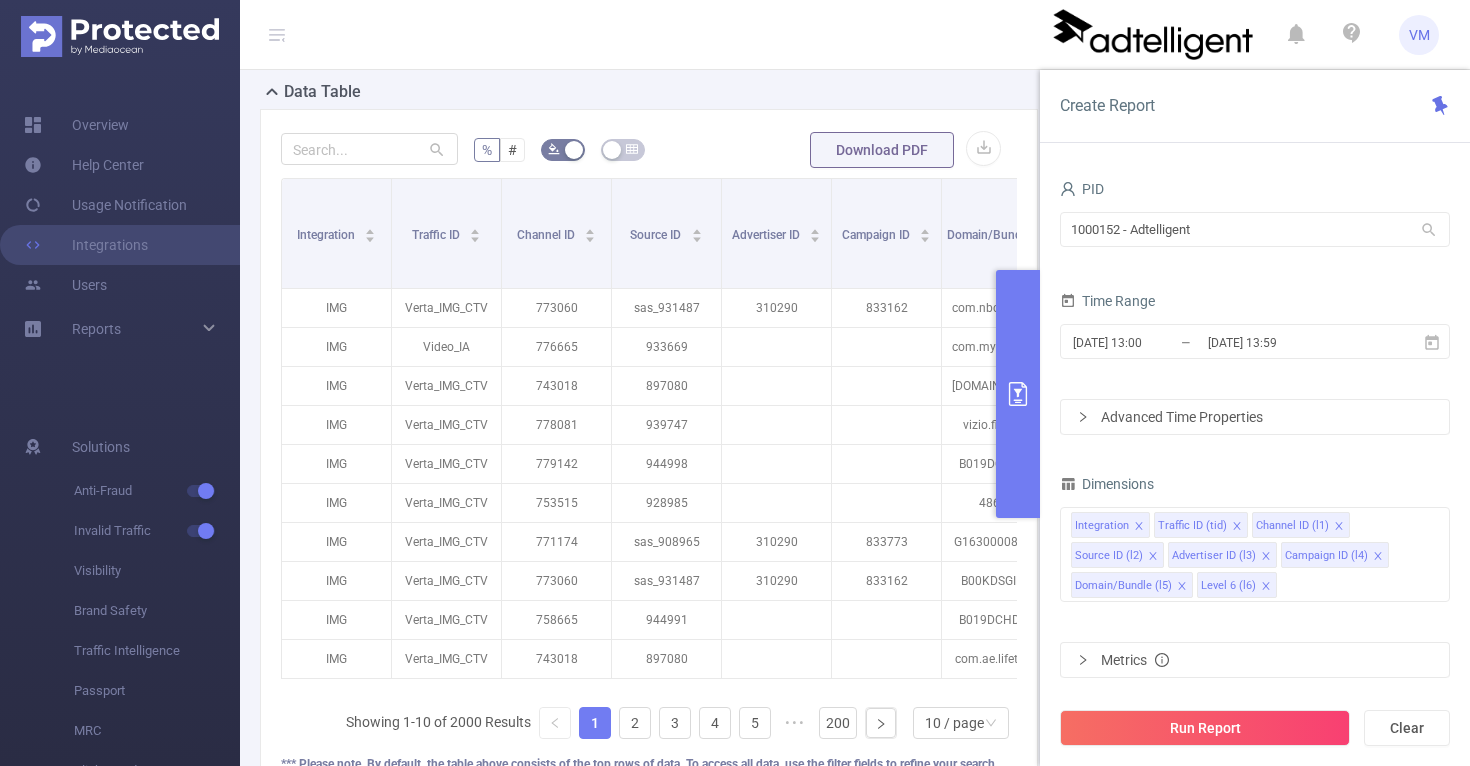 scroll, scrollTop: 487, scrollLeft: 0, axis: vertical 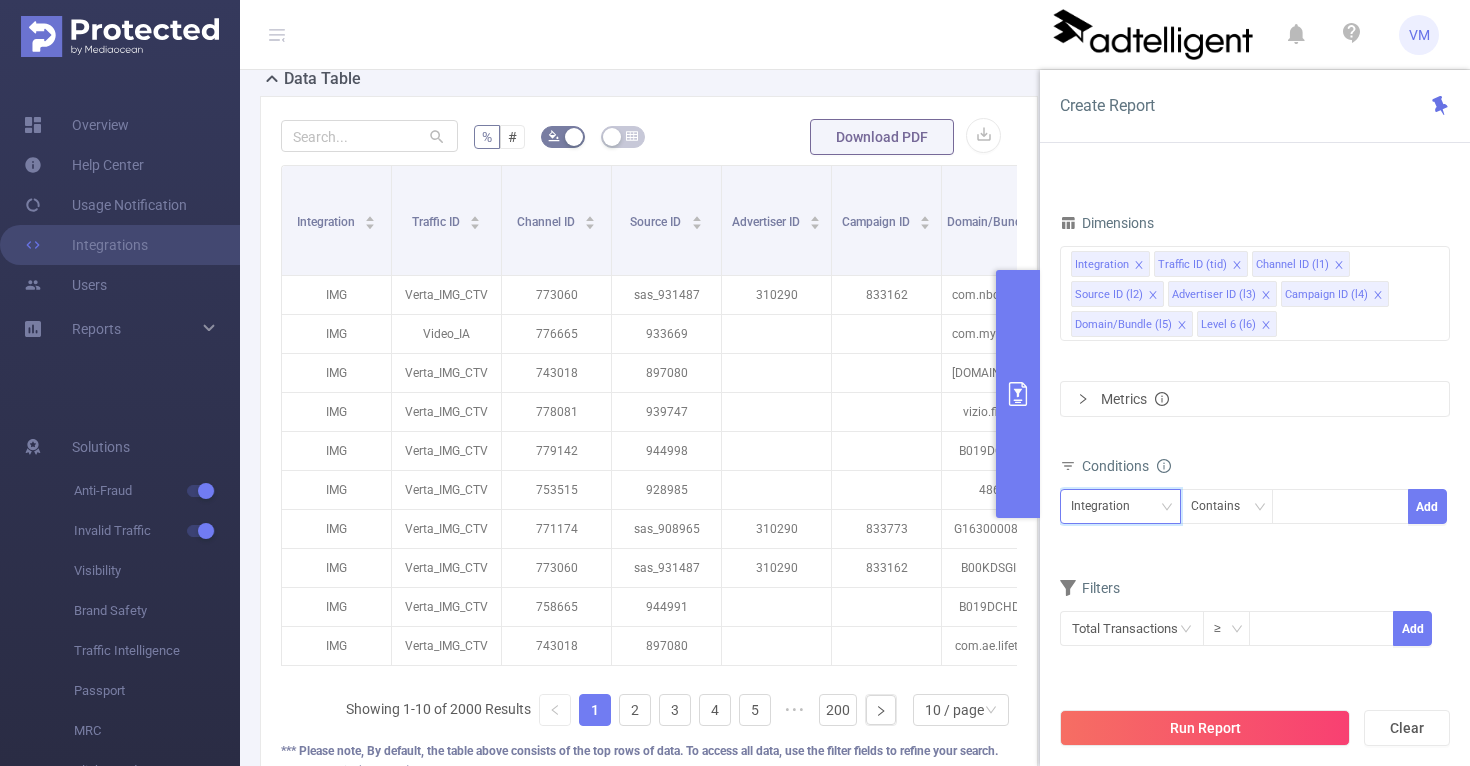 click on "Integration" at bounding box center (1107, 506) 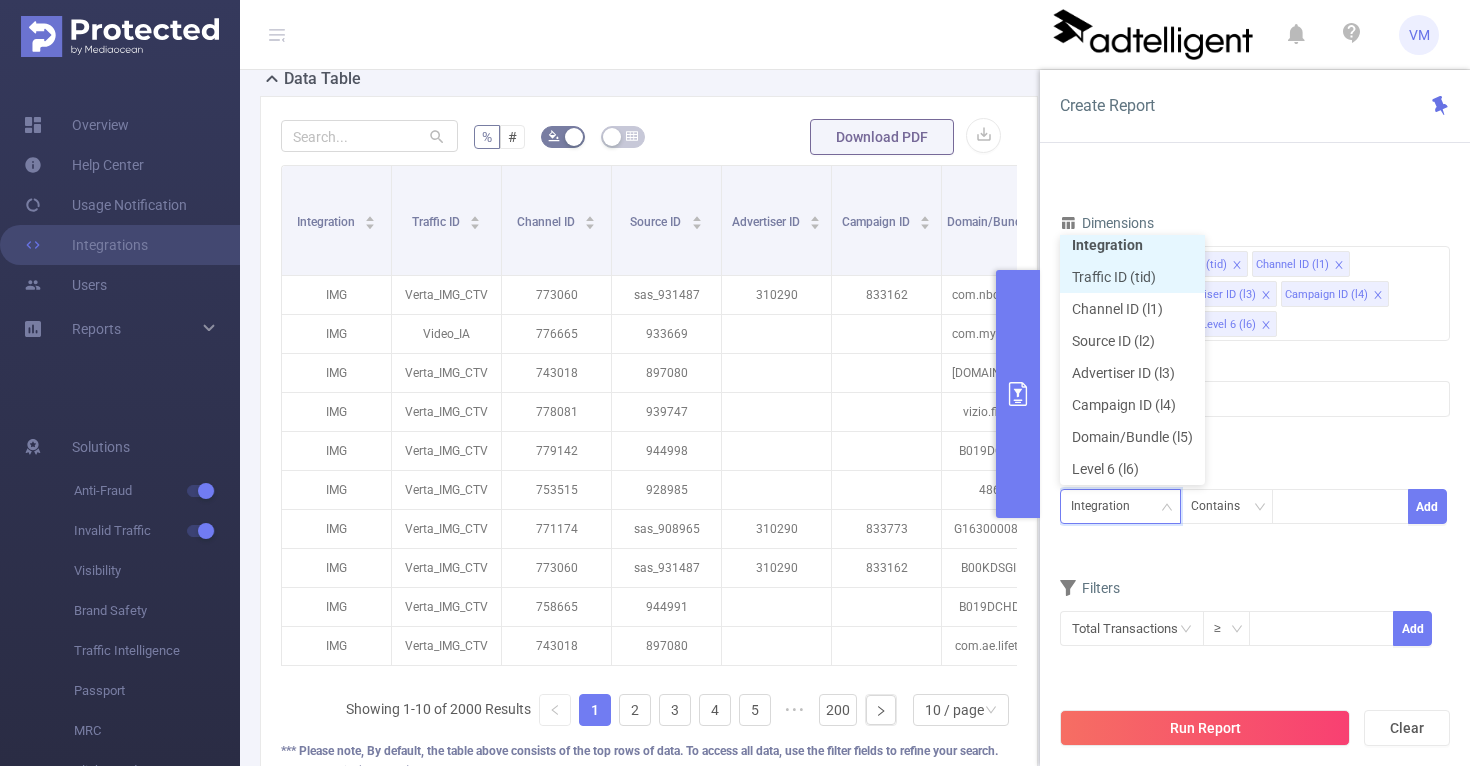 scroll, scrollTop: 4, scrollLeft: 0, axis: vertical 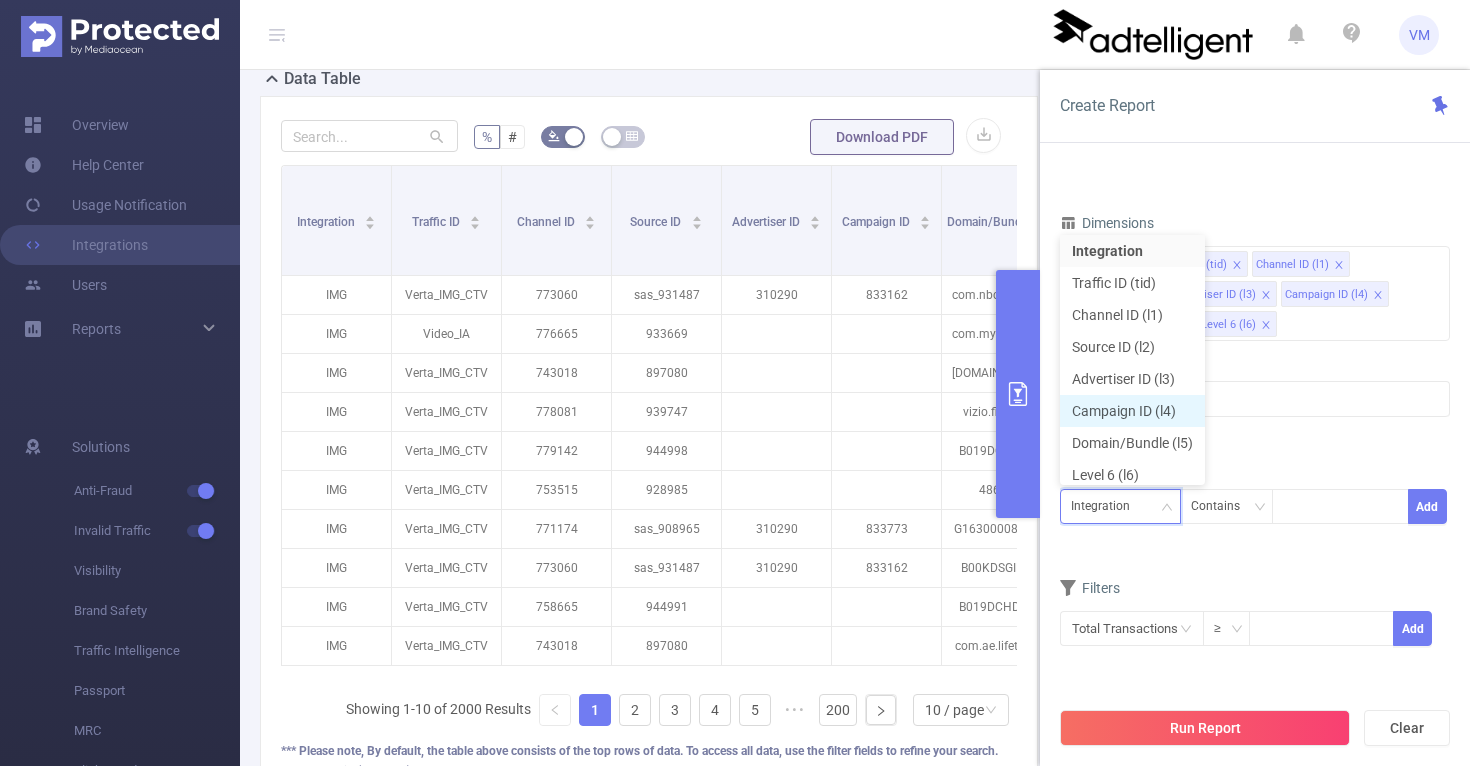 click on "Campaign ID (l4)" at bounding box center [1132, 411] 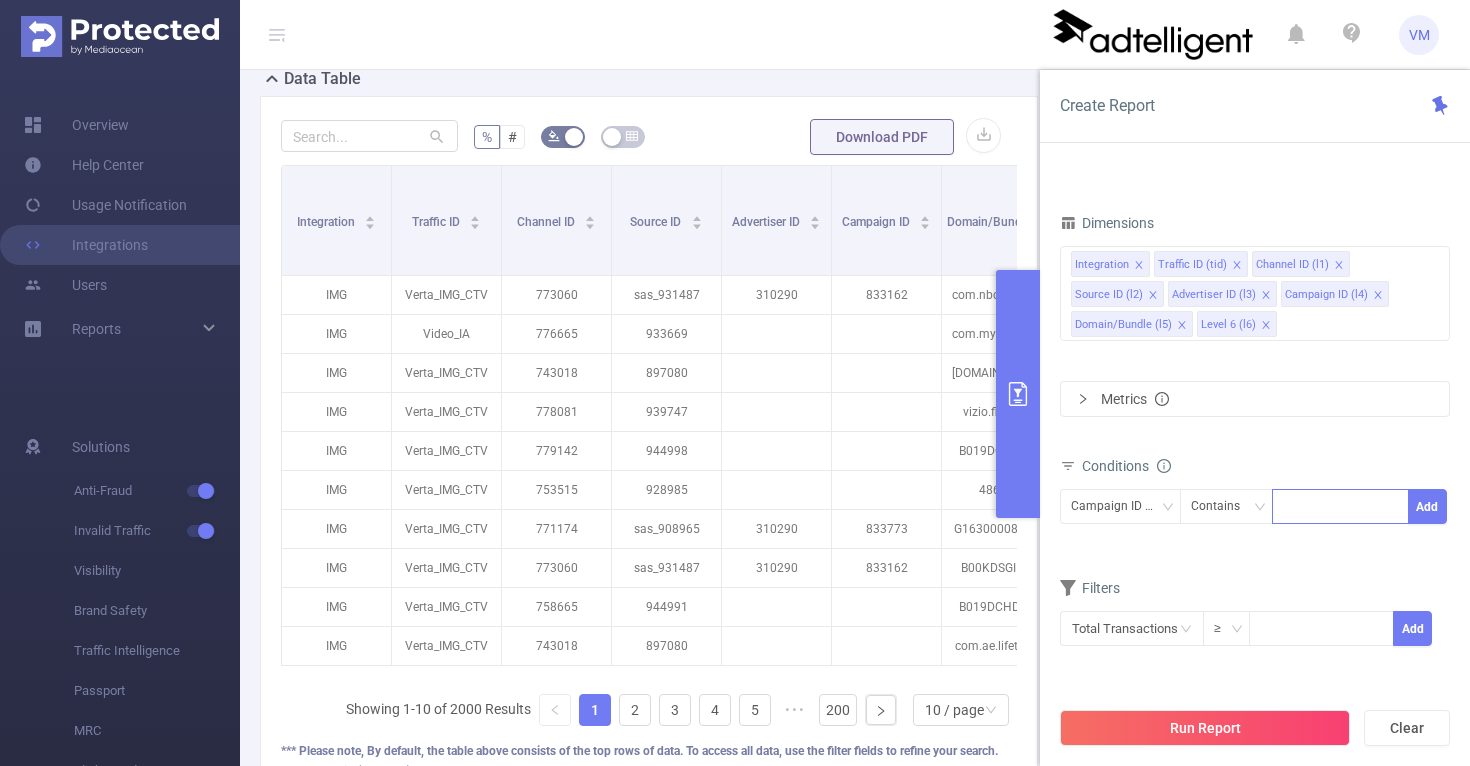 click at bounding box center (1340, 506) 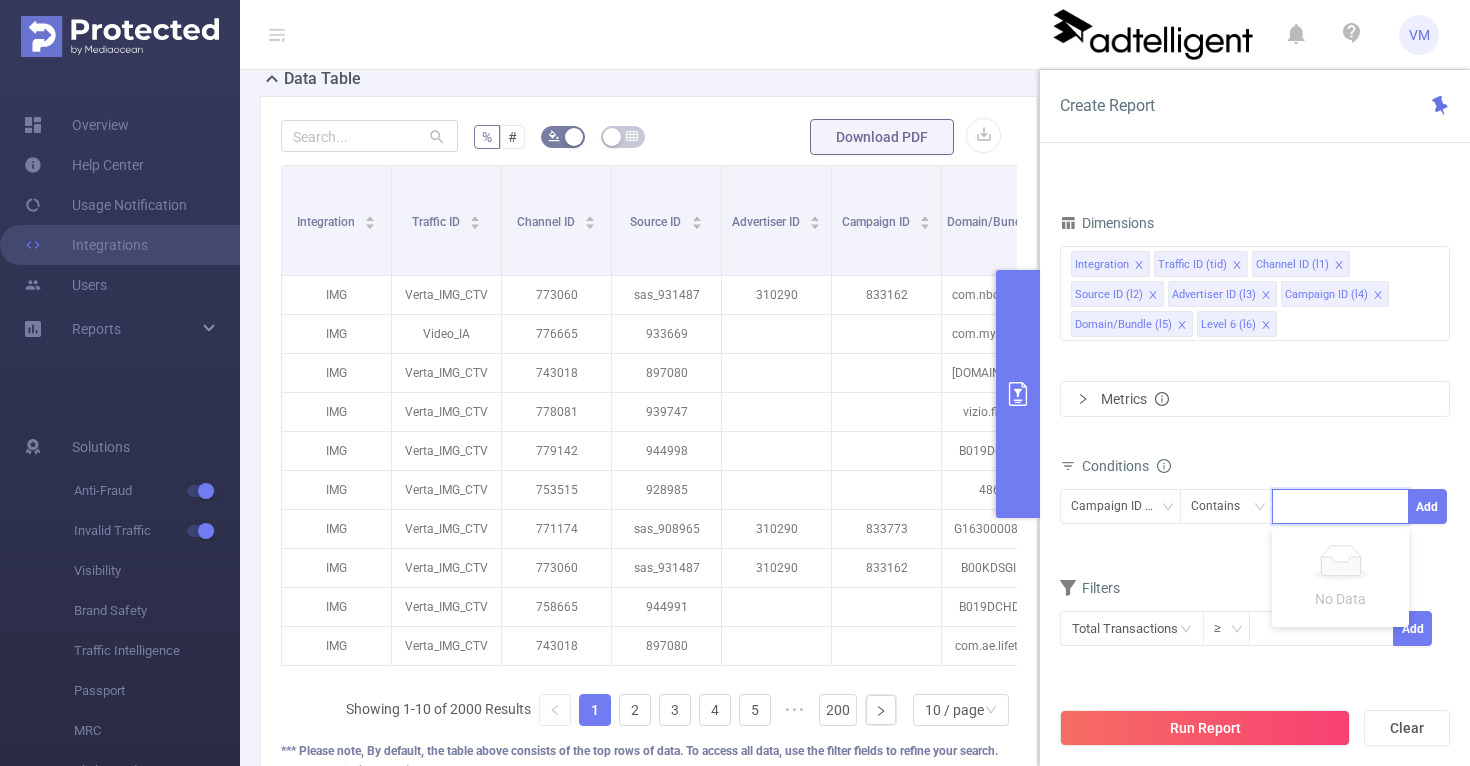paste on "847916" 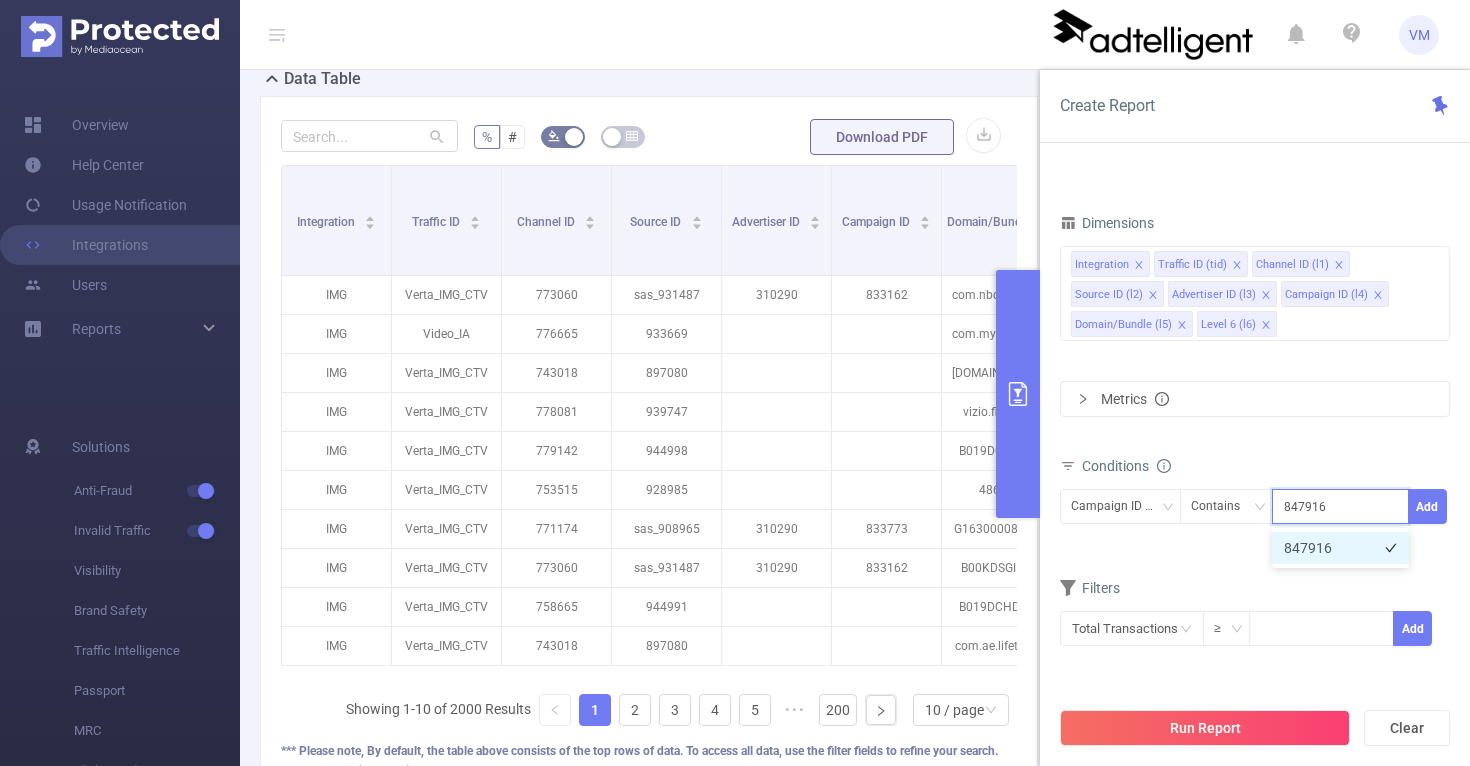 click on "847916" at bounding box center [1340, 548] 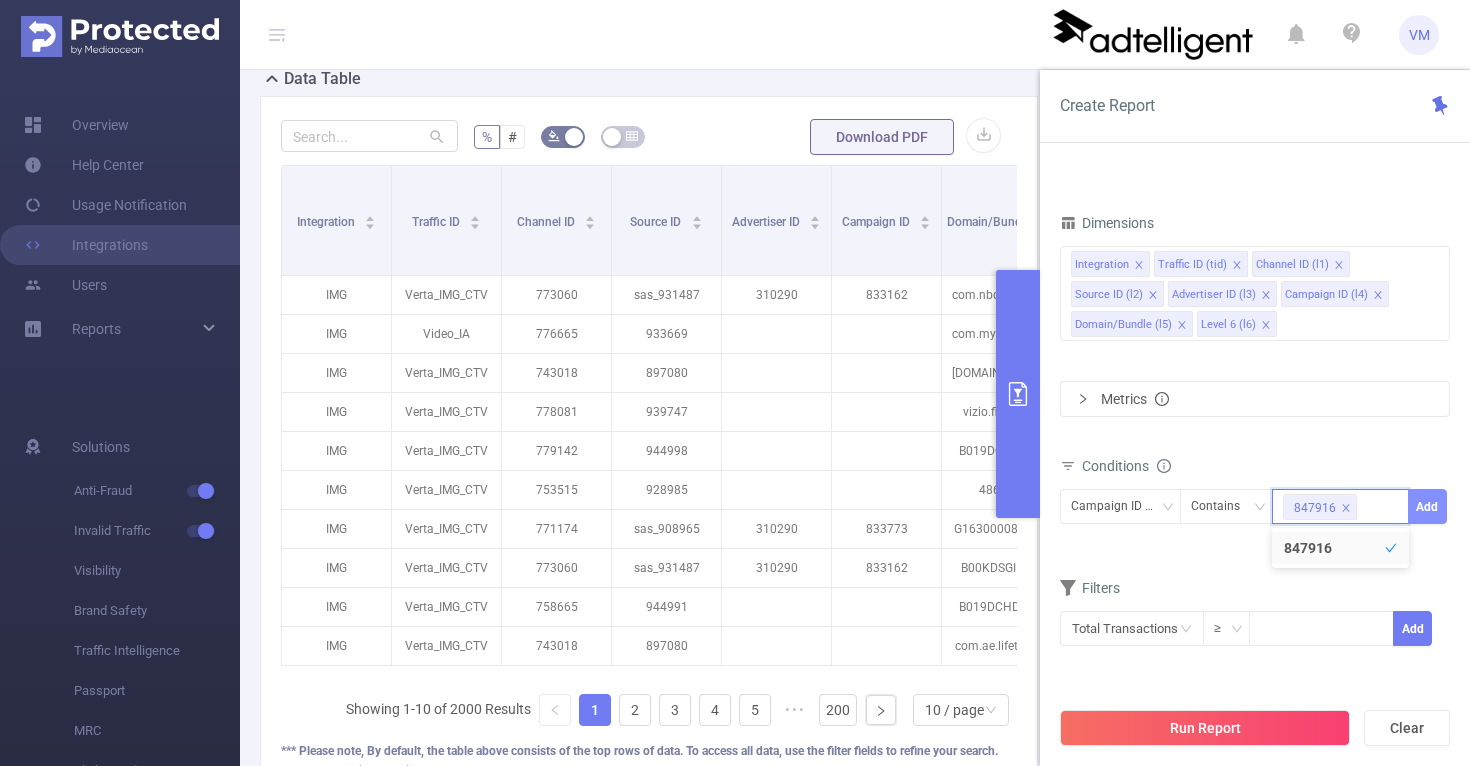 click on "Add" at bounding box center [1427, 506] 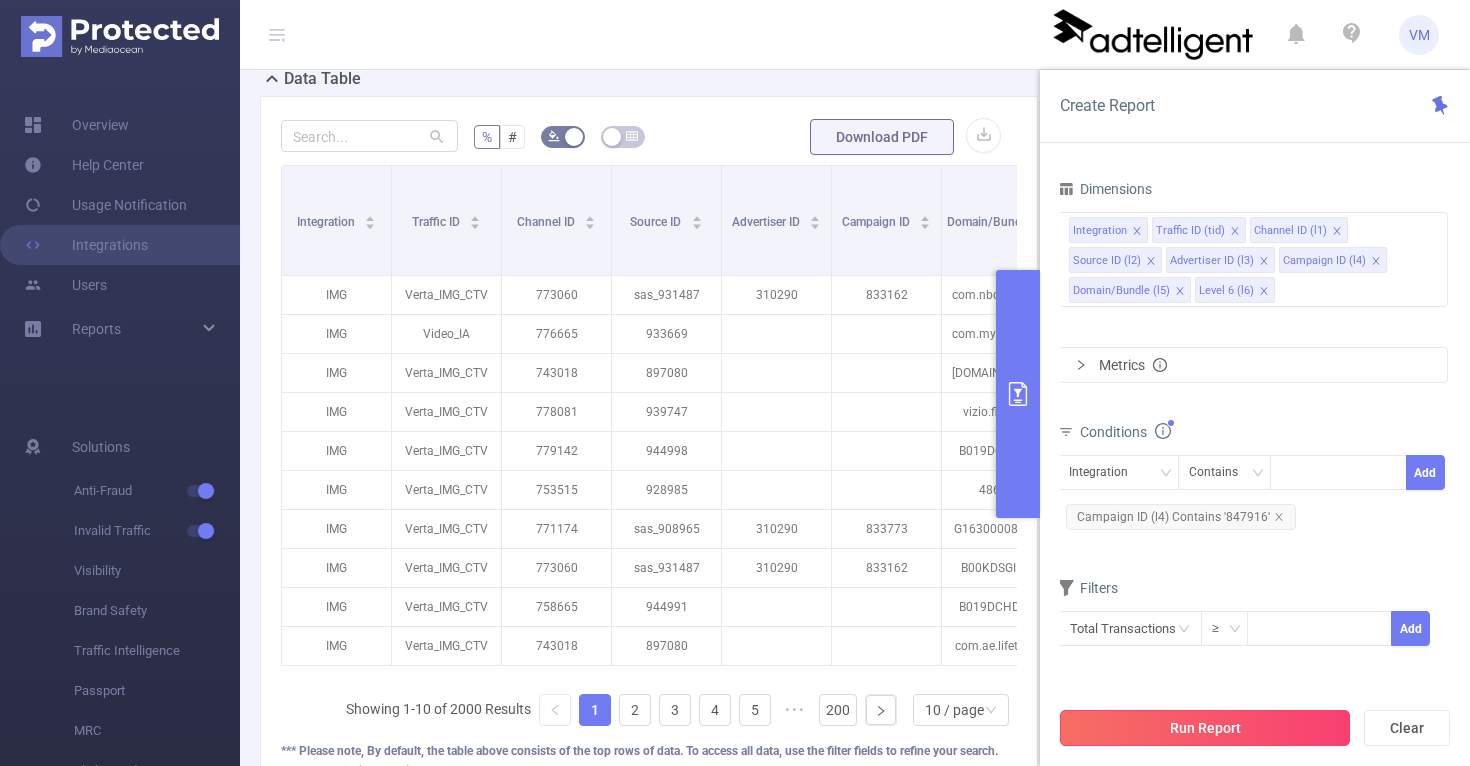 click on "Run Report" at bounding box center (1205, 728) 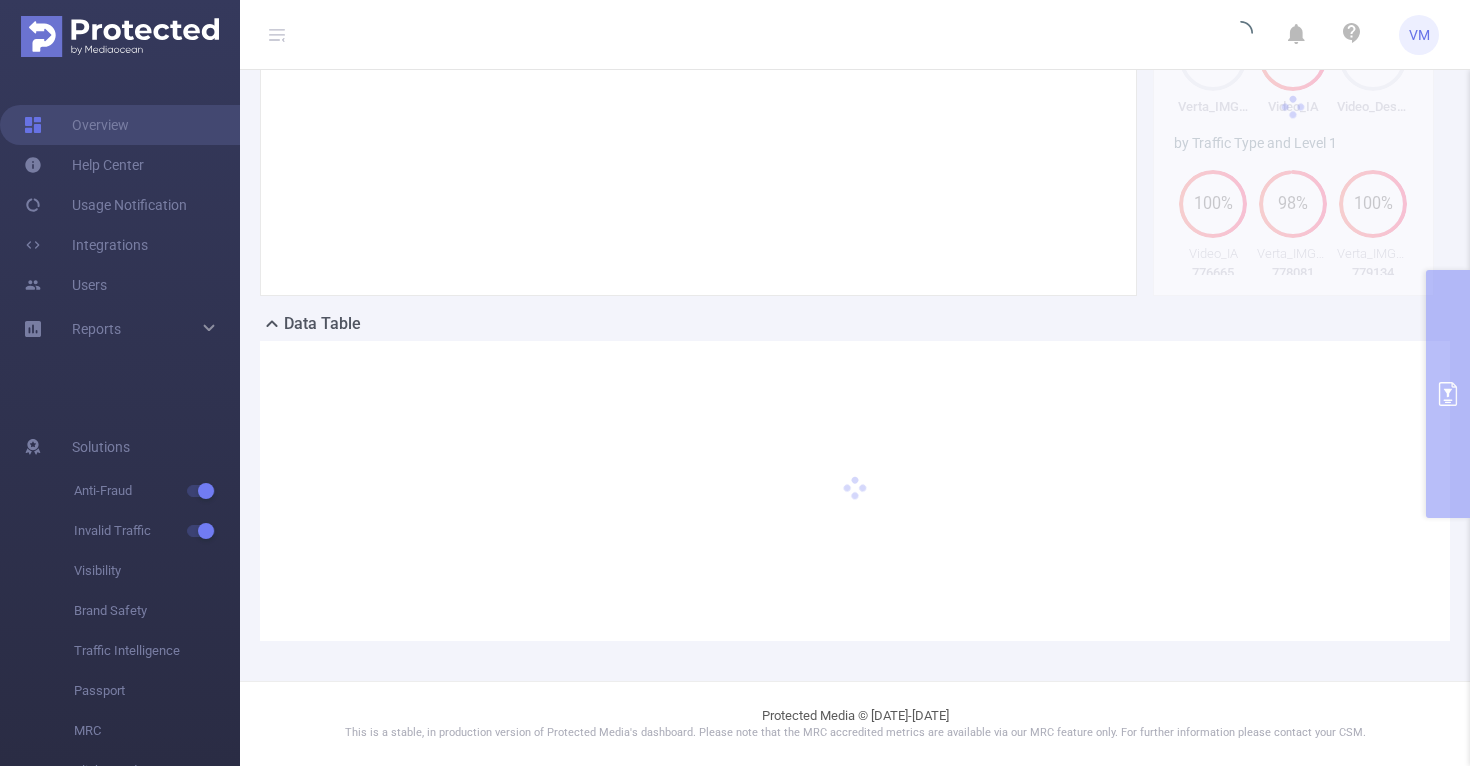 scroll, scrollTop: 241, scrollLeft: 0, axis: vertical 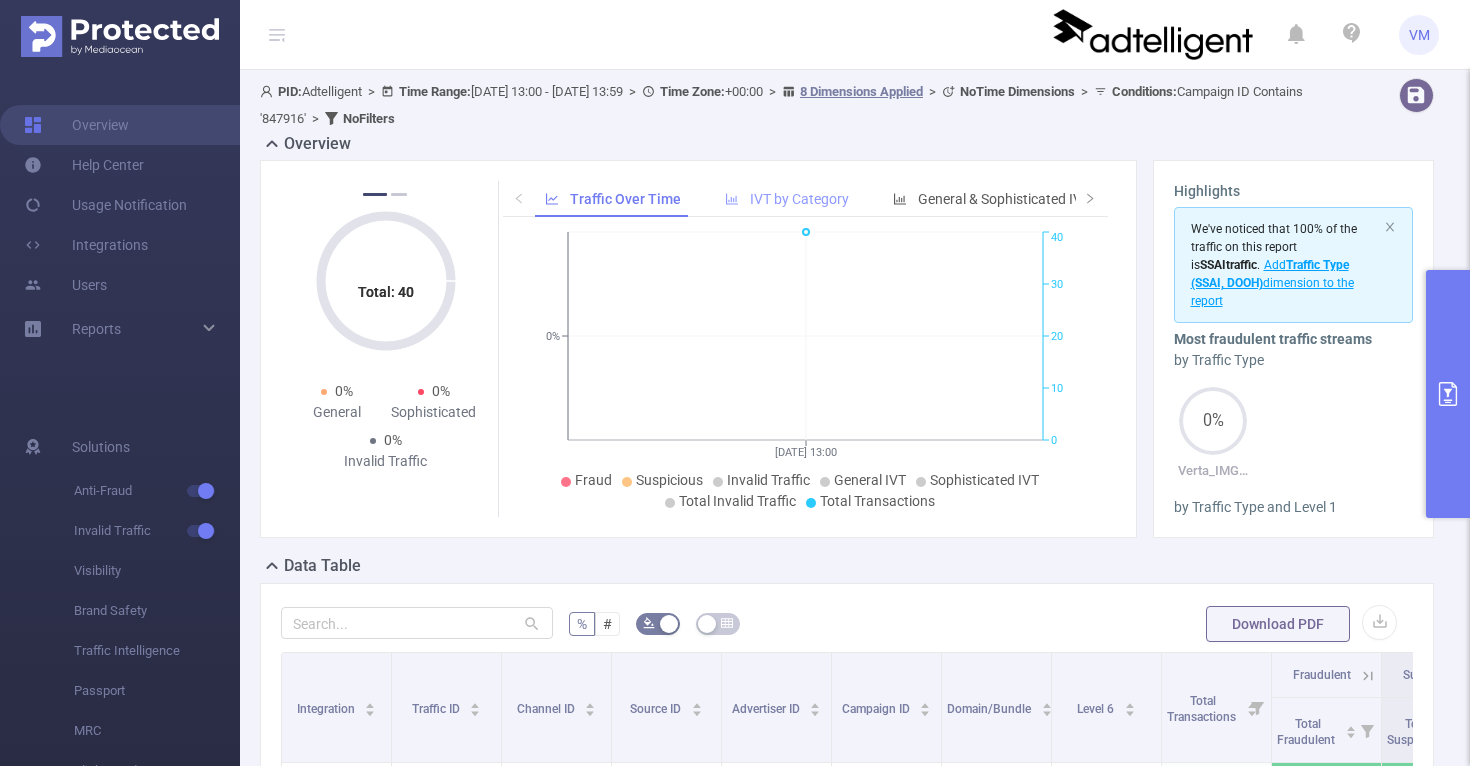 click on "IVT by Category" at bounding box center [799, 199] 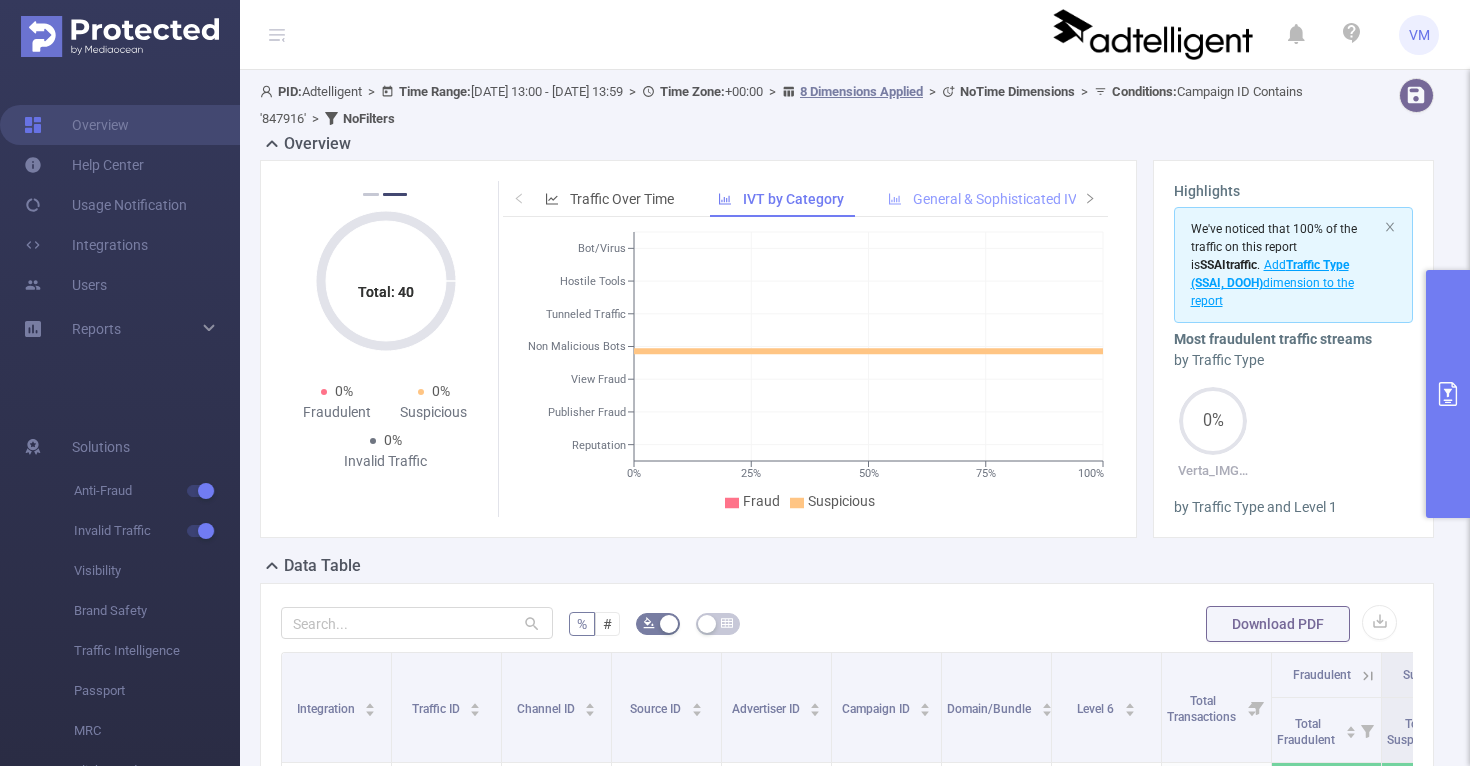 click on "General & Sophisticated IVT by Category" at bounding box center (1038, 199) 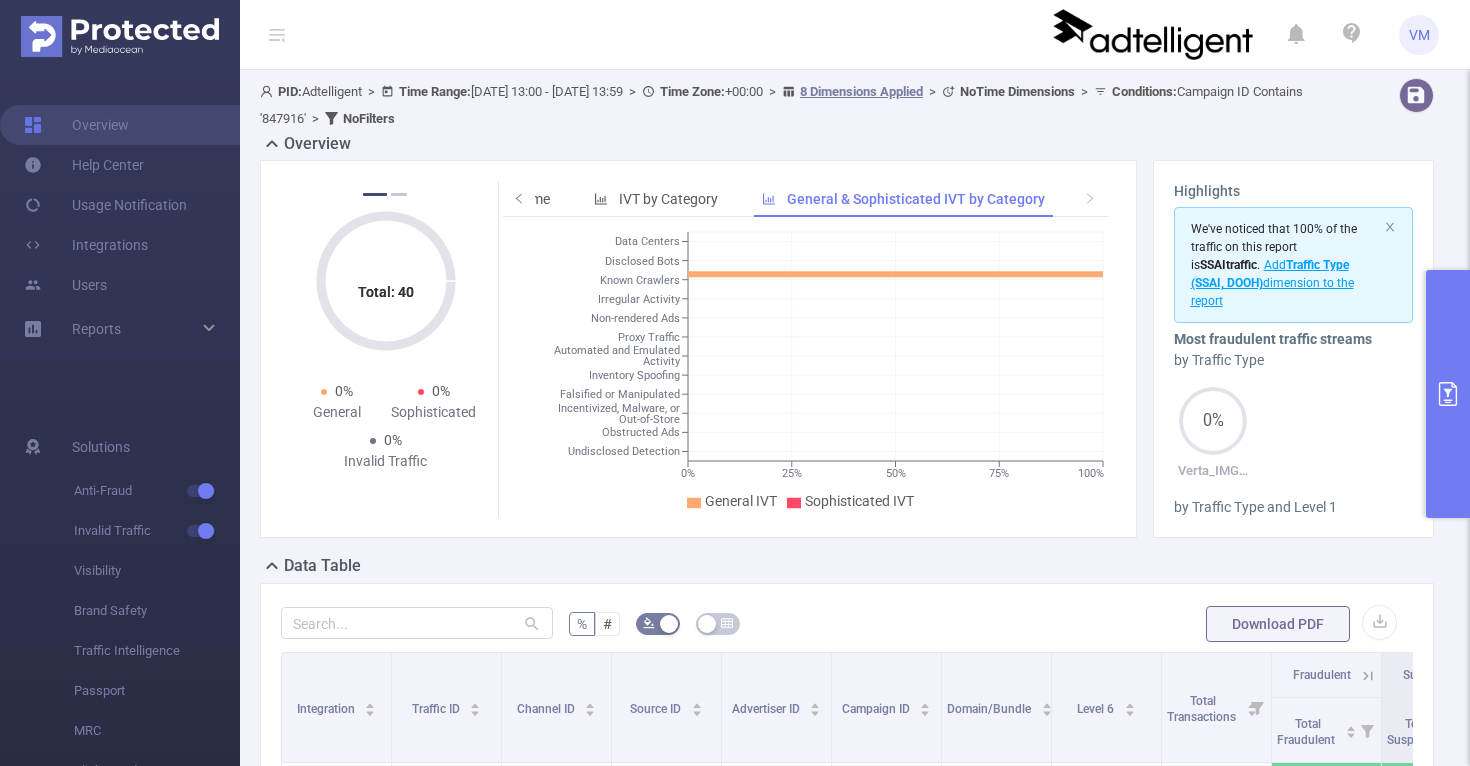 click 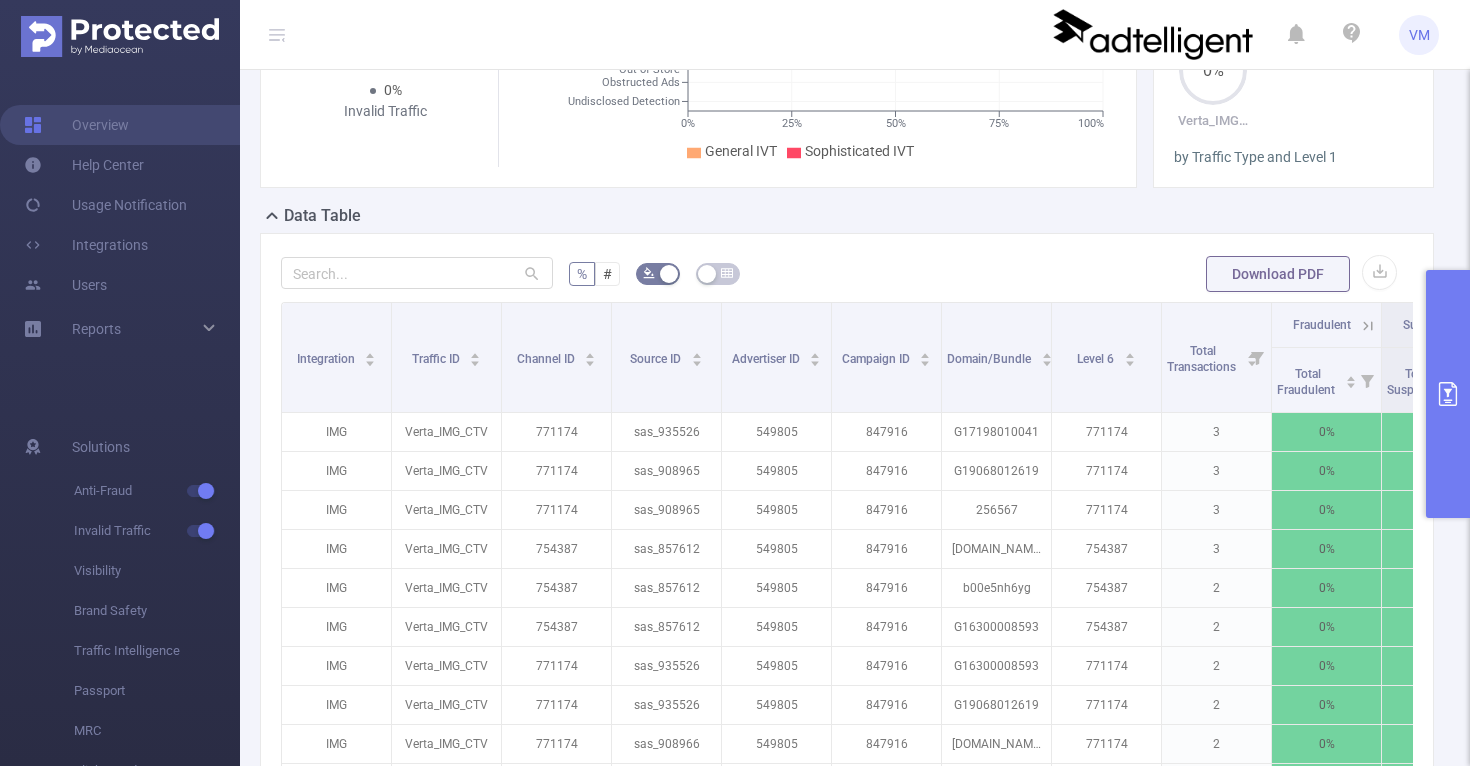scroll, scrollTop: 0, scrollLeft: 0, axis: both 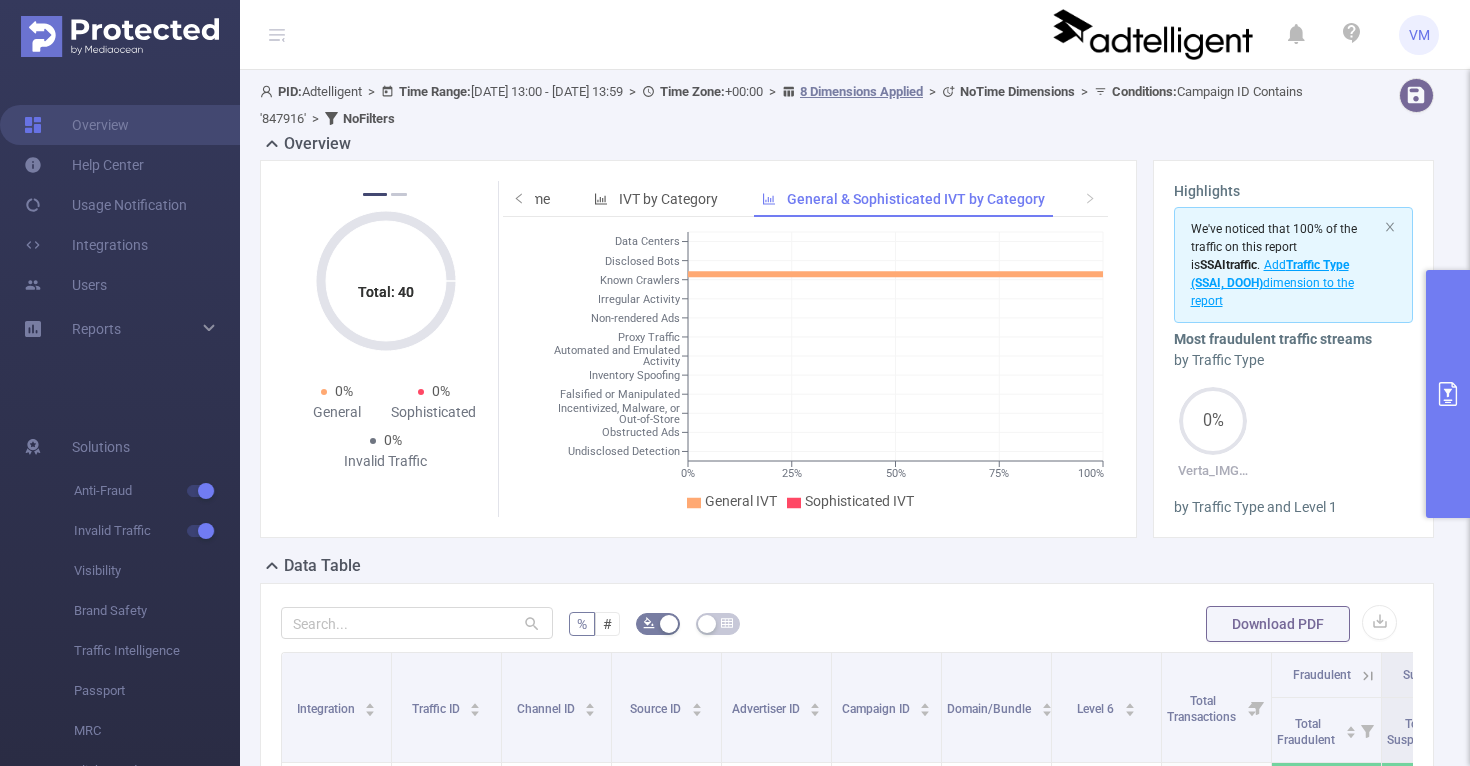 click at bounding box center (1448, 394) 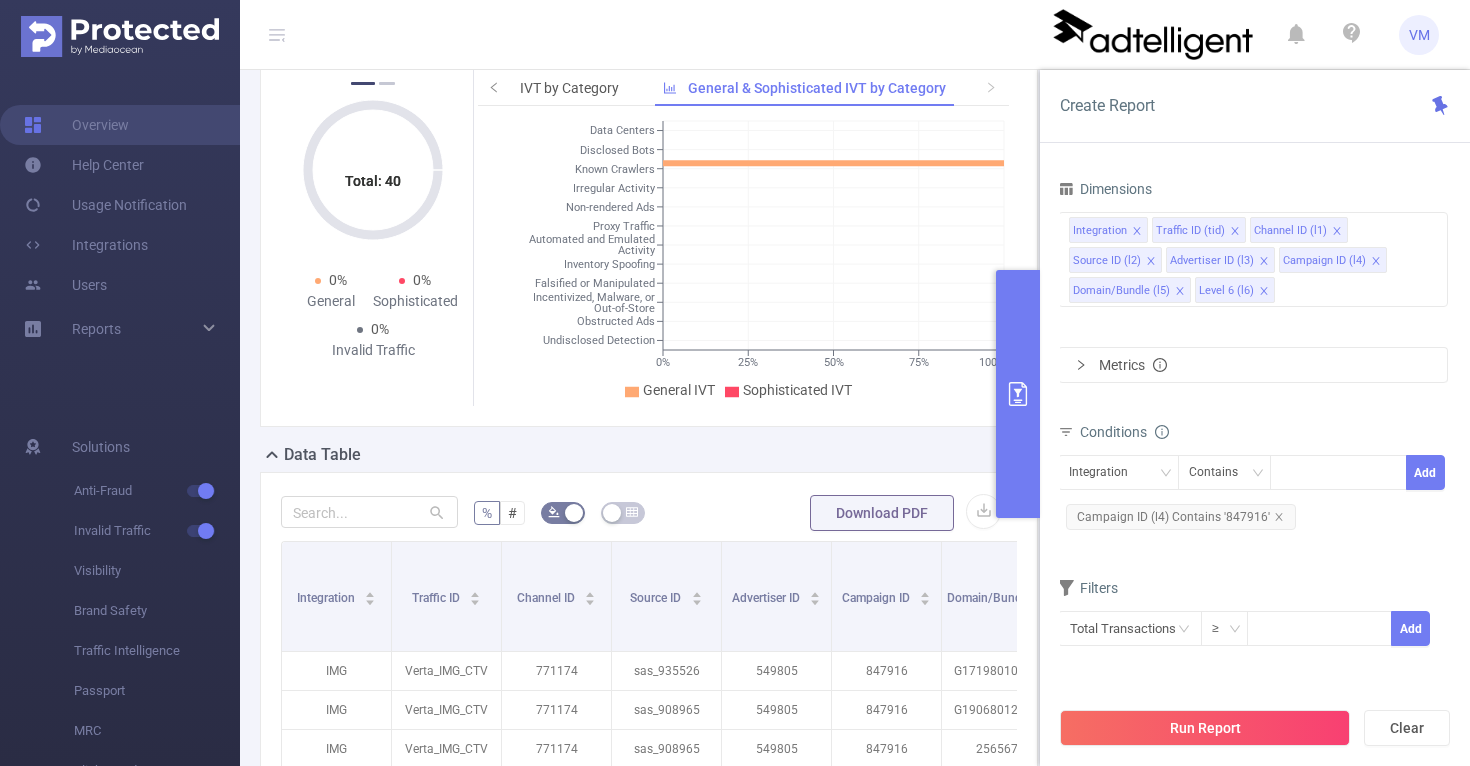 scroll, scrollTop: 0, scrollLeft: 0, axis: both 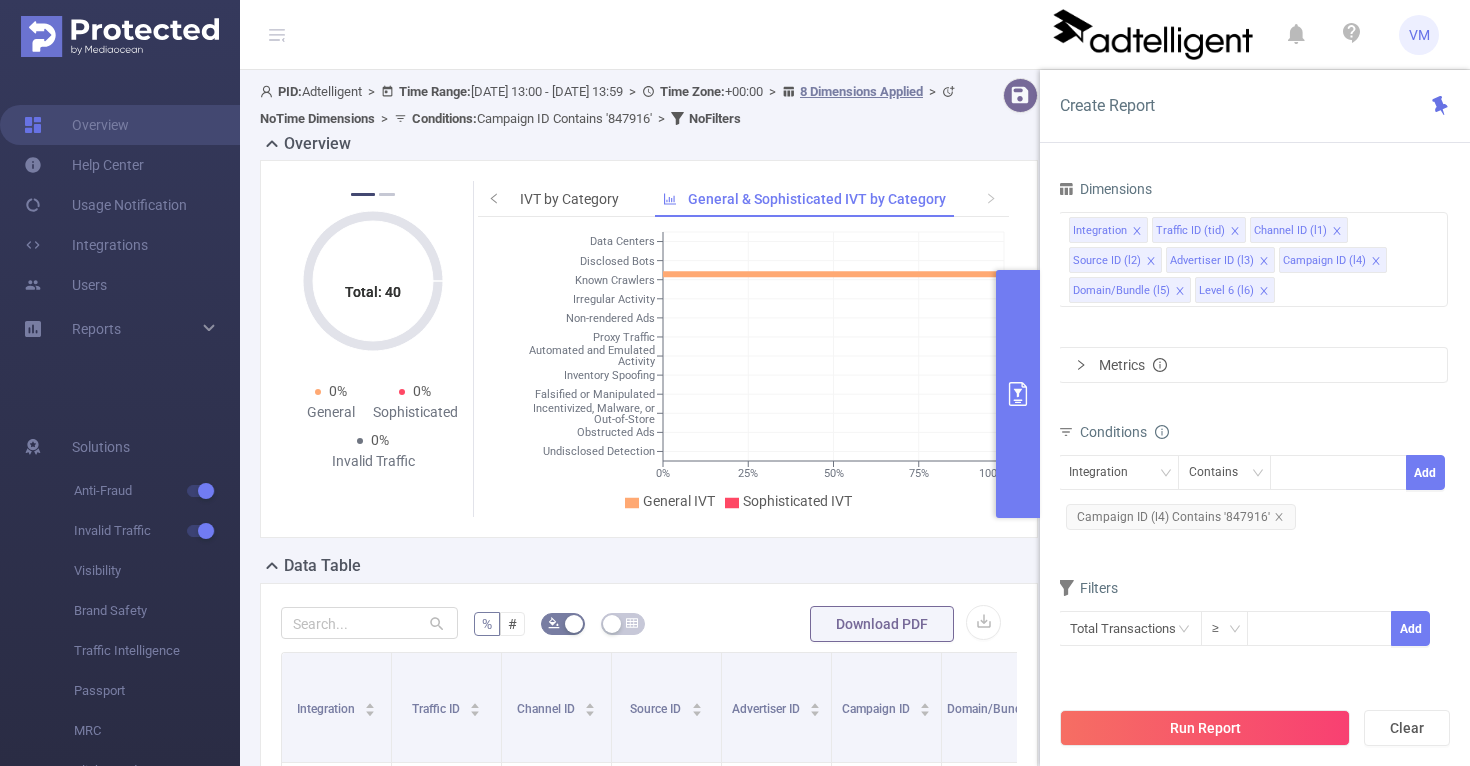 type 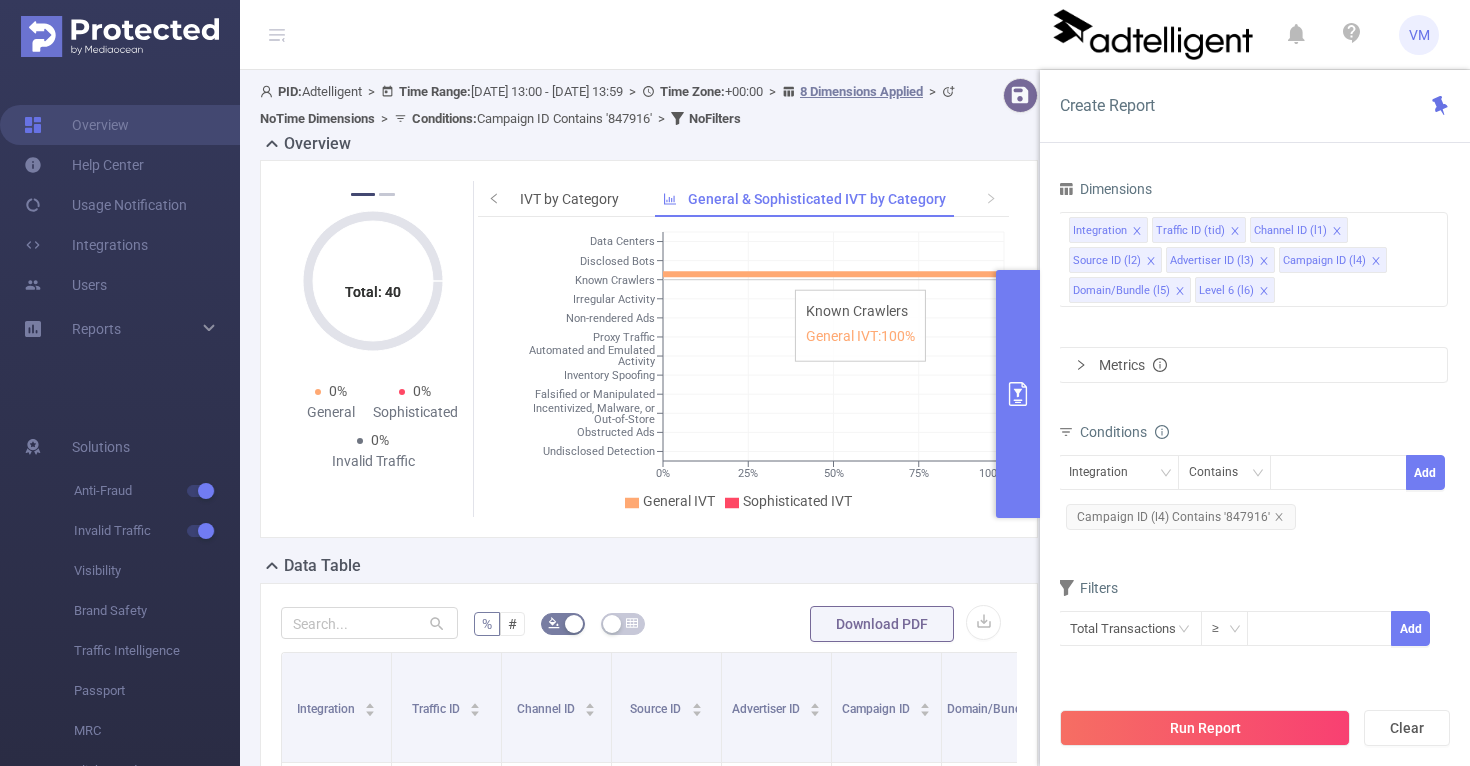 click at bounding box center (1018, 394) 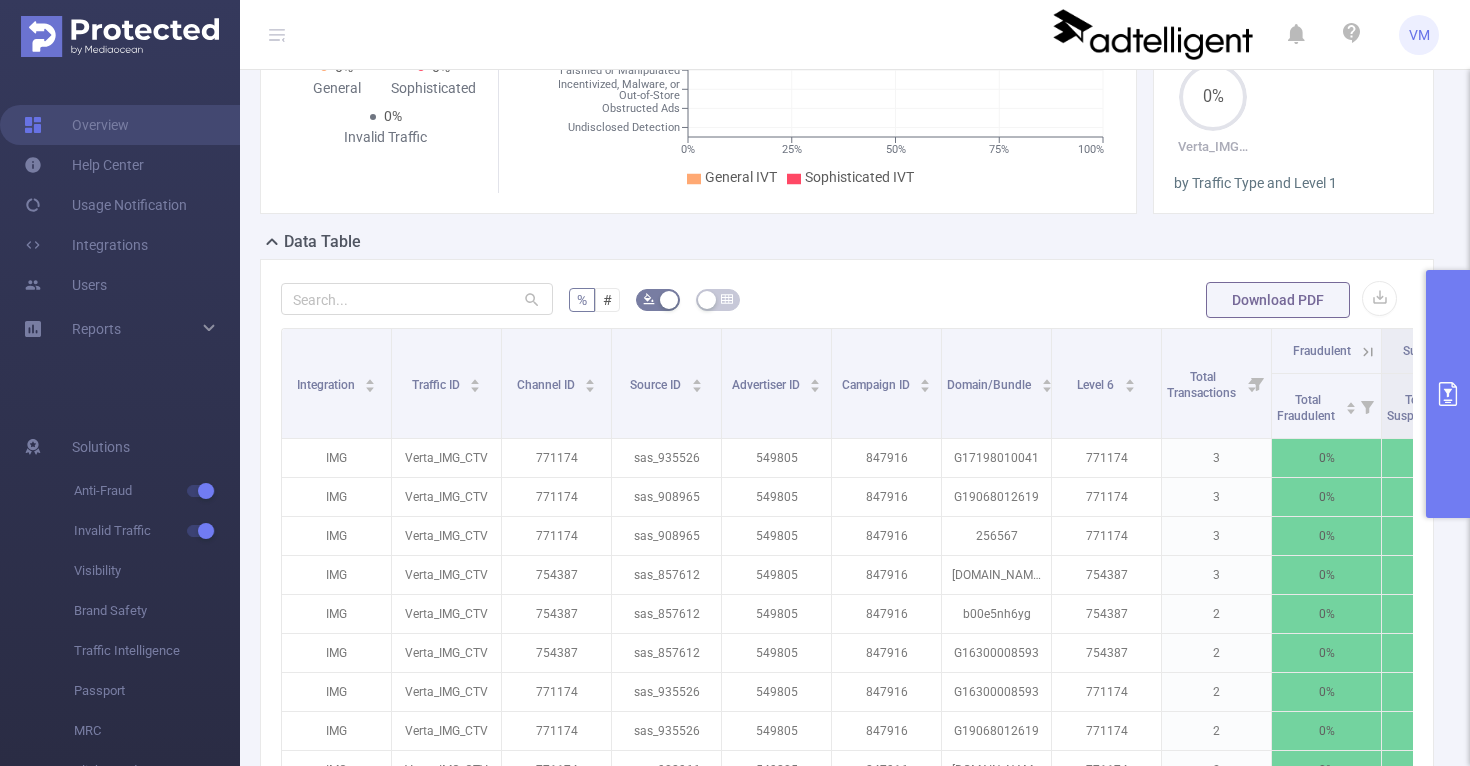 scroll, scrollTop: 328, scrollLeft: 0, axis: vertical 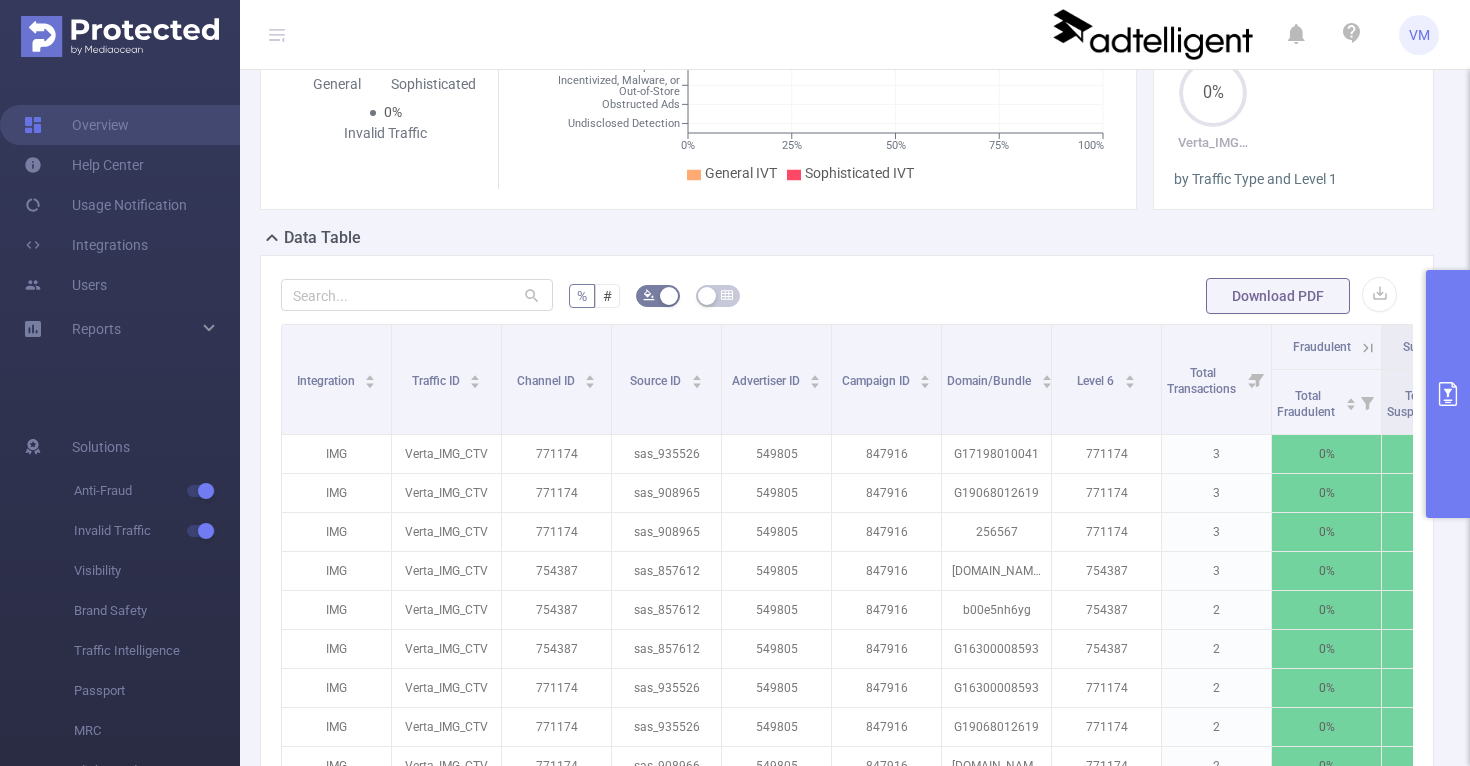 click at bounding box center [1448, 394] 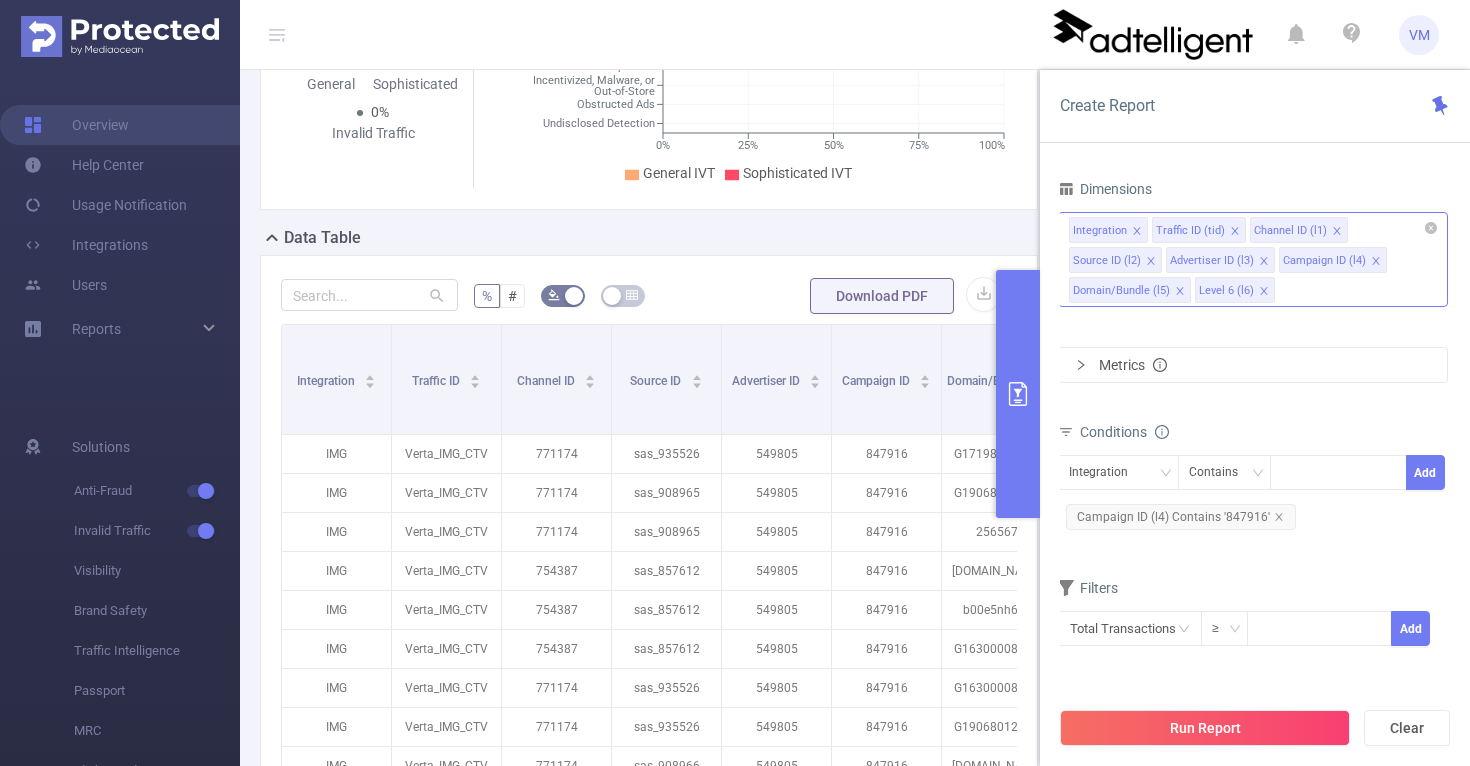 click 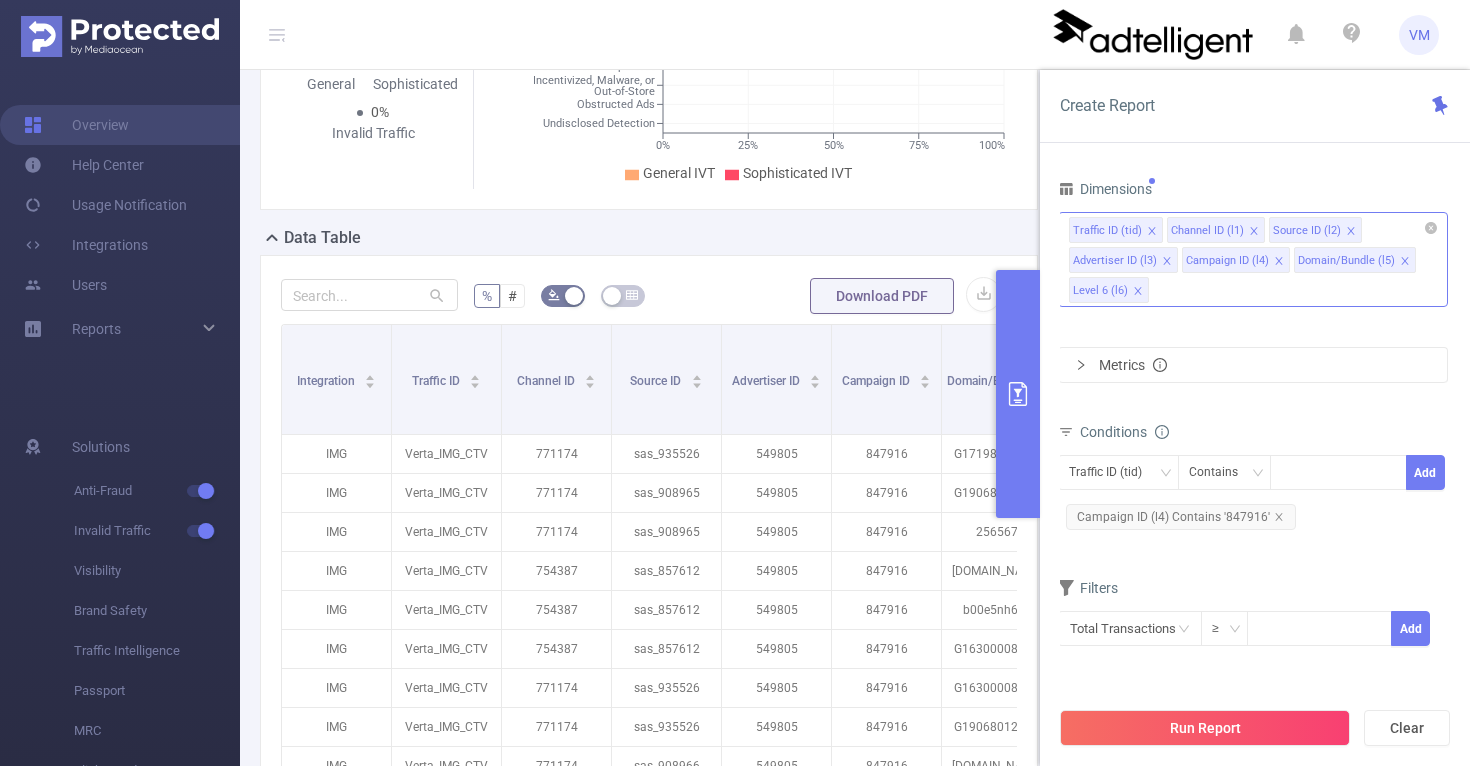 click 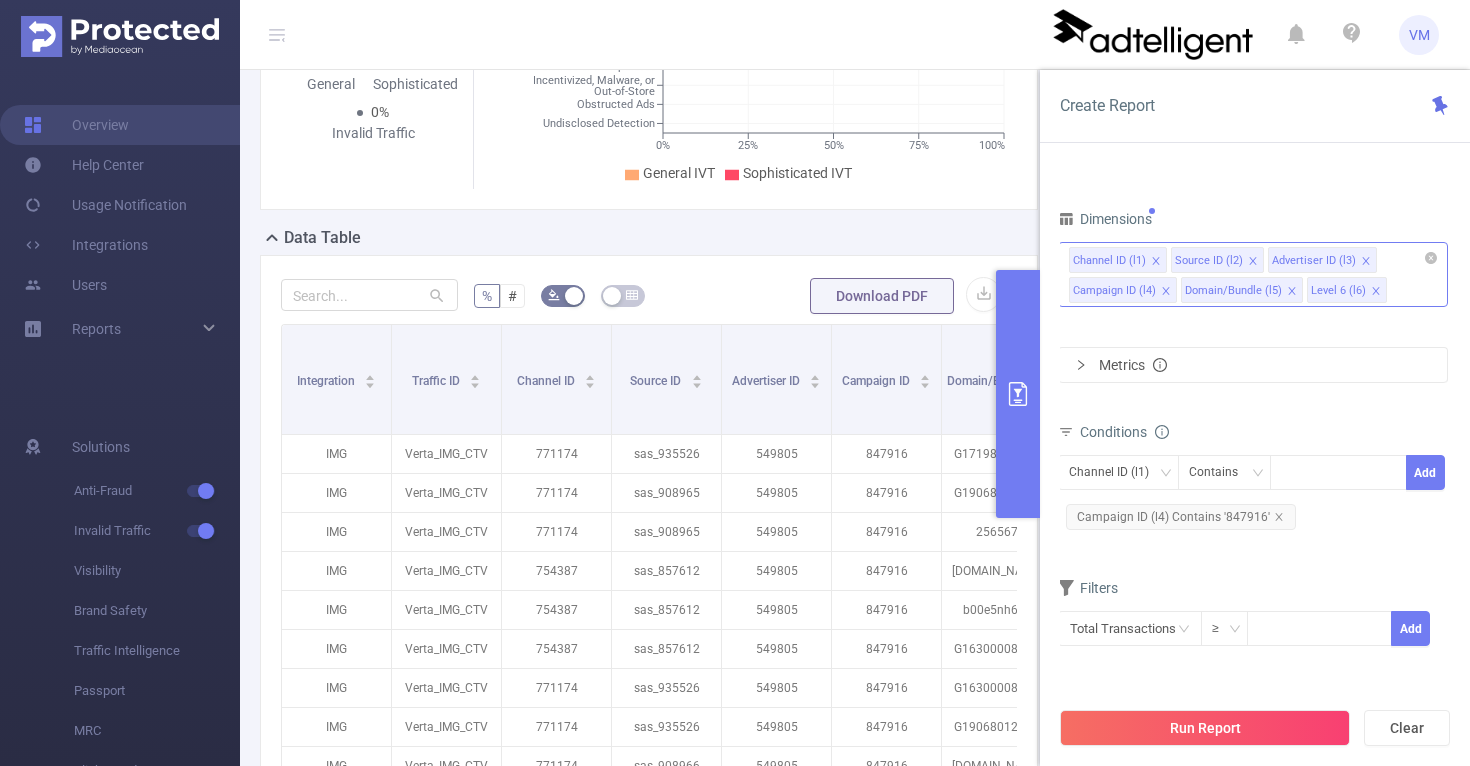 click 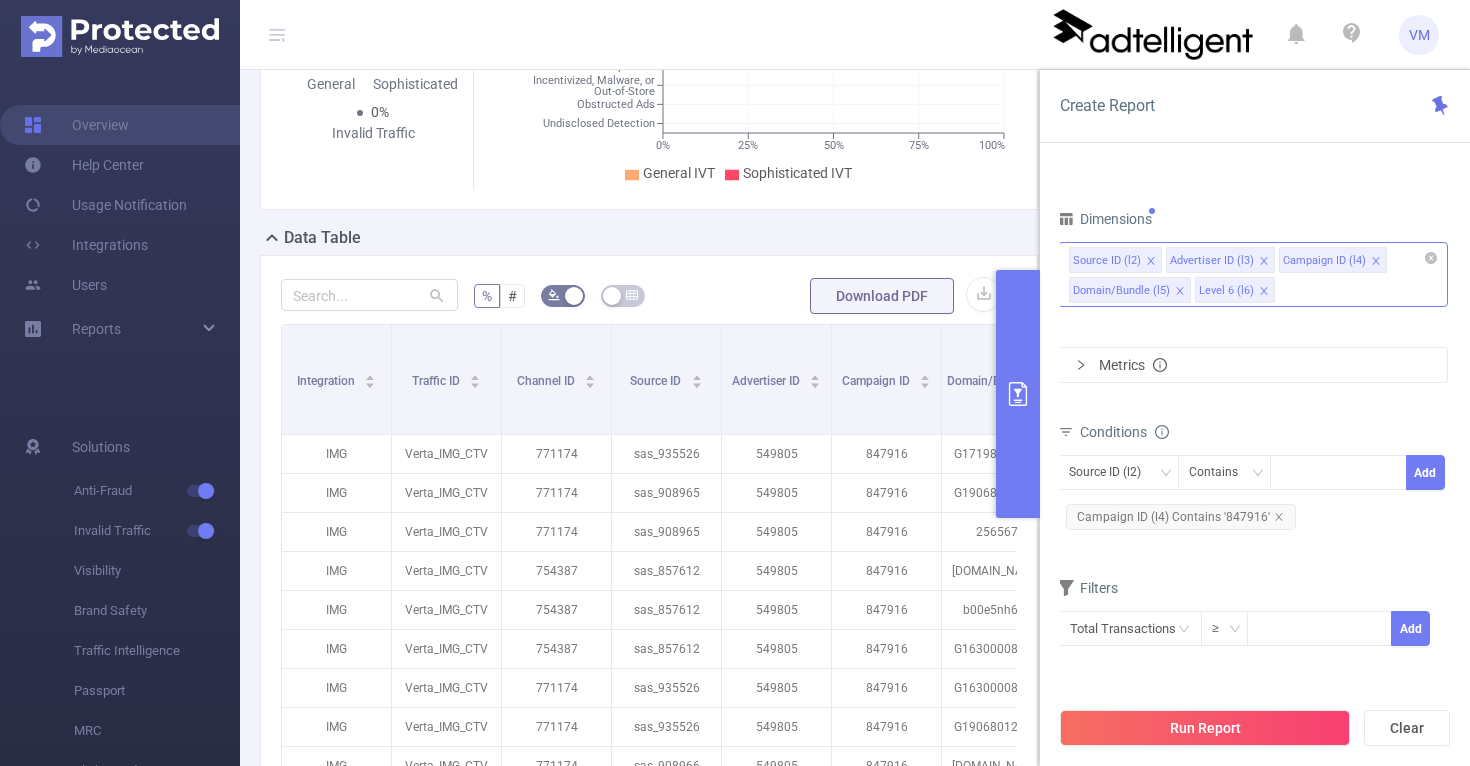 click 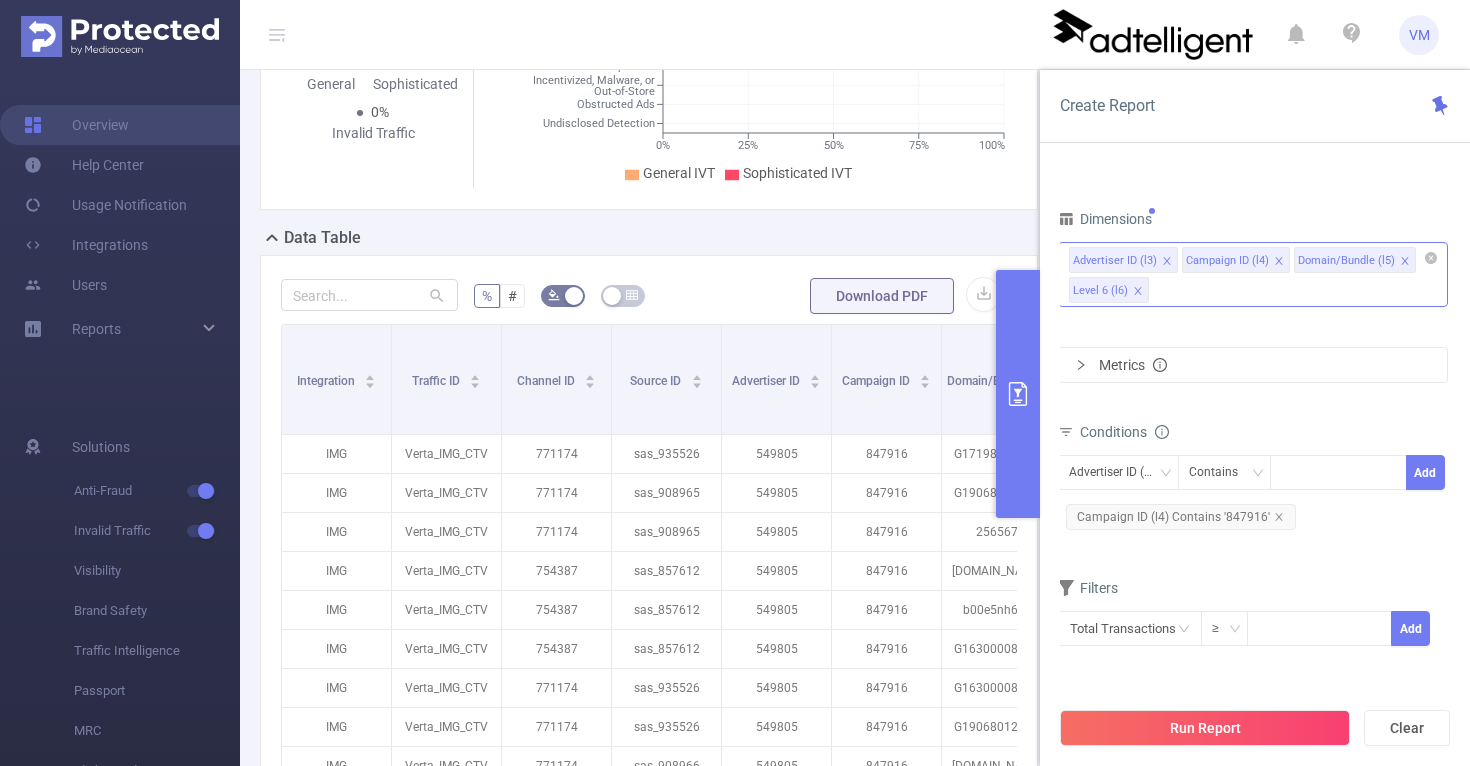click 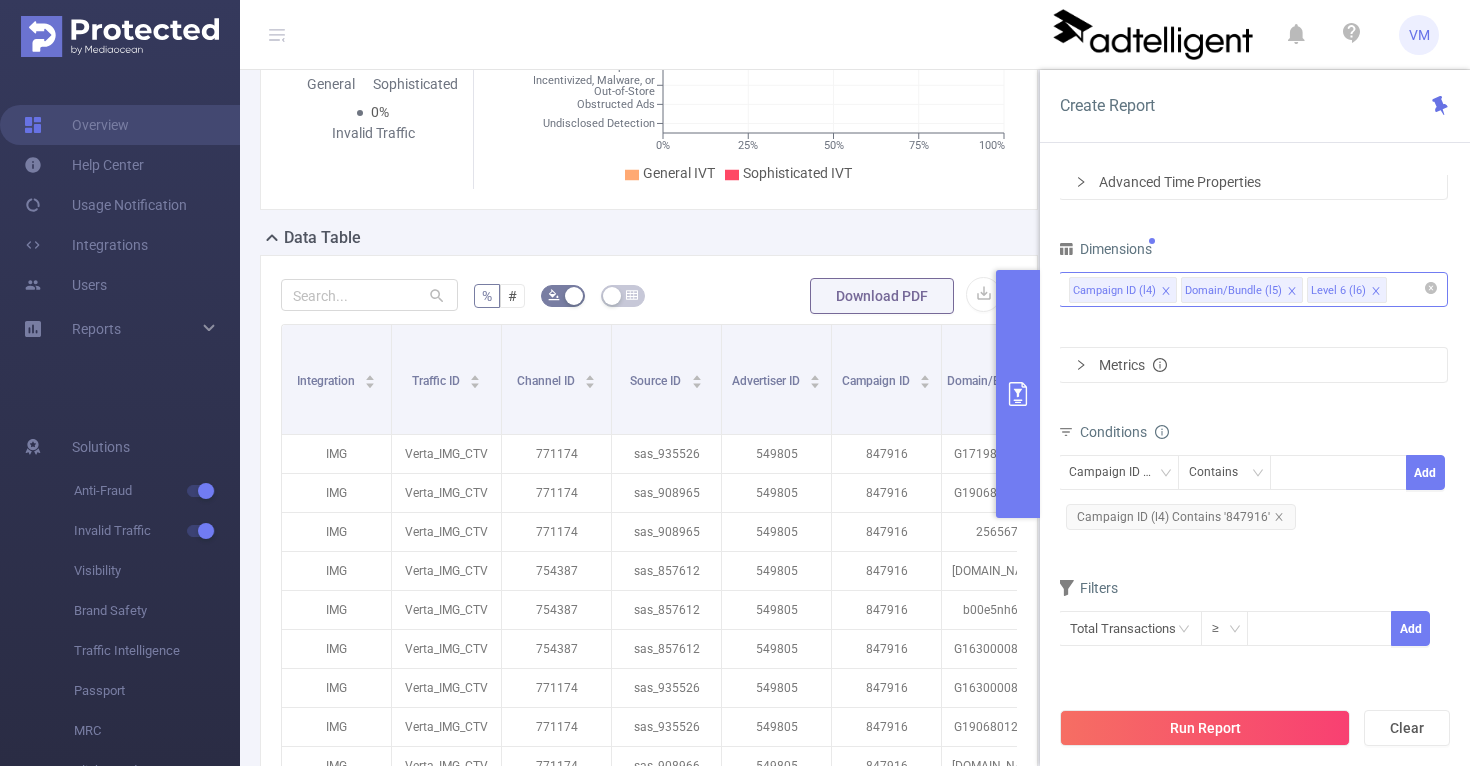 click 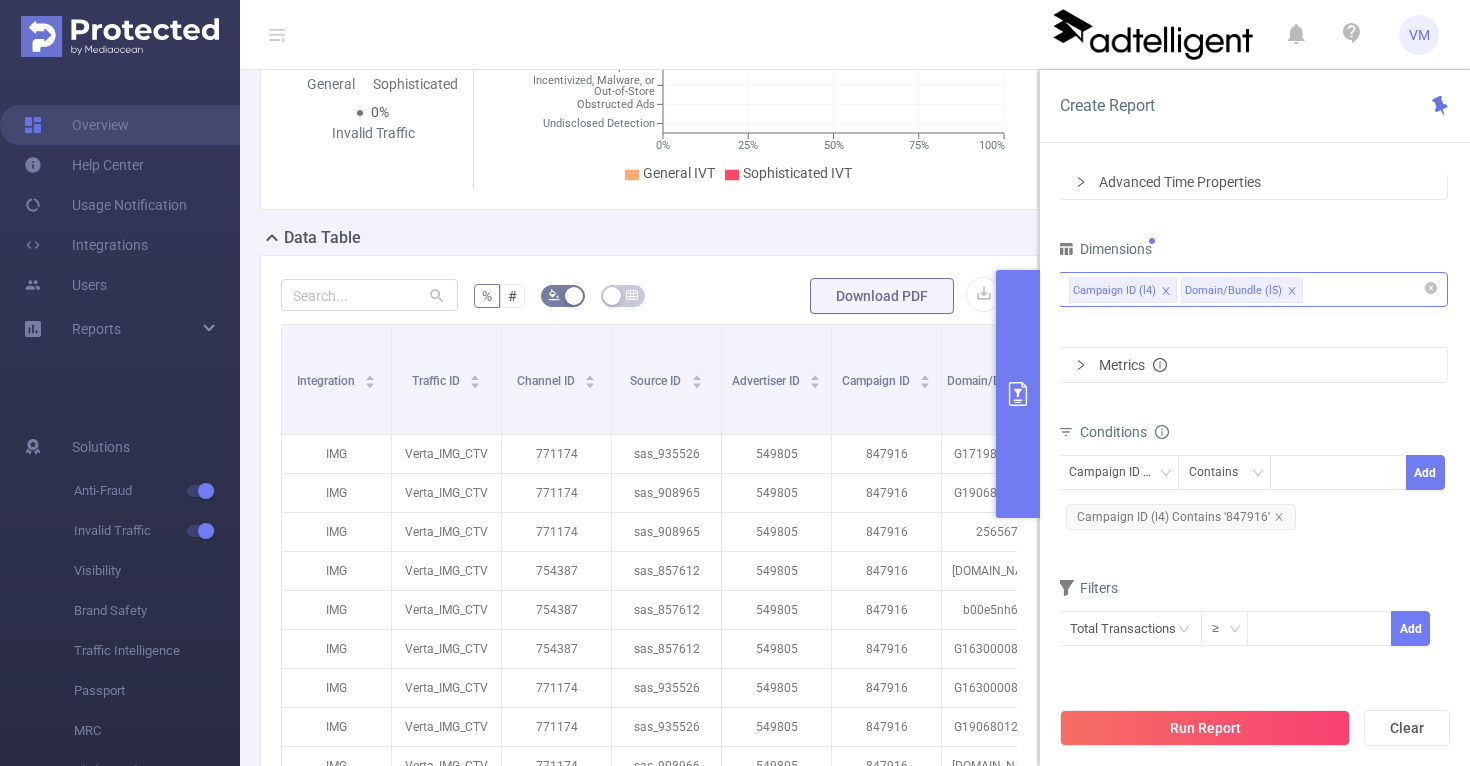 click on "Campaign ID (l4) Domain/Bundle (l5)" at bounding box center (1253, 289) 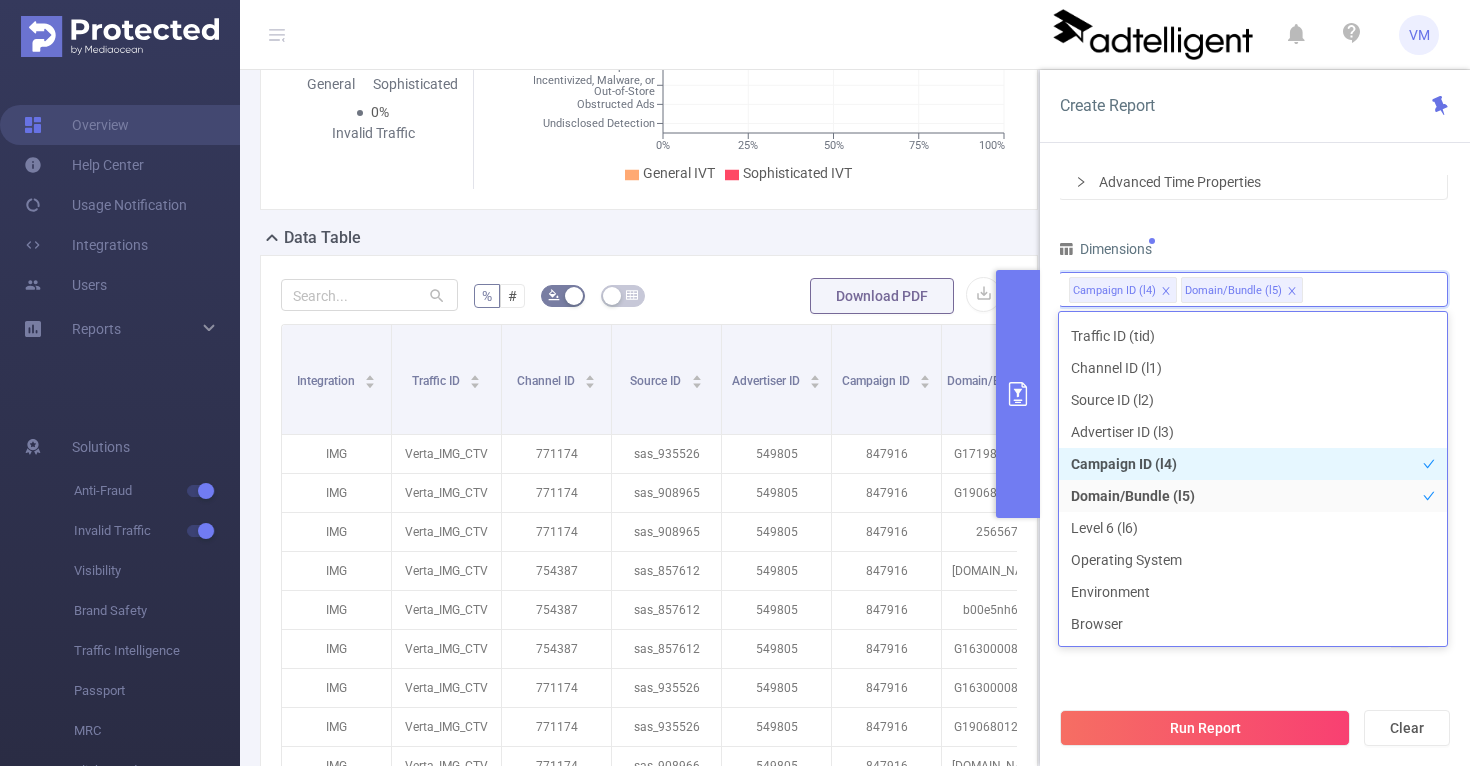 scroll, scrollTop: 33, scrollLeft: 0, axis: vertical 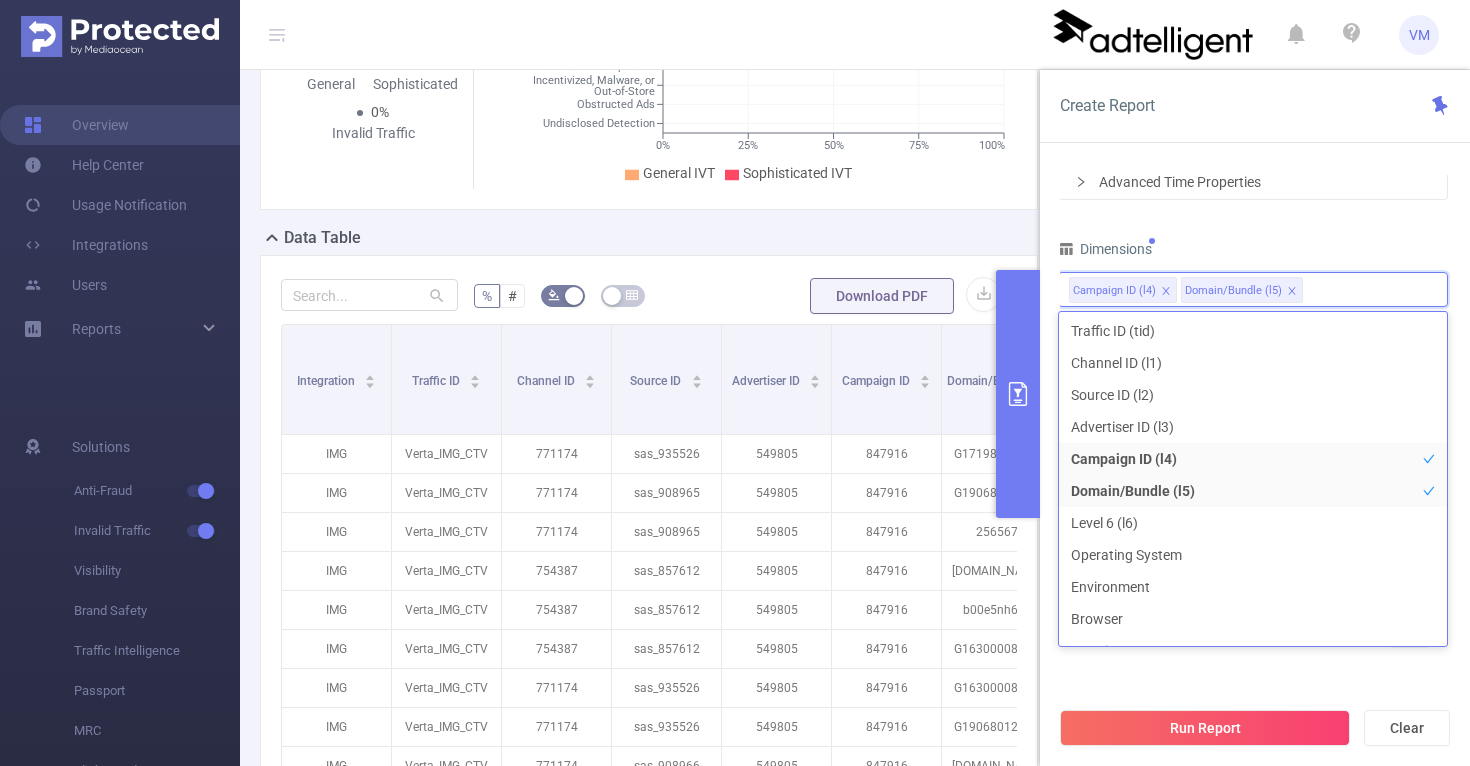 click 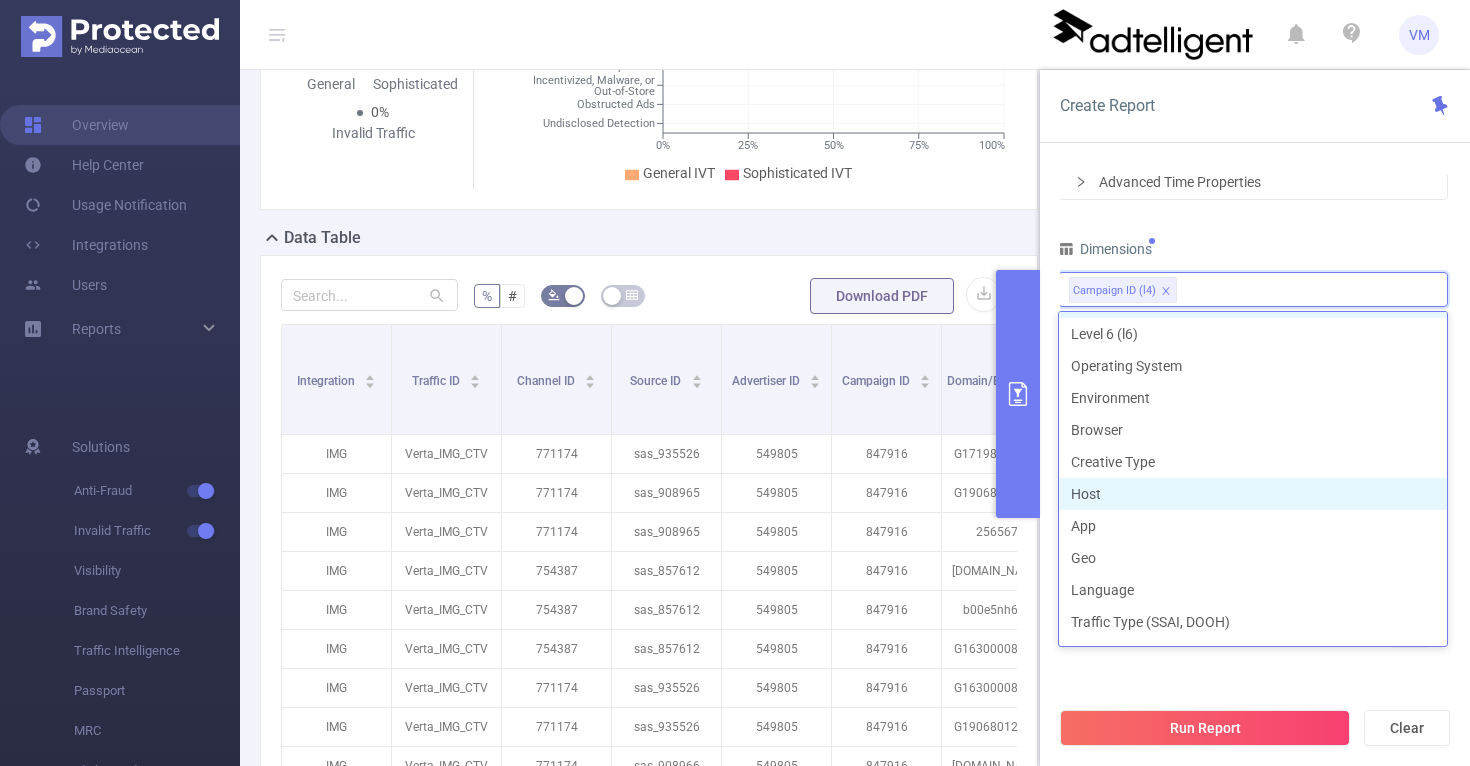scroll, scrollTop: 225, scrollLeft: 0, axis: vertical 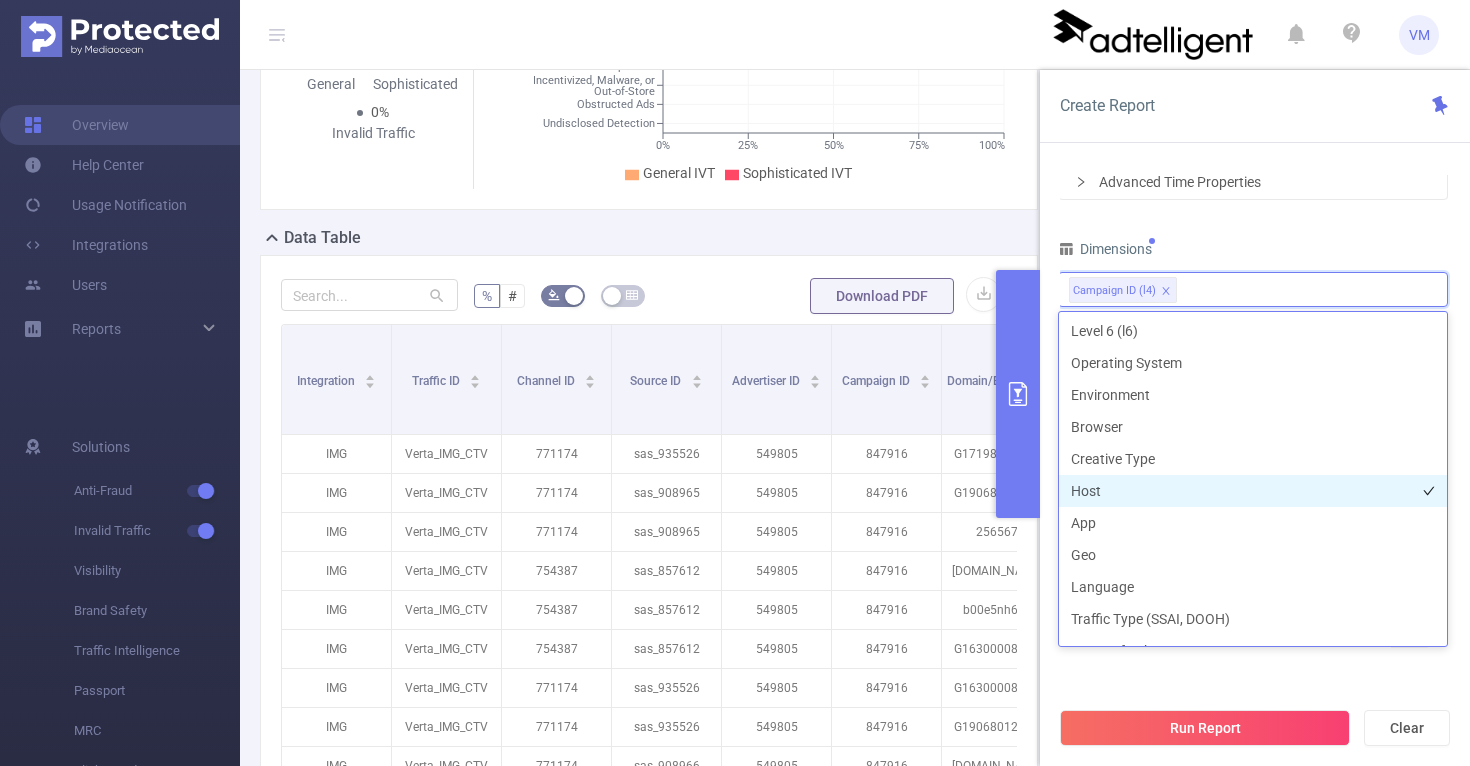 click on "Host" at bounding box center [1253, 491] 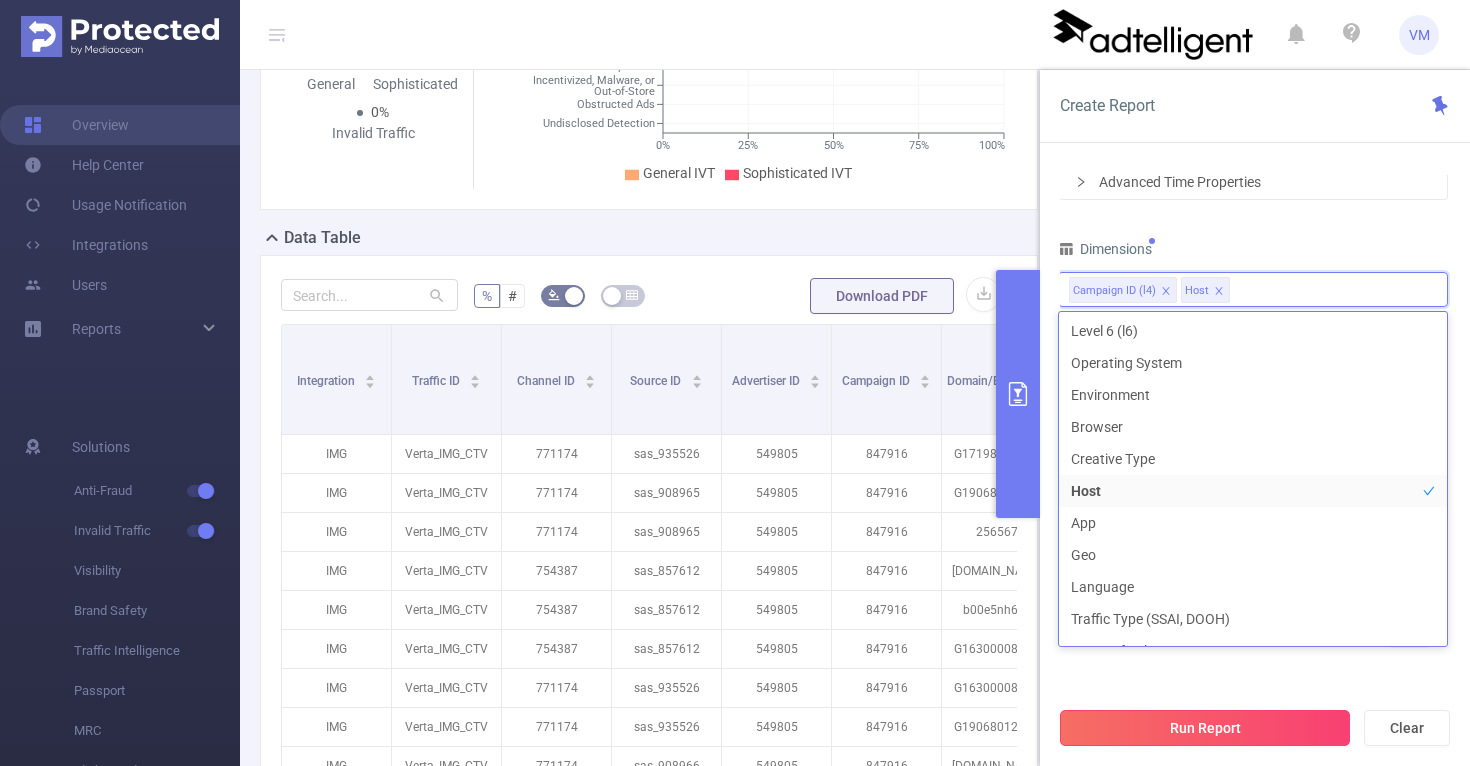 click on "Run Report" at bounding box center (1205, 728) 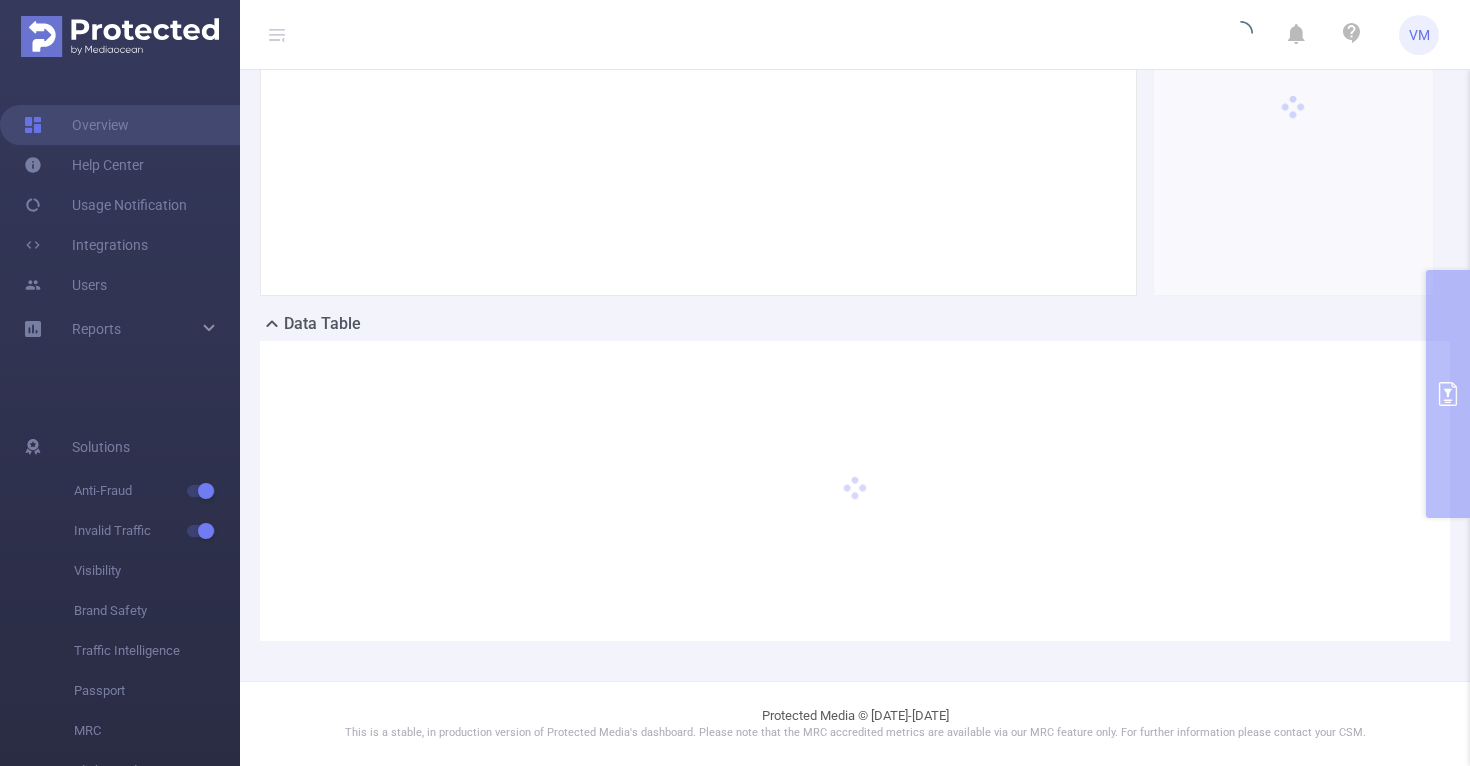 scroll, scrollTop: 241, scrollLeft: 0, axis: vertical 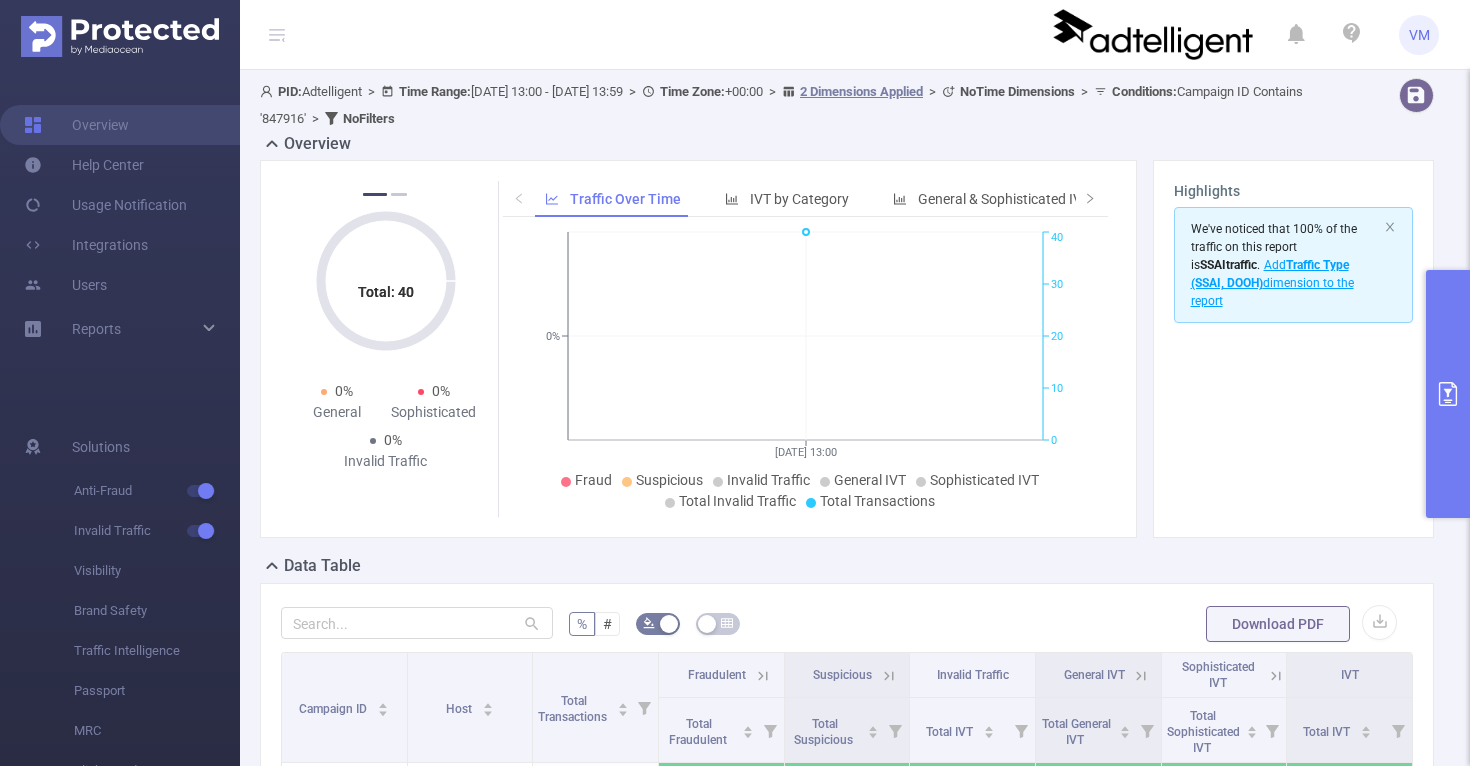 click at bounding box center (1448, 394) 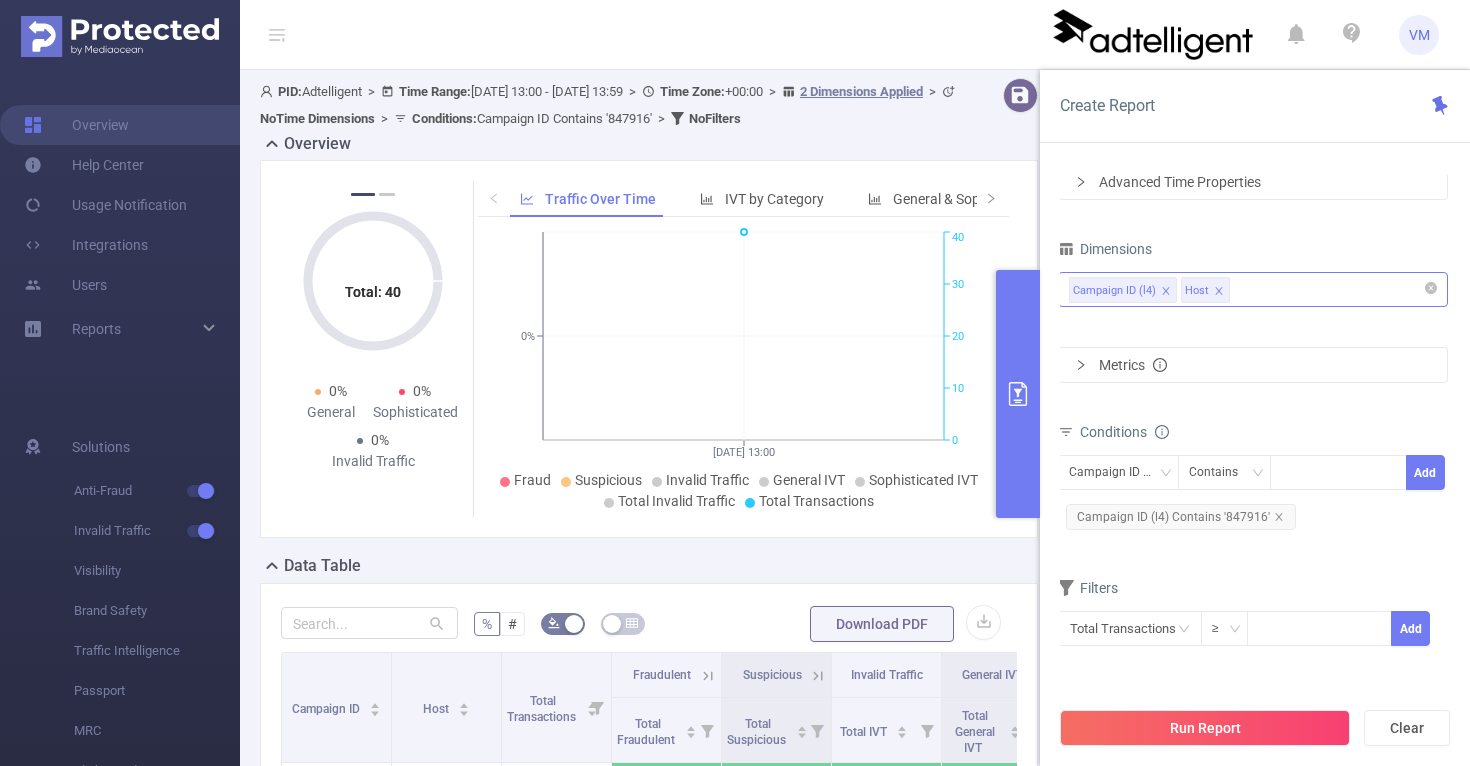 click on "Campaign ID (l4) Host" at bounding box center [1253, 289] 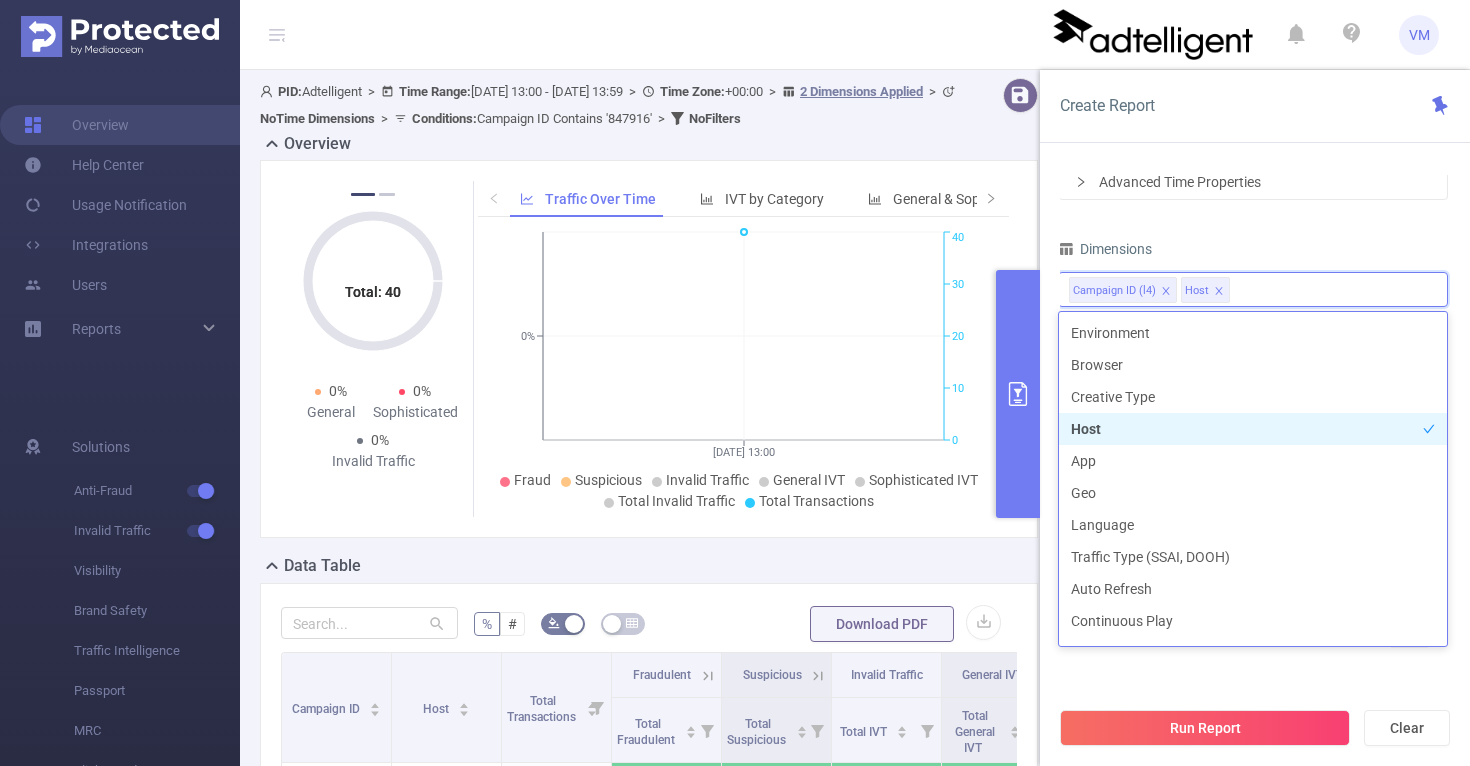scroll, scrollTop: 314, scrollLeft: 0, axis: vertical 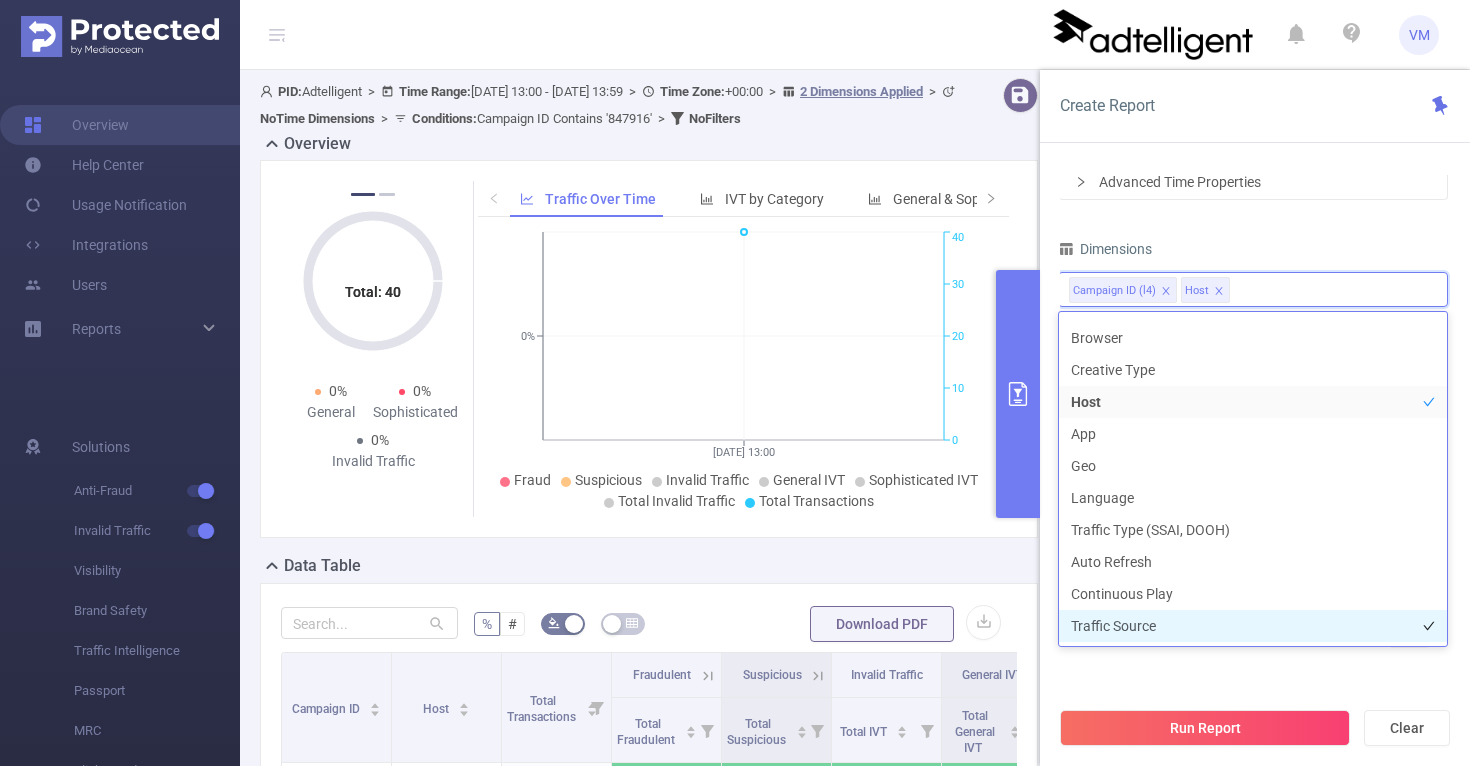 click on "Traffic Source" at bounding box center [1253, 626] 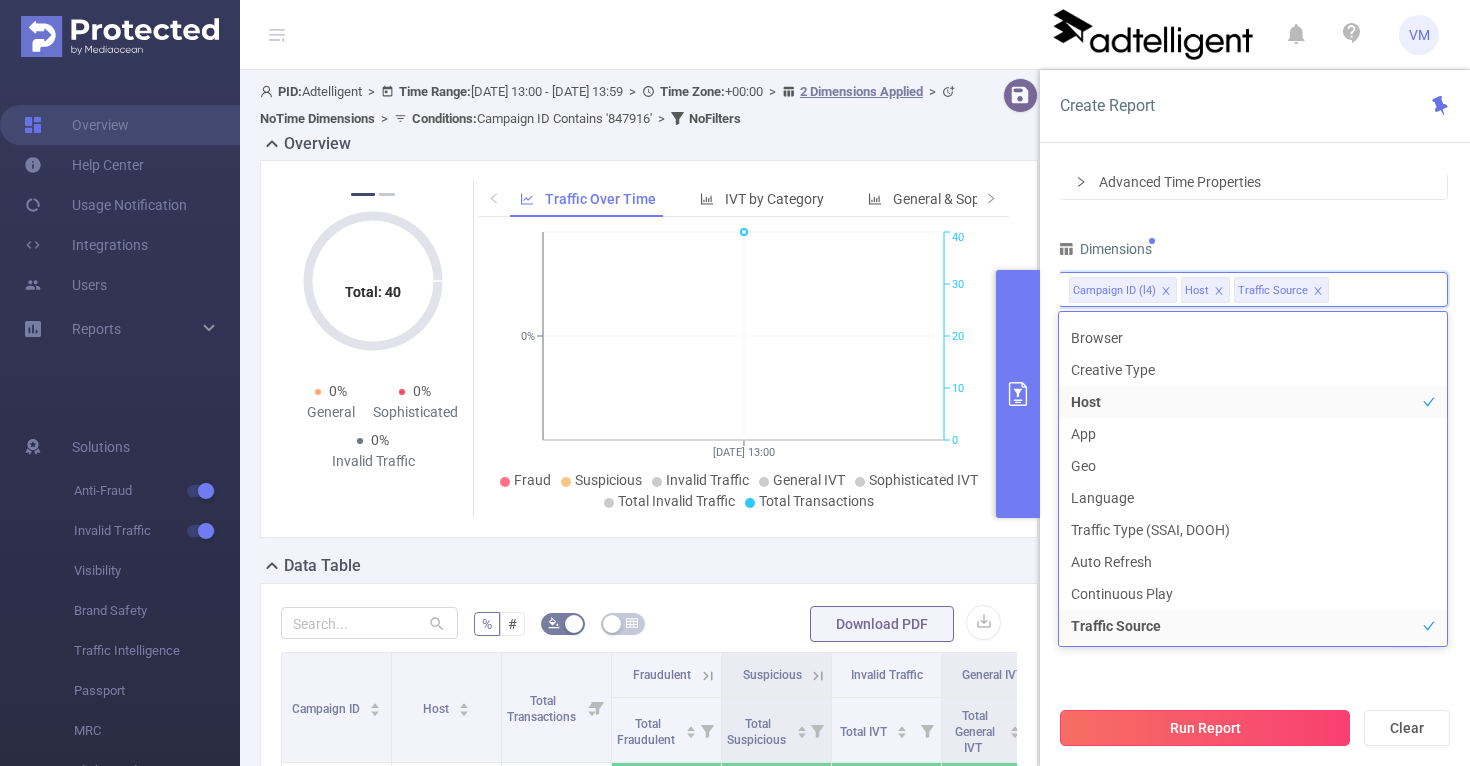 click on "Run Report" at bounding box center [1205, 728] 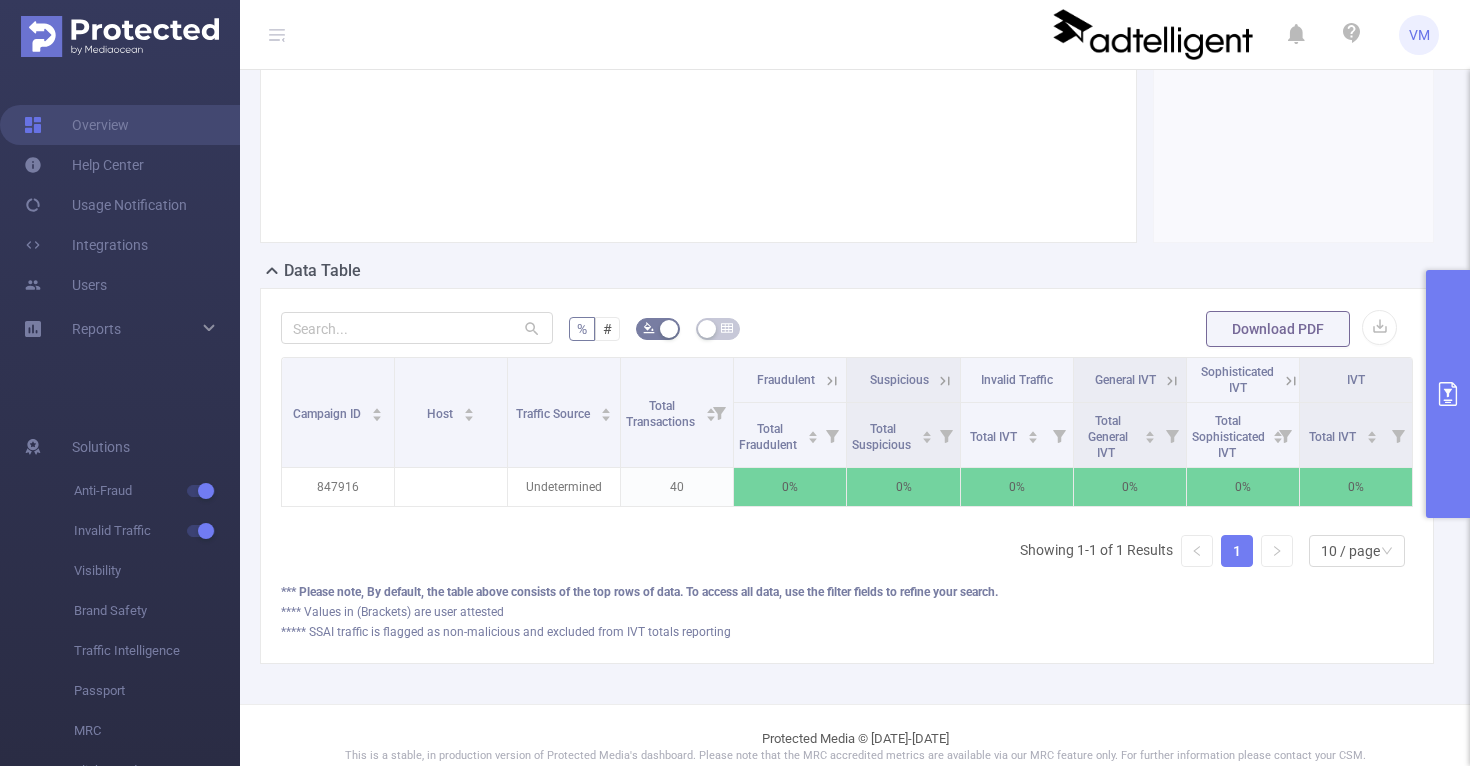 scroll, scrollTop: 0, scrollLeft: 0, axis: both 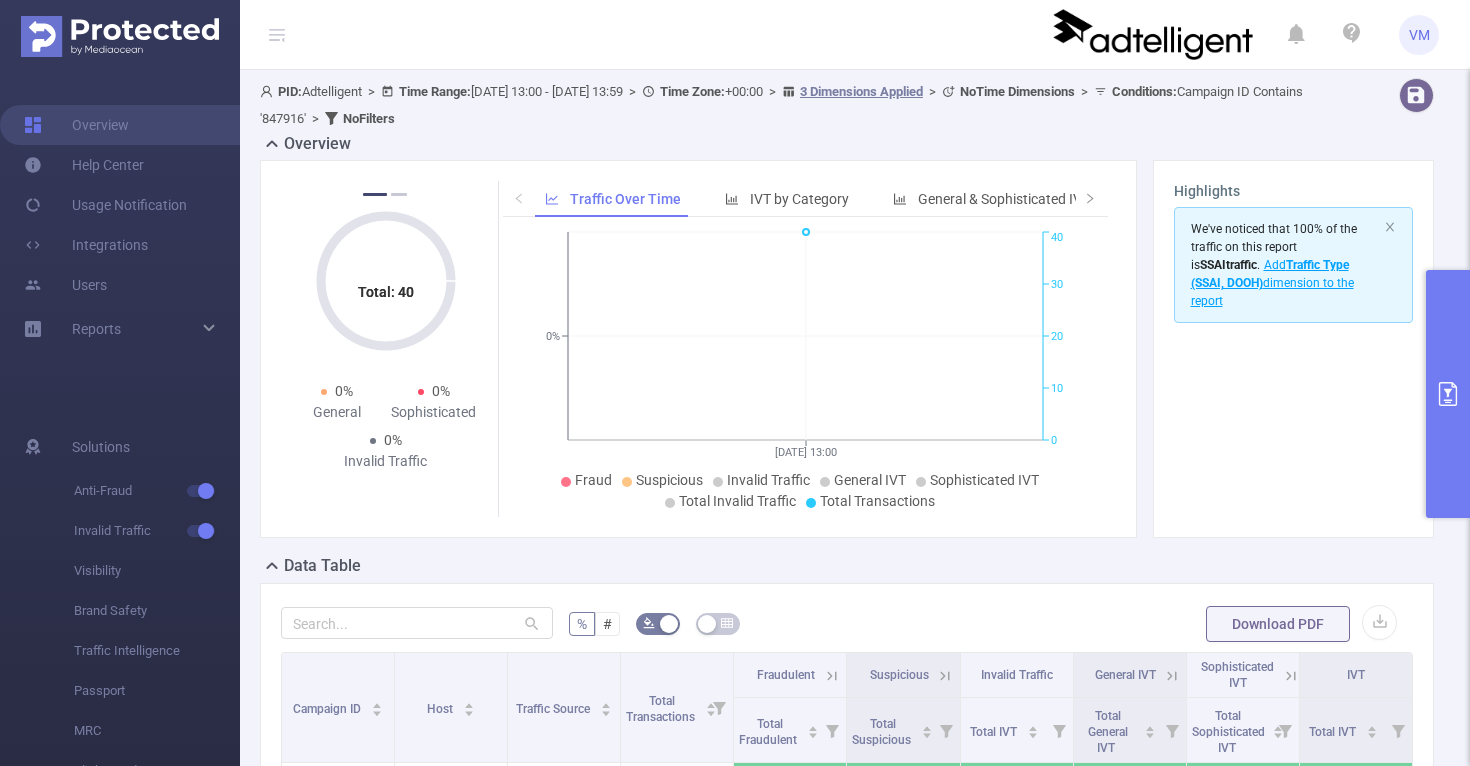 click 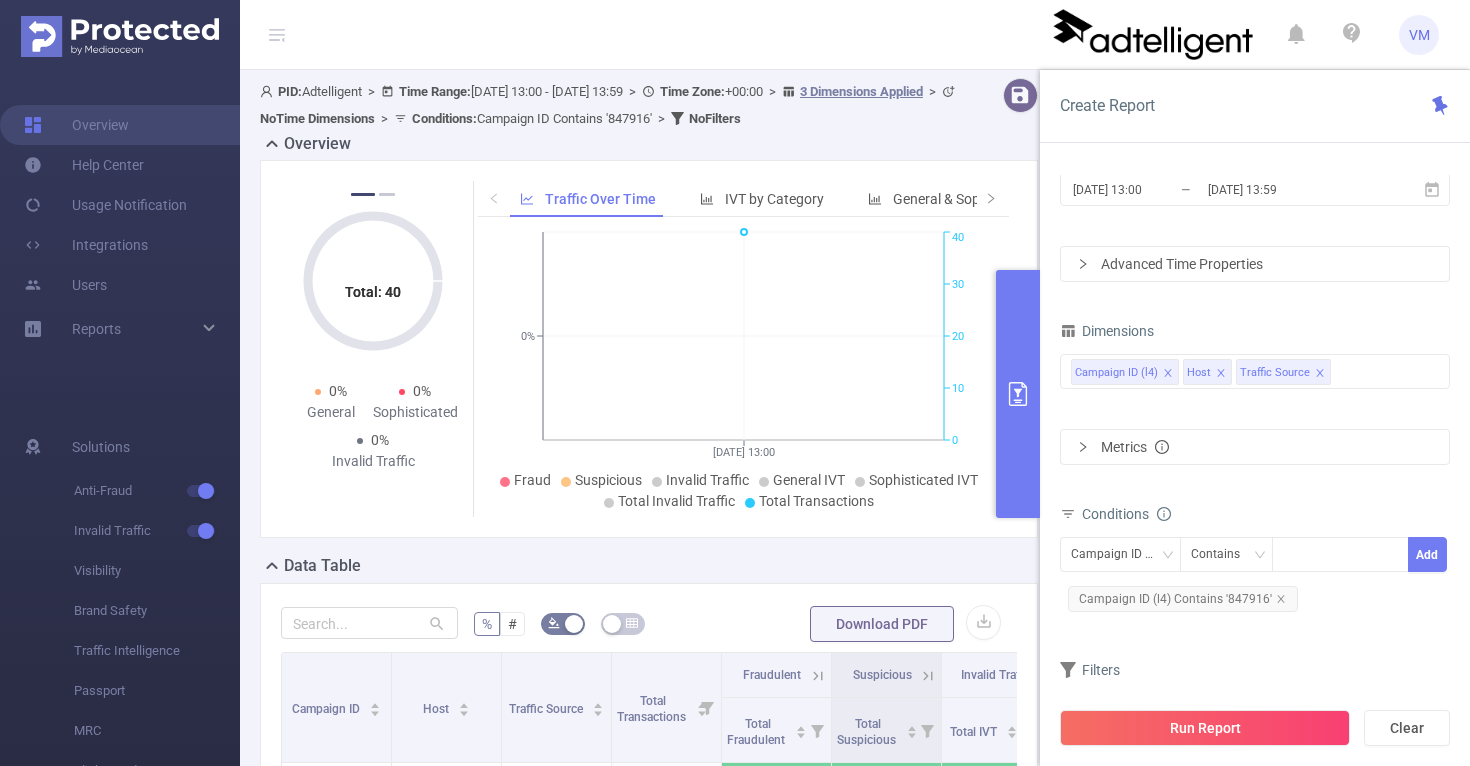 click at bounding box center [120, 36] 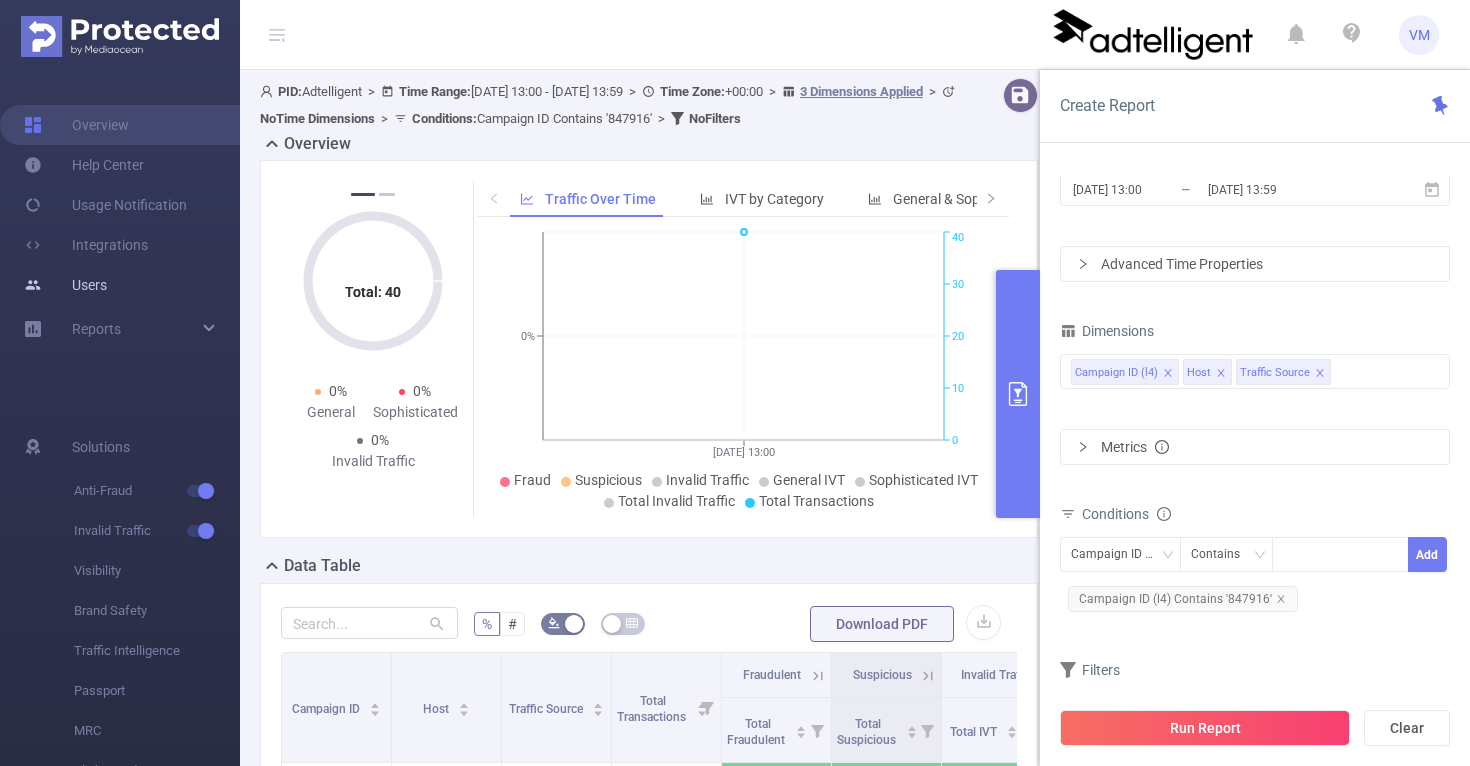 click on "Users" at bounding box center [65, 285] 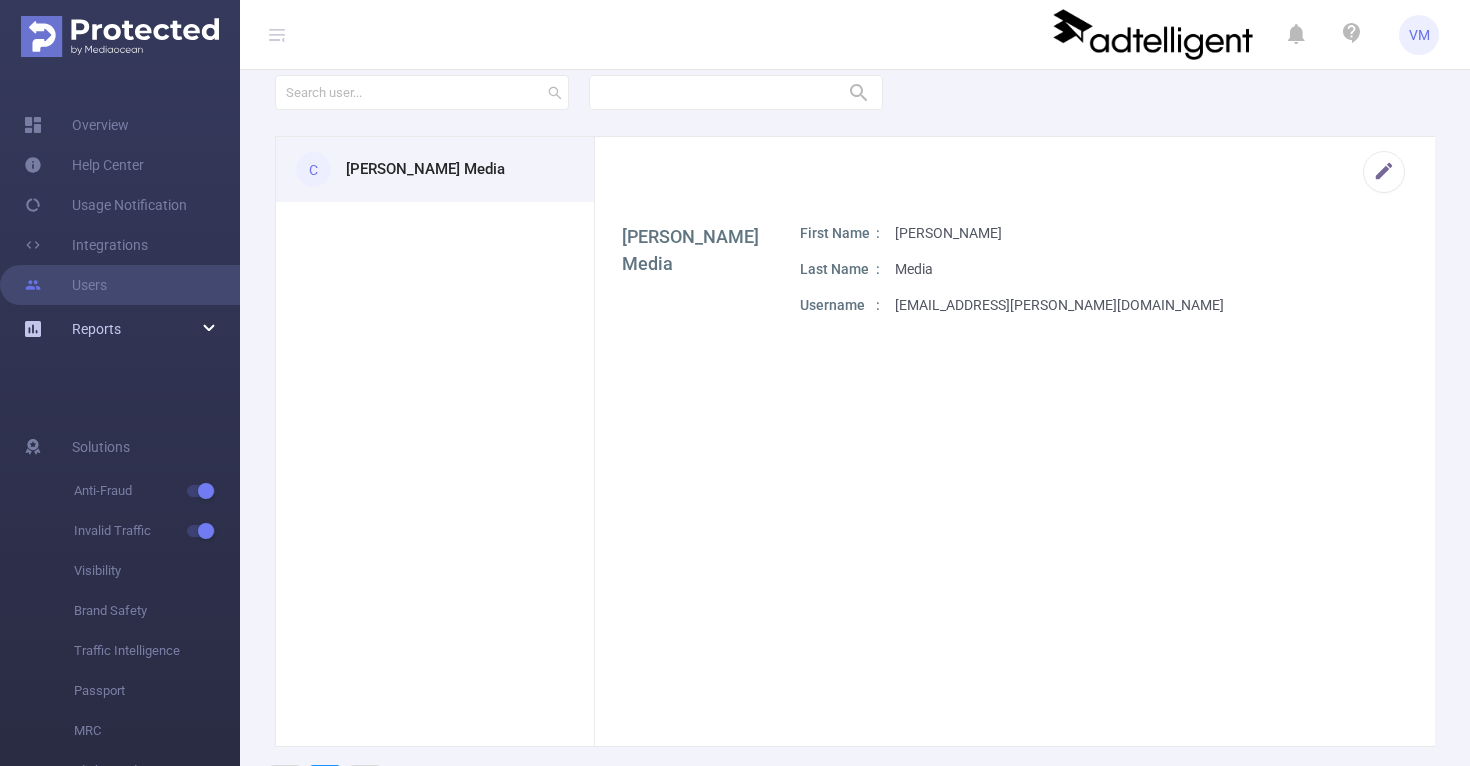 click on "Reports" at bounding box center [120, 329] 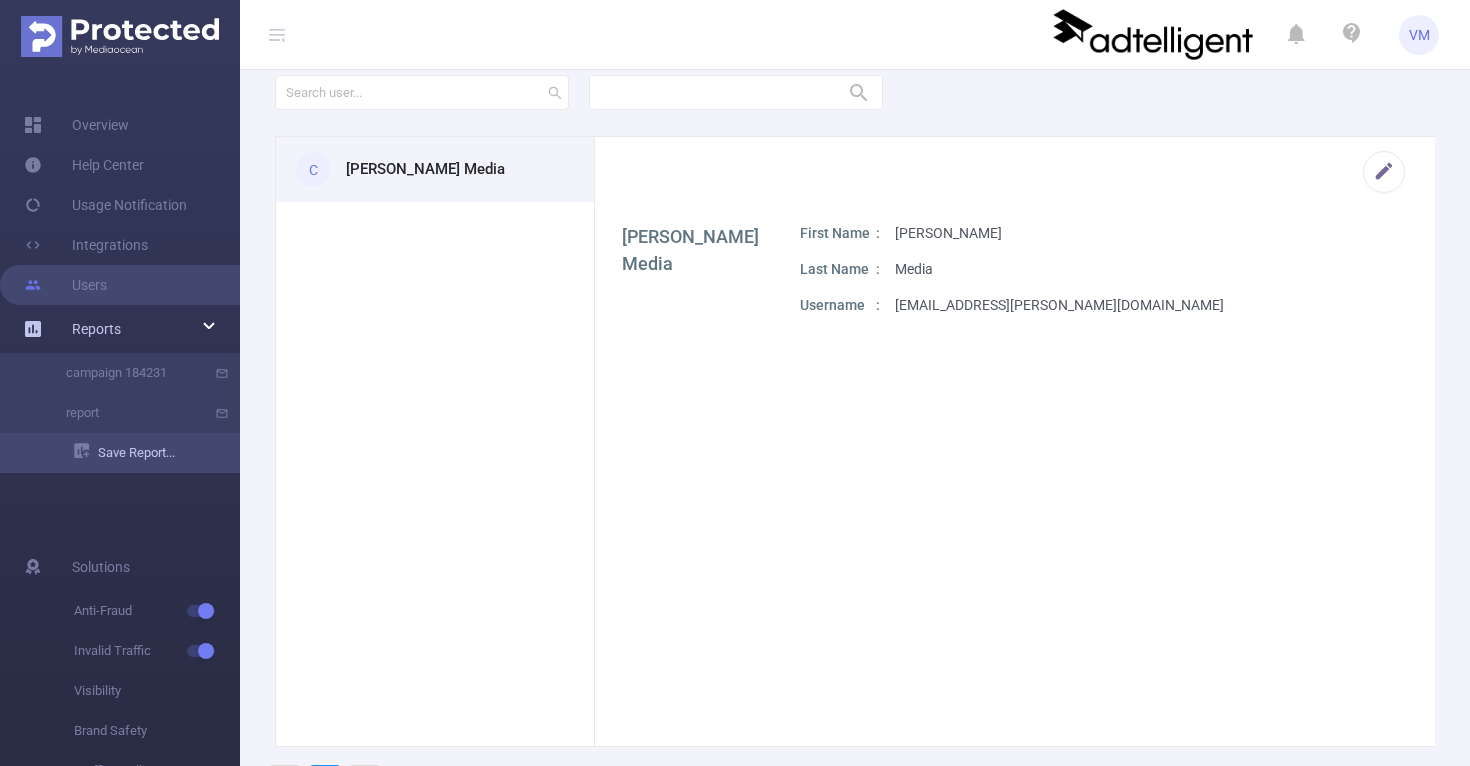 click on "Save Report..." at bounding box center [157, 453] 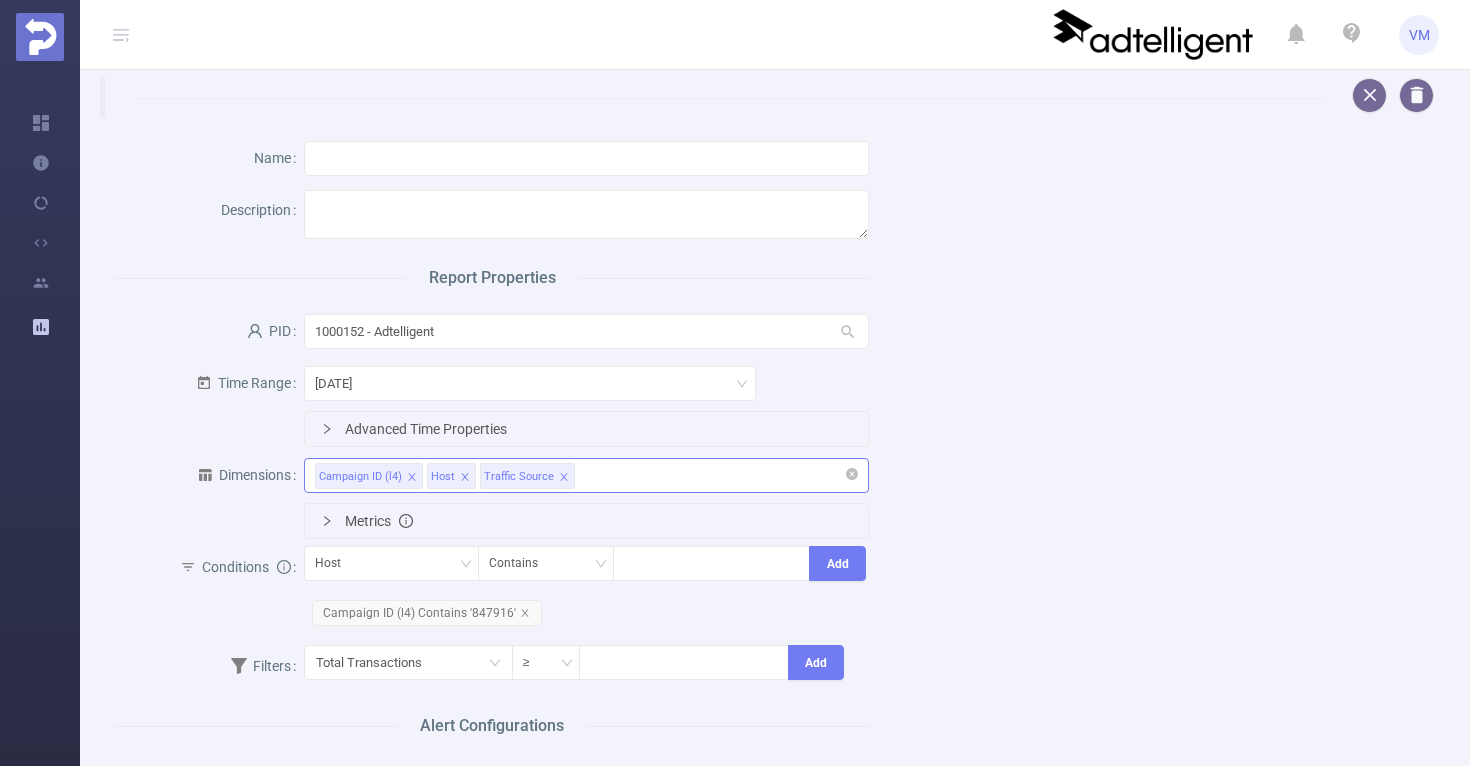 click 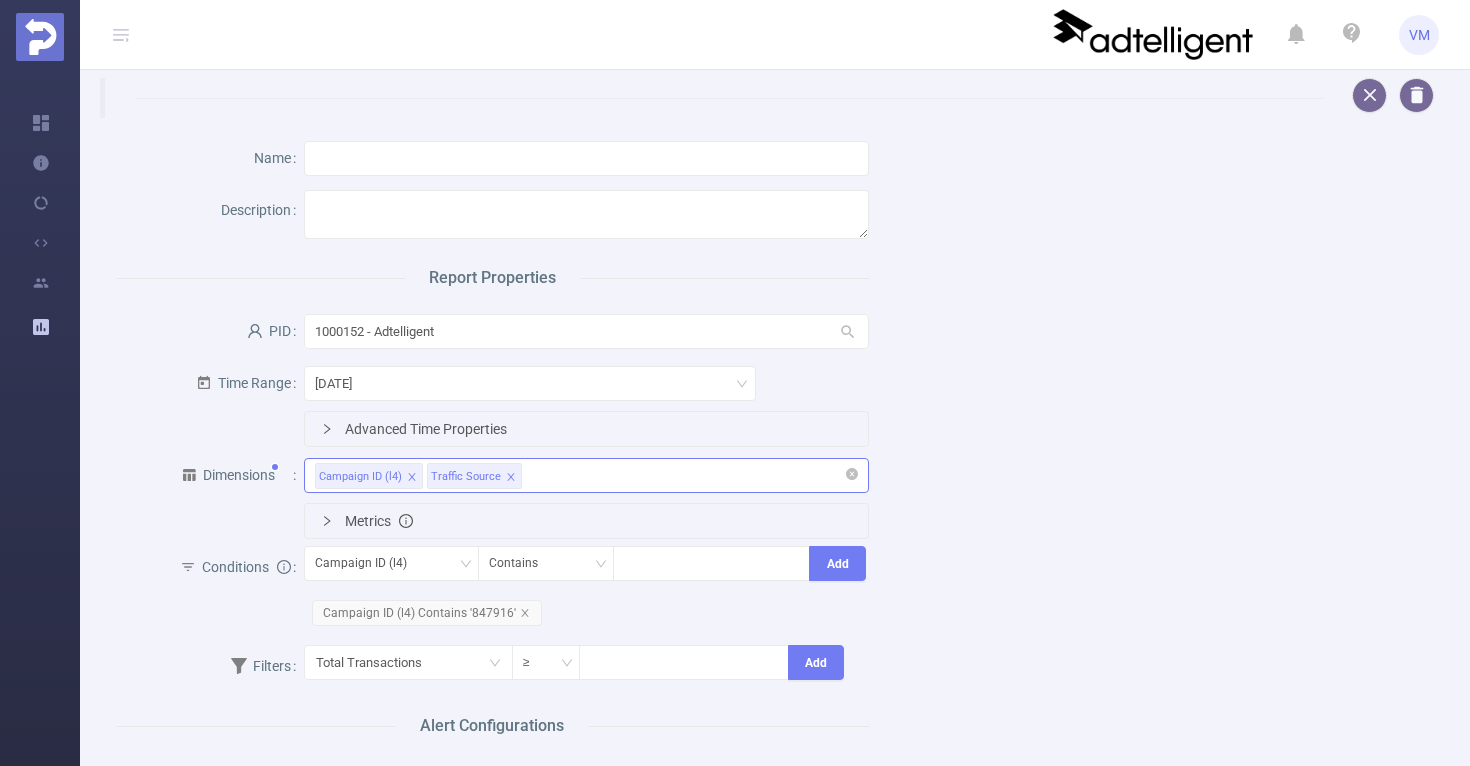 click 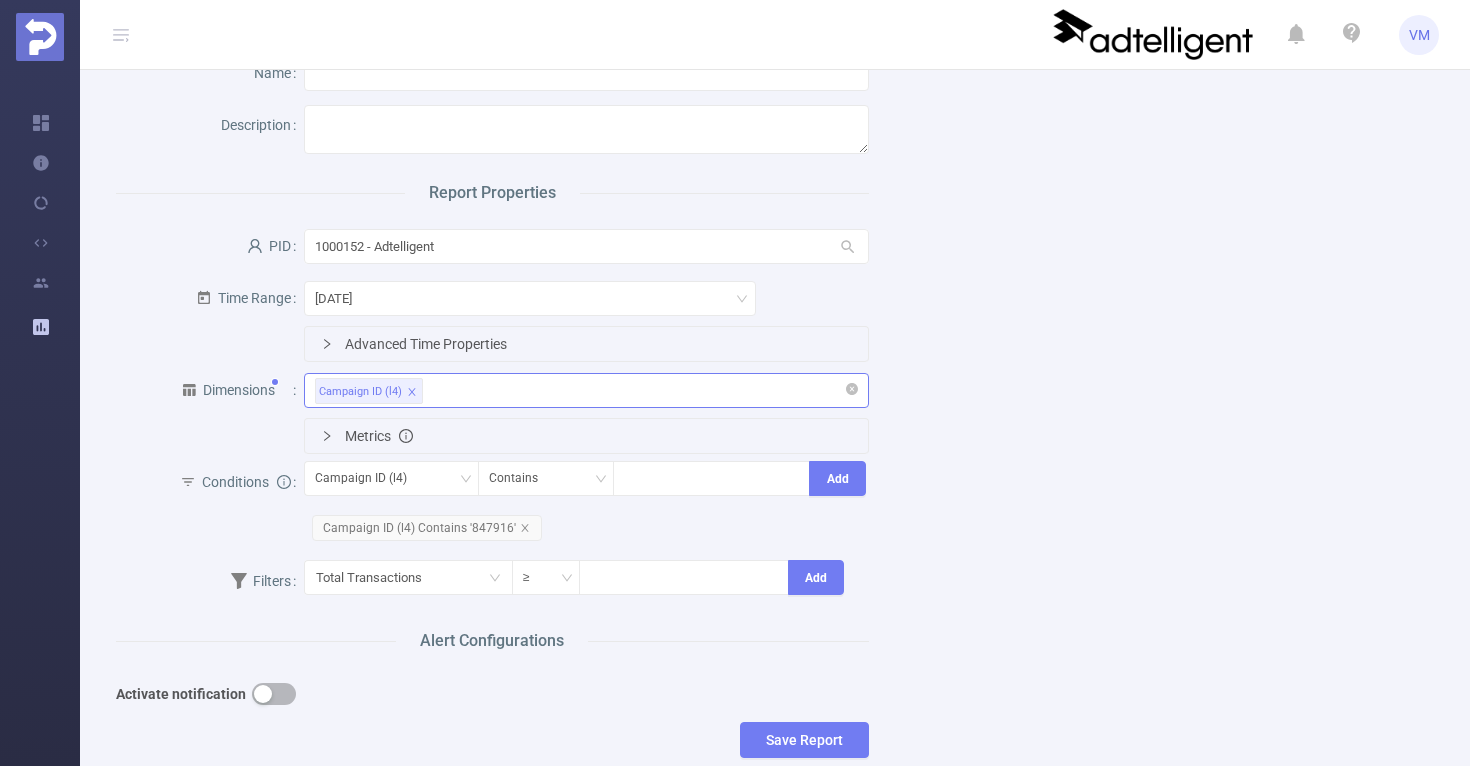 scroll, scrollTop: 233, scrollLeft: 0, axis: vertical 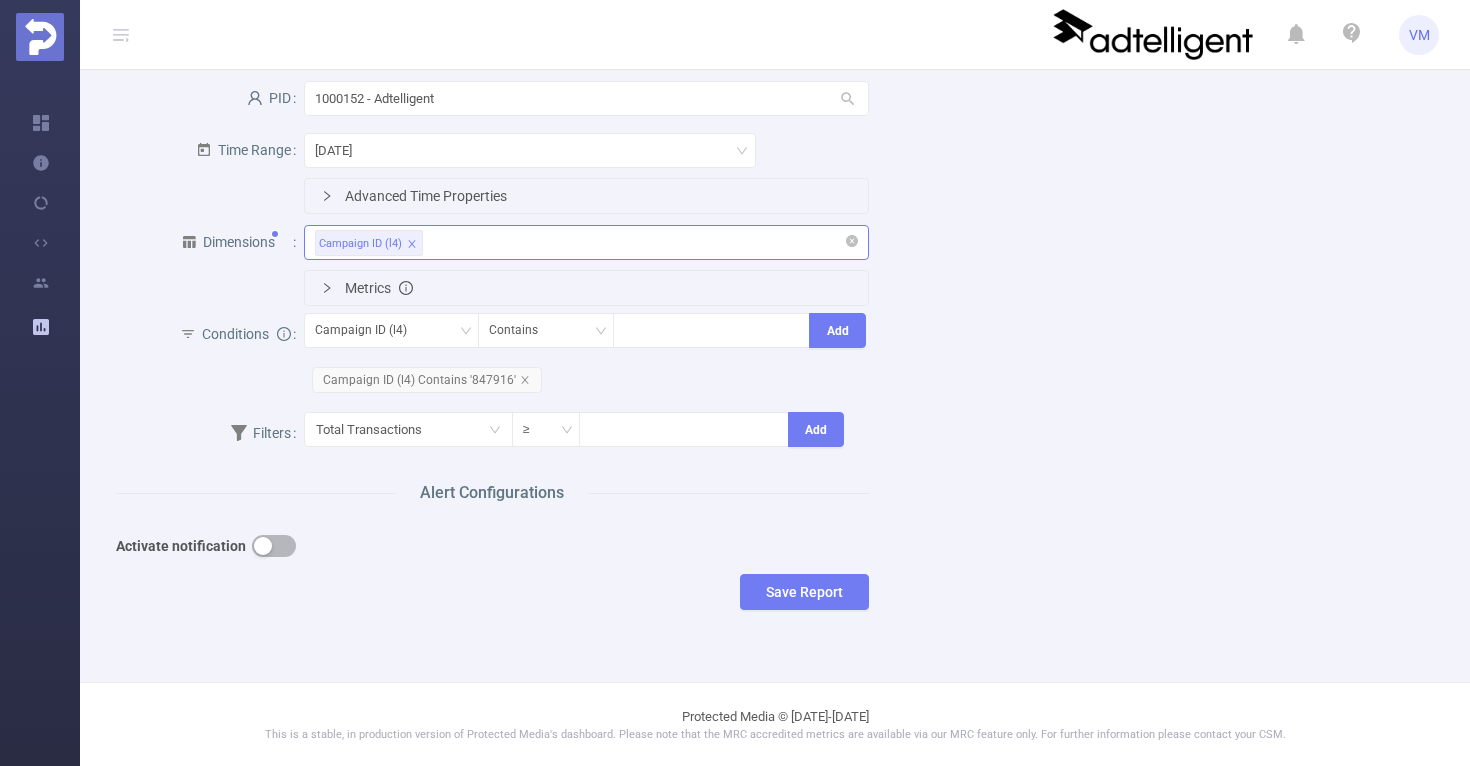 click at bounding box center (274, 546) 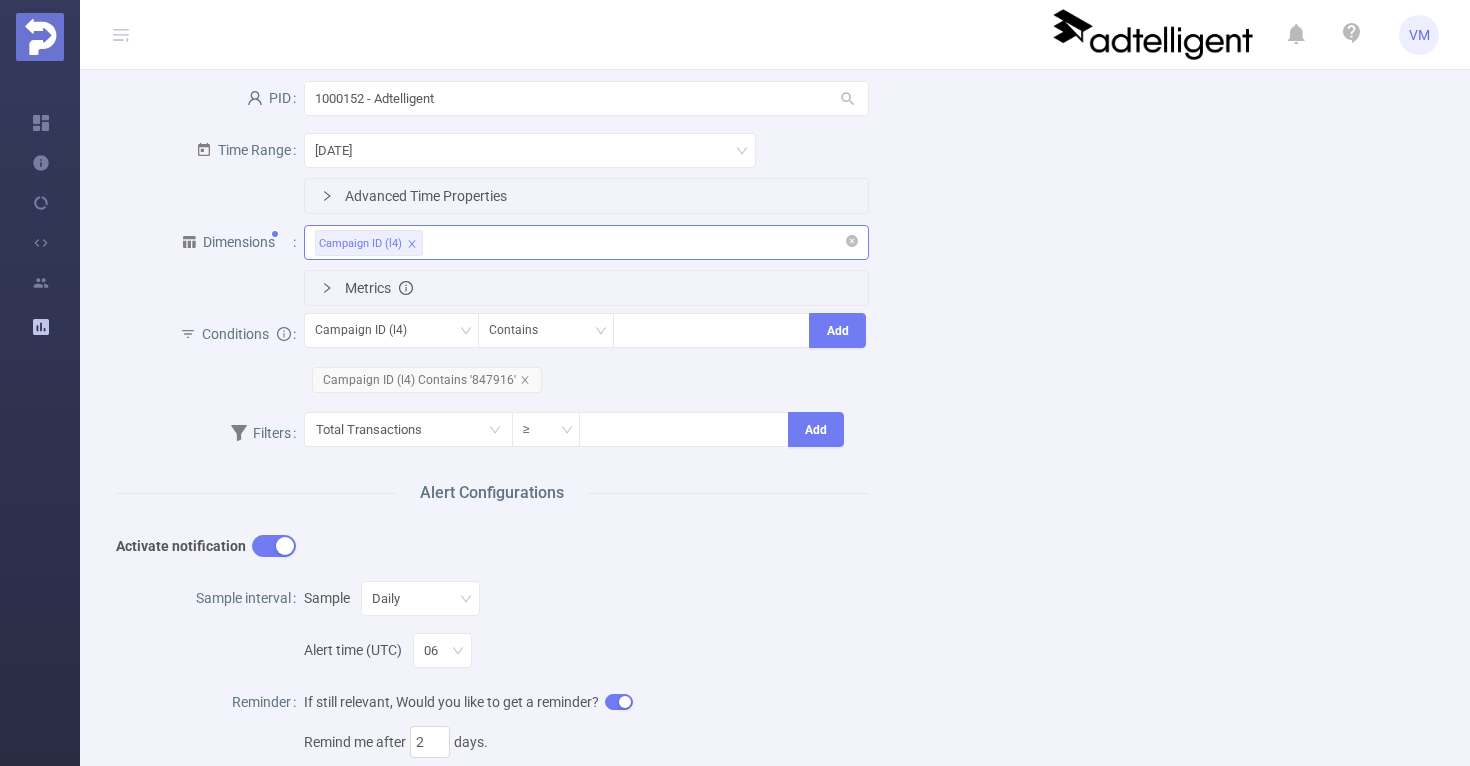 click at bounding box center (274, 546) 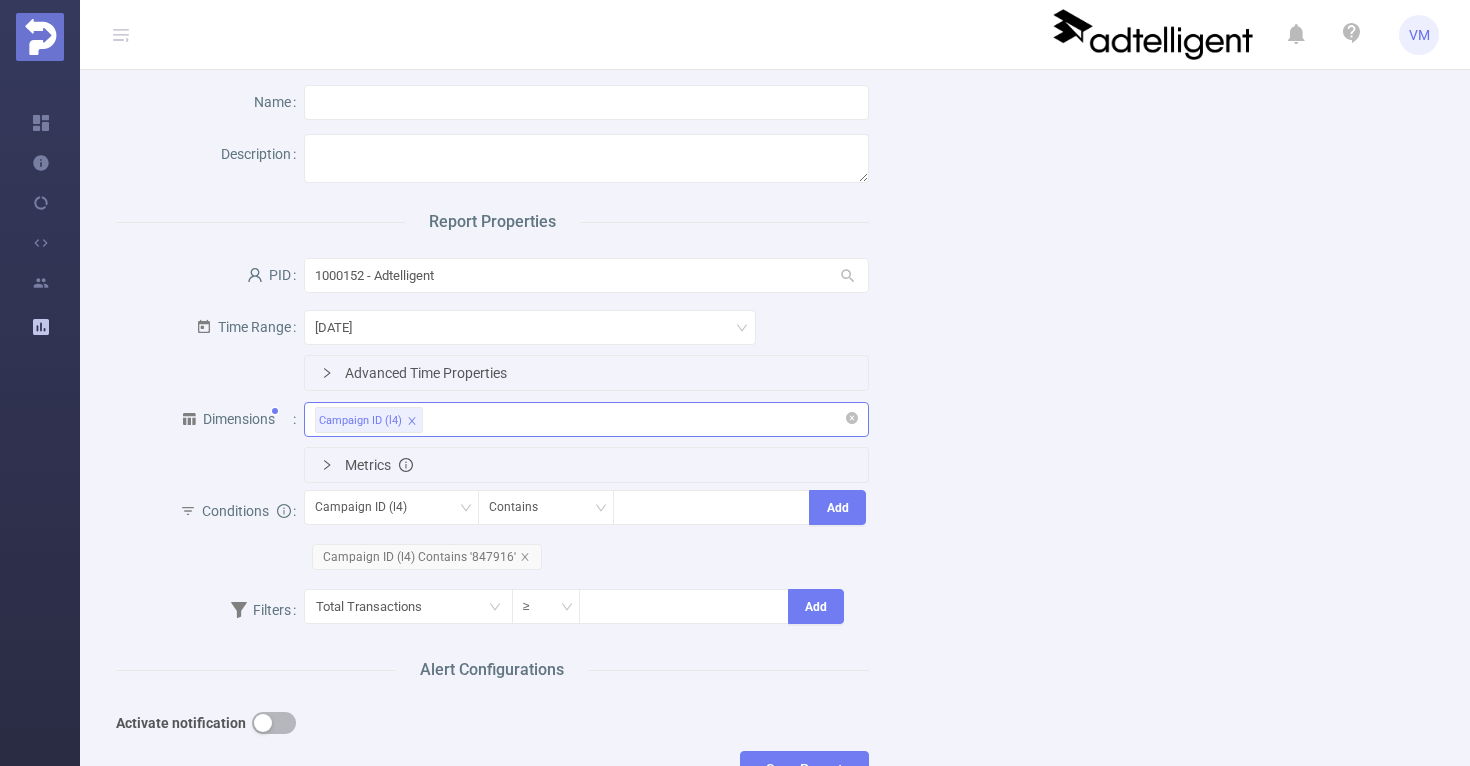 scroll, scrollTop: 44, scrollLeft: 0, axis: vertical 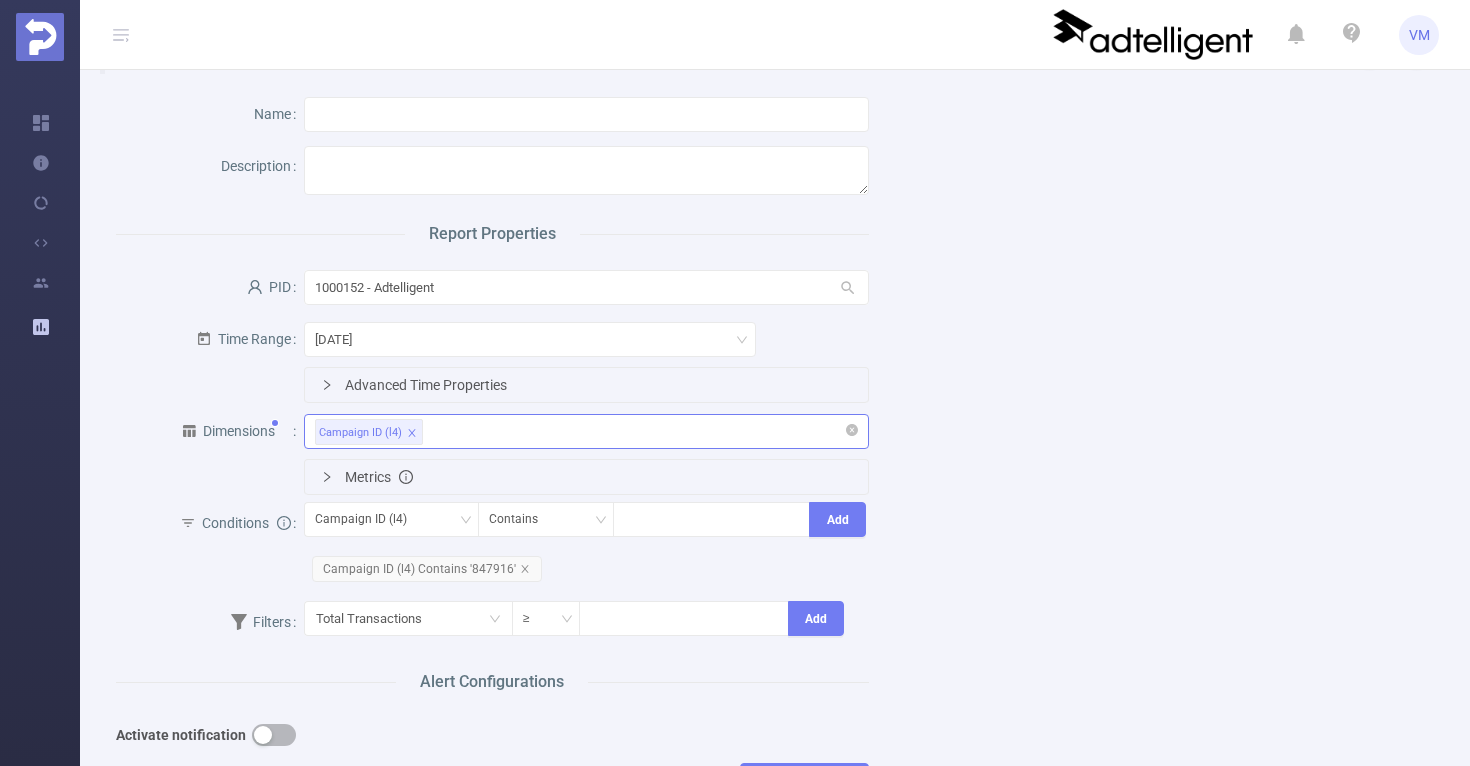 click on "Campaign ID (l4)" at bounding box center [586, 431] 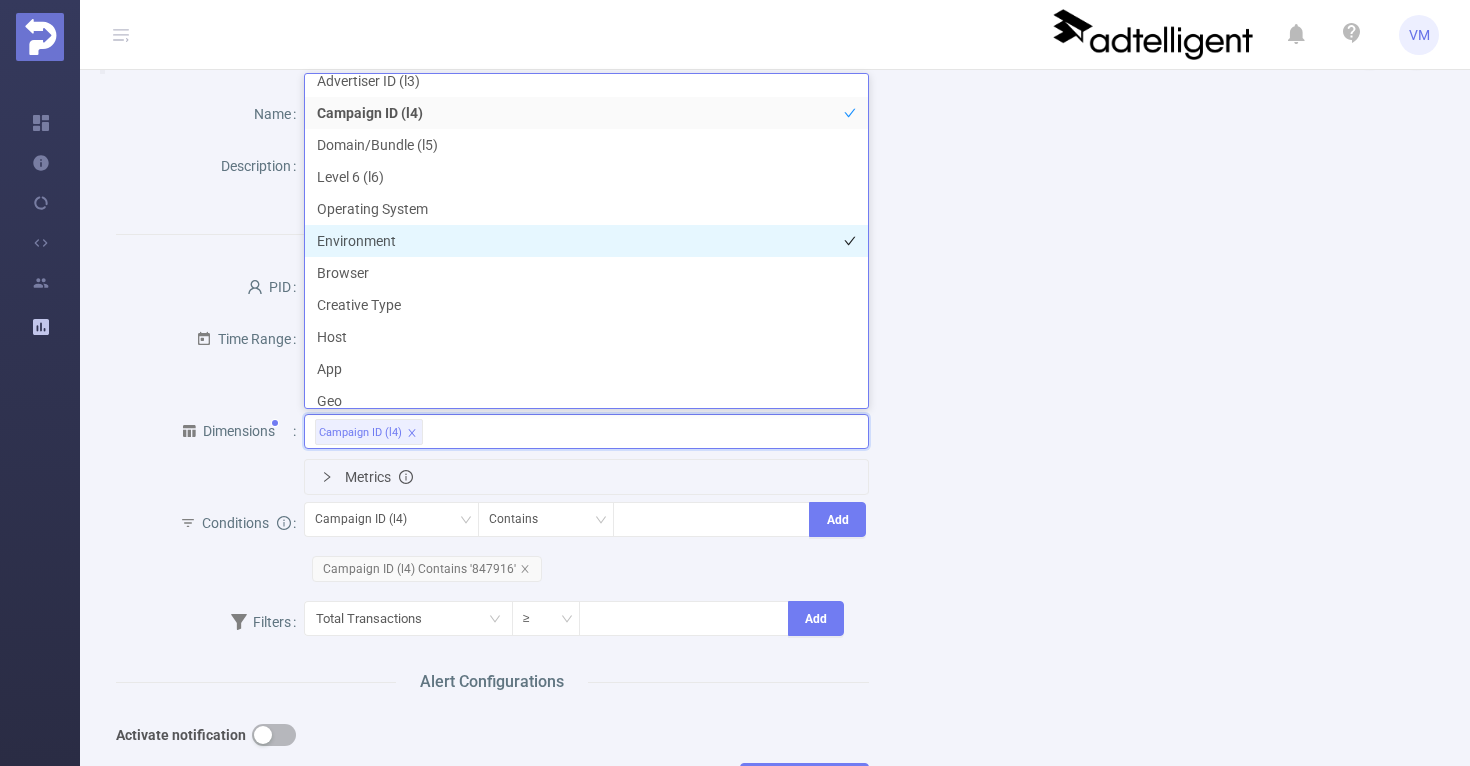 scroll, scrollTop: 314, scrollLeft: 0, axis: vertical 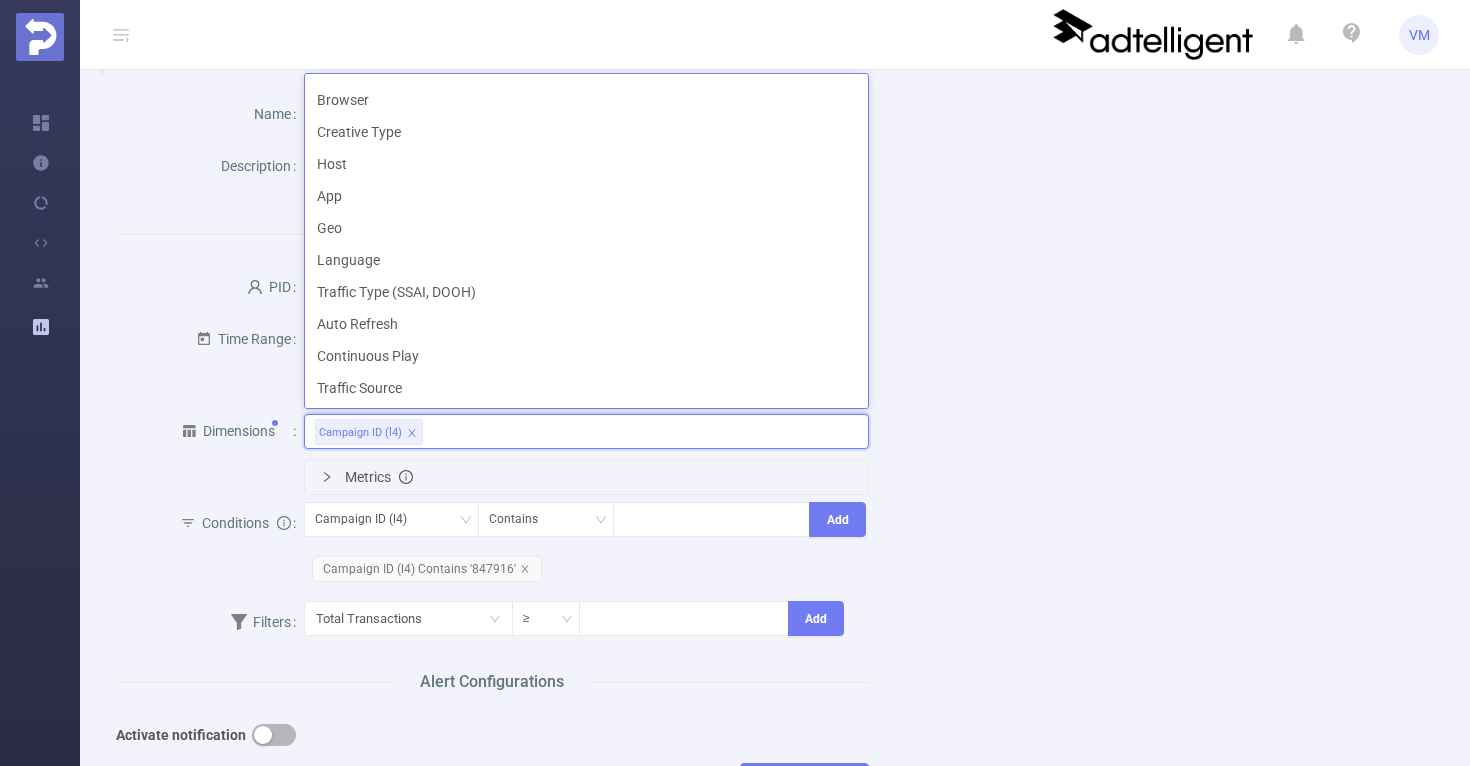 click on "Name Description  Report Properties     PID 1000152 - Adtelligent 1000152 - Adtelligent      Time Range [DATE] Advanced Time Properties    Dimensions Campaign ID (l4)   Metrics    Conditions  Campaign ID (l4) Contains   Add Campaign ID (l4) Contains '847916'    Filters Total Transactions ≥ Add  Alert Configurations  Activate notification Save Report" at bounding box center [767, 452] 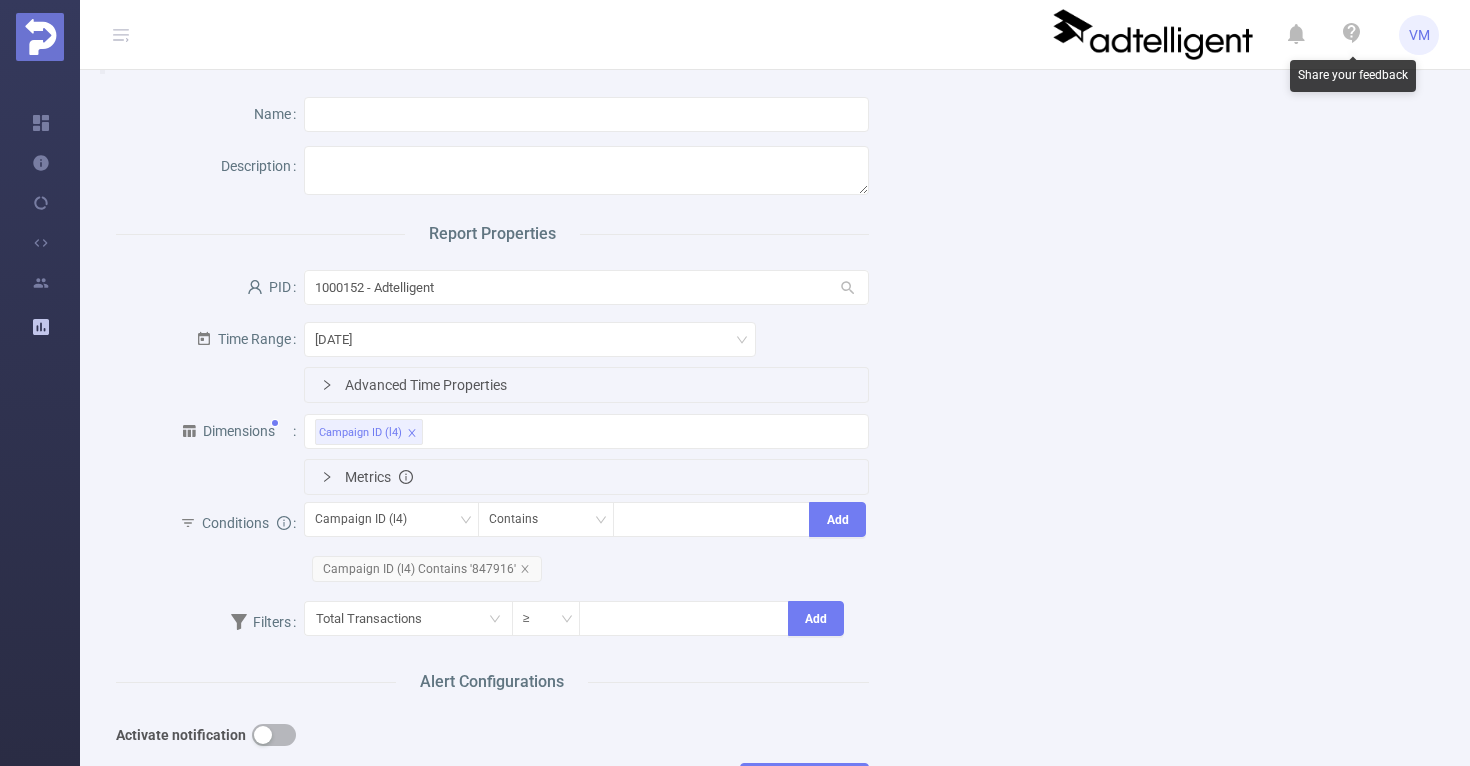 click 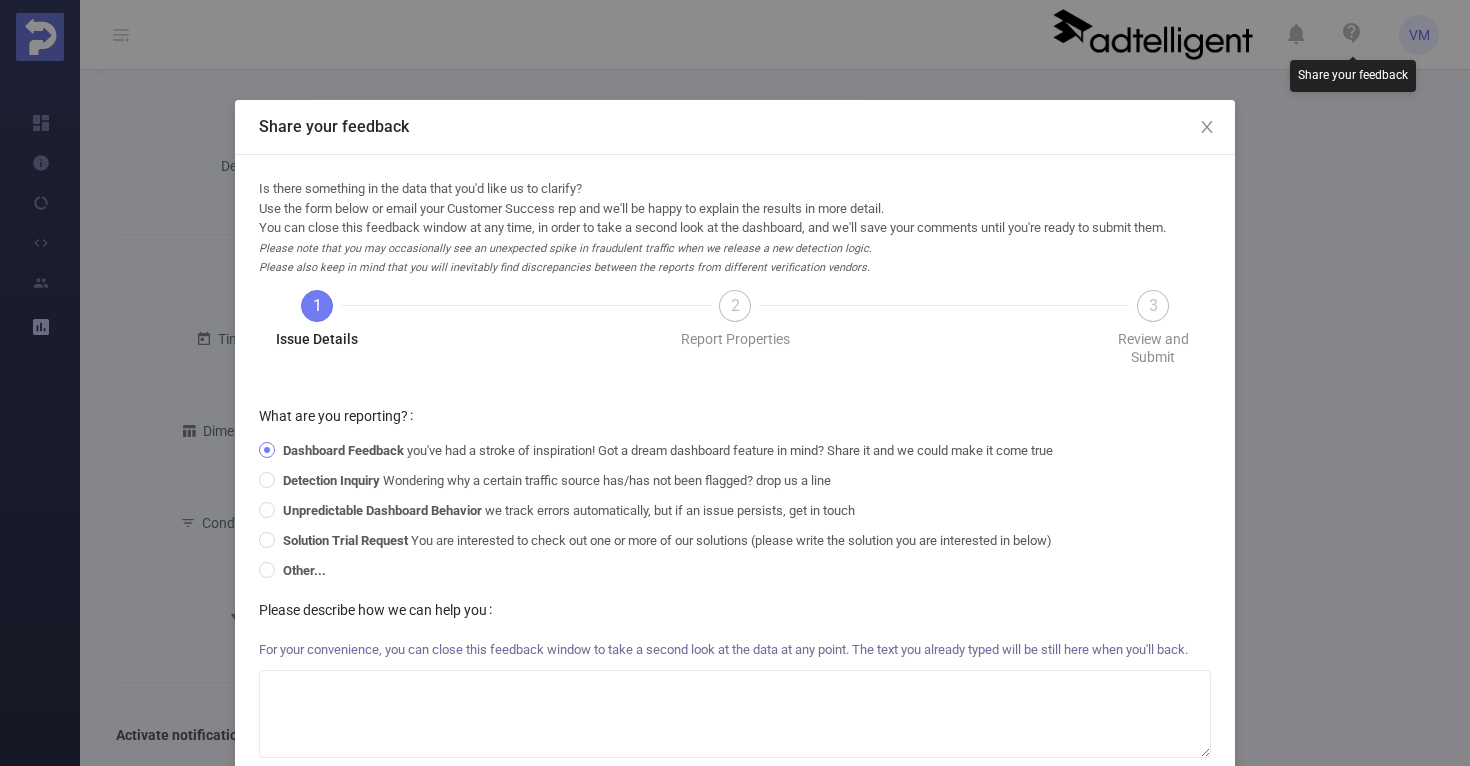 click on "Share your feedback Is there something in the data that you'd like us to clarify? Use the form below or email your Customer Success rep and we'll be happy to explain the results in more detail.  You can close this feedback window at any time, in order to take a second look at the dashboard, and we'll save your comments until you're ready to submit them. Please note that you may occasionally see an unexpected spike in fraudulent traffic when we release a new detection logic. Please also keep in mind that you will inevitably find discrepancies between the reports from different verification vendors. 1 Issue Details 2 Report Properties 3 Review and Submit What are you reporting? Dashboard Feedback   you've had a stroke of inspiration! Got a dream dashboard feature in mind? Share it and we could make it come true Detection Inquiry   Wondering why a certain traffic source has/has not been flagged? drop us a line Unpredictable Dashboard Behavior   Solution Trial Request   Other...   Next" at bounding box center [735, 383] 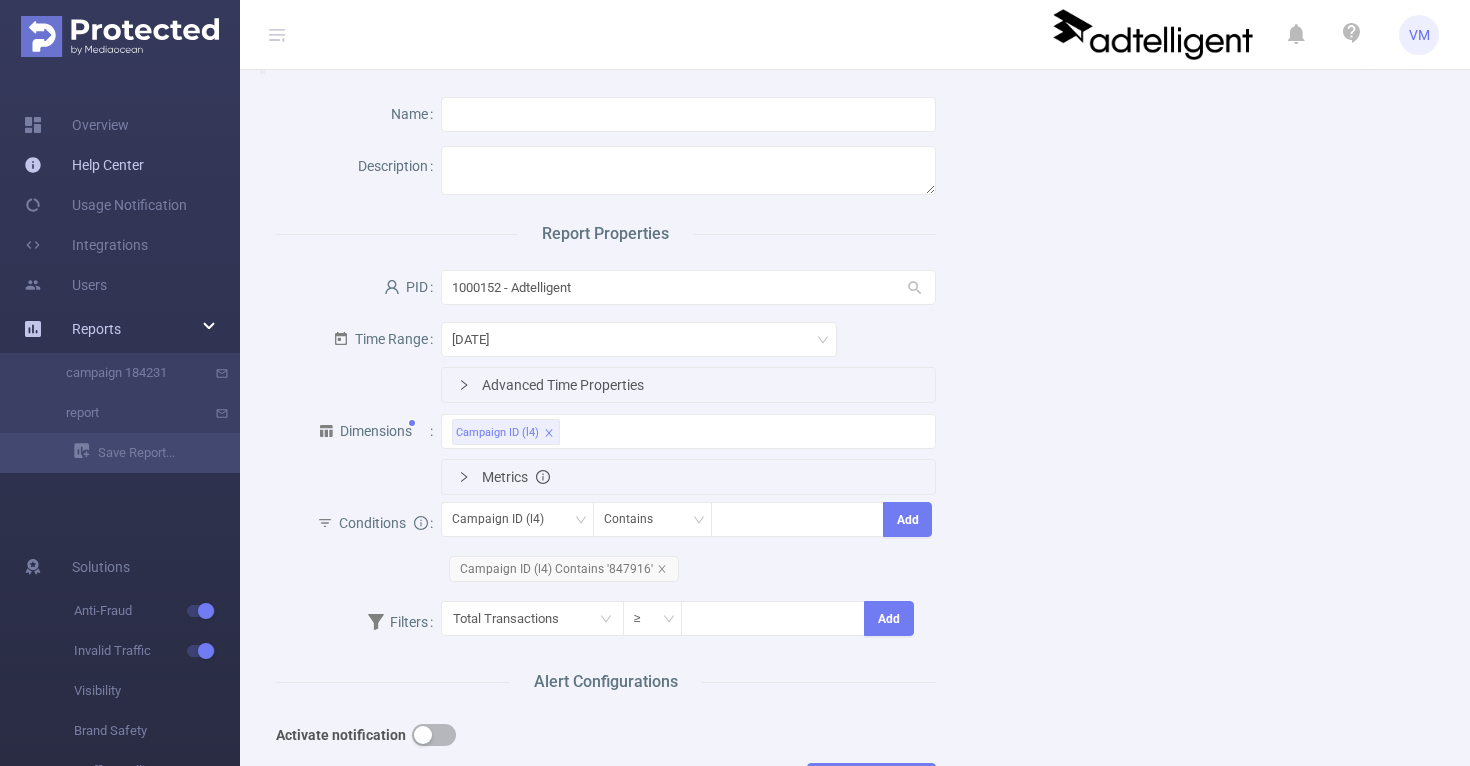 click on "Help Center" at bounding box center [84, 165] 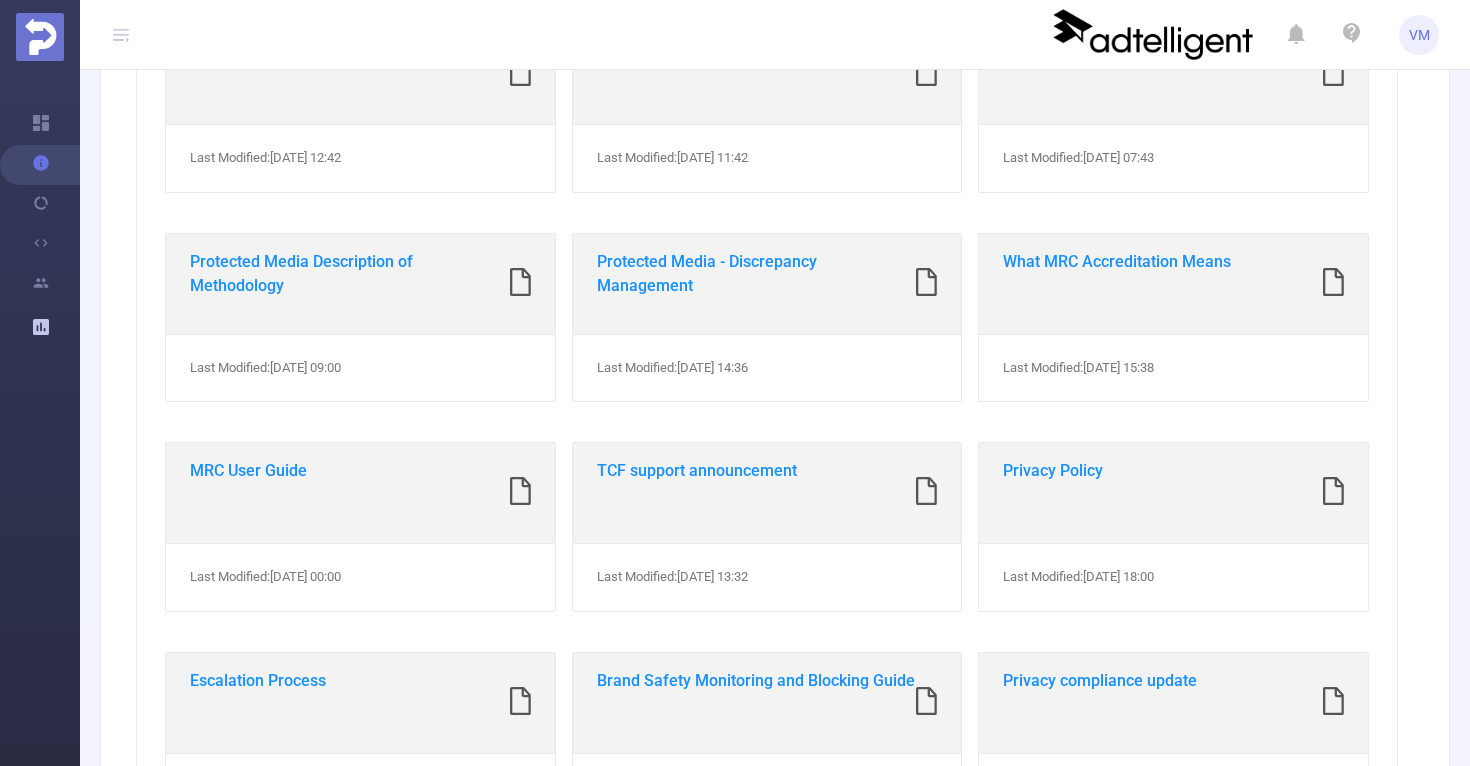 scroll, scrollTop: 0, scrollLeft: 0, axis: both 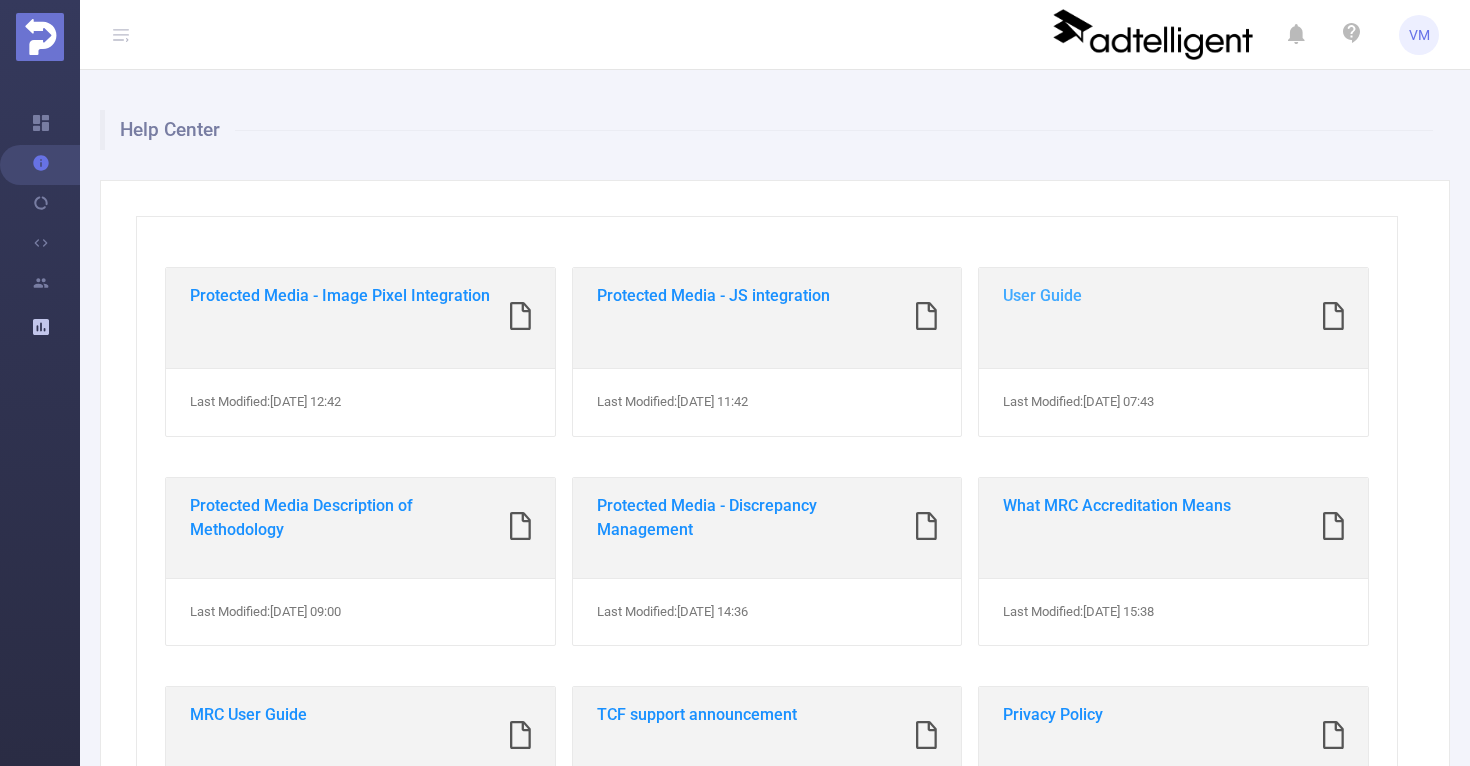 click on "User Guide" at bounding box center [1042, 295] 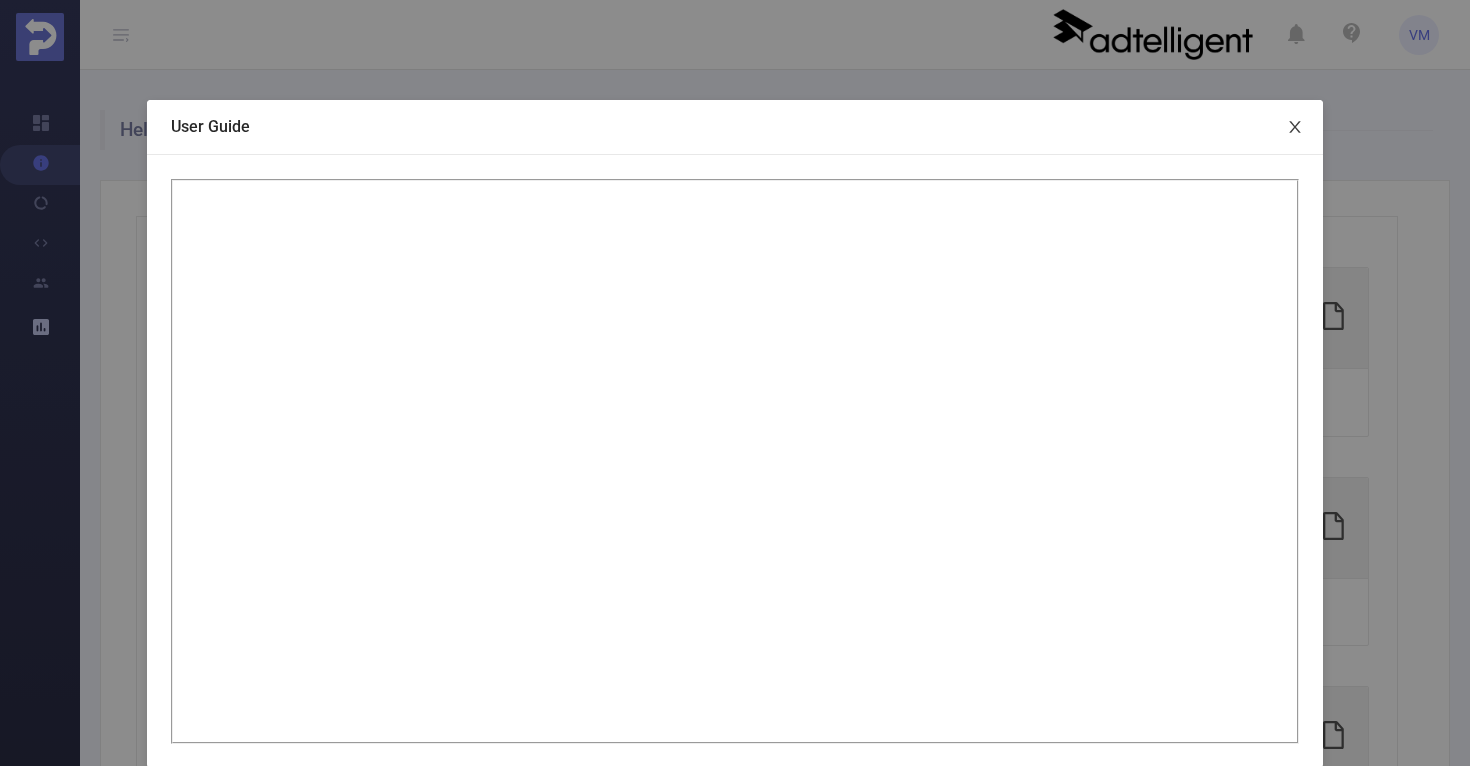 click 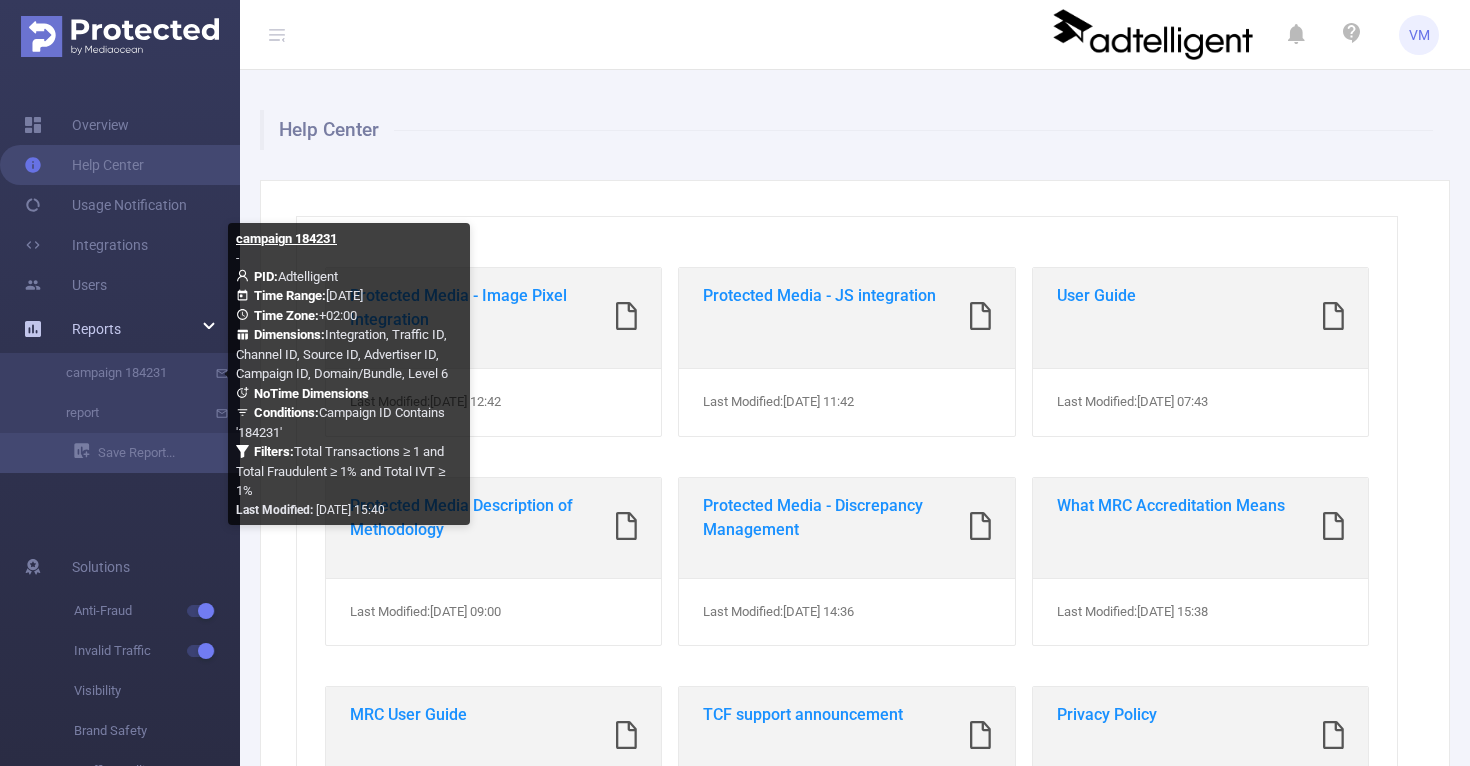 click on "Reports" at bounding box center (96, 329) 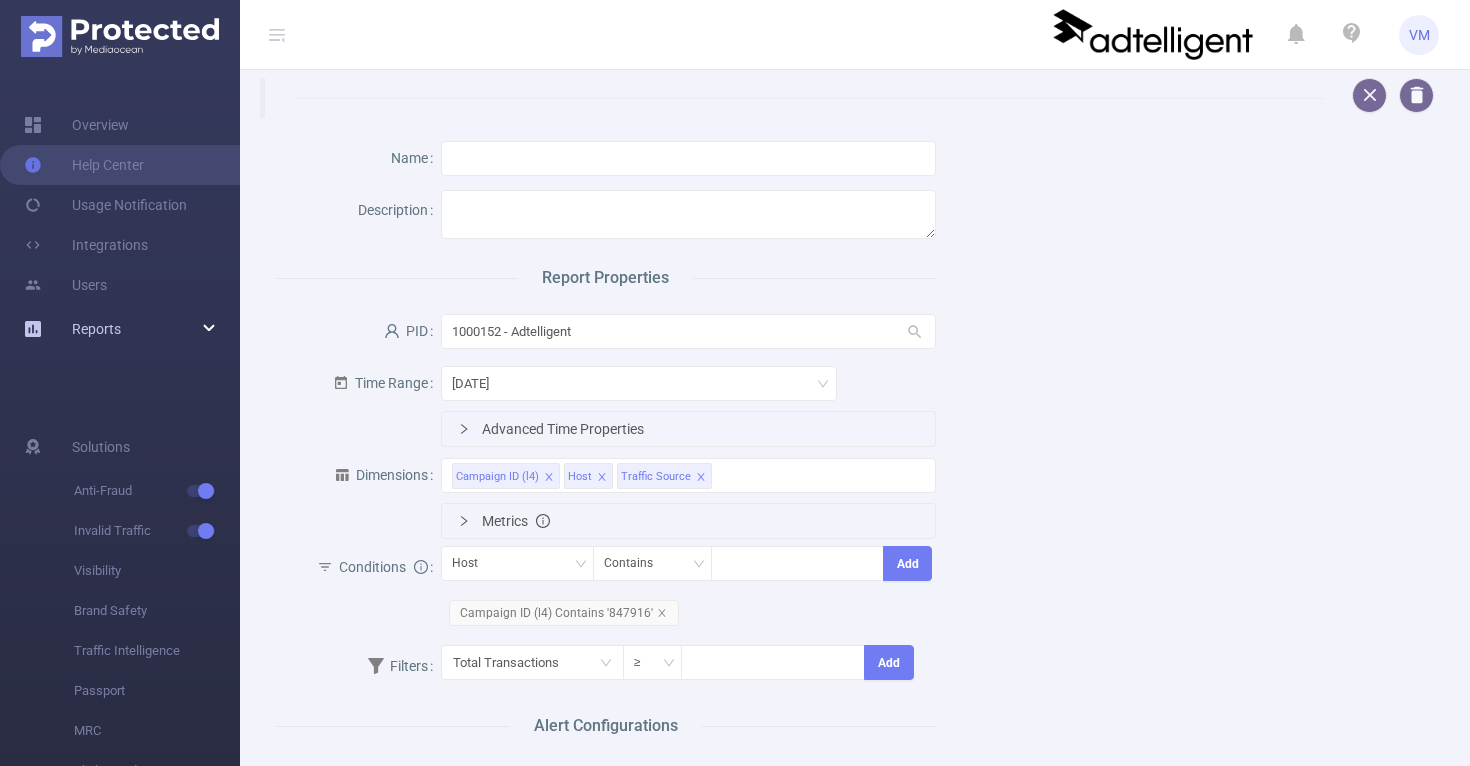 click on "Reports" at bounding box center (96, 329) 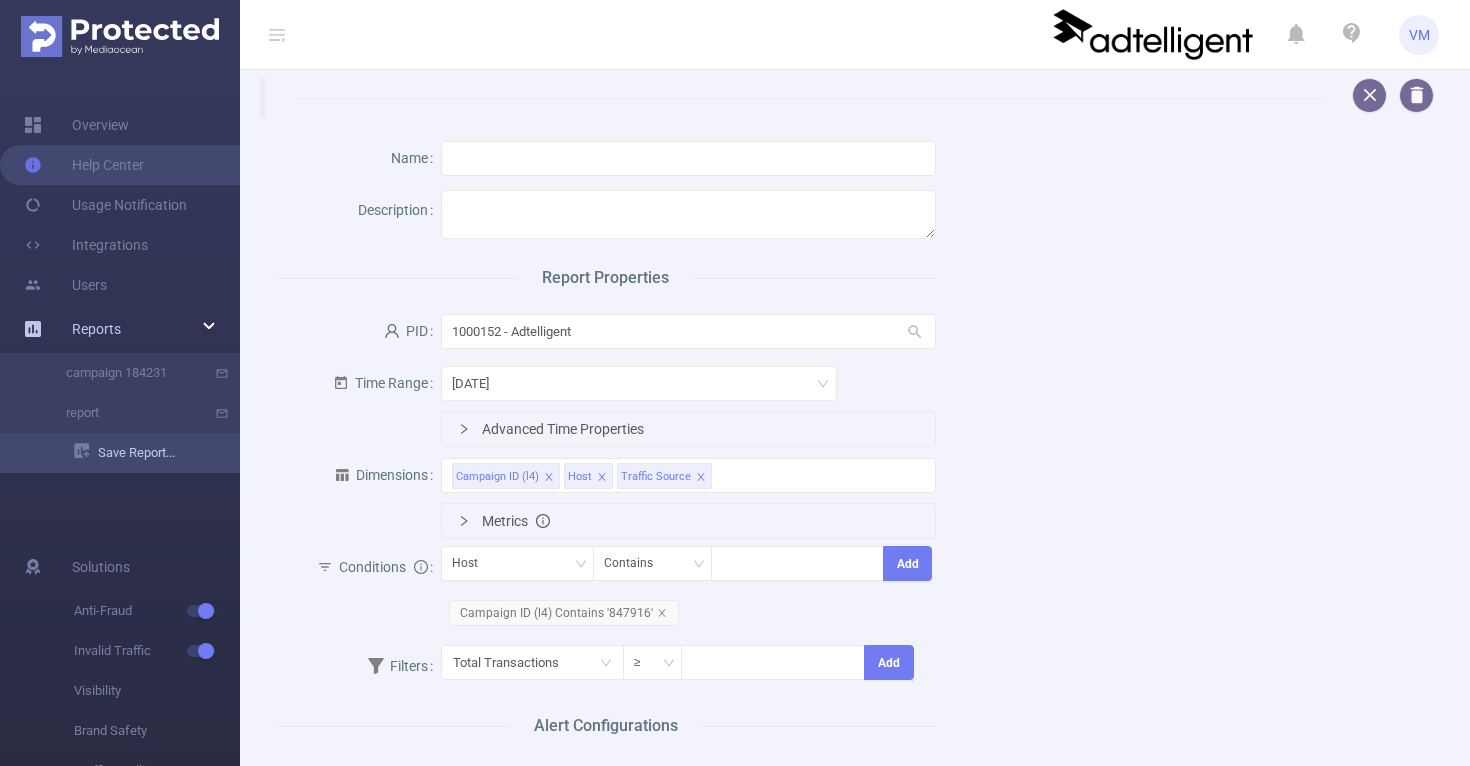 click on "Save Report..." at bounding box center [157, 453] 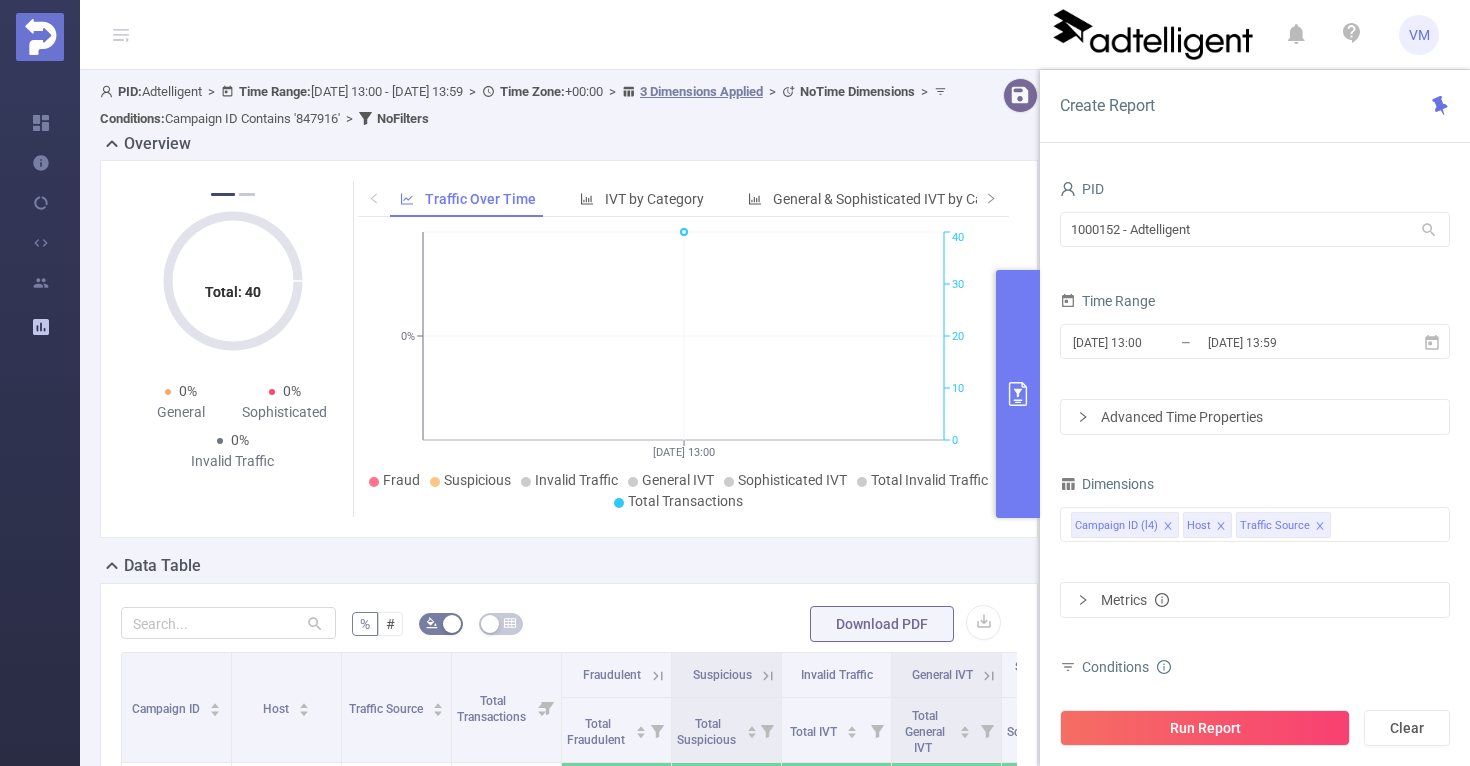click on "Advanced Time Properties" at bounding box center (1255, 417) 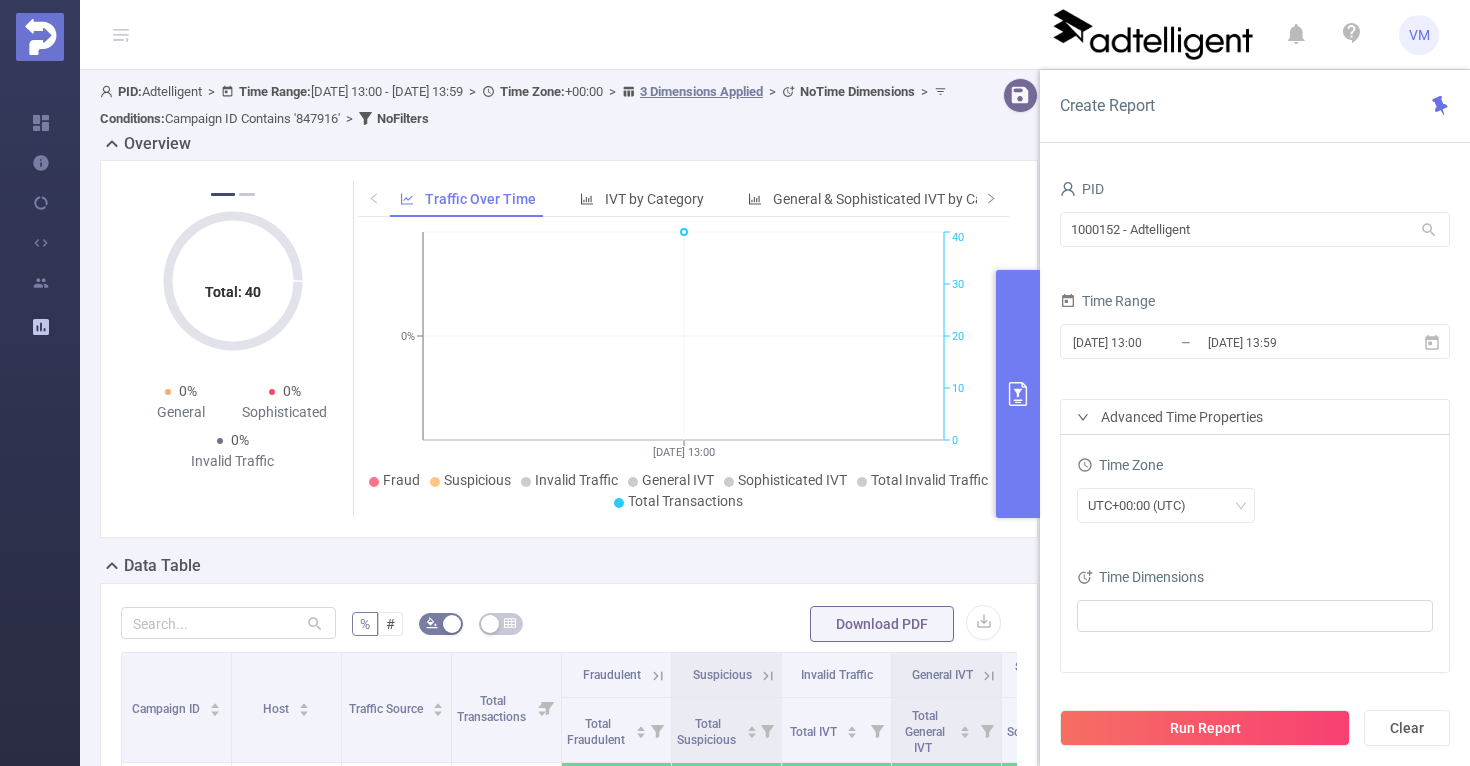 click on "Advanced Time Properties" at bounding box center (1255, 417) 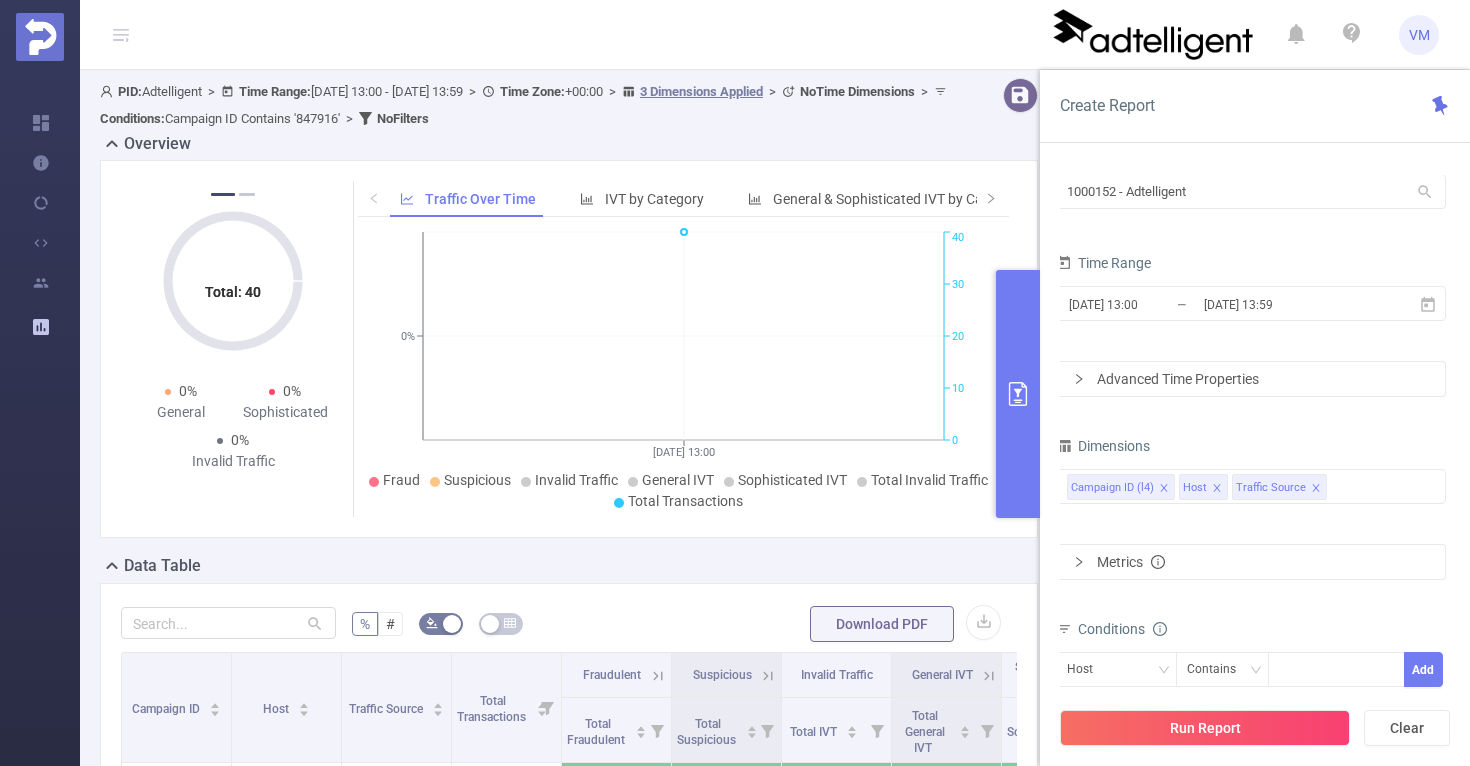 click on "Advanced Time Properties" at bounding box center (1251, 379) 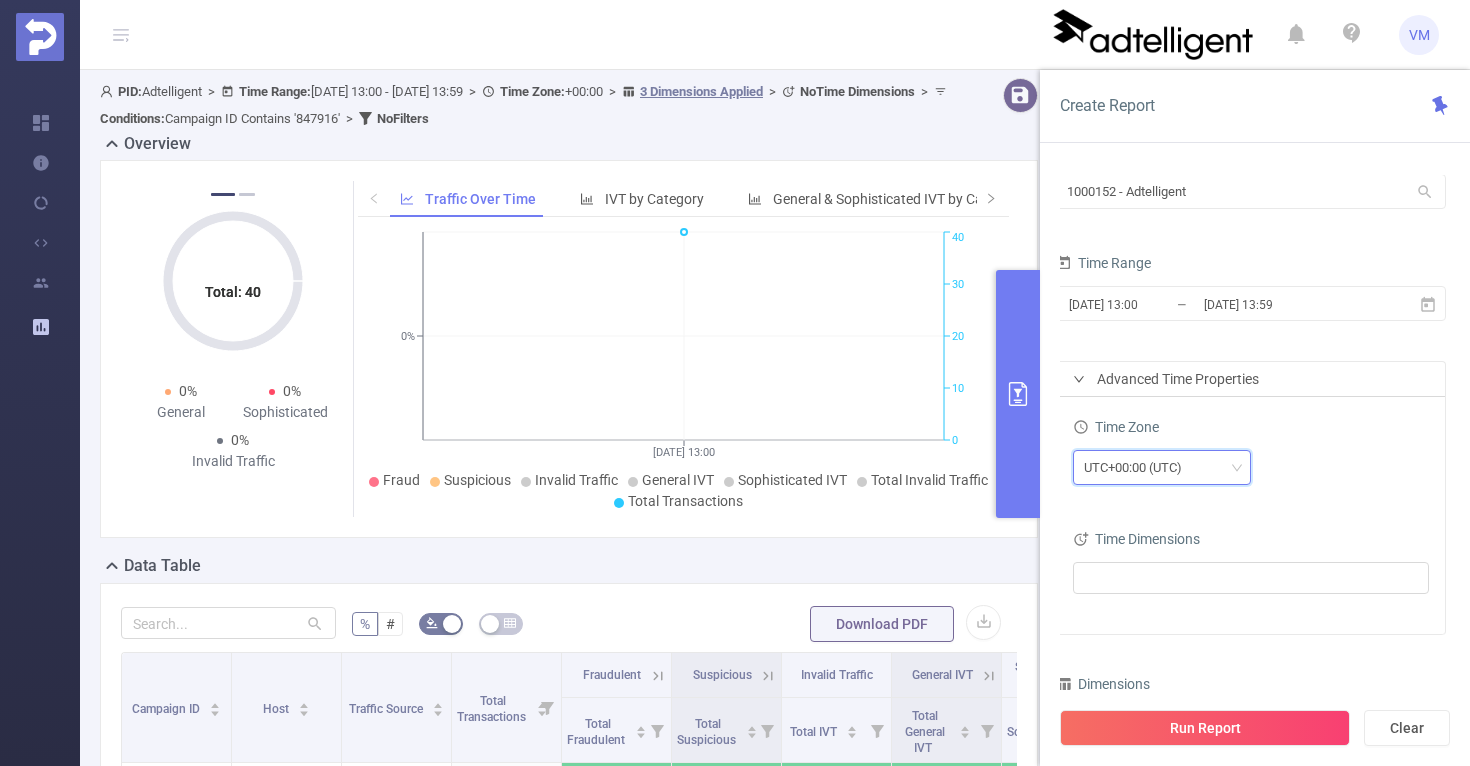 click on "UTC+00:00 (UTC)" at bounding box center [1140, 467] 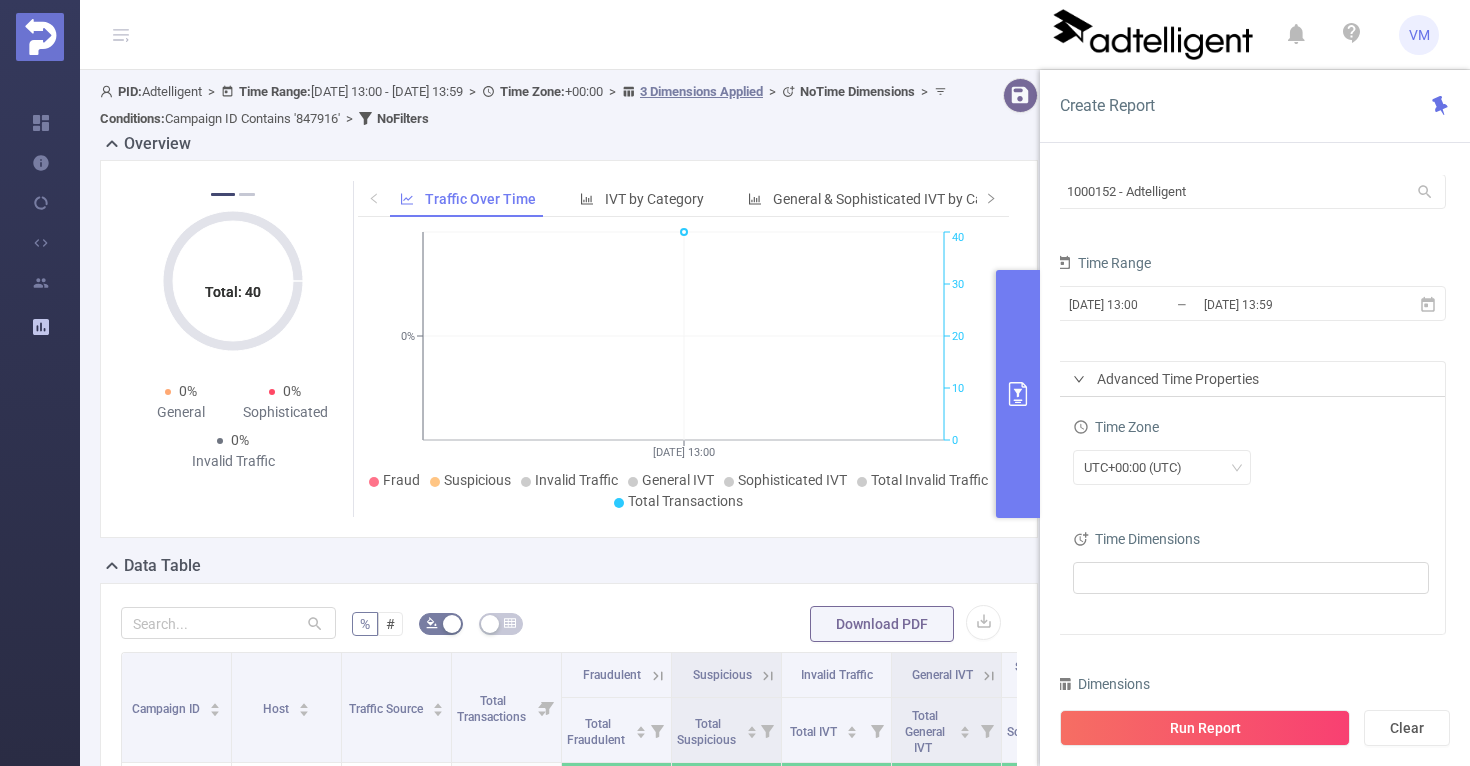 click on "Time Zone" at bounding box center (1251, 429) 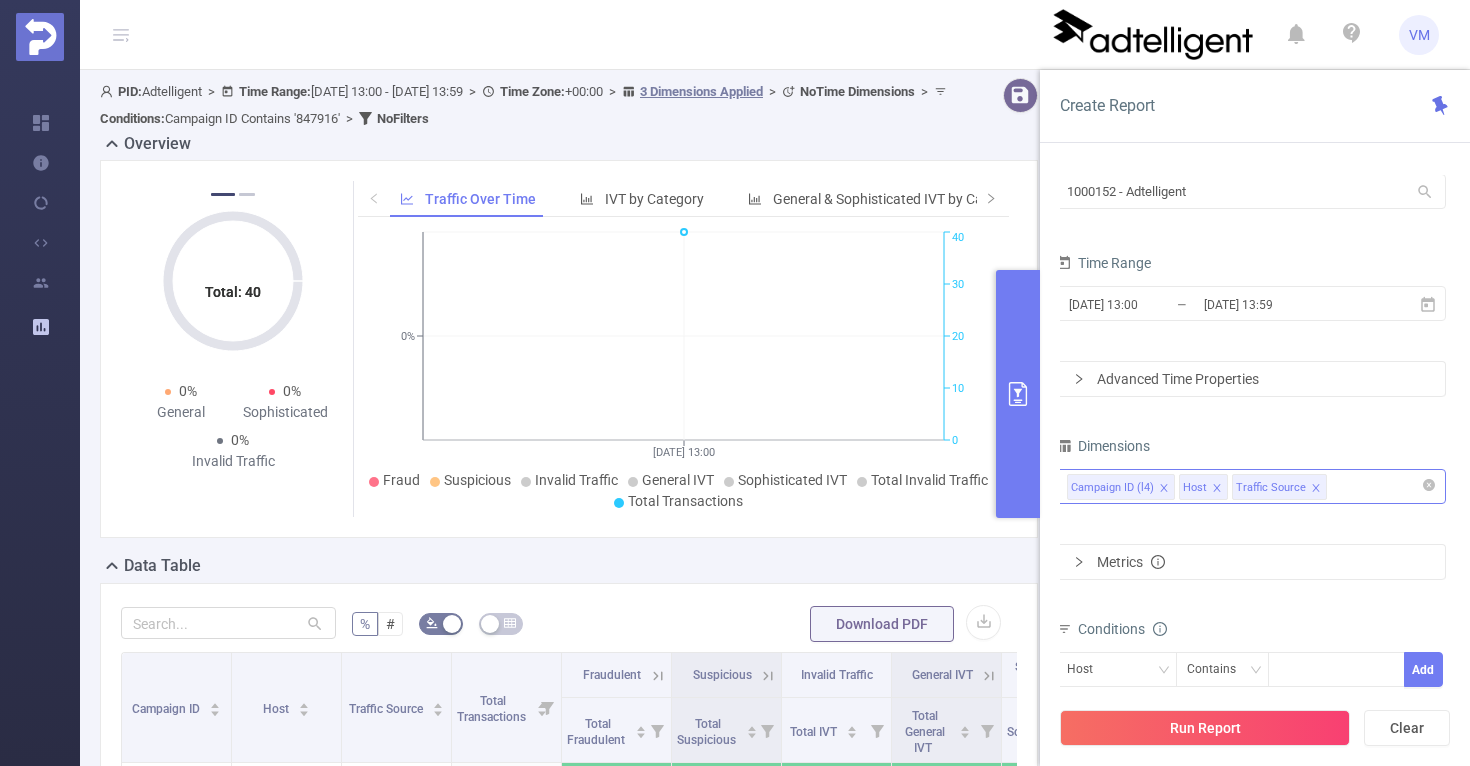click 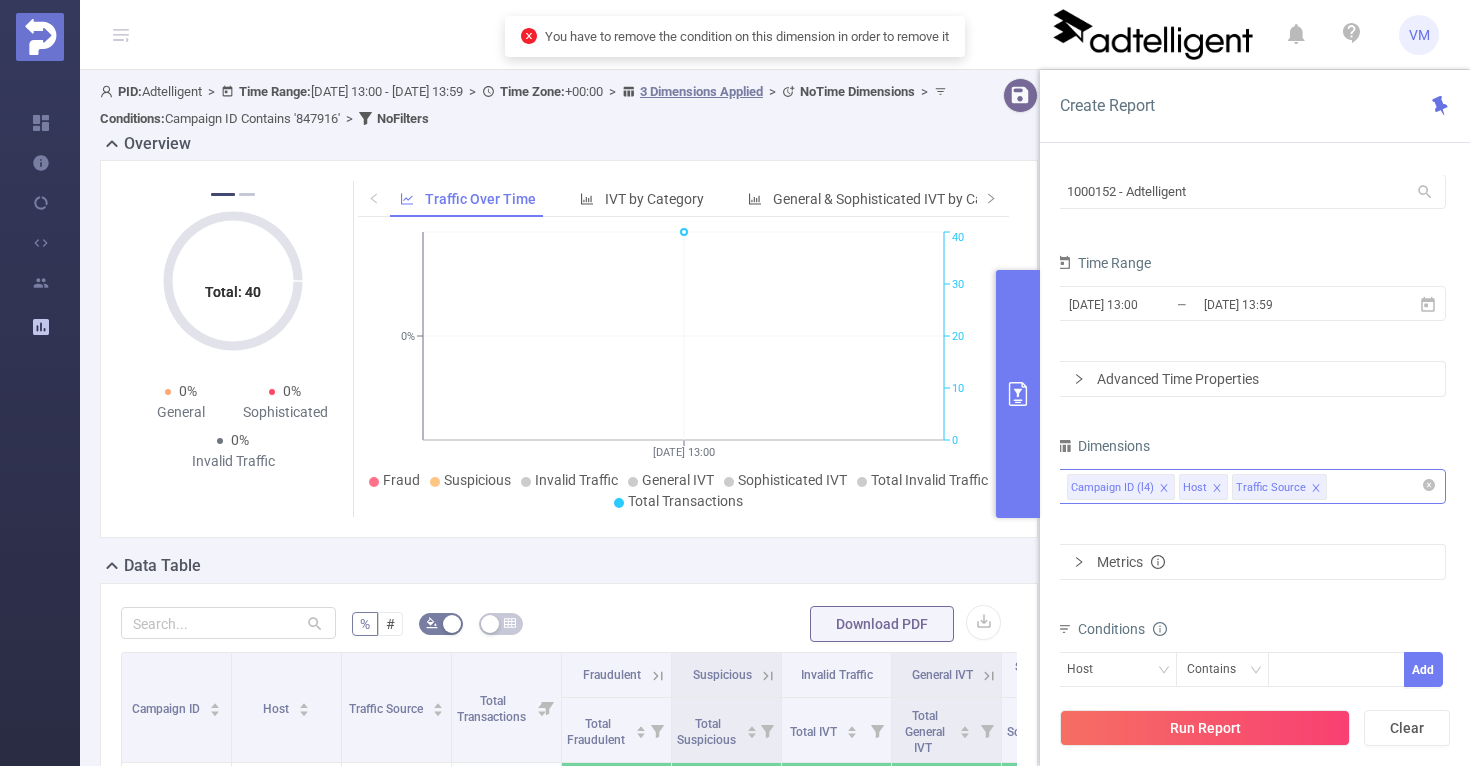 click 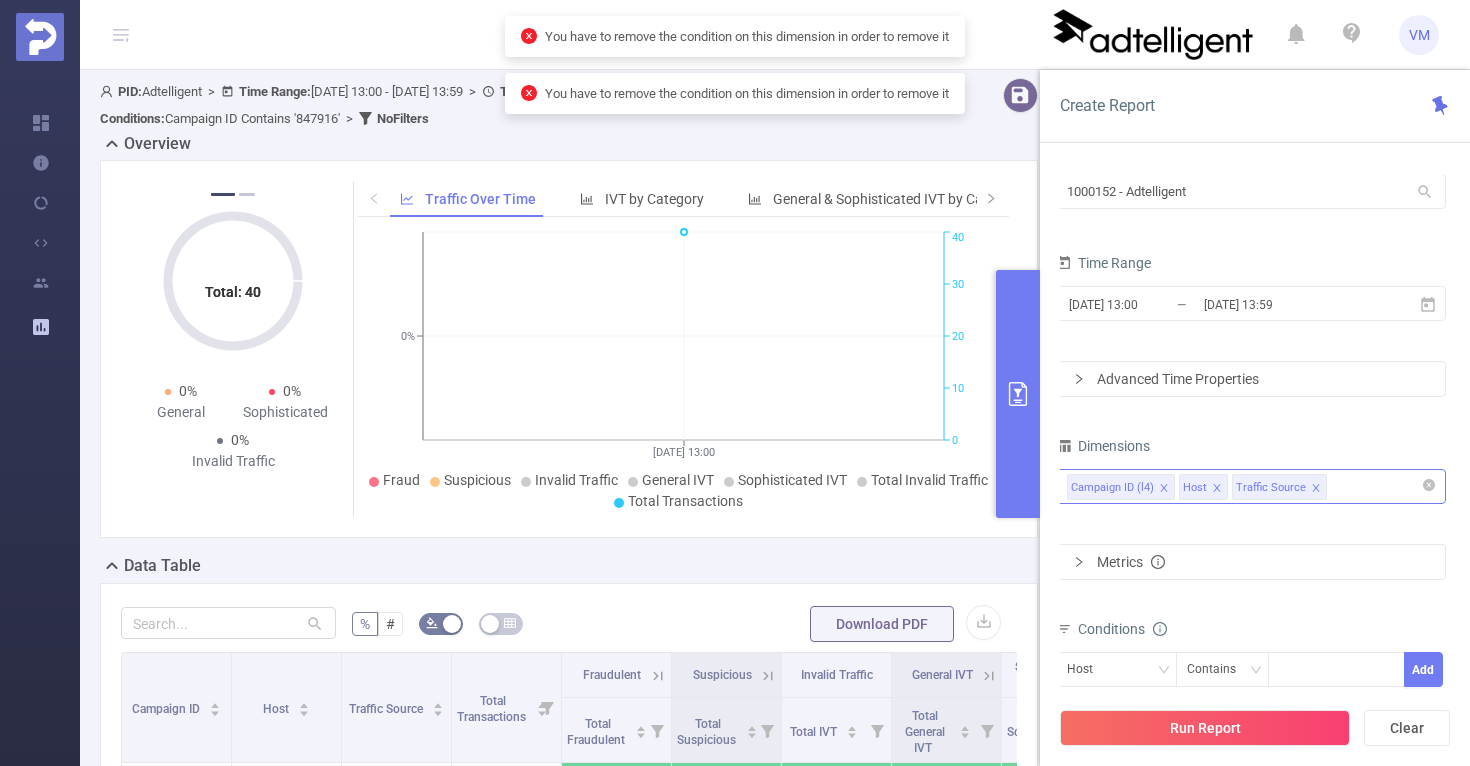 click 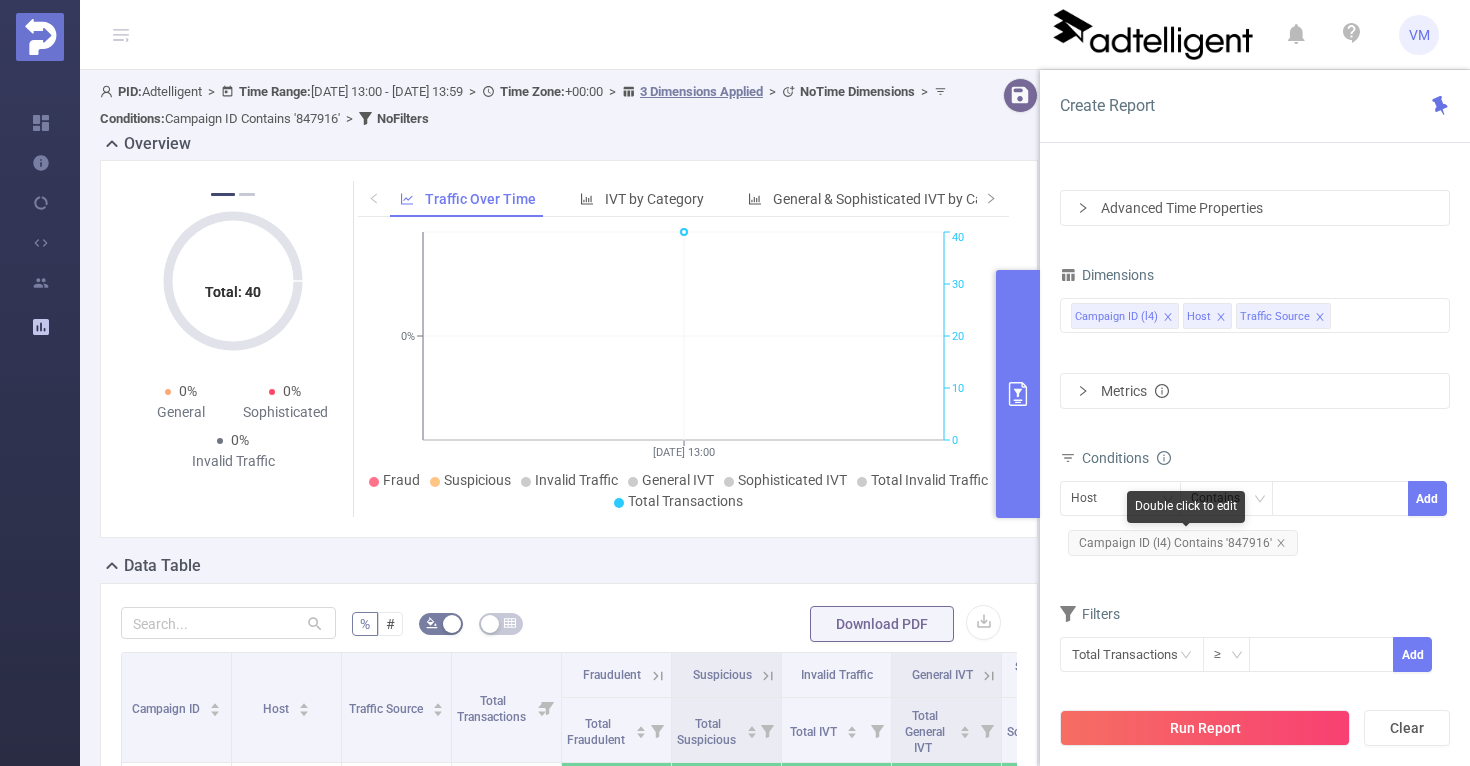 click on "Campaign ID (l4) Contains '847916'" at bounding box center (1183, 543) 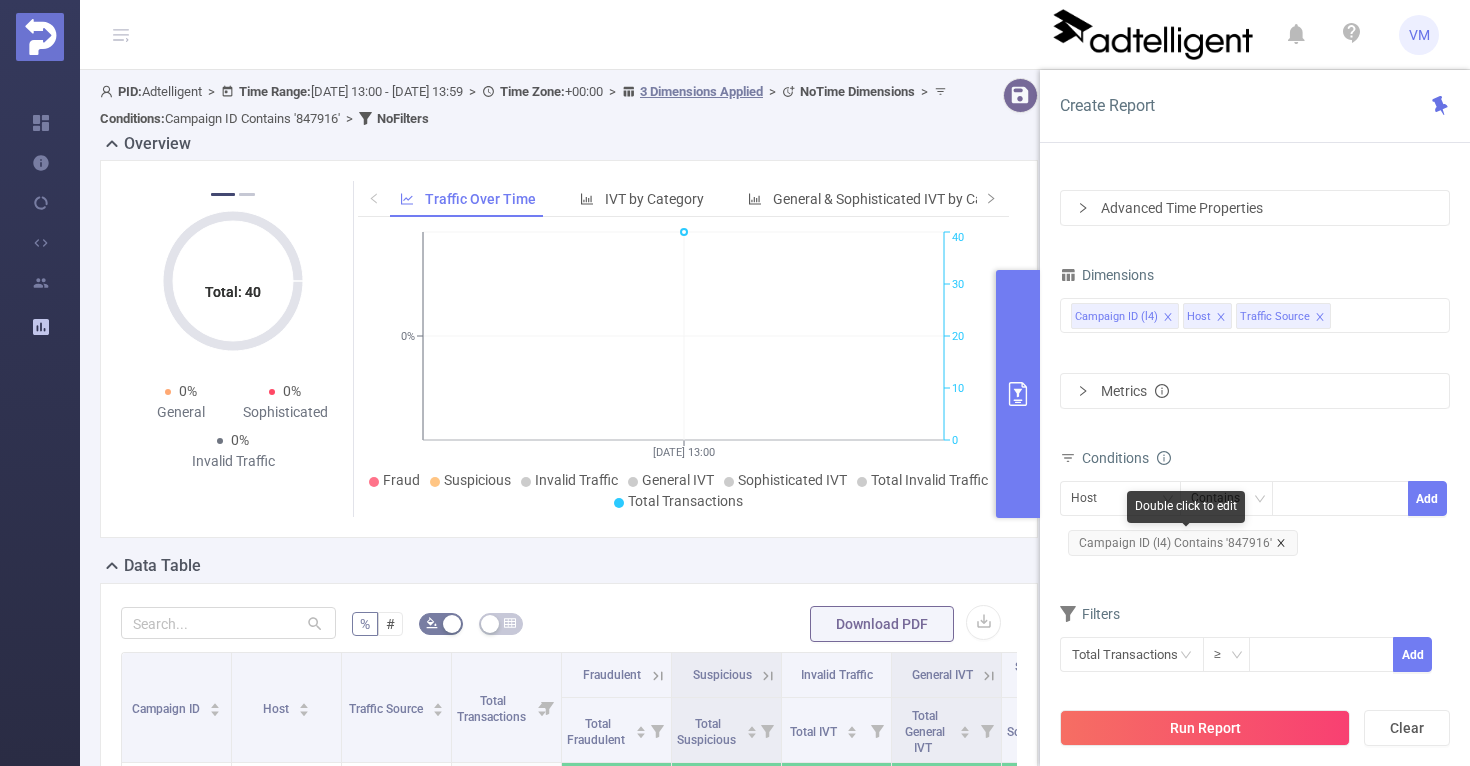 click 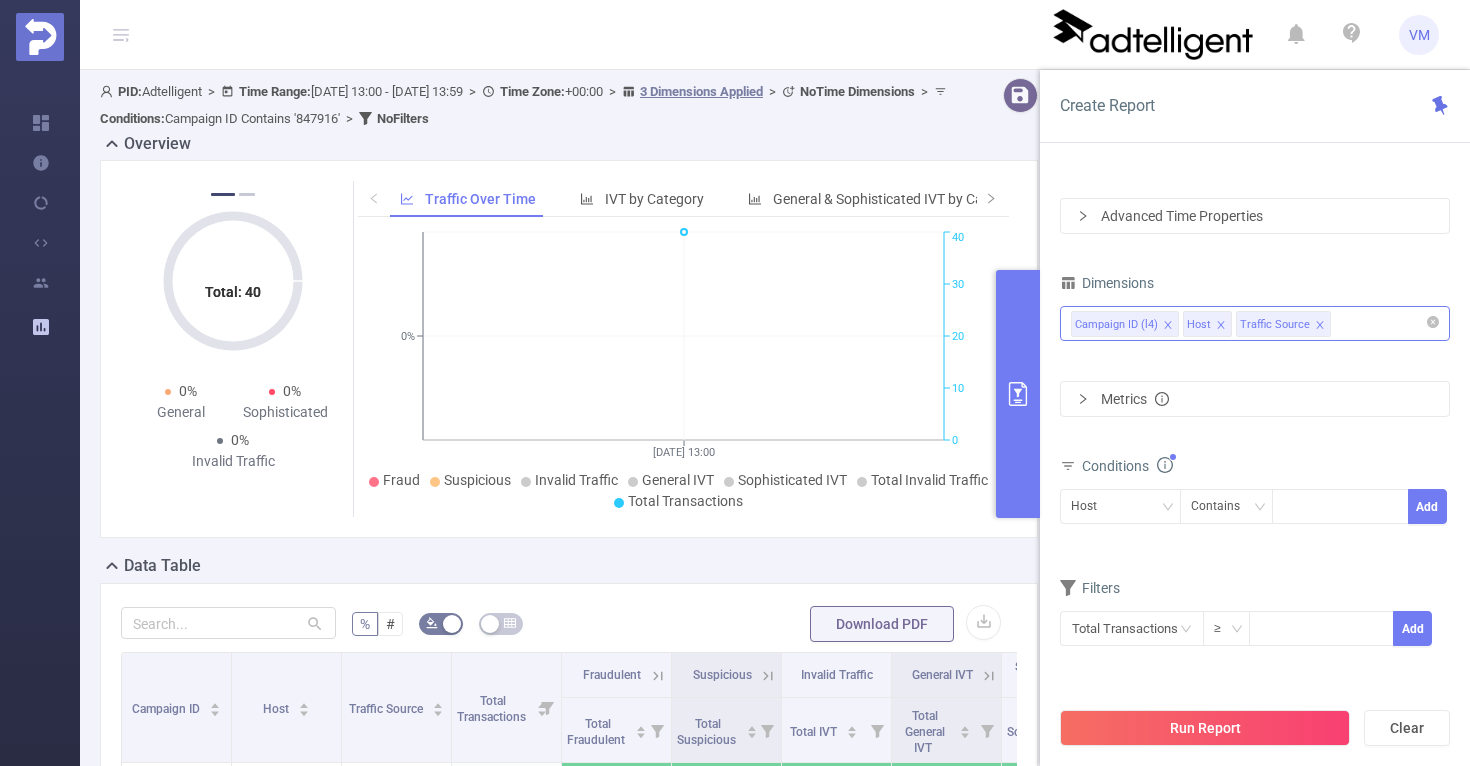 click 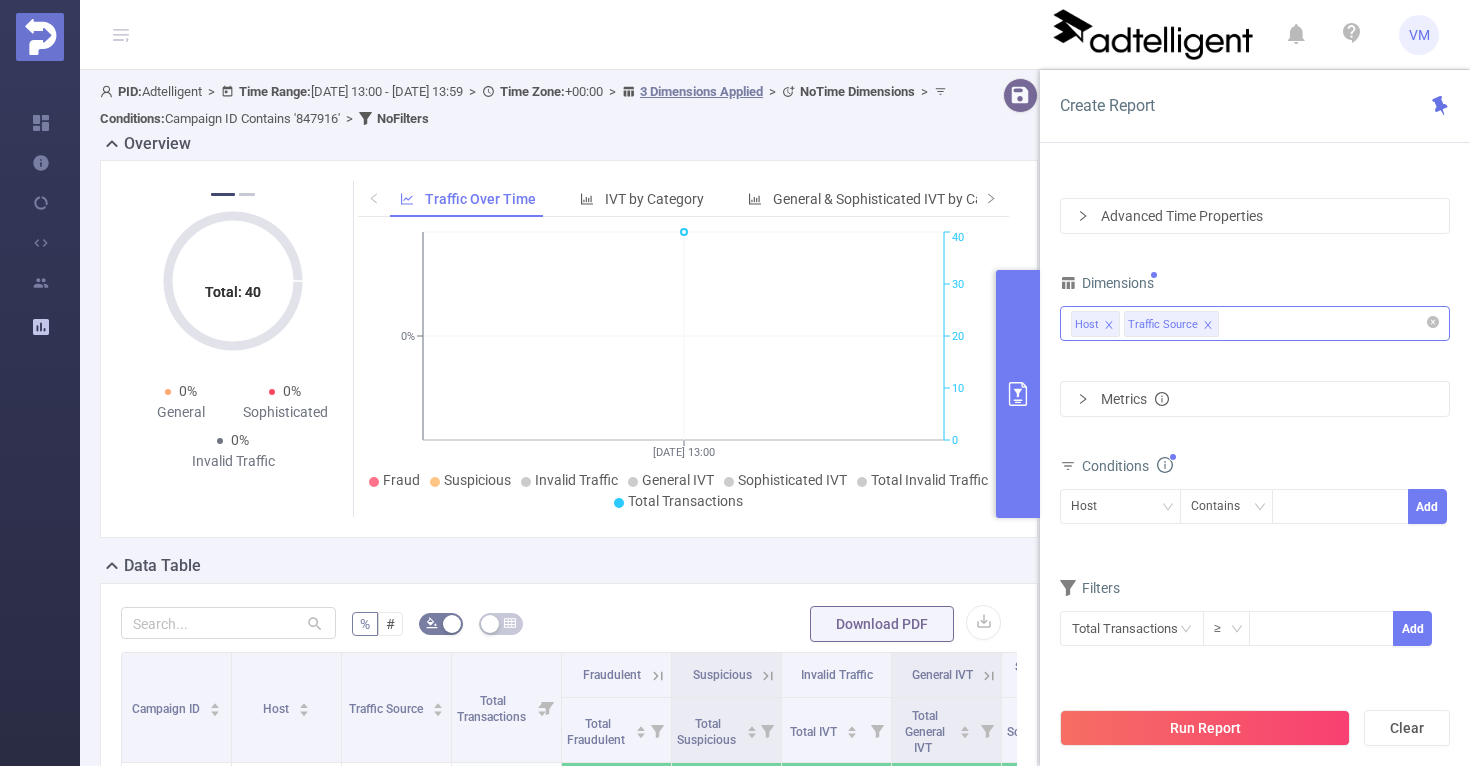 click 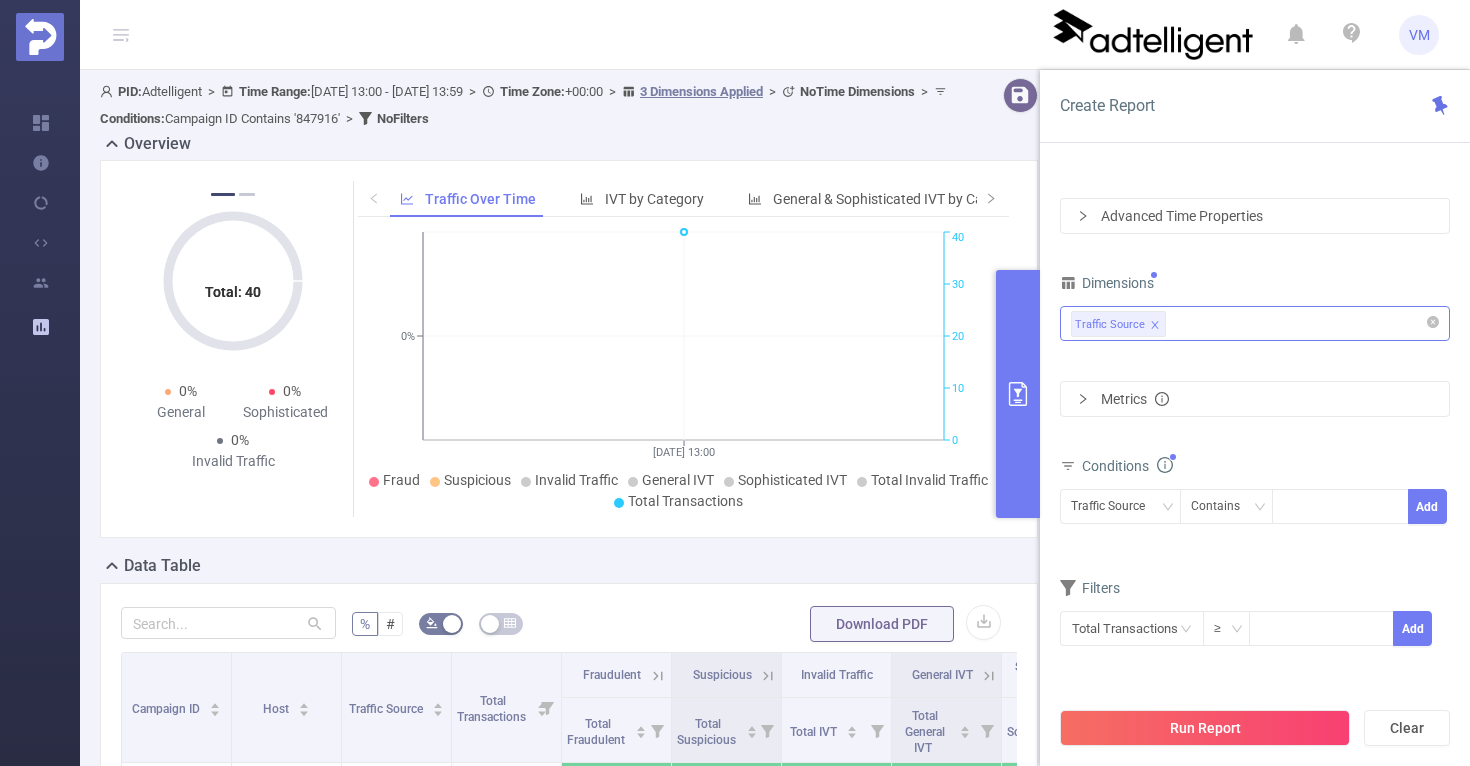 click on "Traffic Source" at bounding box center (1118, 324) 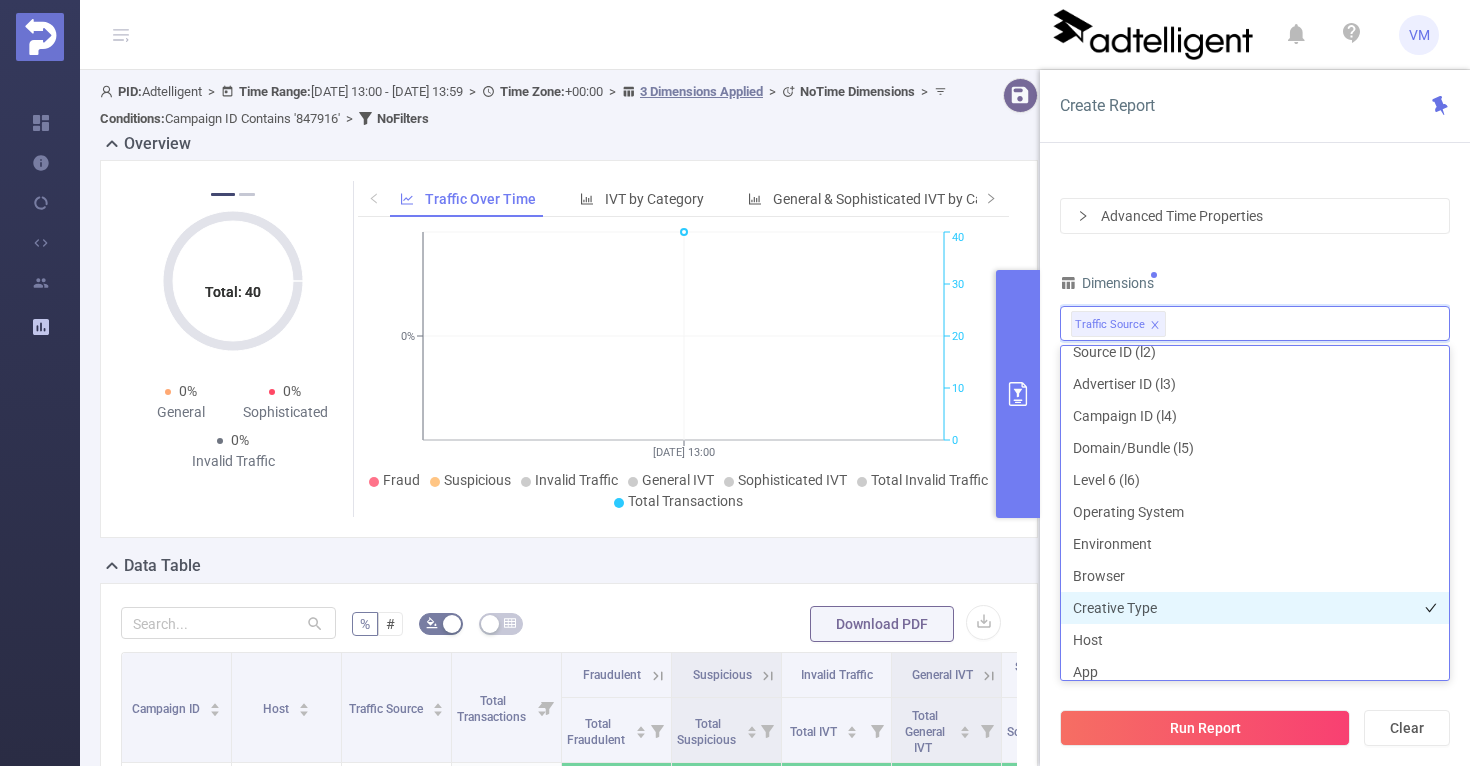 scroll, scrollTop: 0, scrollLeft: 0, axis: both 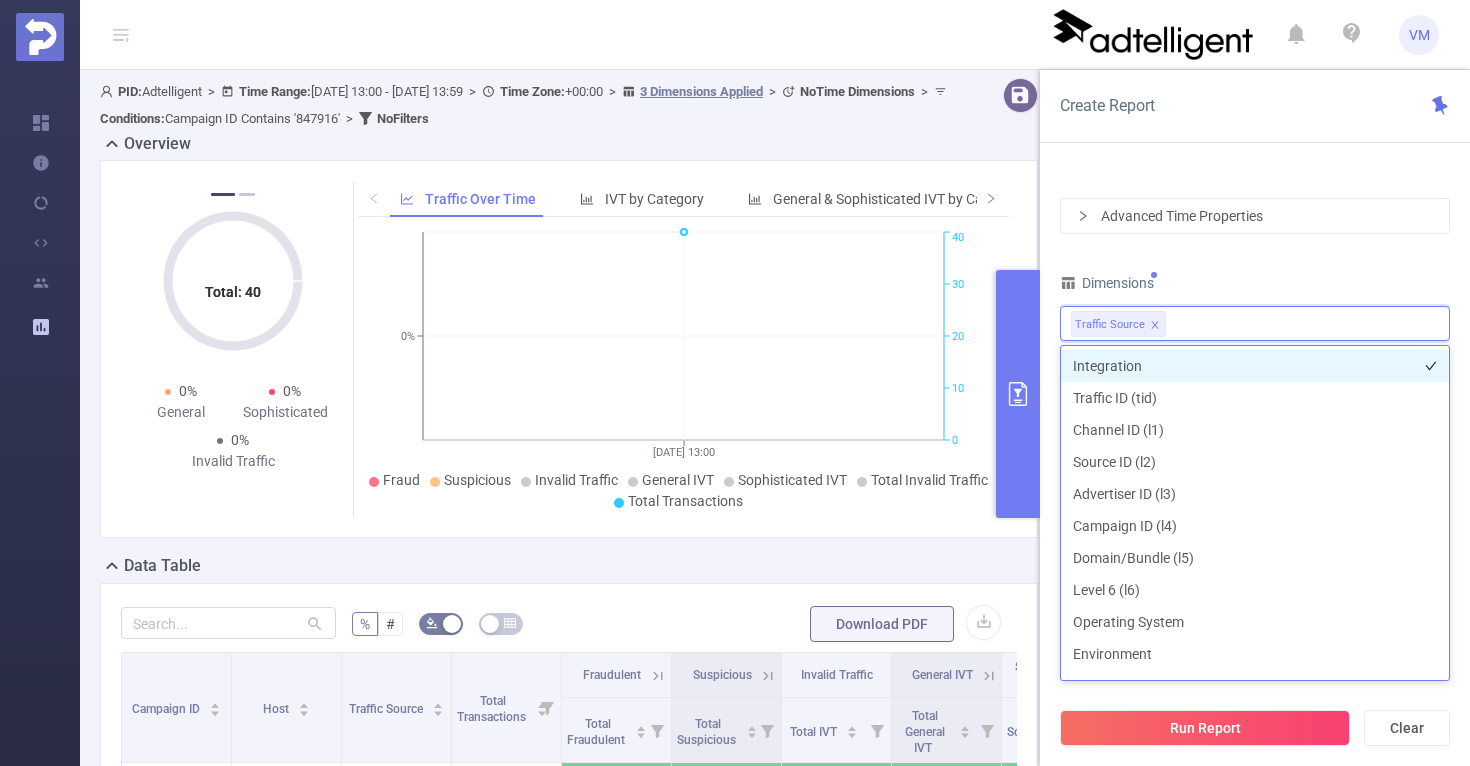 click on "Integration" at bounding box center (1255, 366) 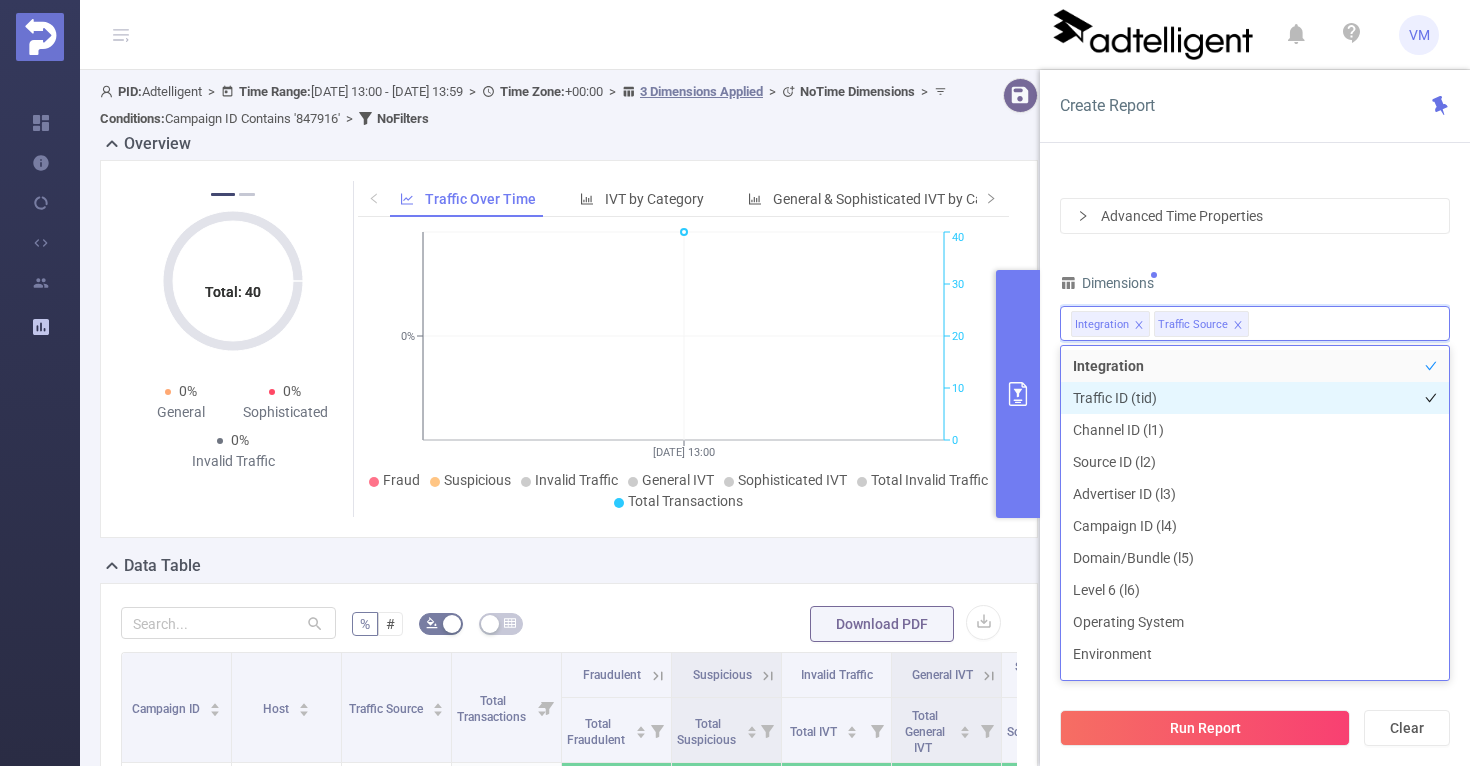 click on "Traffic ID (tid)" at bounding box center (1255, 398) 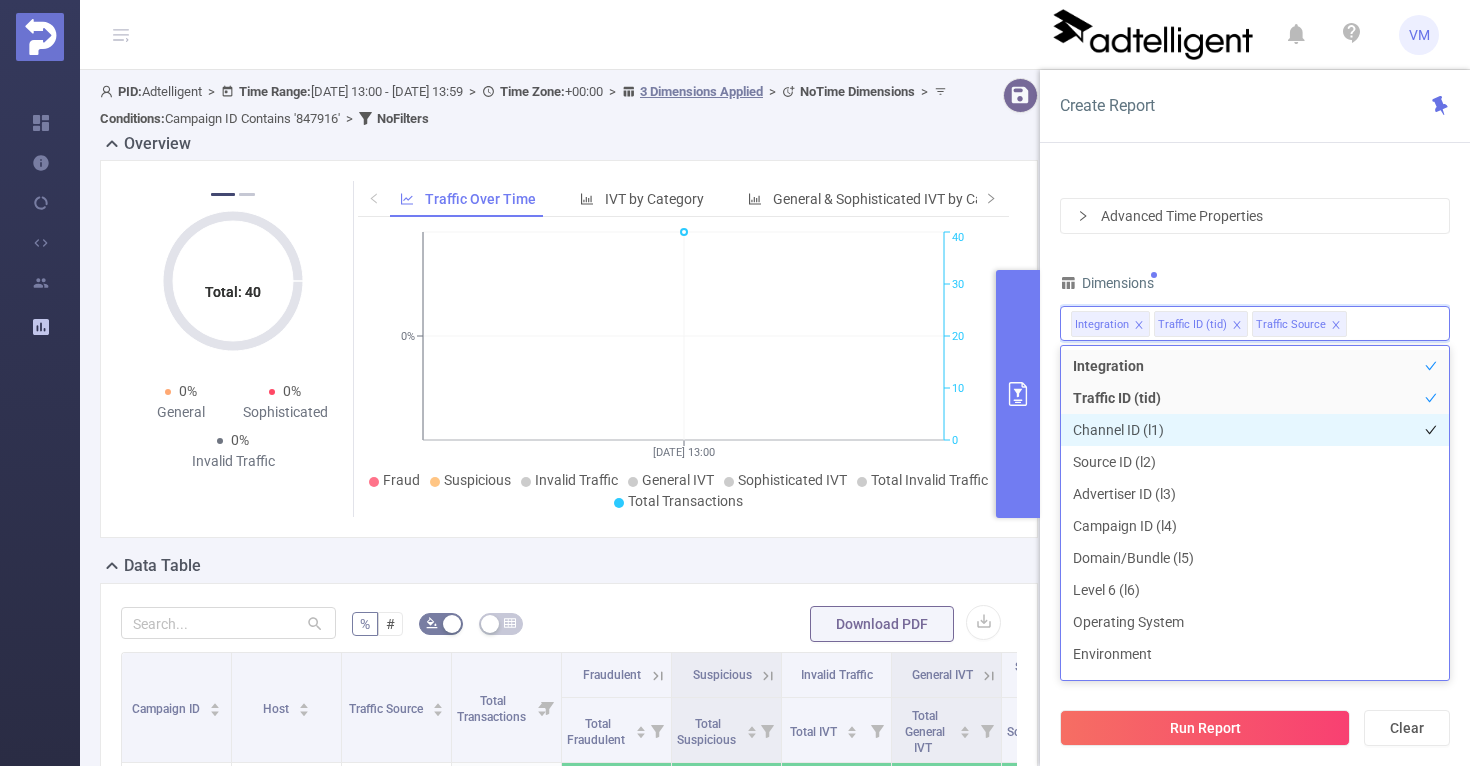 click on "Channel ID (l1)" at bounding box center (1255, 430) 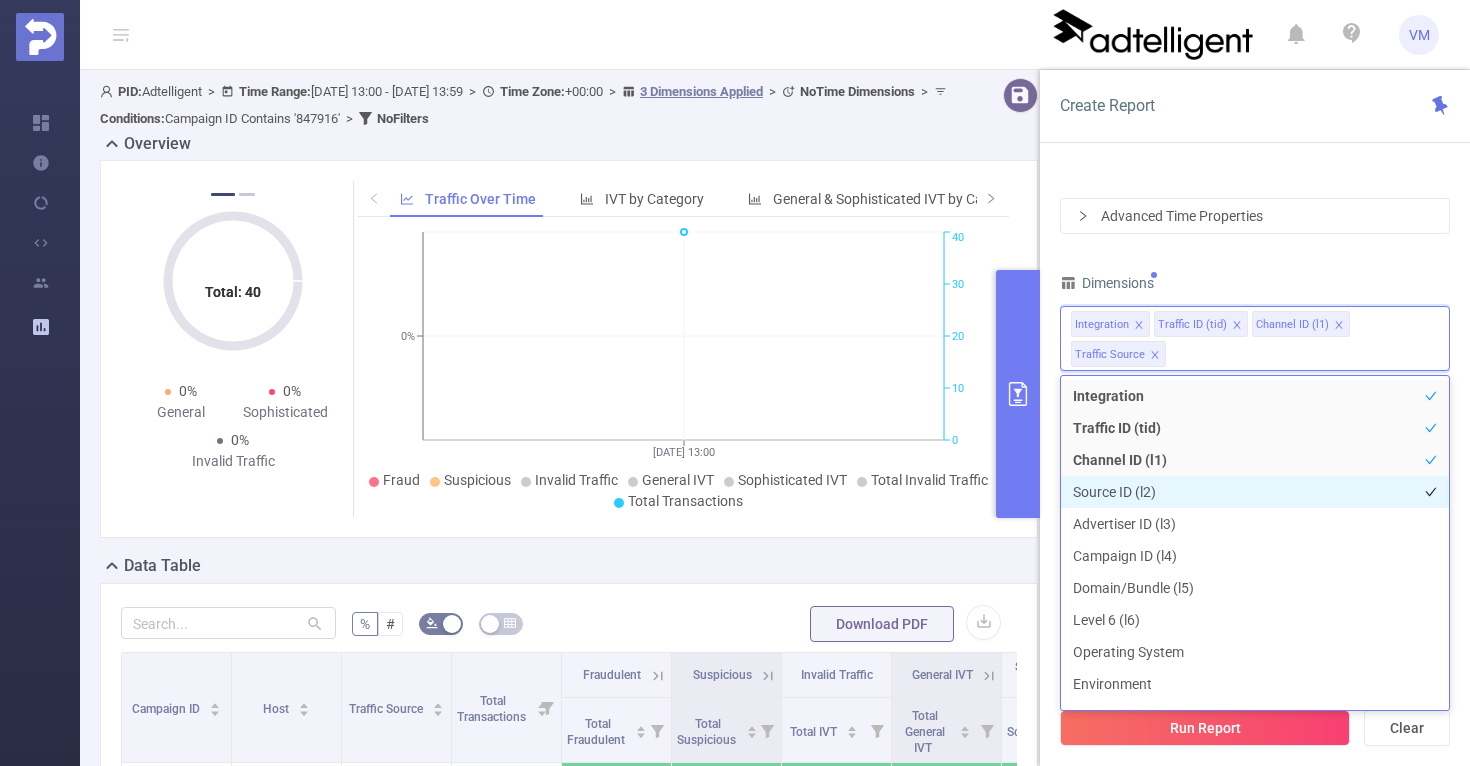 click on "Source ID (l2)" at bounding box center [1255, 492] 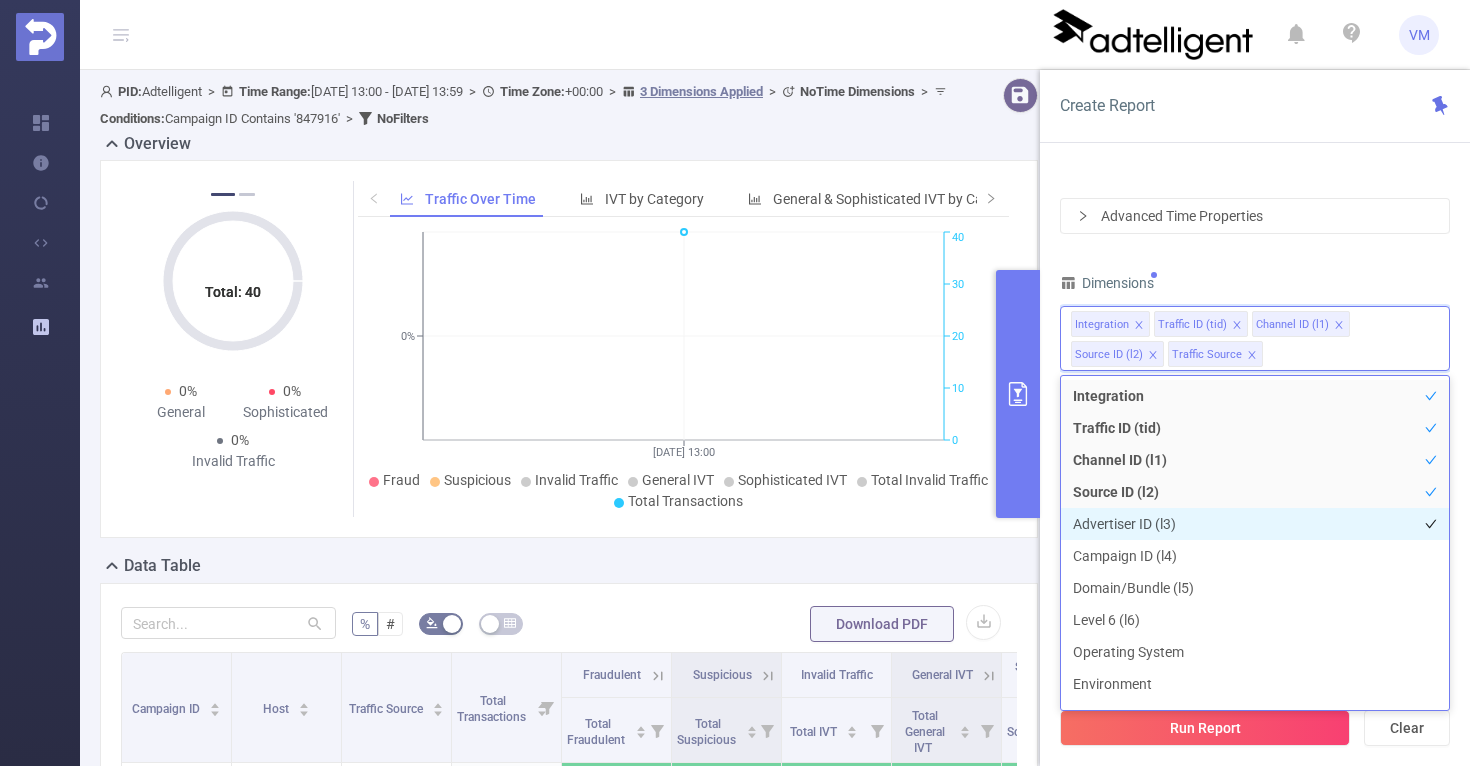 click on "Advertiser ID (l3)" at bounding box center (1255, 524) 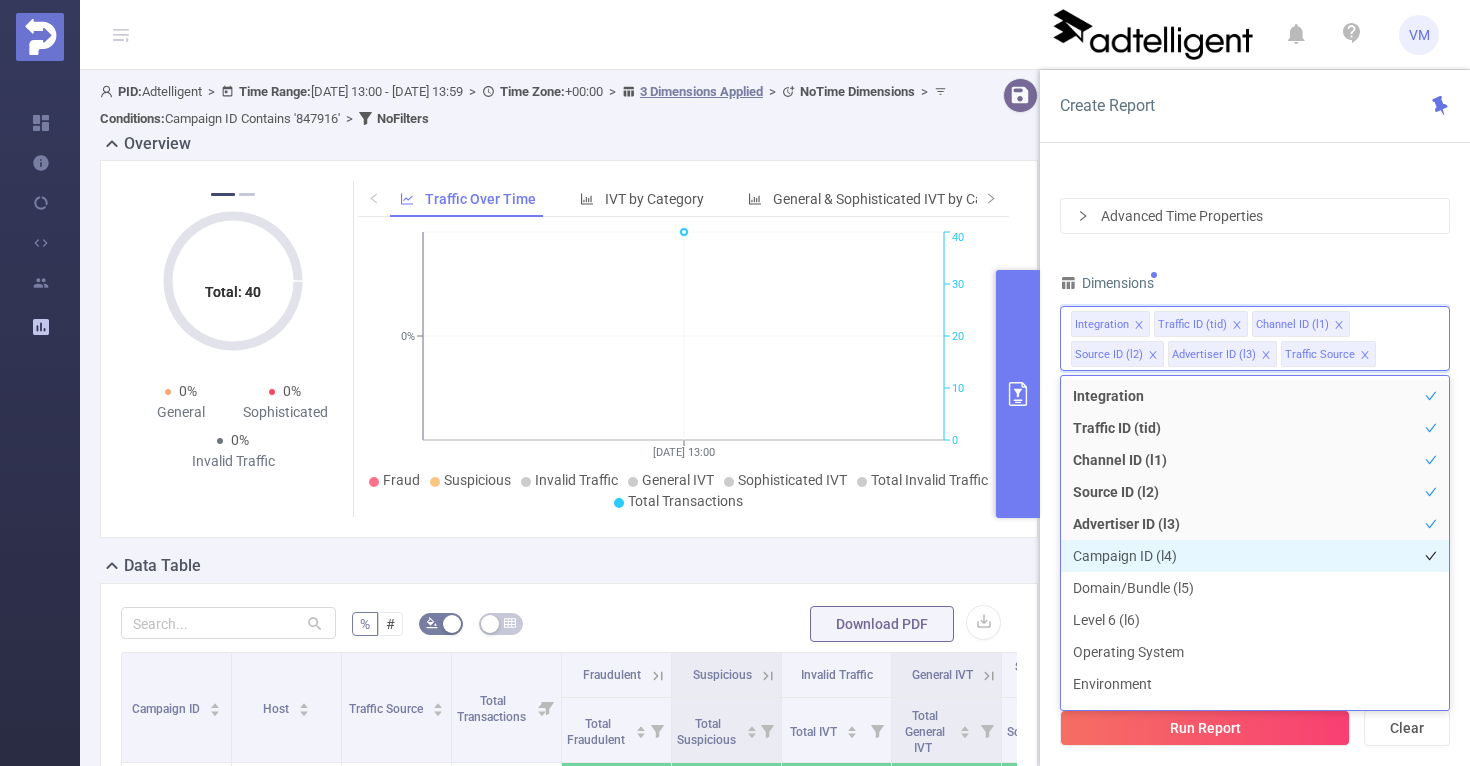 click on "Campaign ID (l4)" at bounding box center (1255, 556) 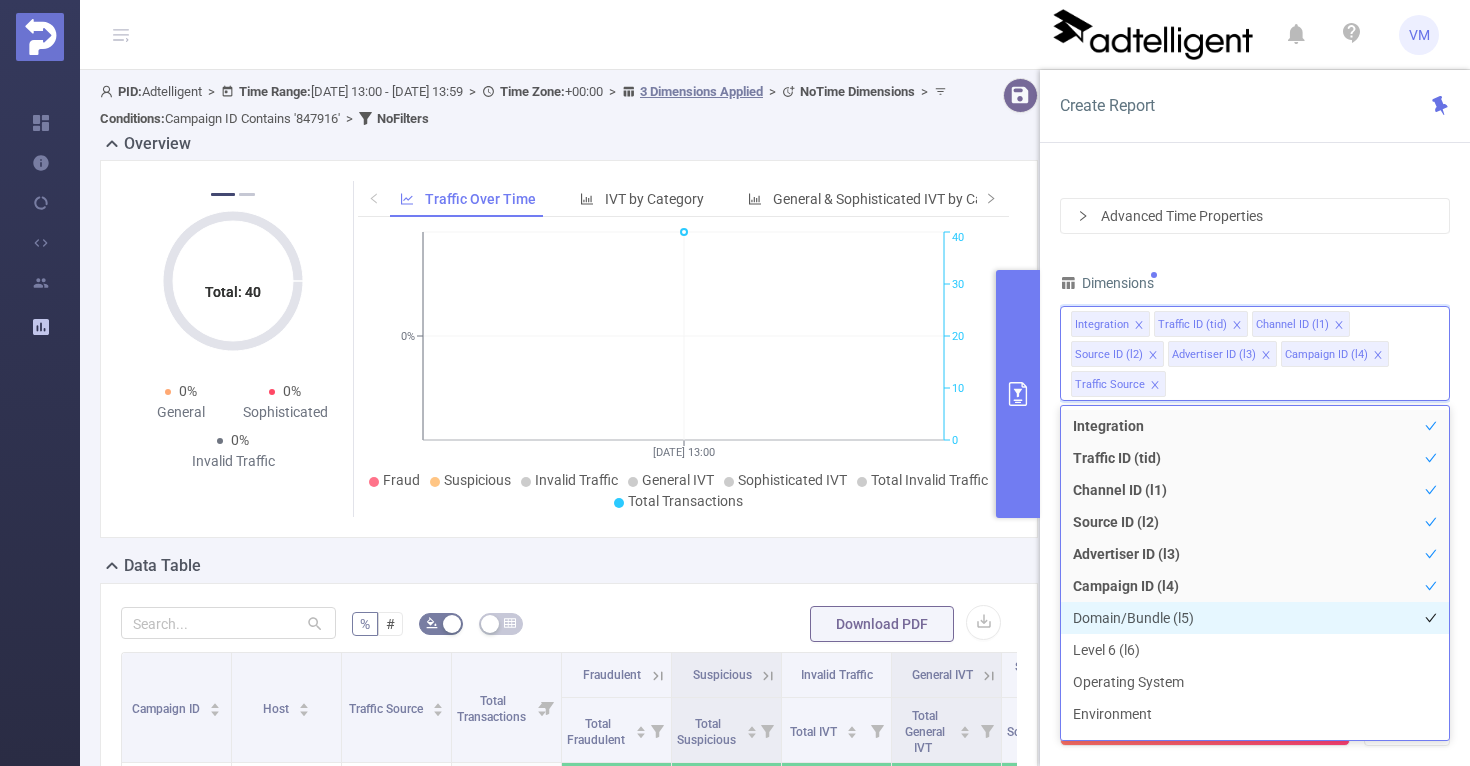 click on "Domain/Bundle (l5)" at bounding box center [1255, 618] 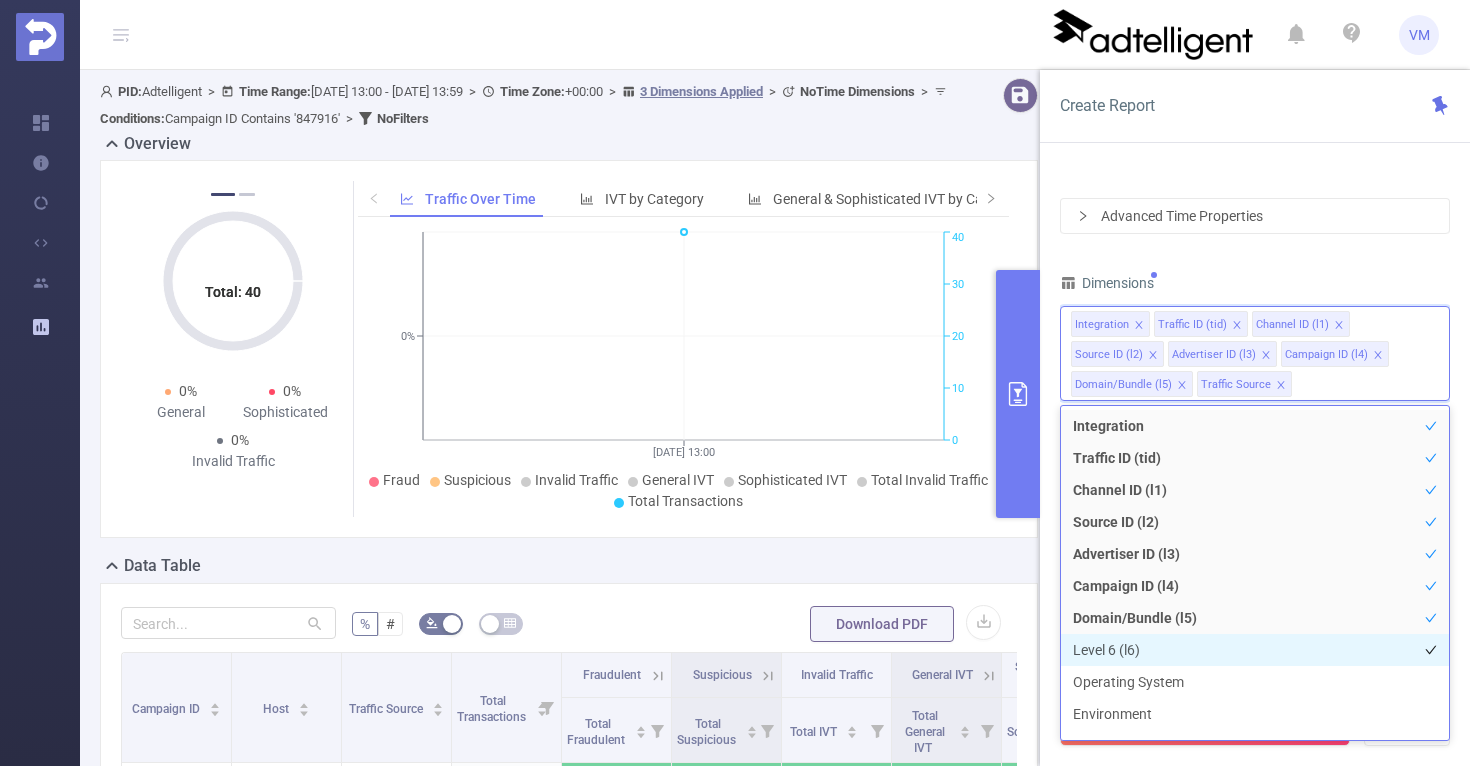 click on "Level 6 (l6)" at bounding box center [1255, 650] 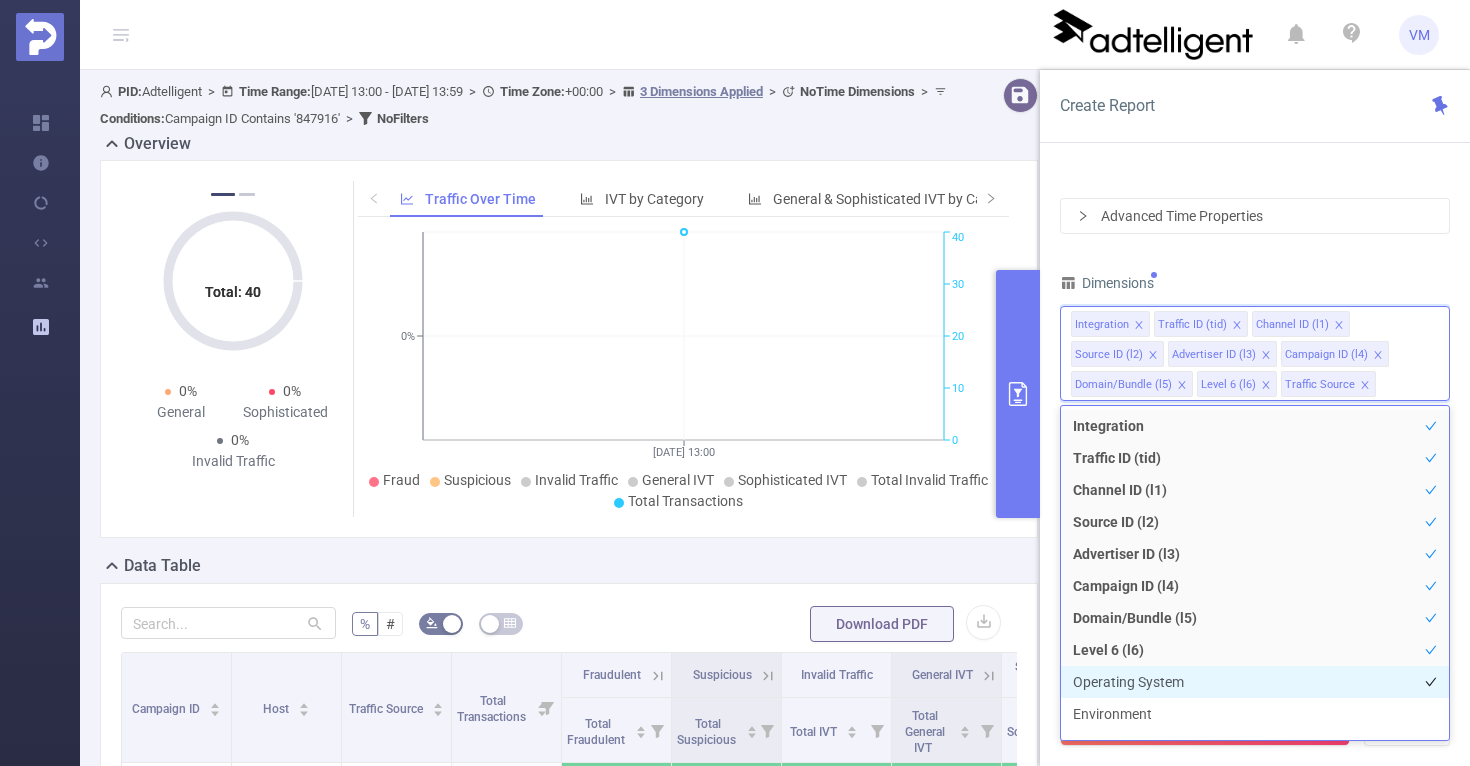 click on "Operating System" at bounding box center [1255, 682] 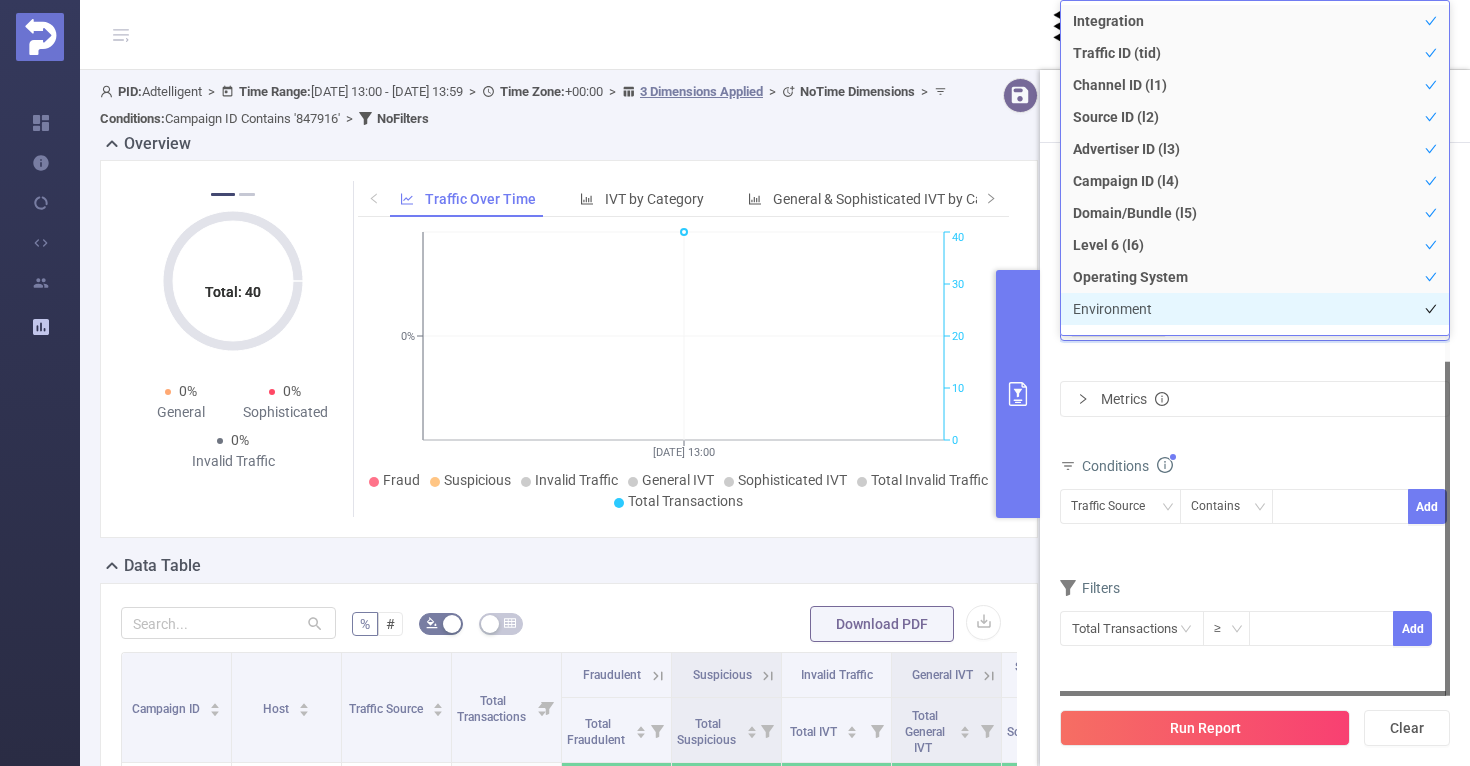 scroll, scrollTop: 22, scrollLeft: 0, axis: vertical 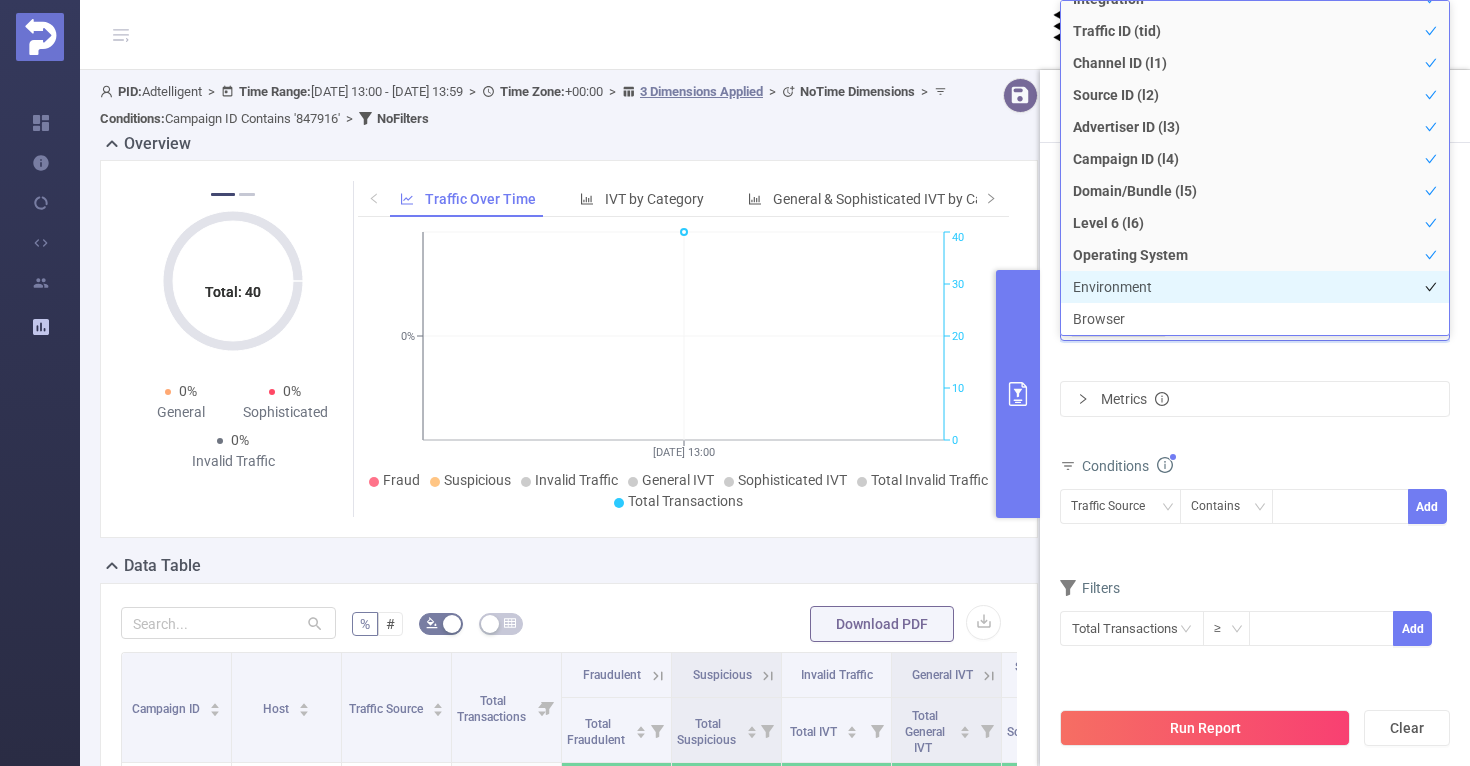 click on "Environment" at bounding box center [1255, 287] 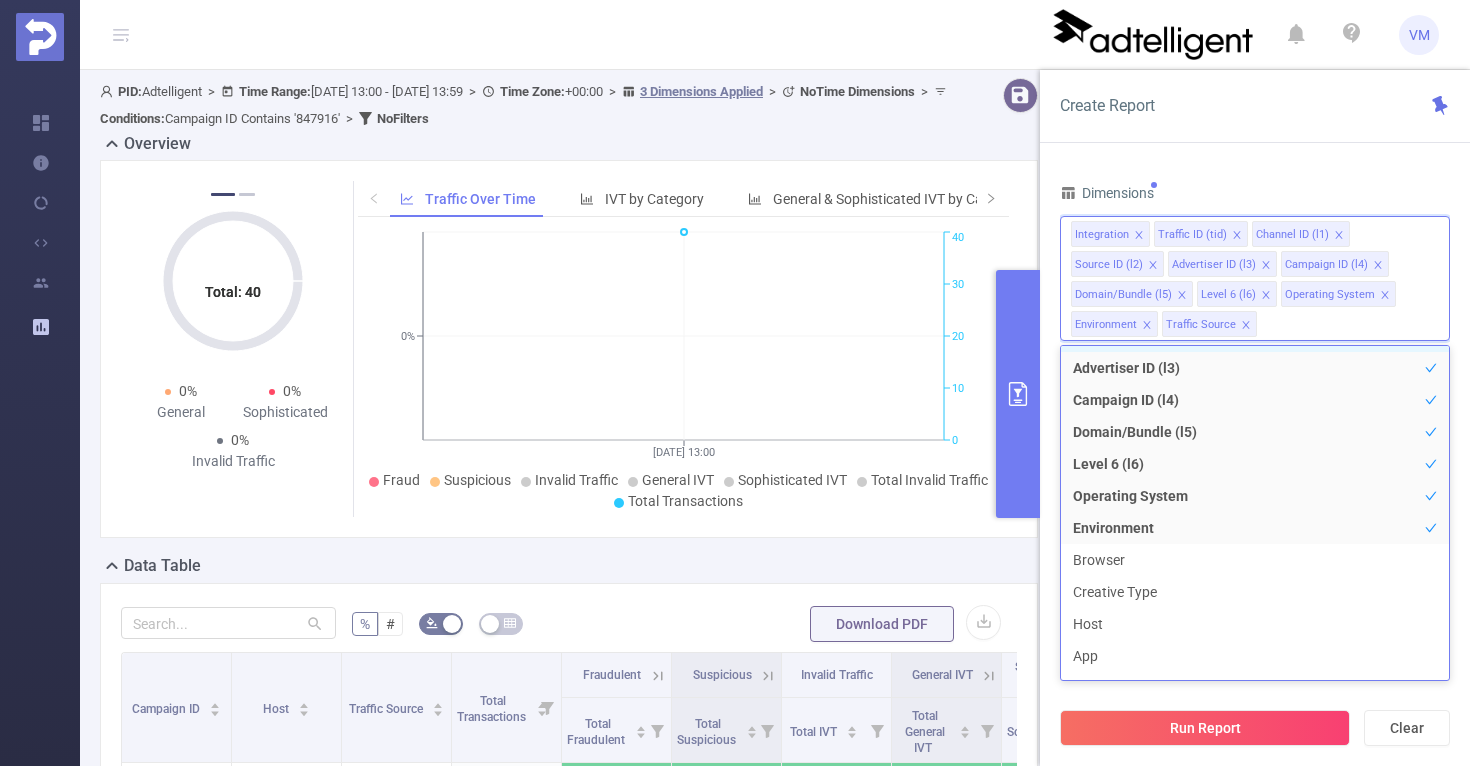 scroll, scrollTop: 133, scrollLeft: 0, axis: vertical 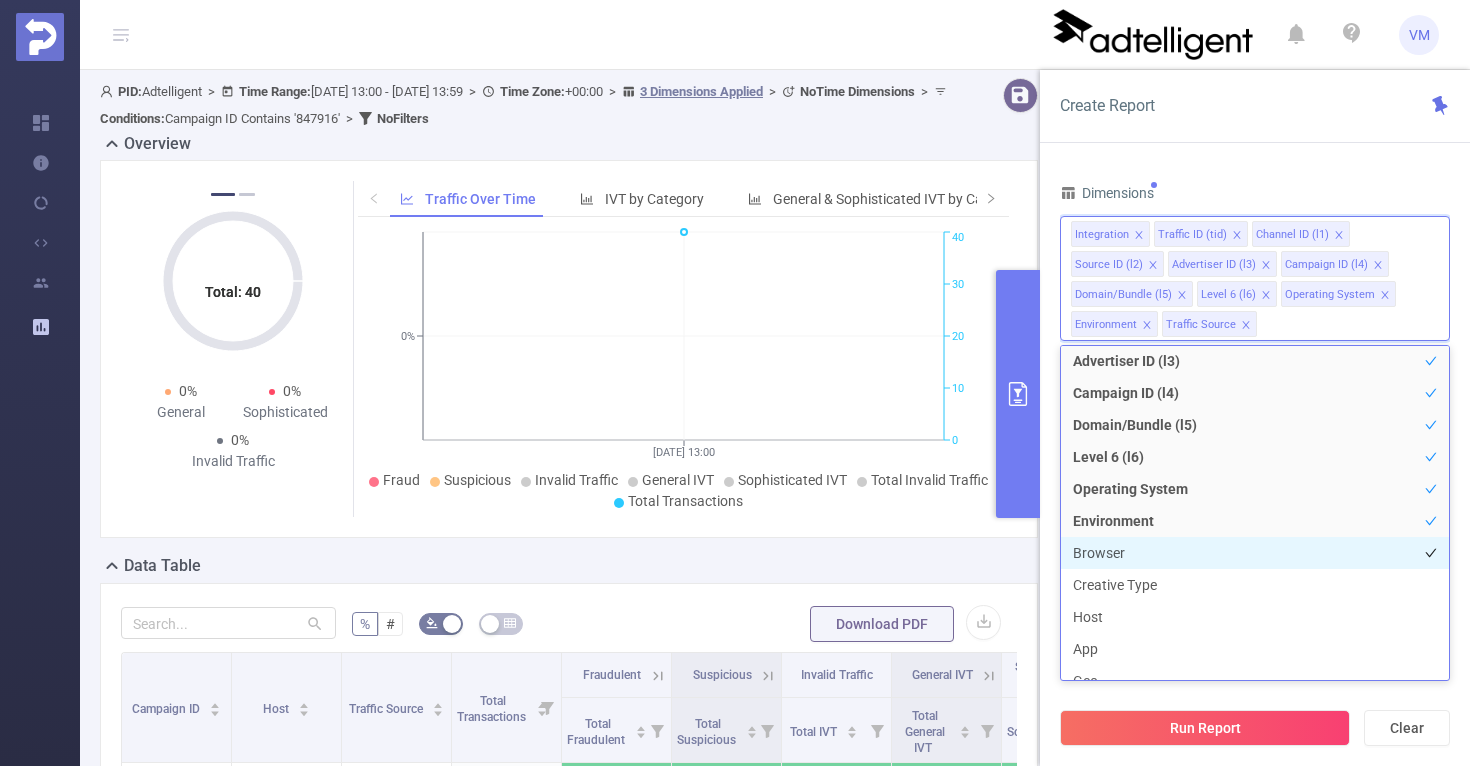 click on "Browser" at bounding box center [1255, 553] 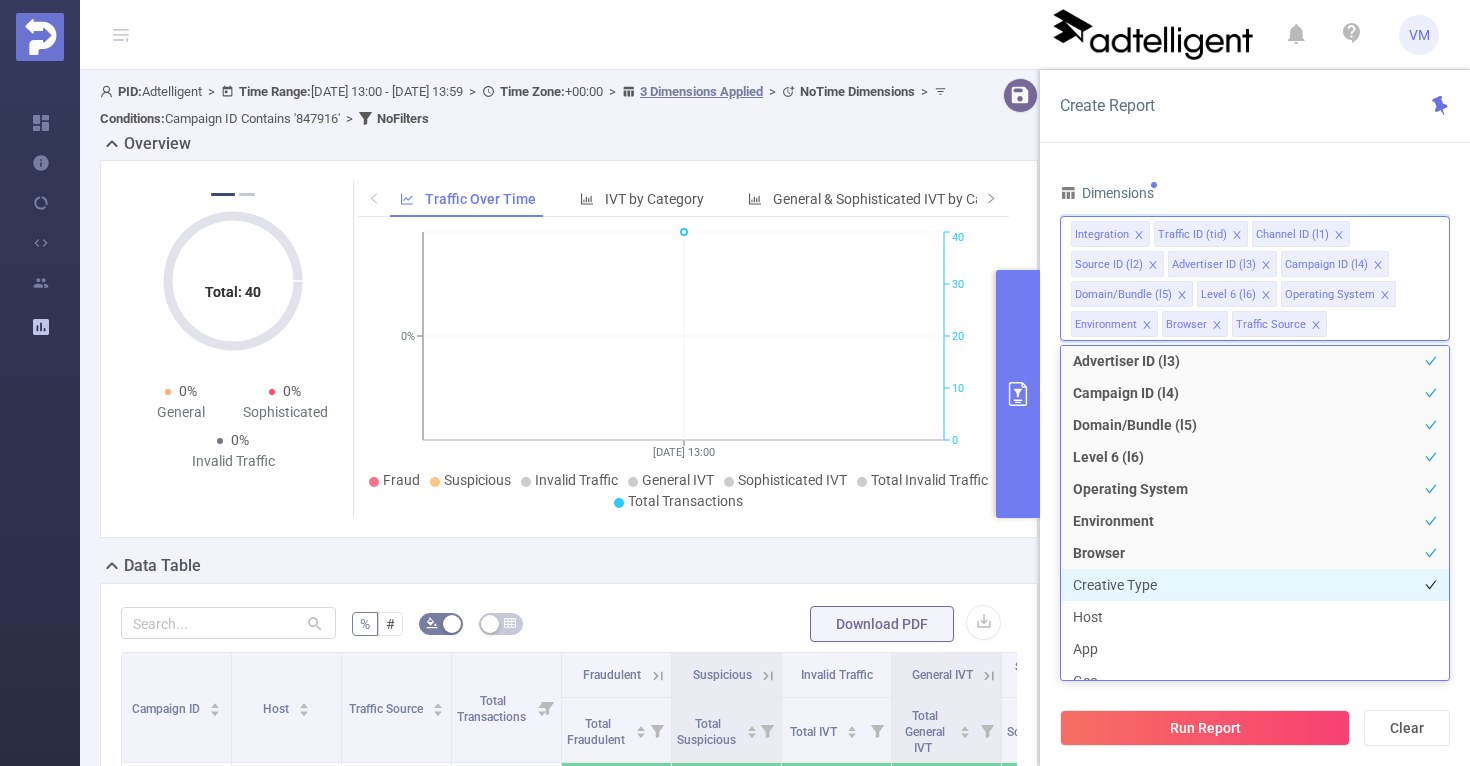 click on "Creative Type" at bounding box center [1255, 585] 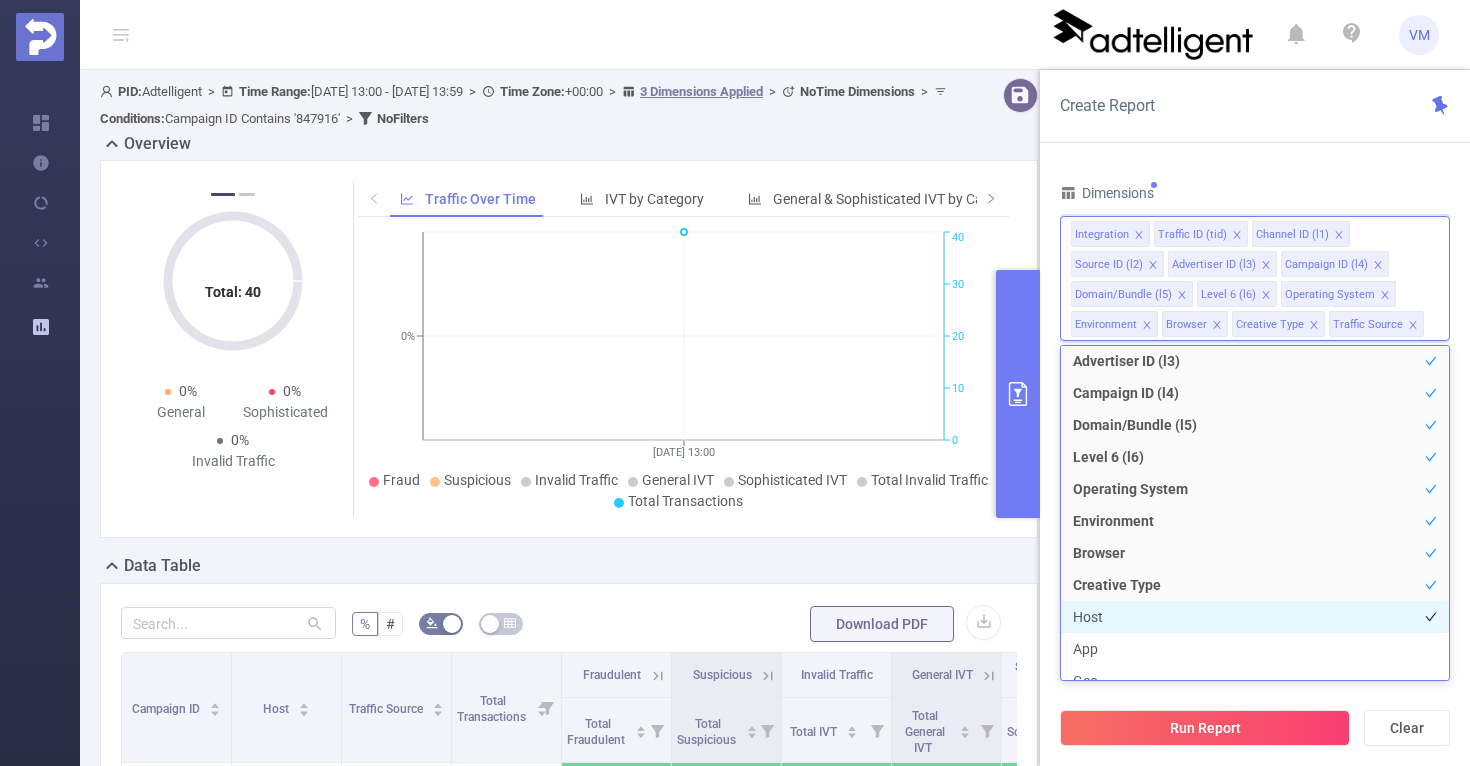 click on "Host" at bounding box center [1255, 617] 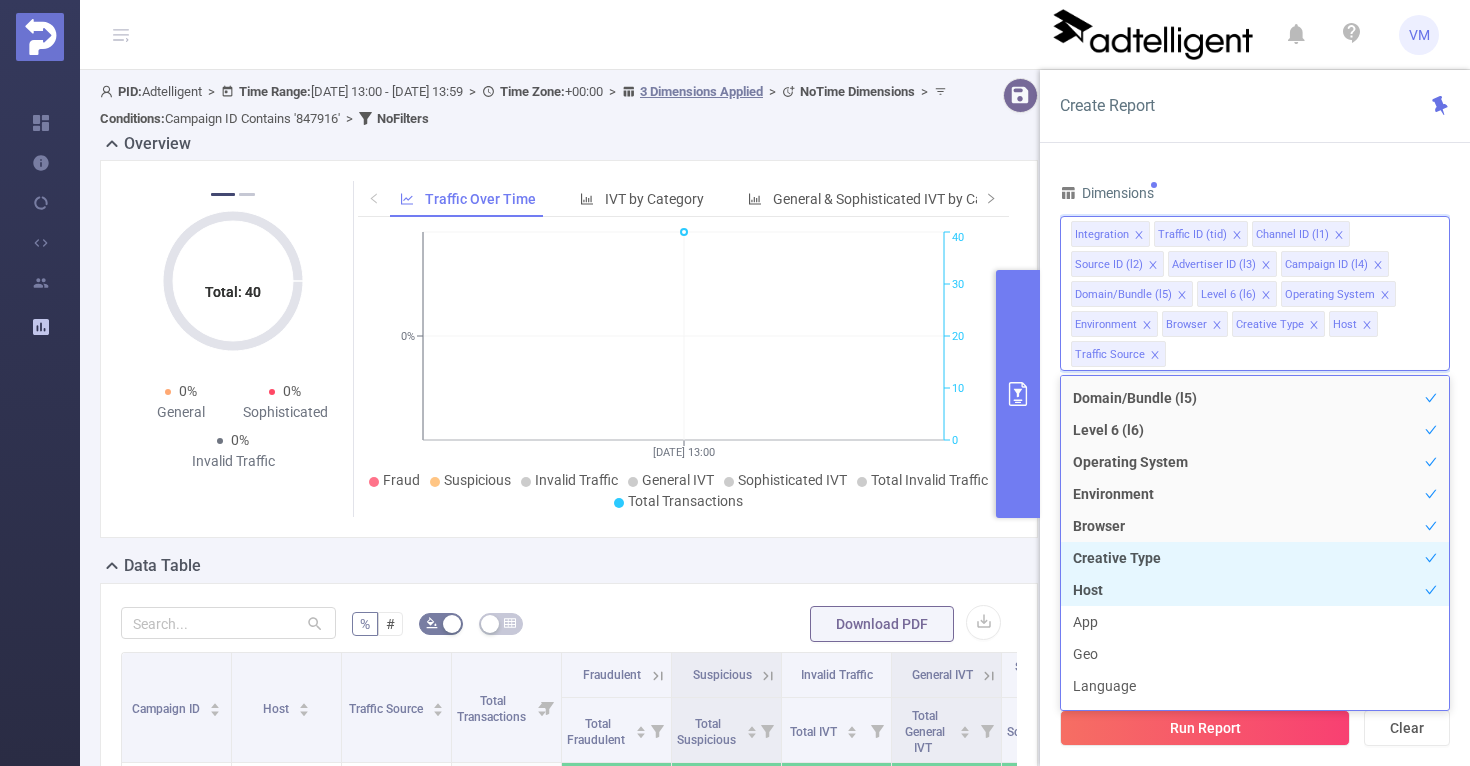 scroll, scrollTop: 201, scrollLeft: 0, axis: vertical 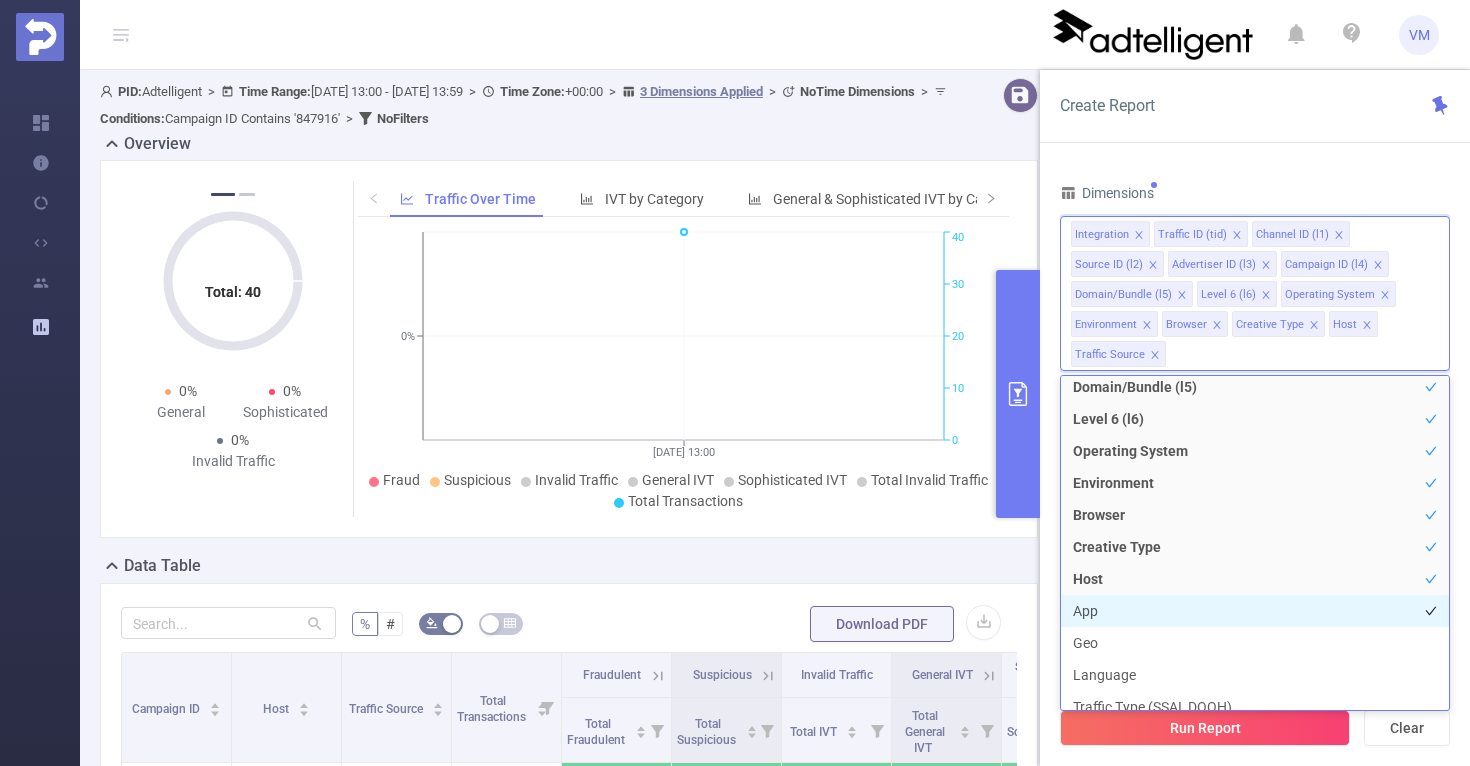click on "App" at bounding box center [1255, 611] 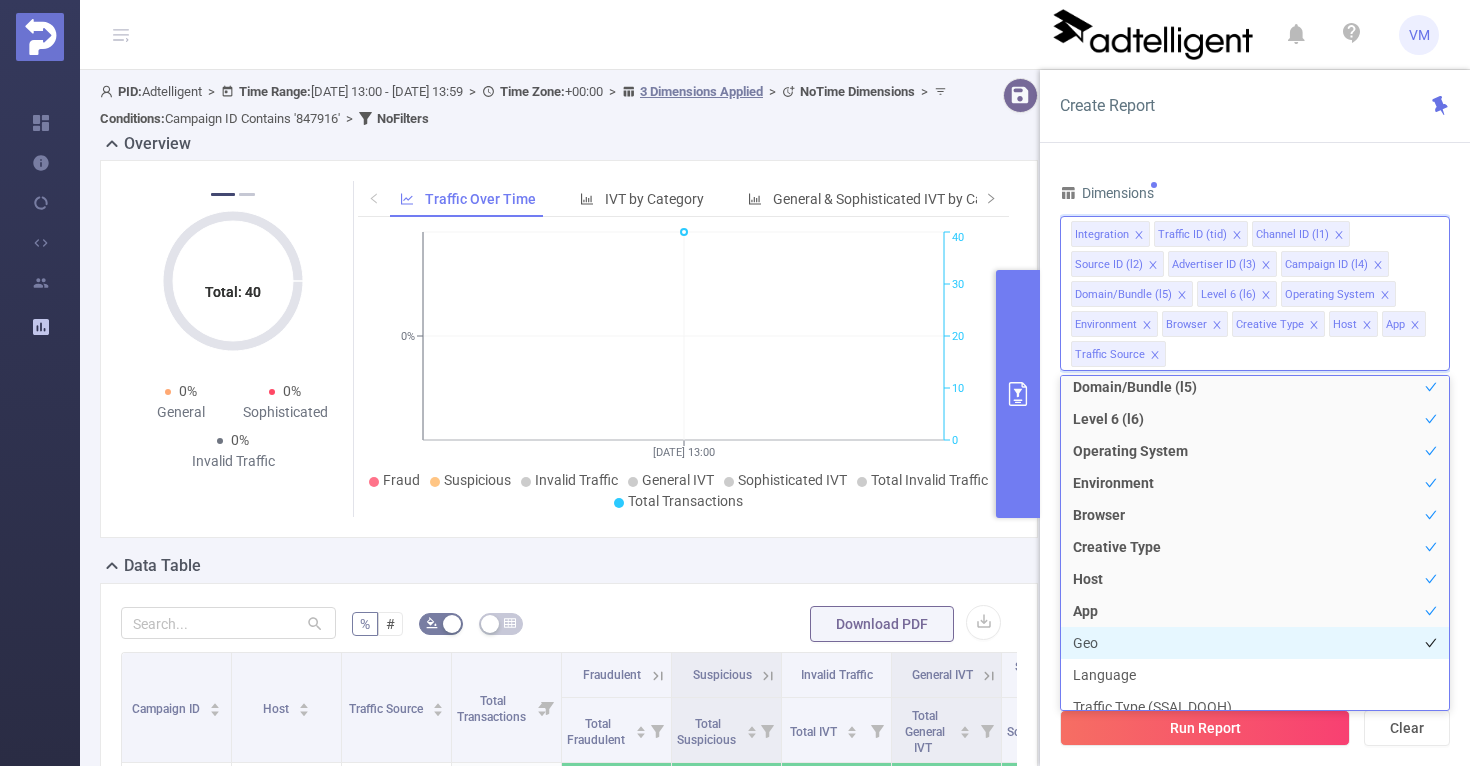 click on "Geo" at bounding box center (1255, 643) 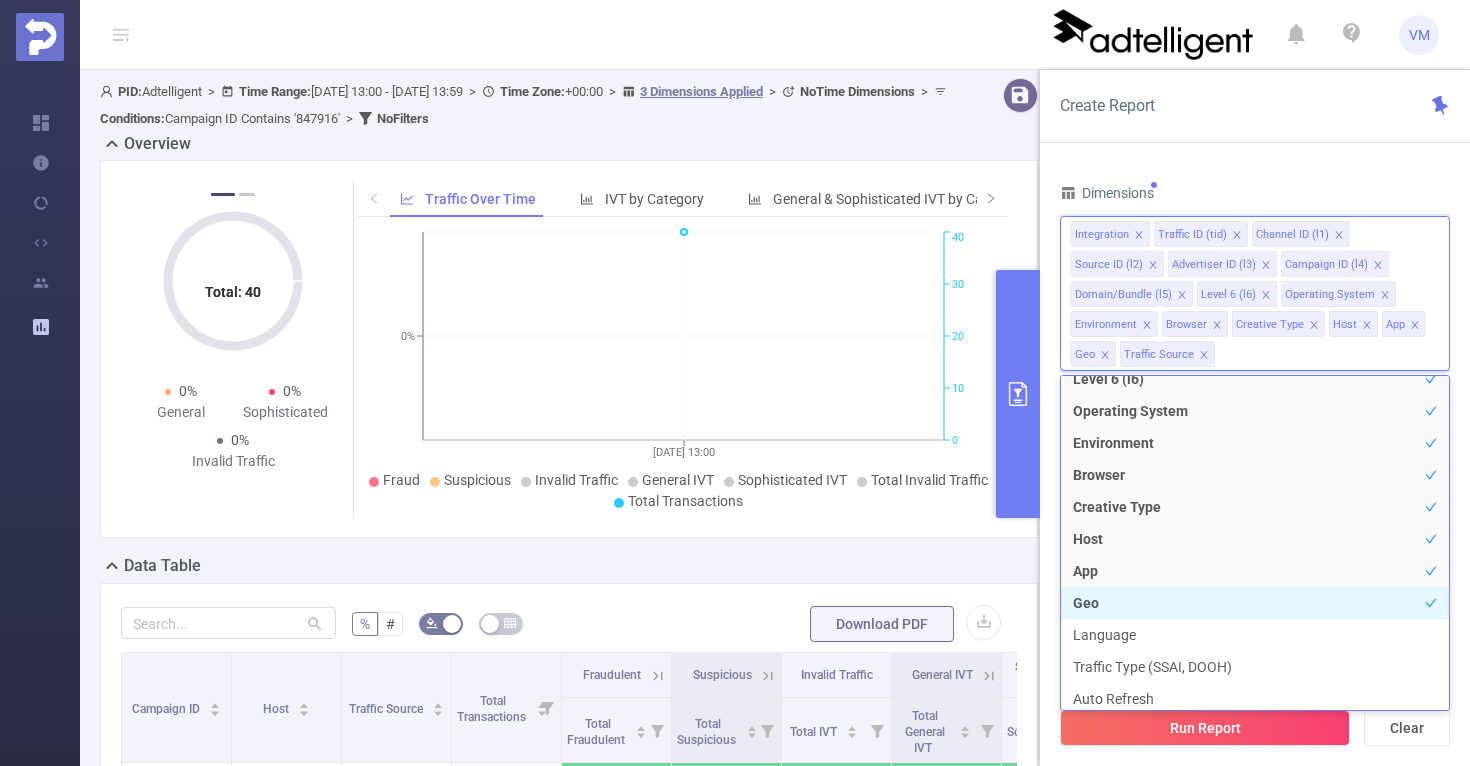 scroll, scrollTop: 248, scrollLeft: 0, axis: vertical 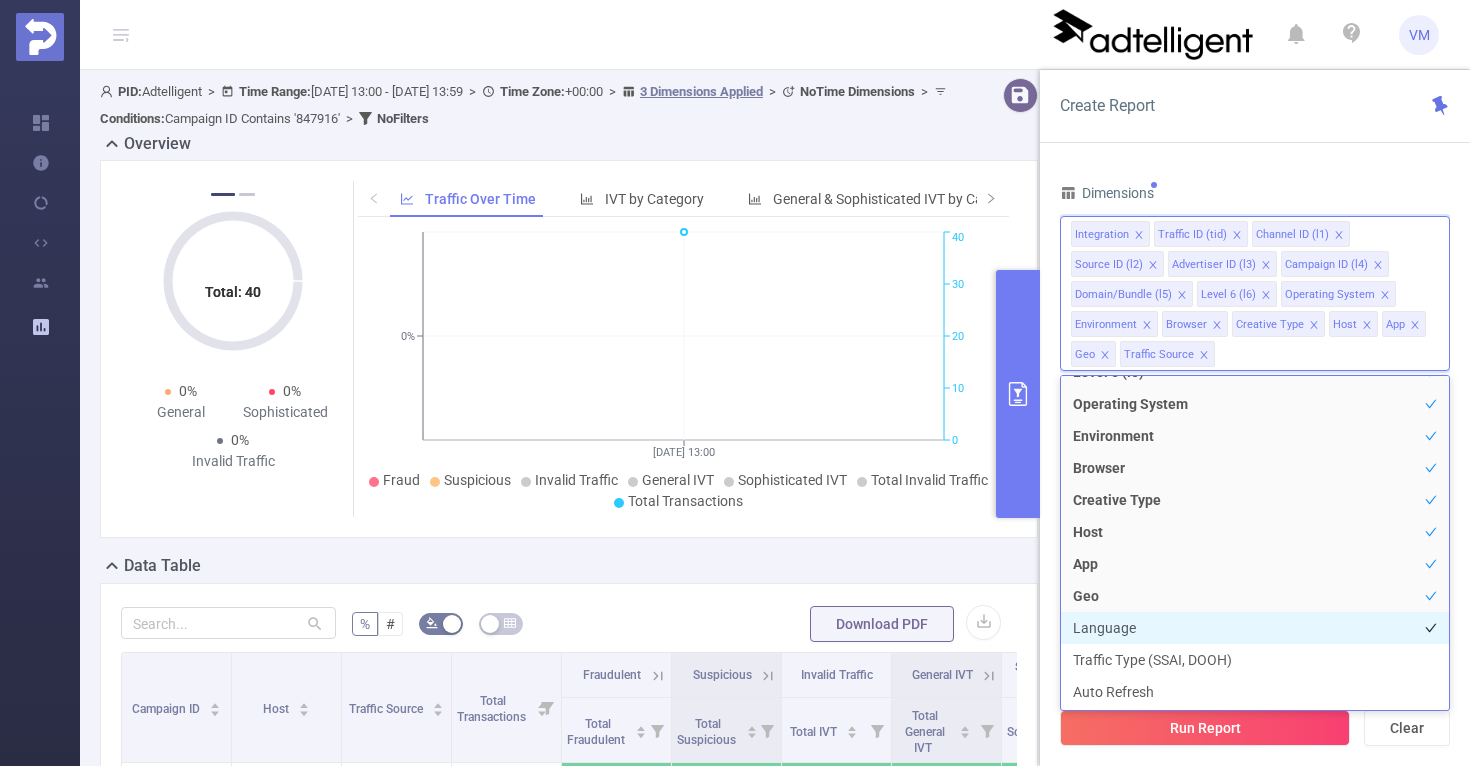 click on "Language" at bounding box center (1255, 628) 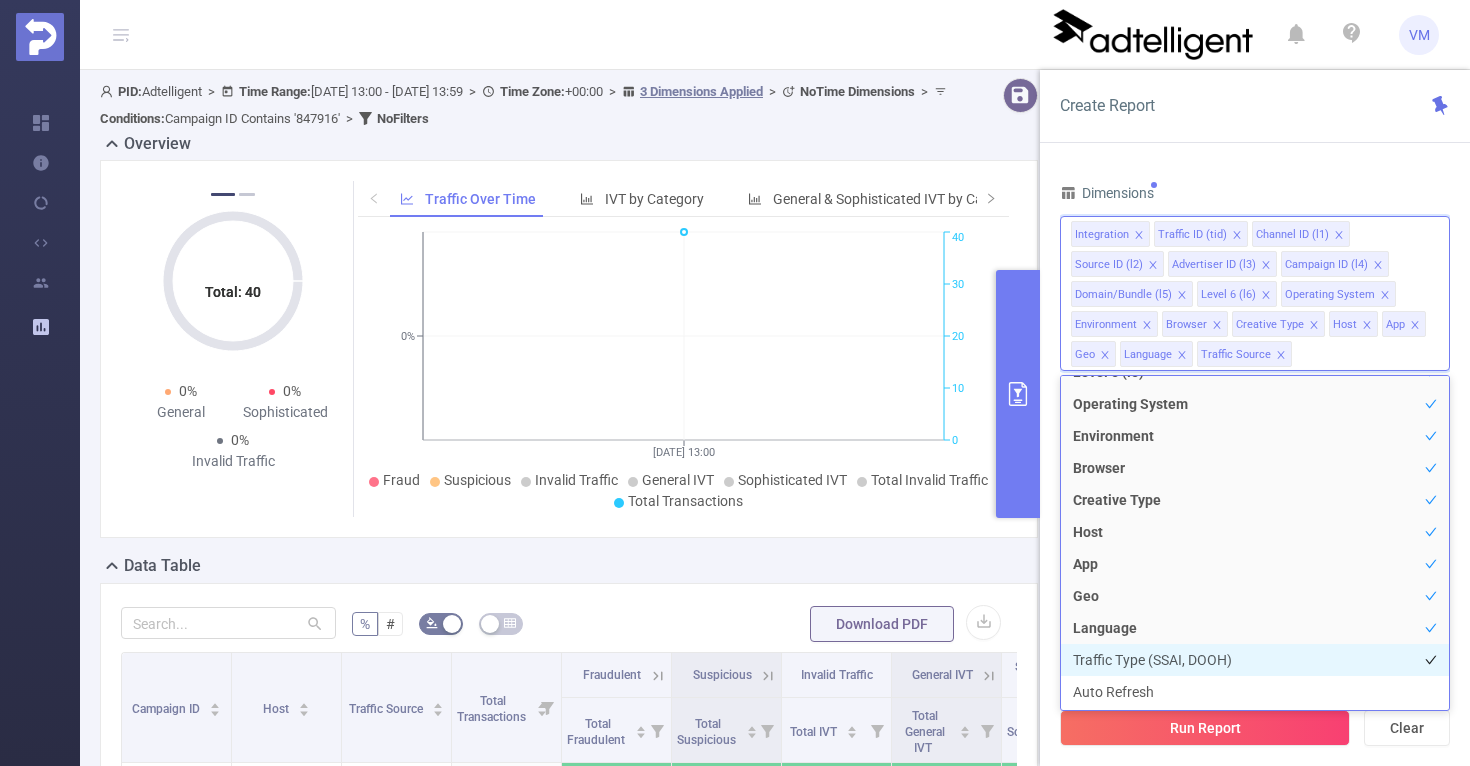 click on "Traffic Type (SSAI, DOOH)" at bounding box center [1255, 660] 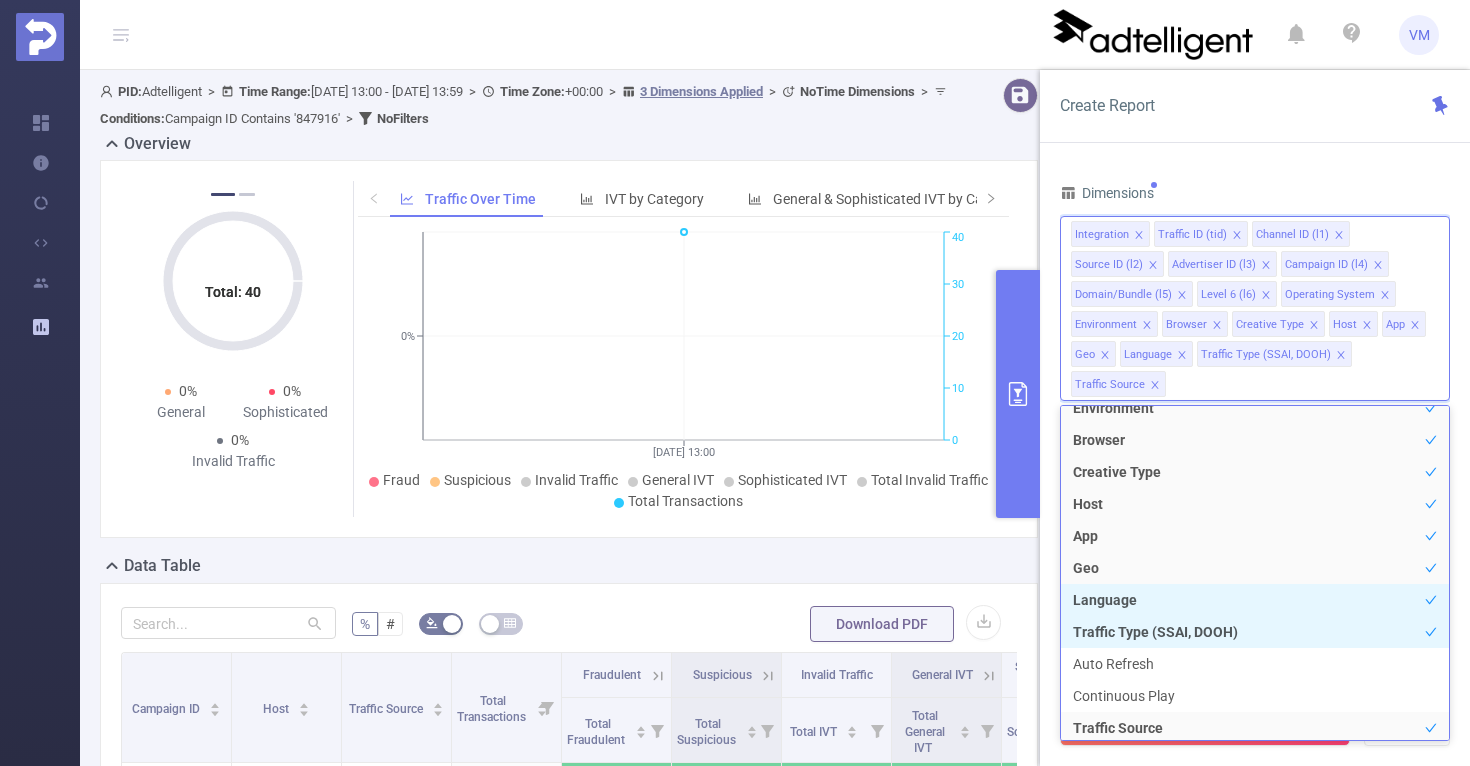 scroll, scrollTop: 314, scrollLeft: 0, axis: vertical 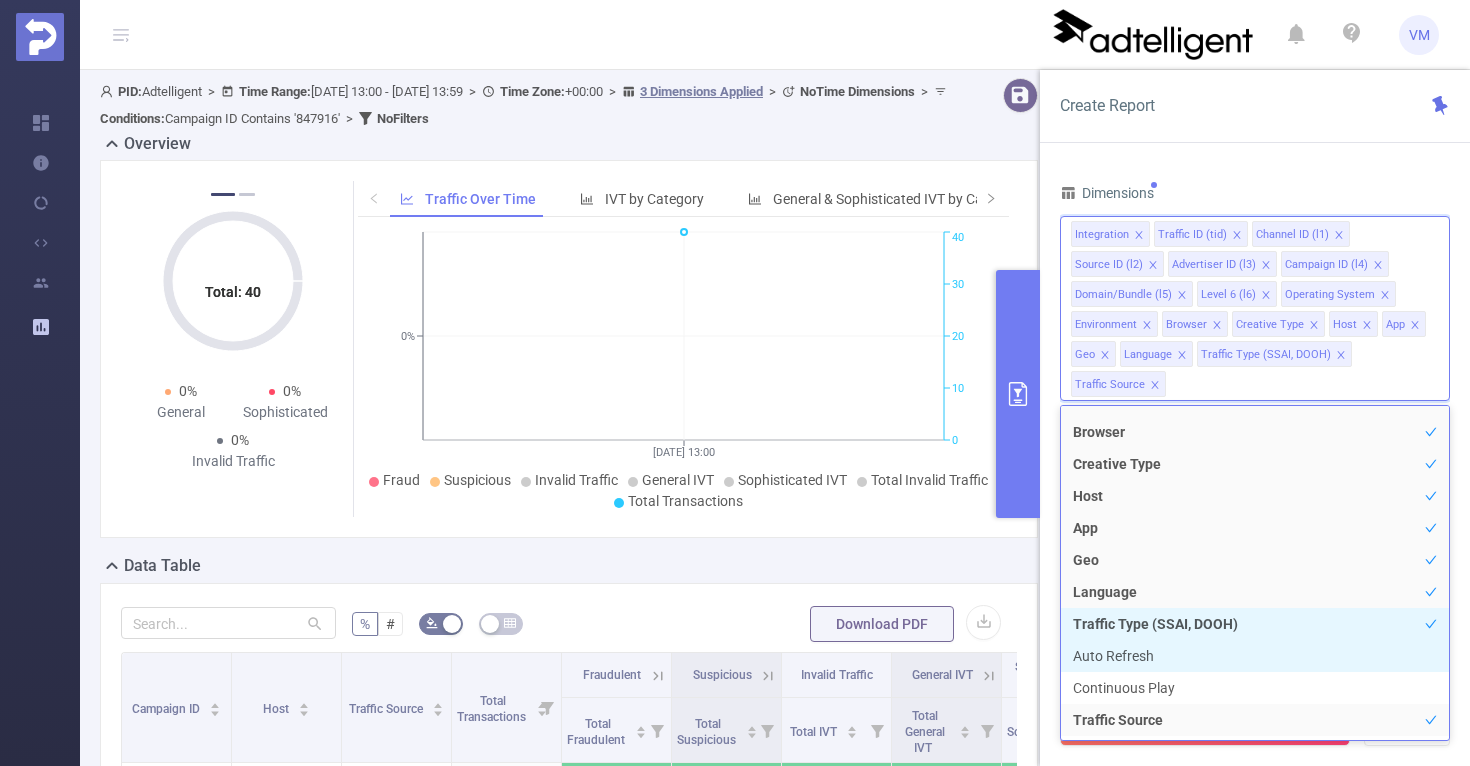 click on "Auto Refresh" at bounding box center (1255, 656) 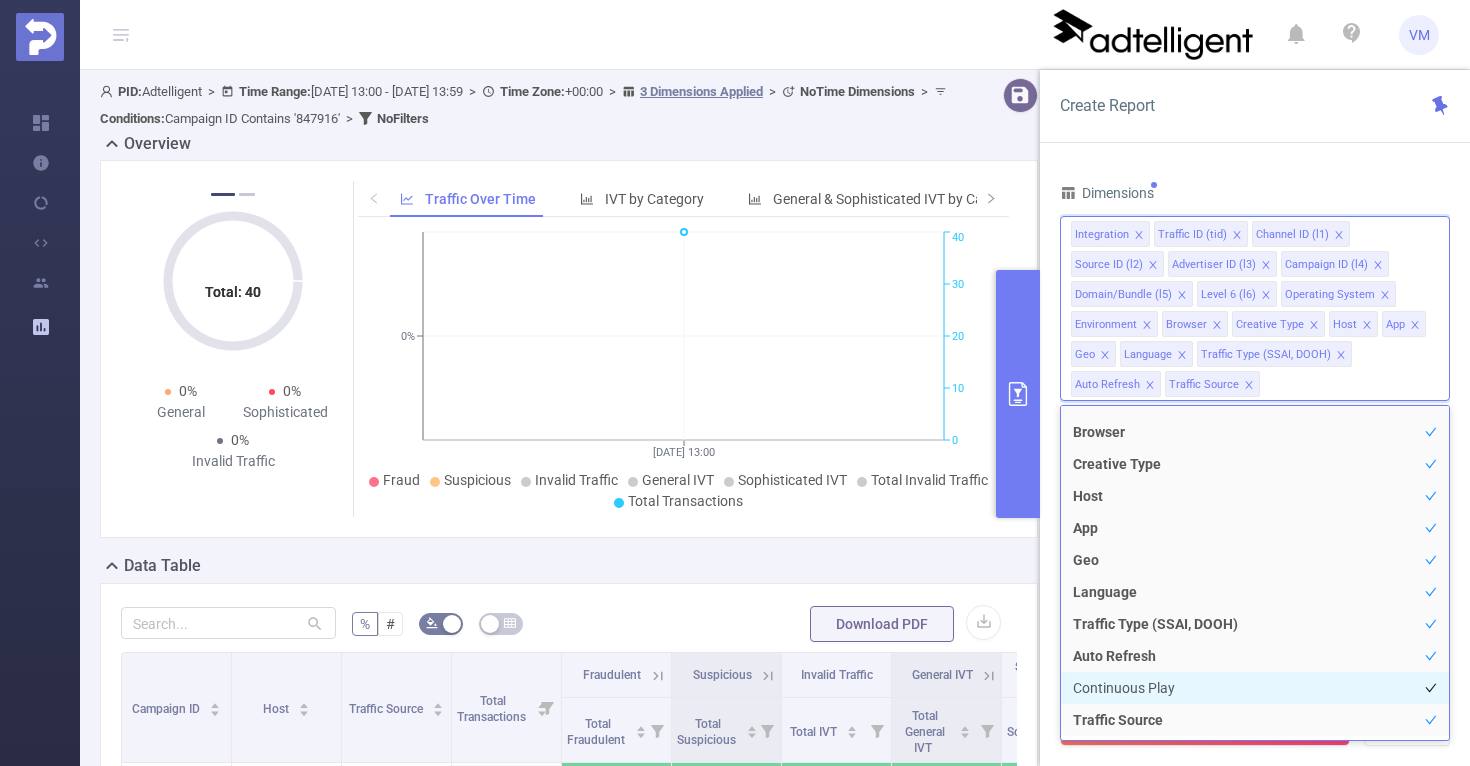 click on "Continuous Play" at bounding box center [1255, 688] 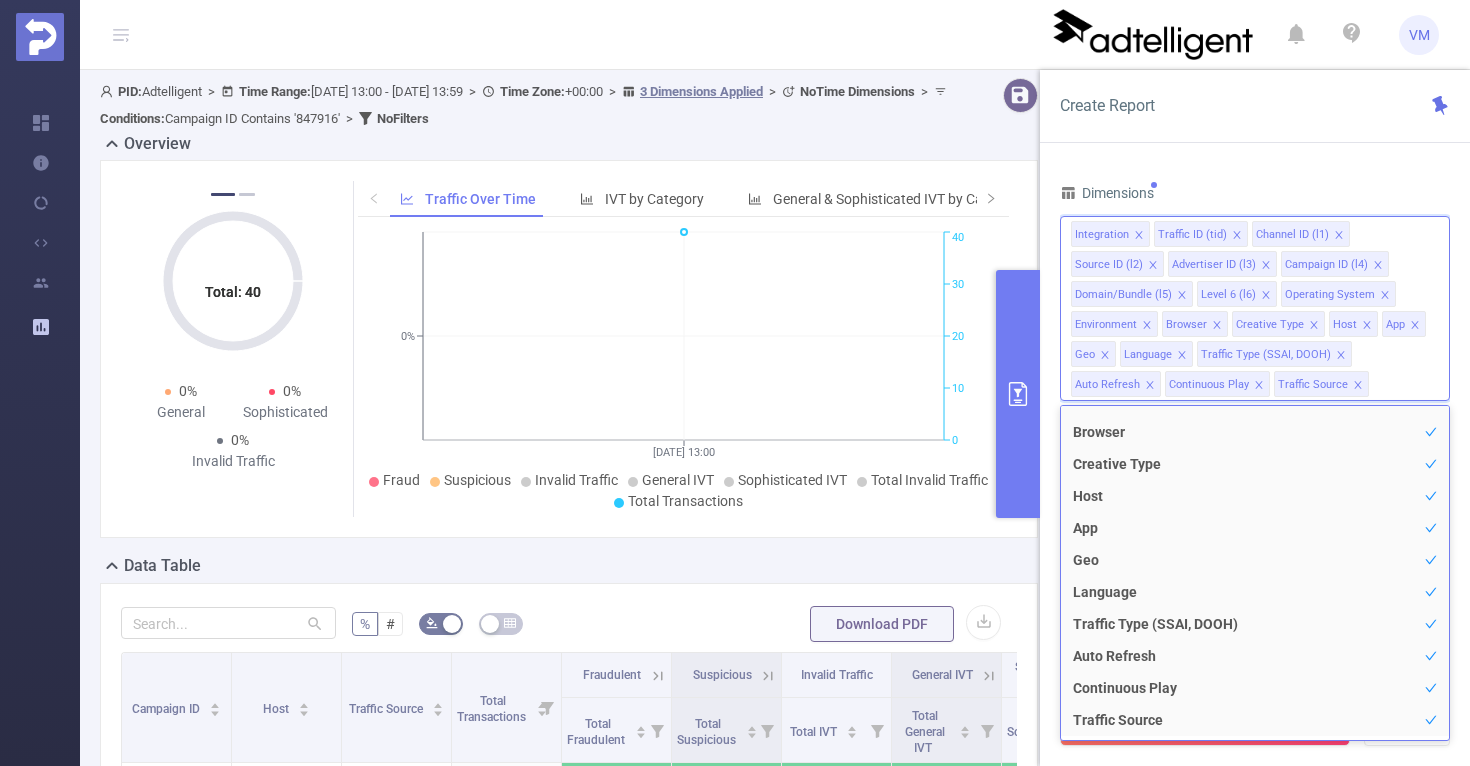 click on "Fraud Suspicious Invalid Traffic General IVT Sophisticated IVT Total Invalid Traffic Total Transactions" at bounding box center (683, 491) 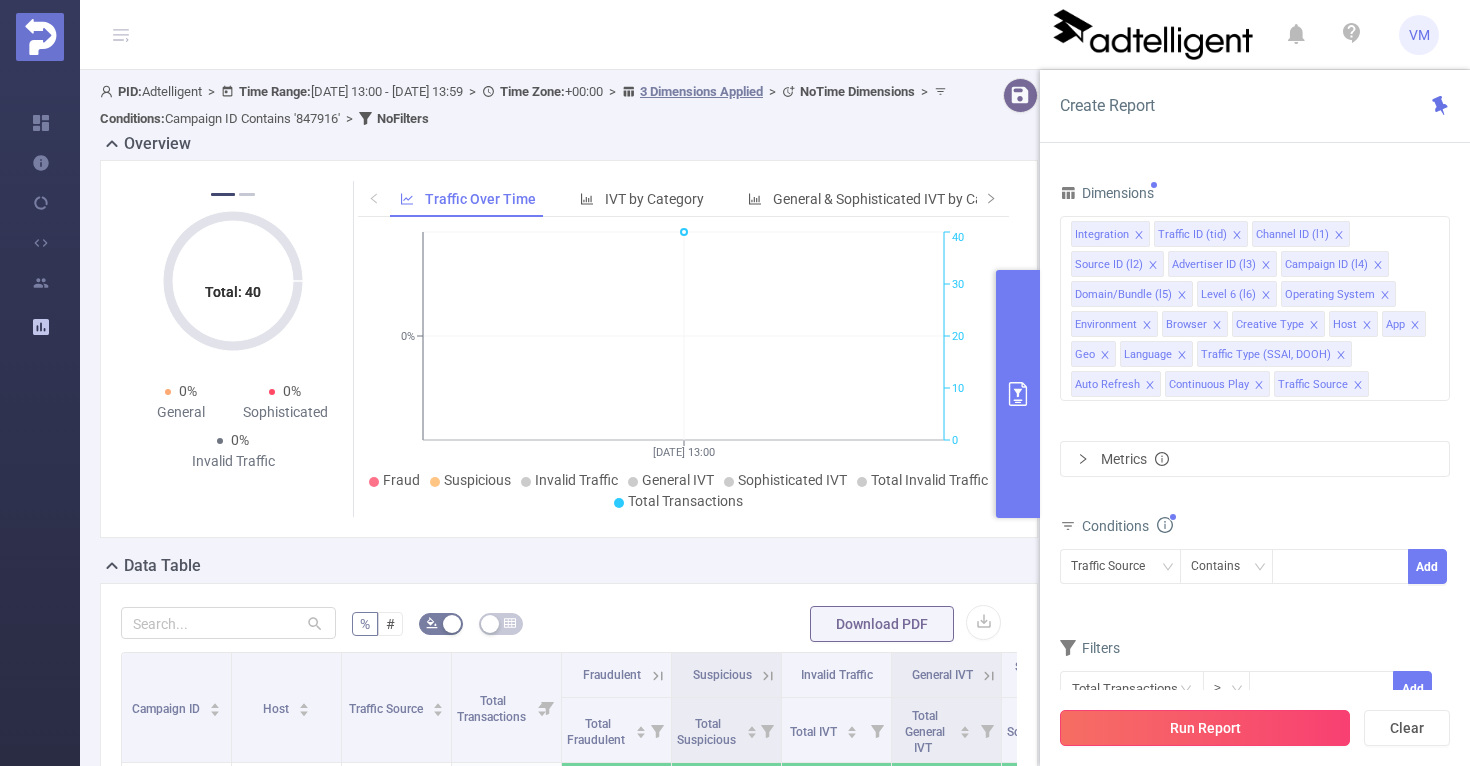 click on "Run Report" at bounding box center (1205, 728) 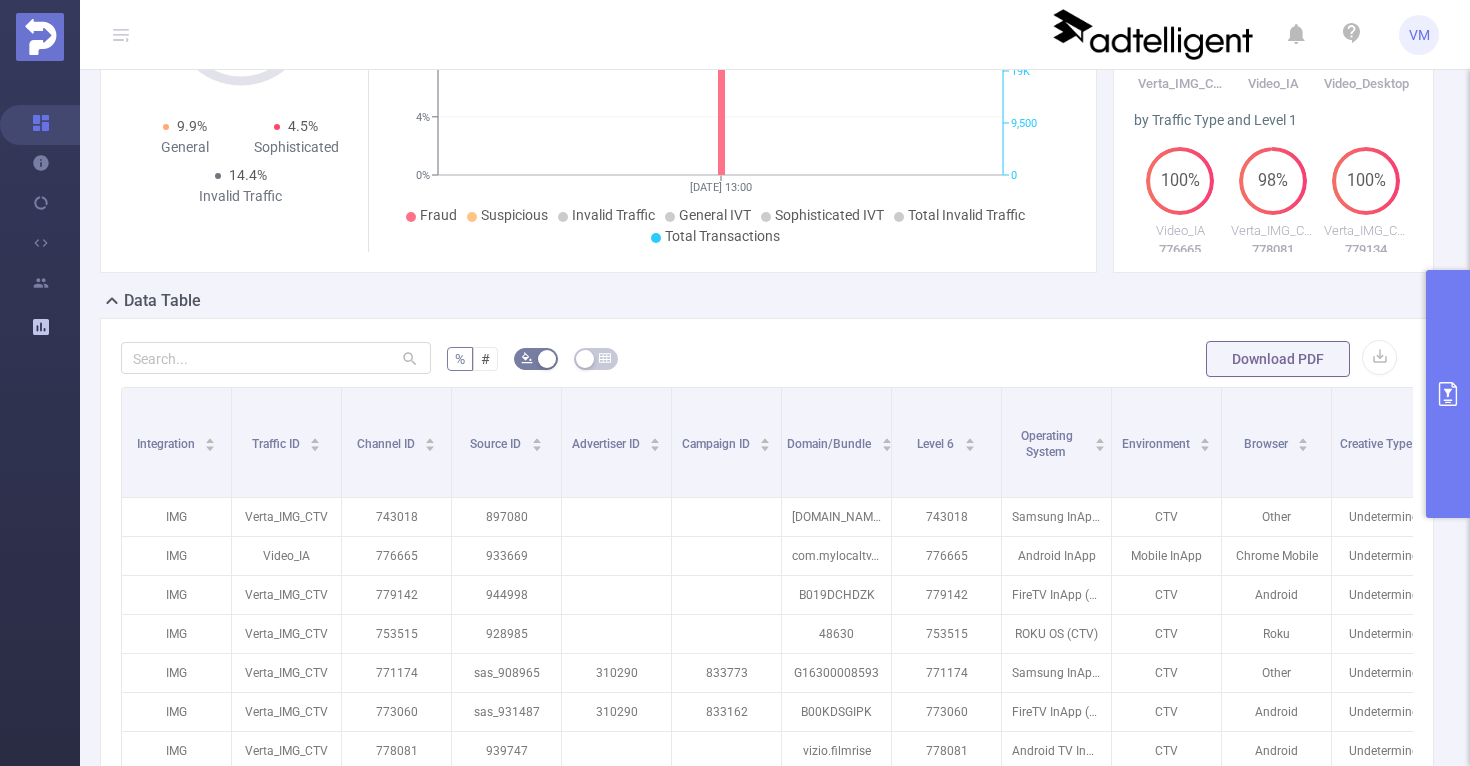 scroll, scrollTop: 295, scrollLeft: 0, axis: vertical 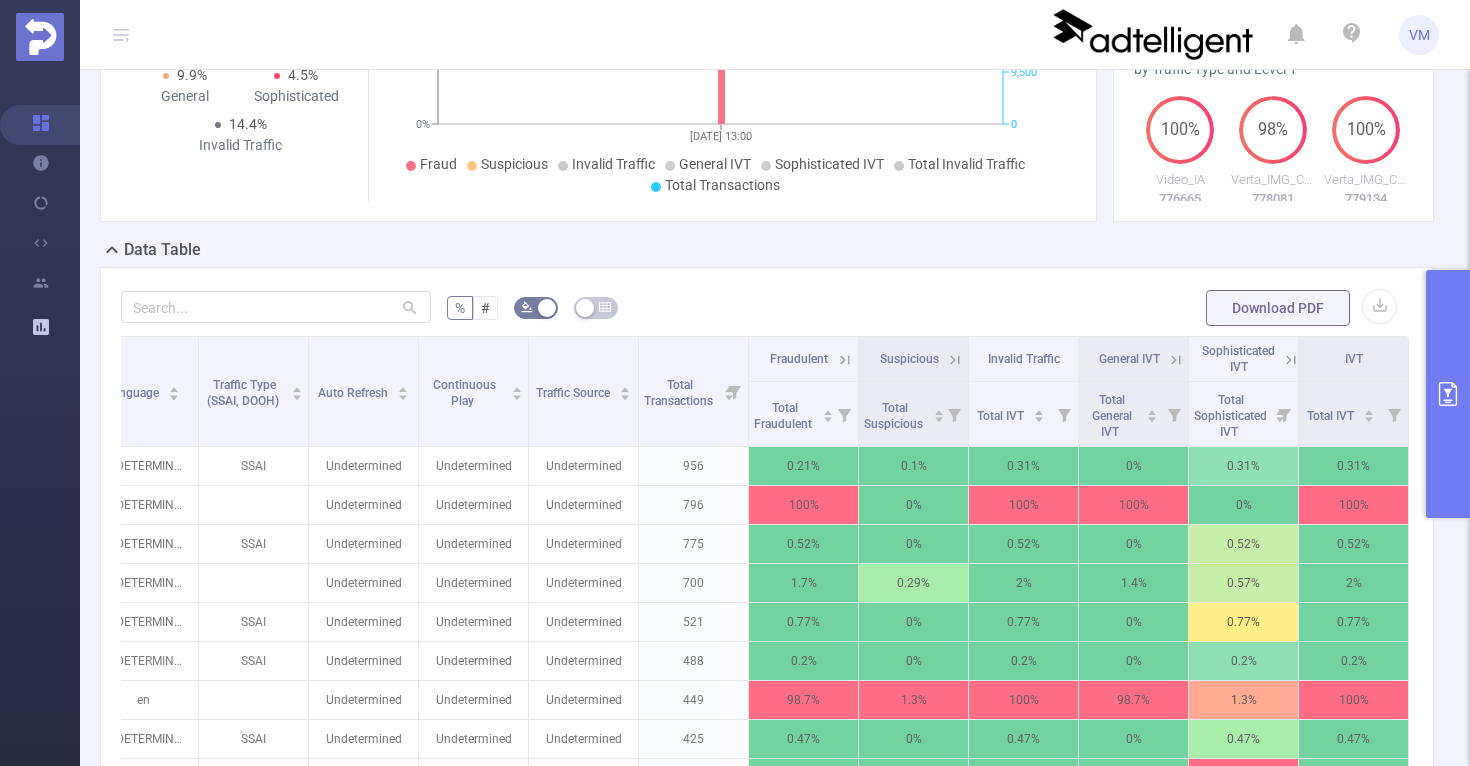 click 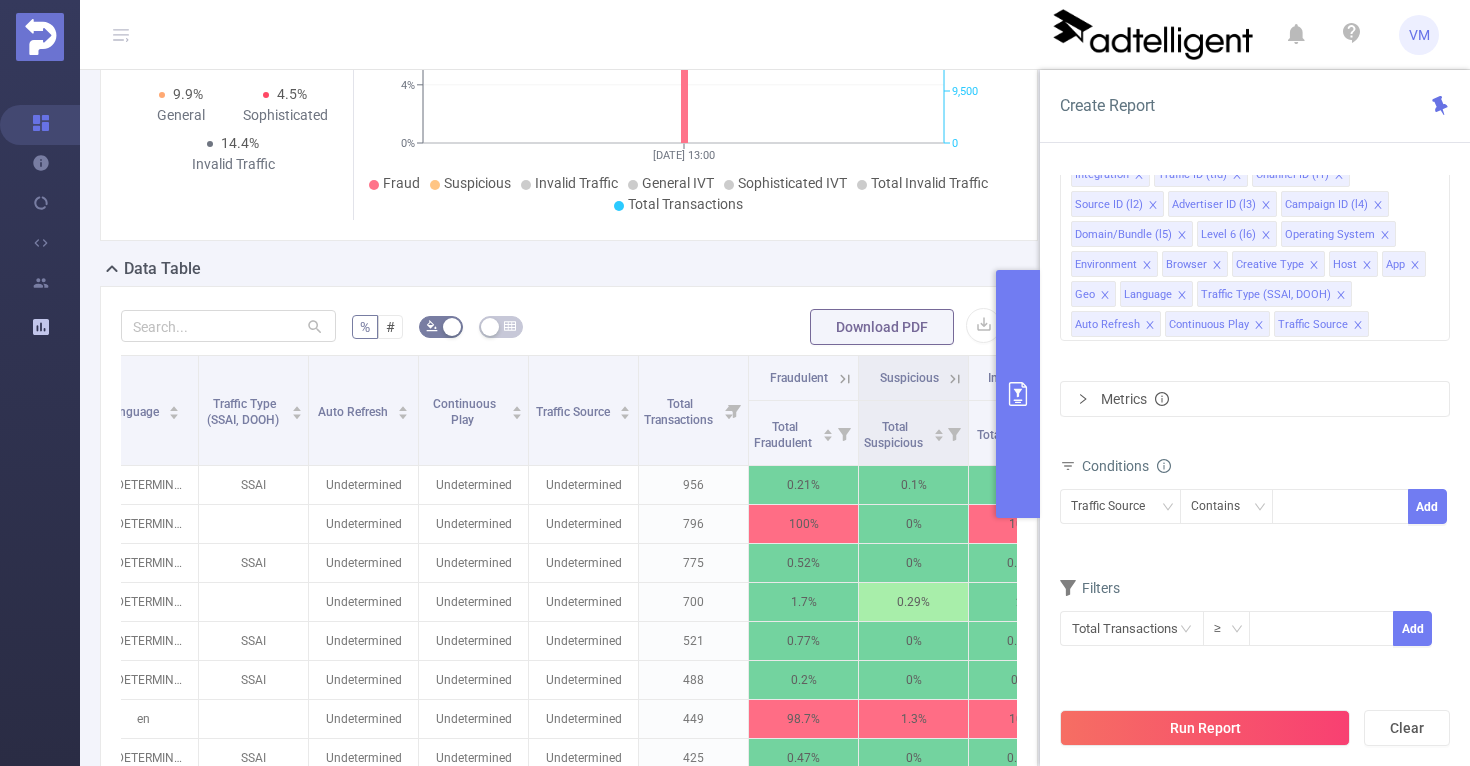 click on "Metrics" at bounding box center [1255, 399] 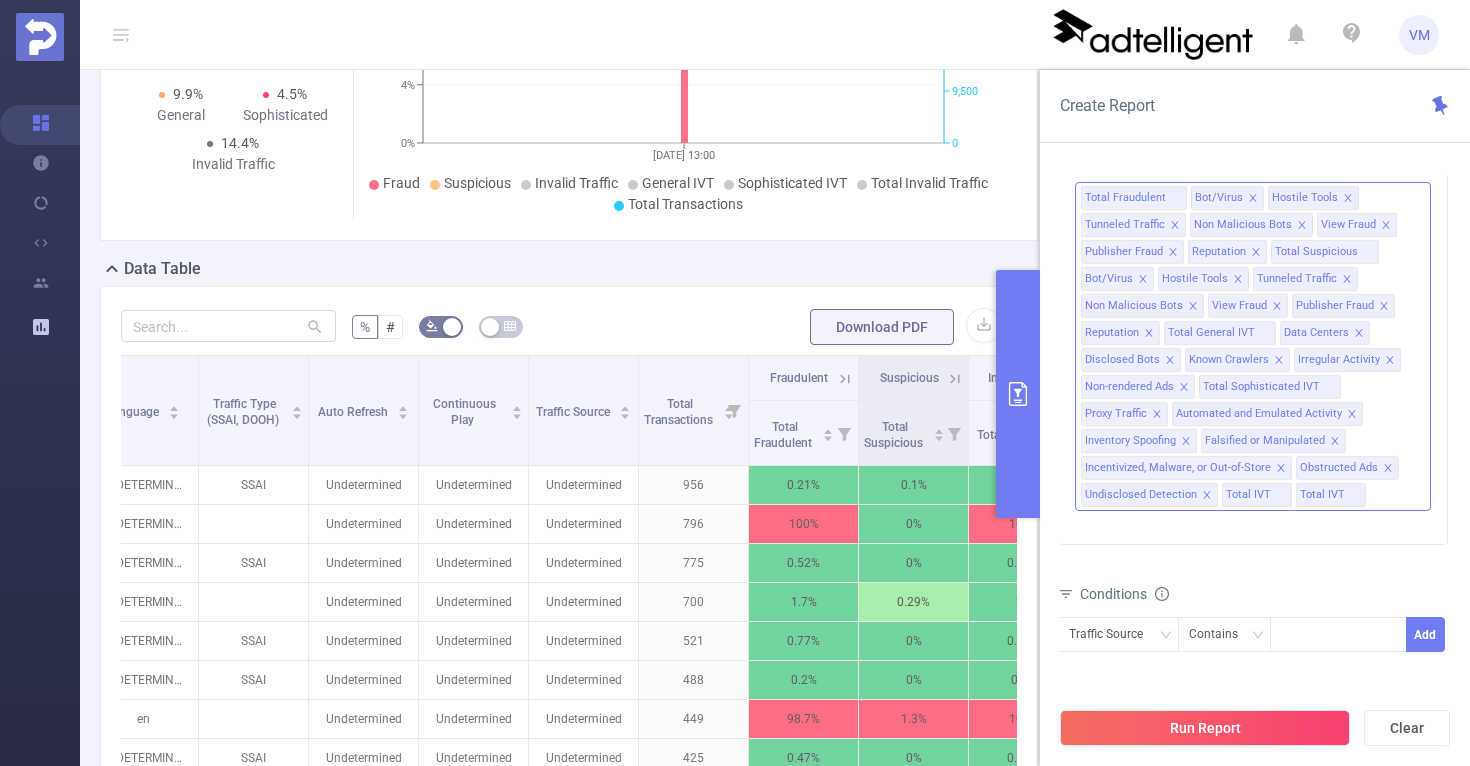 click on "Total Fraudulent Bot/Virus Hostile Tools Tunneled Traffic Non Malicious Bots View Fraud Publisher Fraud Reputation Total Suspicious Bot/Virus Hostile Tools Tunneled Traffic Non Malicious Bots View Fraud Publisher Fraud Reputation Total General IVT Data Centers Disclosed Bots Known Crawlers Irregular Activity Non-rendered Ads Total Sophisticated IVT Proxy Traffic Automated and Emulated Activity Inventory Spoofing Falsified or Manipulated Incentivized, Malware, or Out-of-Store Obstructed Ads Undisclosed Detection Total IVT Total IVT" at bounding box center (1253, 346) 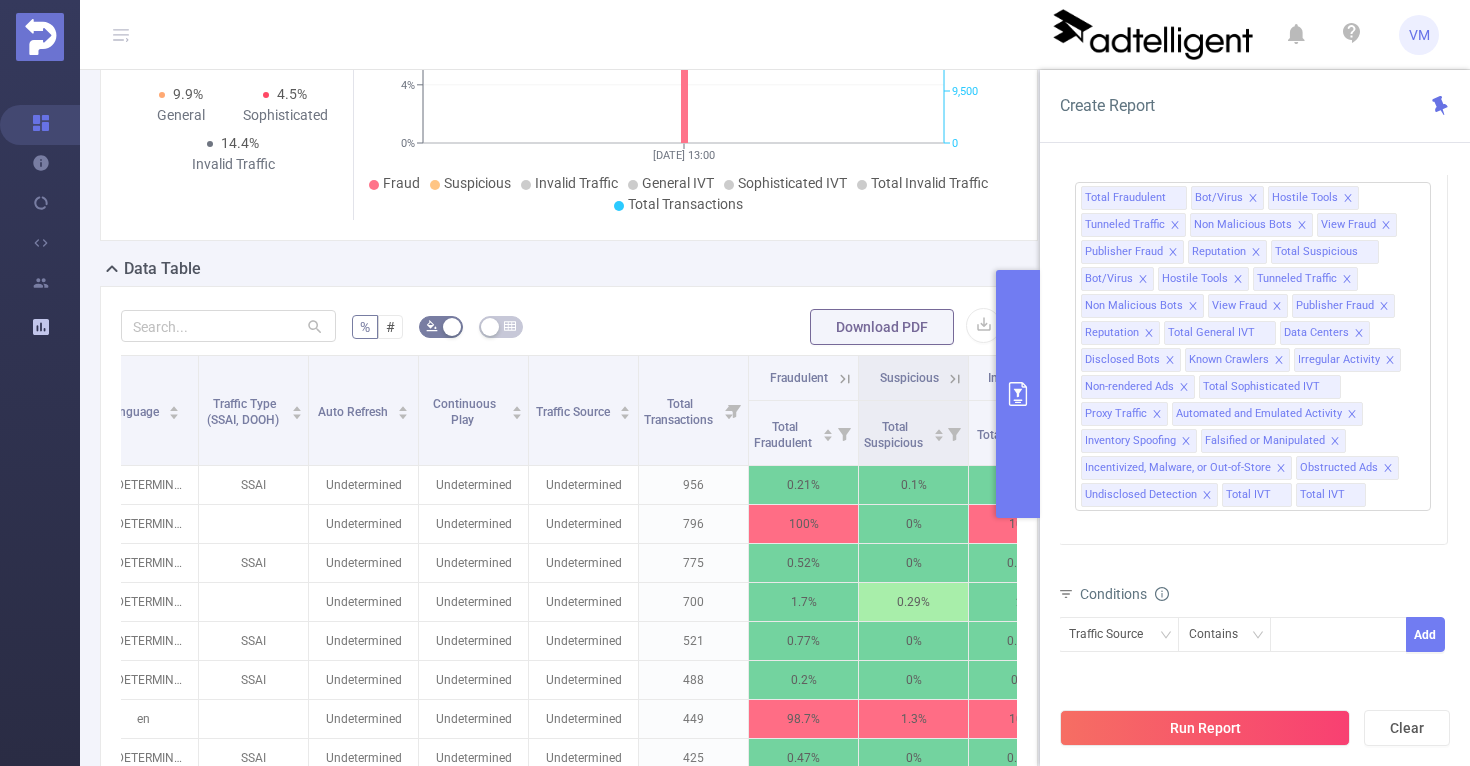 click on "% # Download PDF" at bounding box center [569, 327] 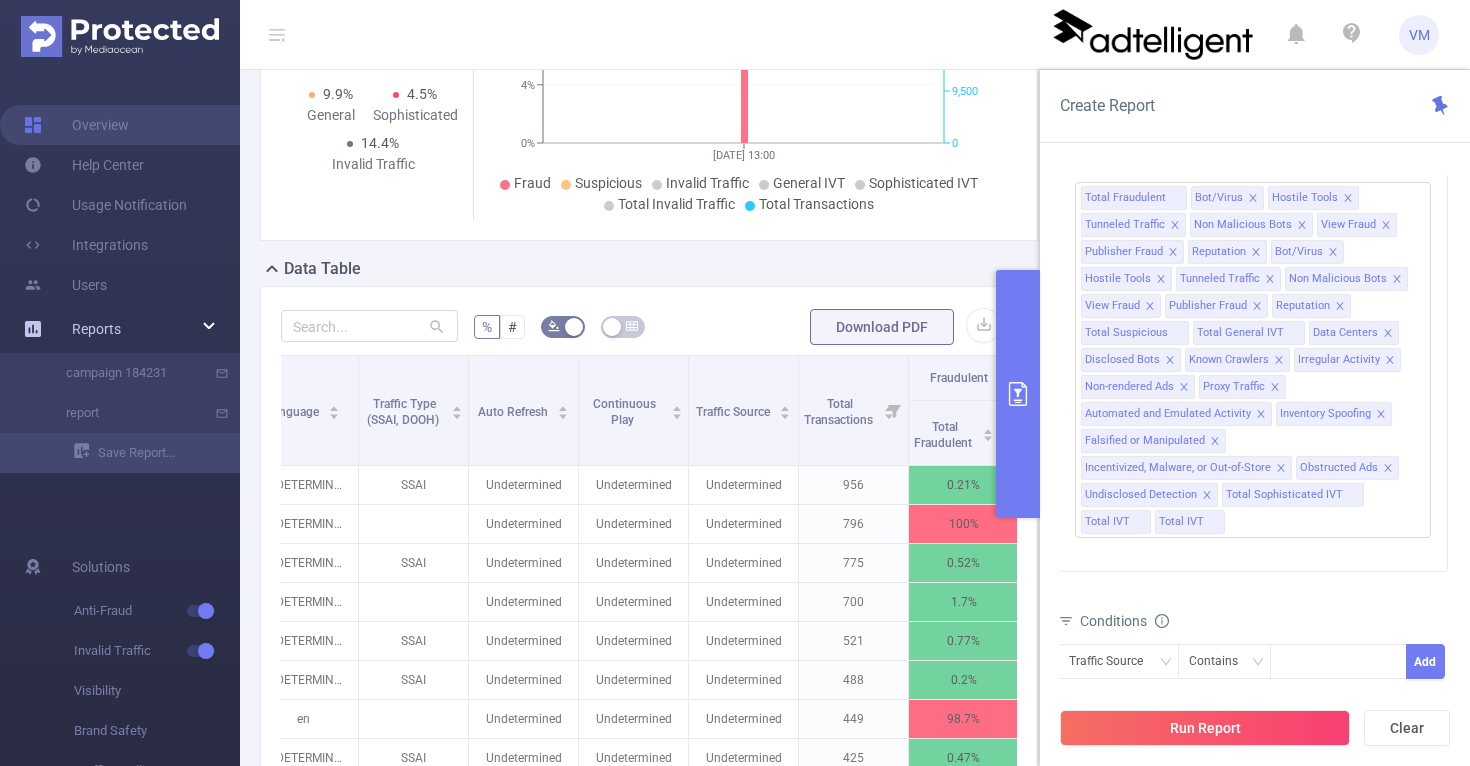 click at bounding box center (120, 36) 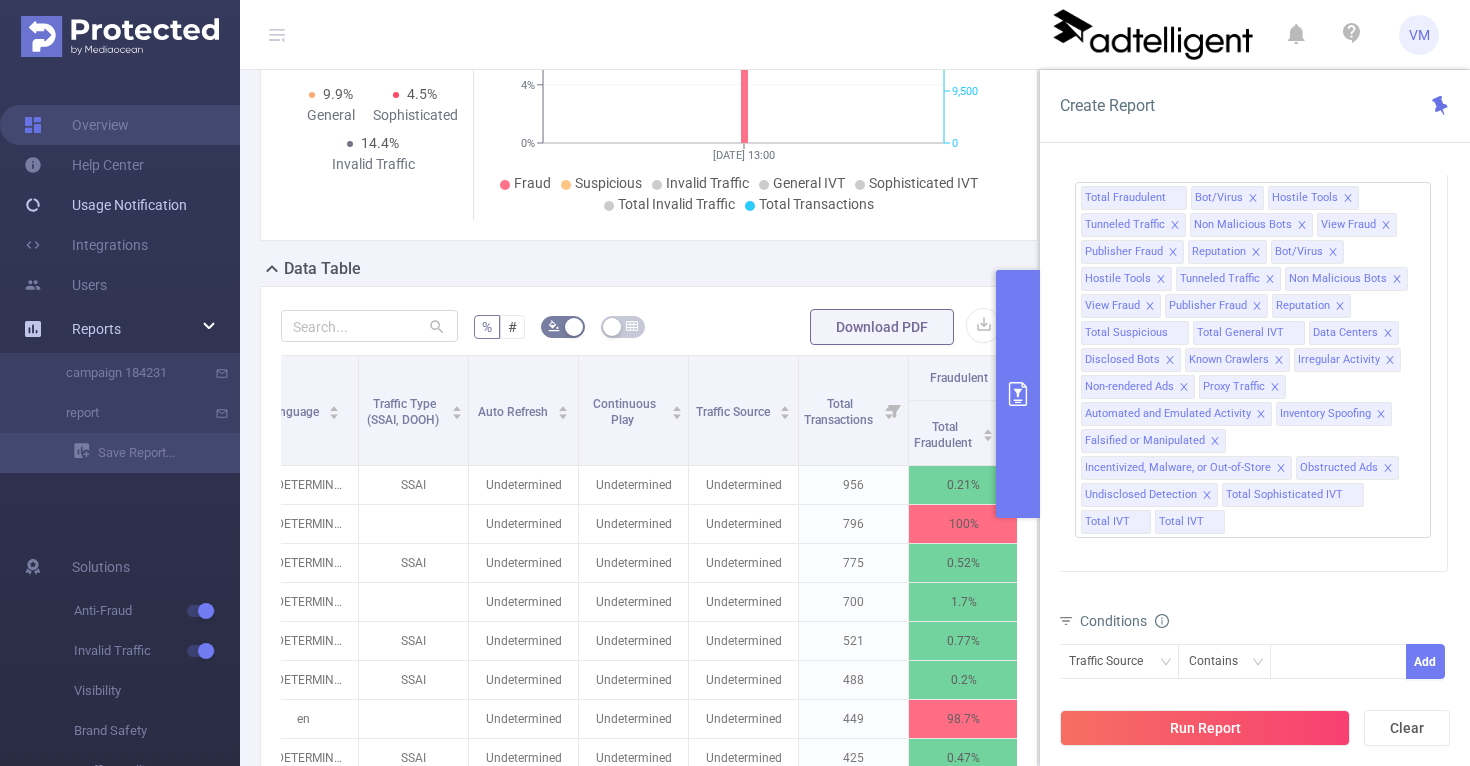 click on "Usage Notification" at bounding box center (105, 205) 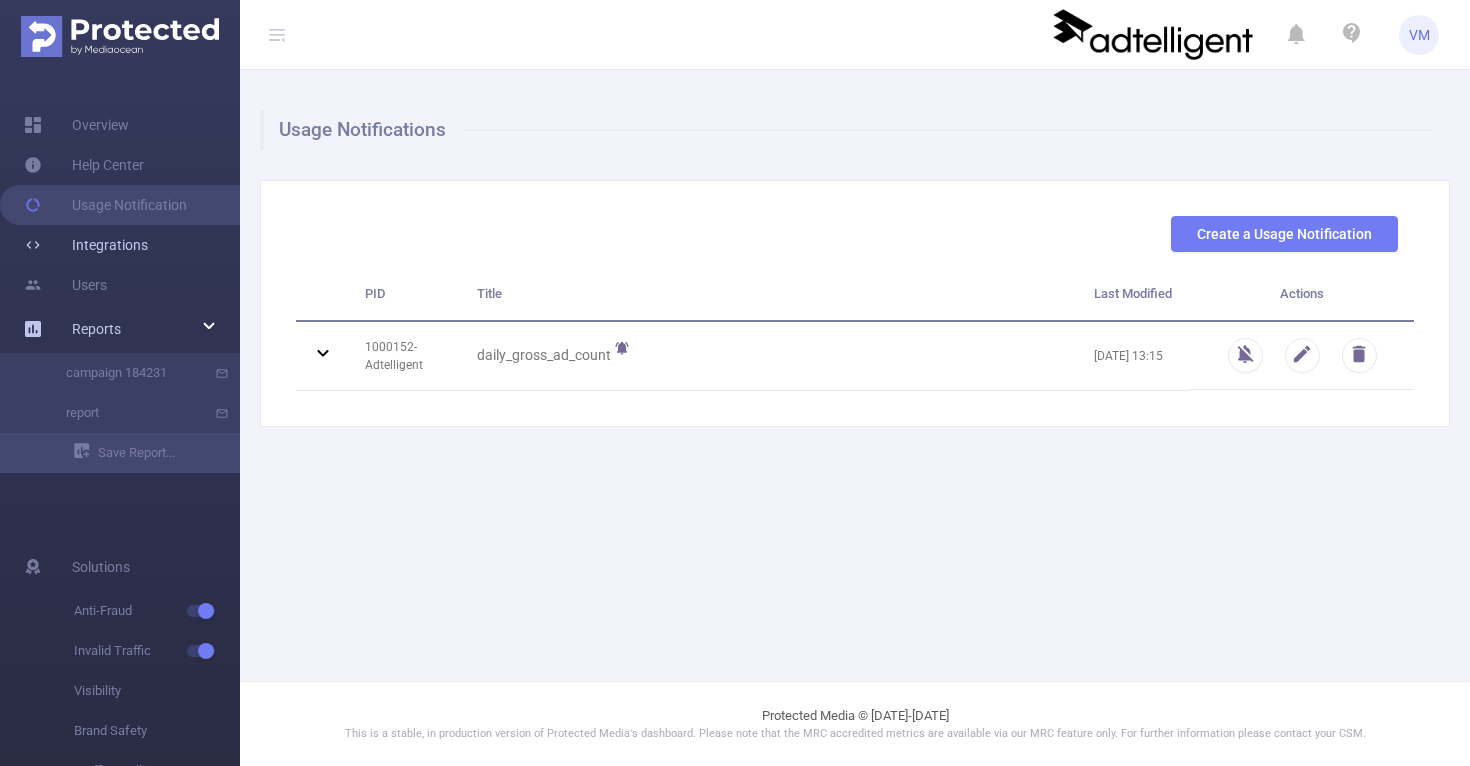 click on "Integrations" at bounding box center (86, 245) 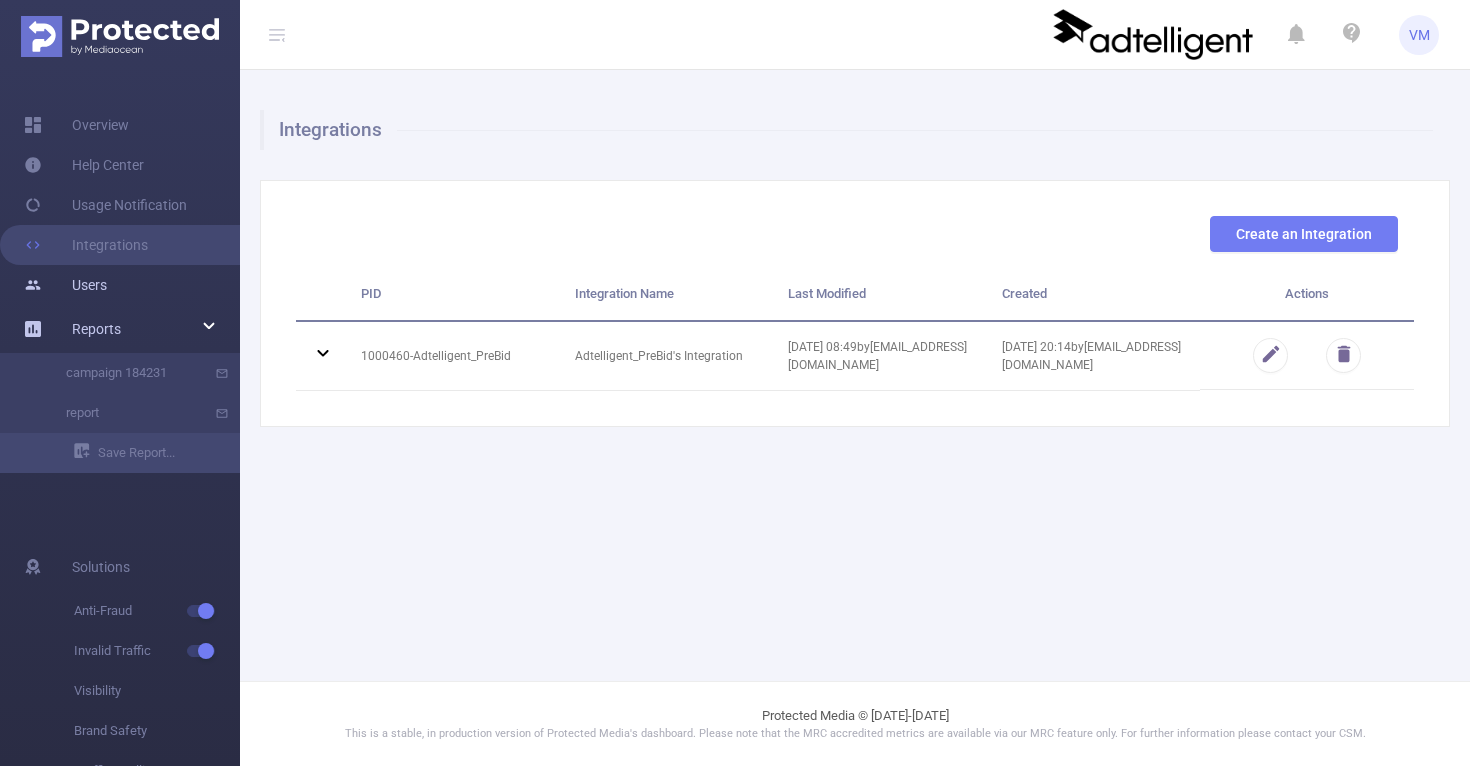 click on "Users" at bounding box center [65, 285] 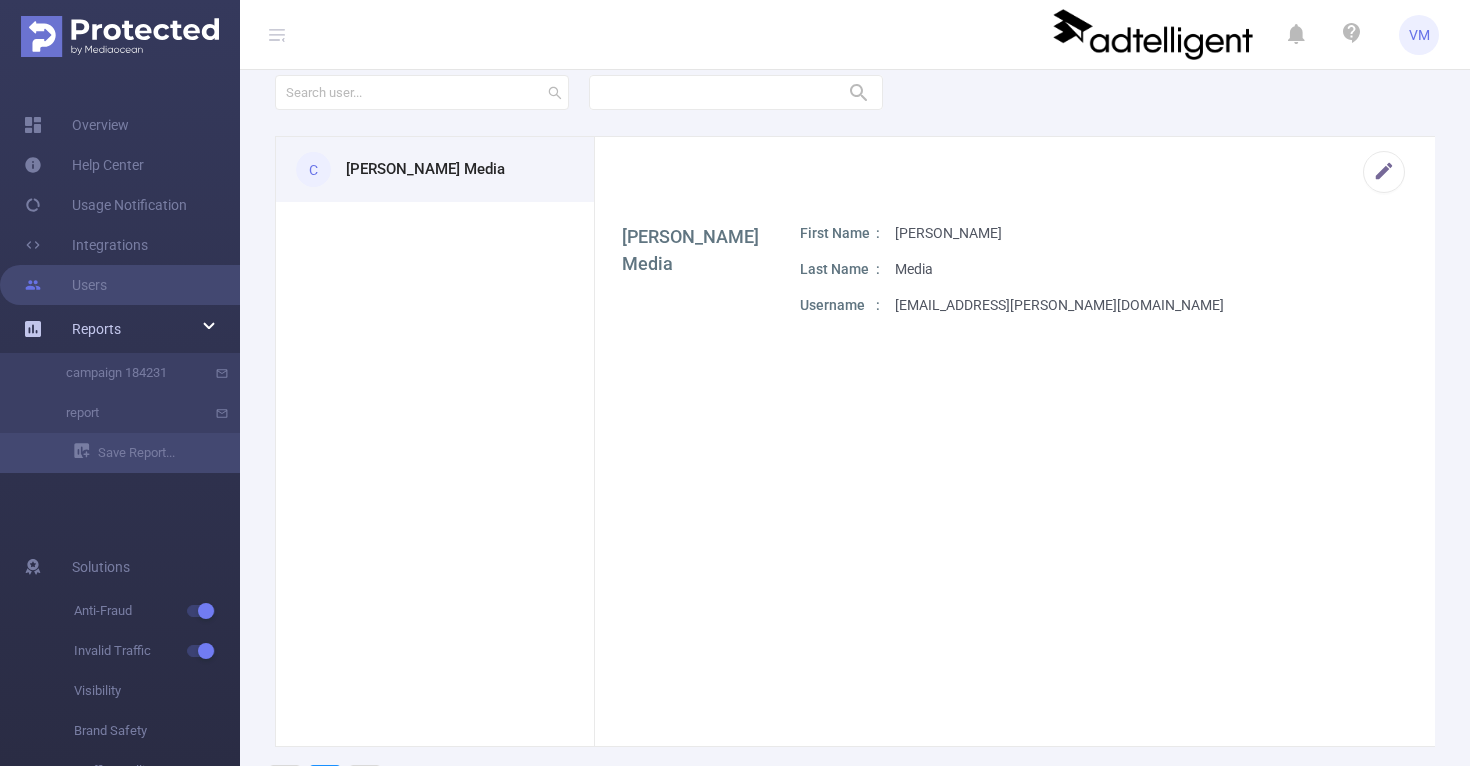 click on "Reports" at bounding box center [96, 329] 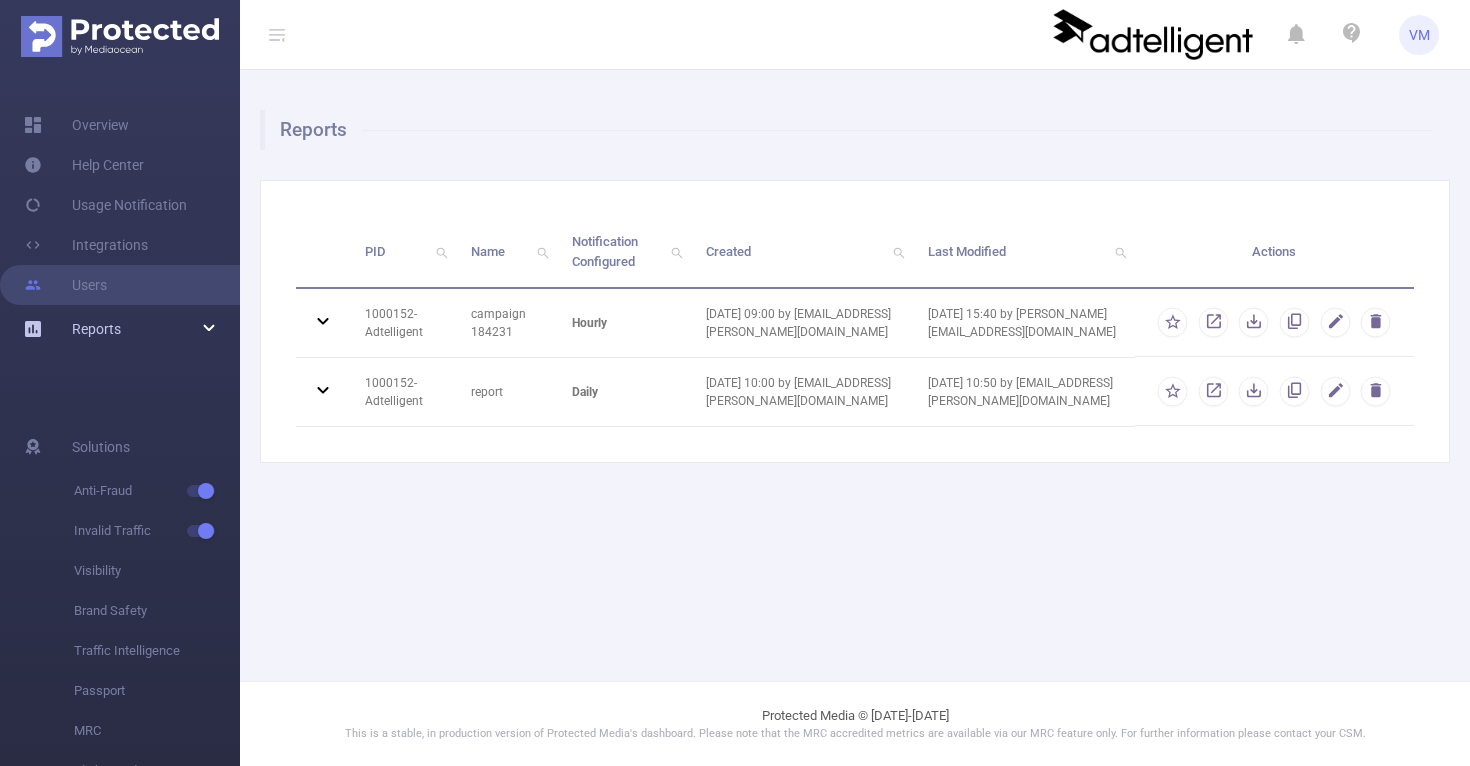 click on "Reports" at bounding box center [96, 329] 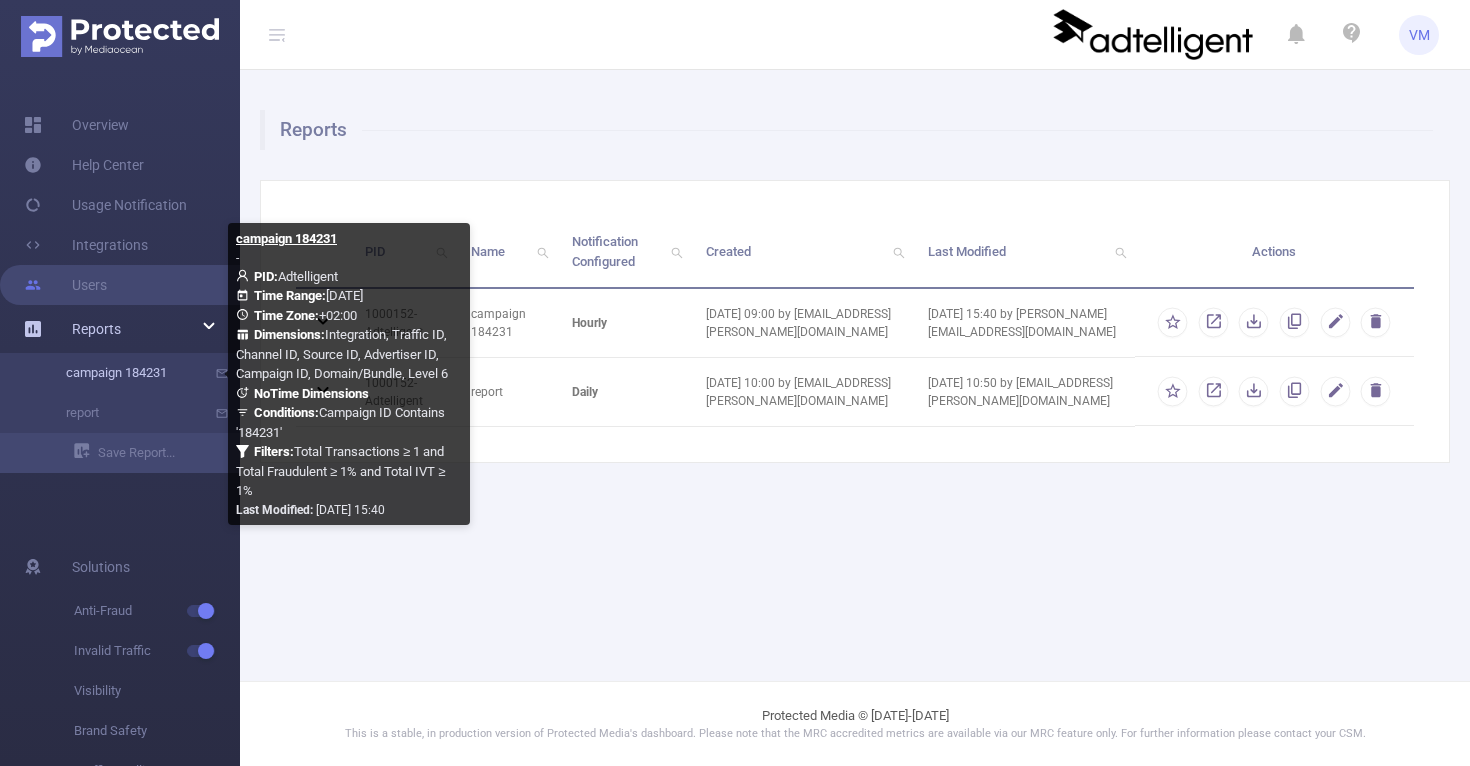 click on "campaign 184231" at bounding box center (128, 373) 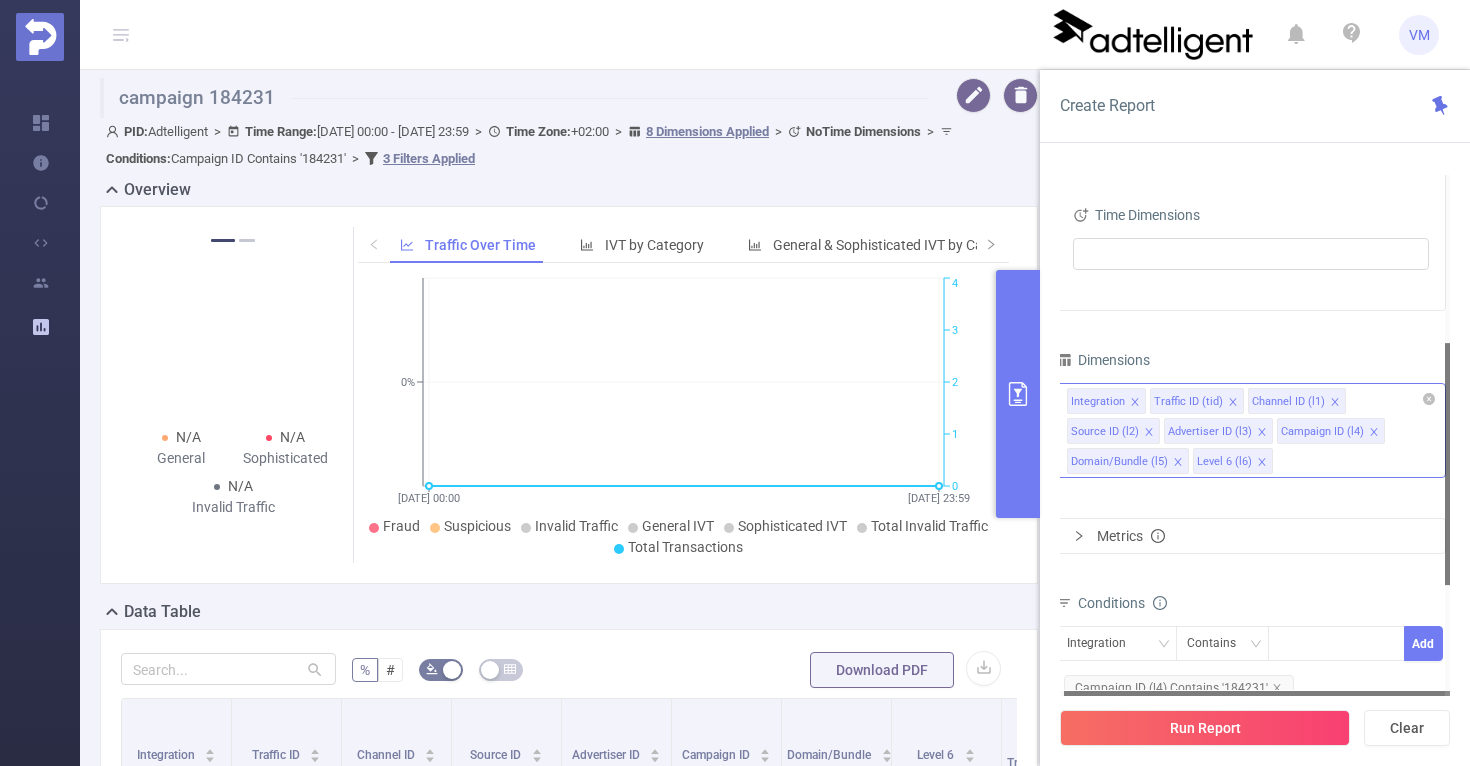 click on "Integration Traffic ID (tid) Channel ID (l1) Source ID (l2) Advertiser ID (l3) Campaign ID (l4) Domain/Bundle (l5) Level 6 (l6)" at bounding box center (1251, 430) 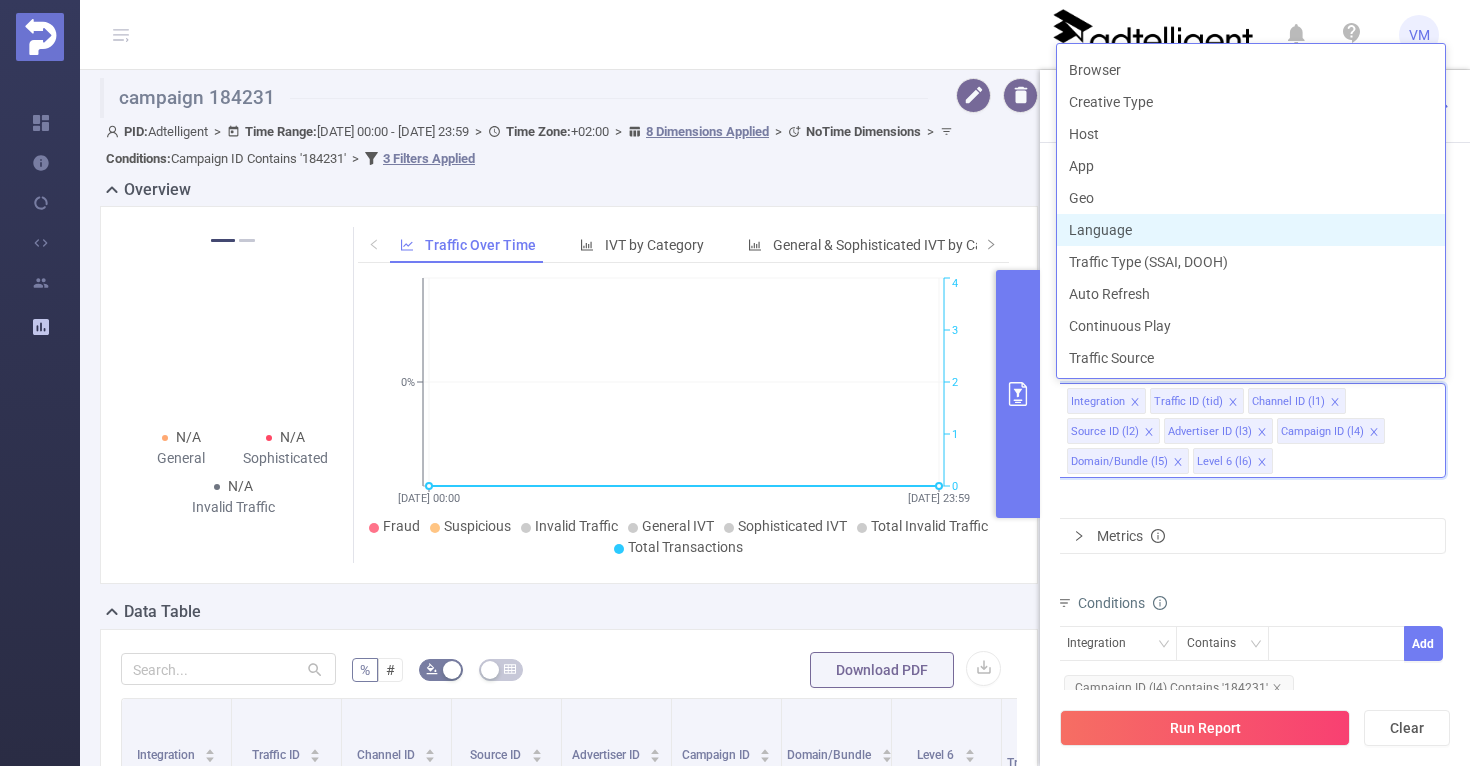 scroll, scrollTop: 0, scrollLeft: 0, axis: both 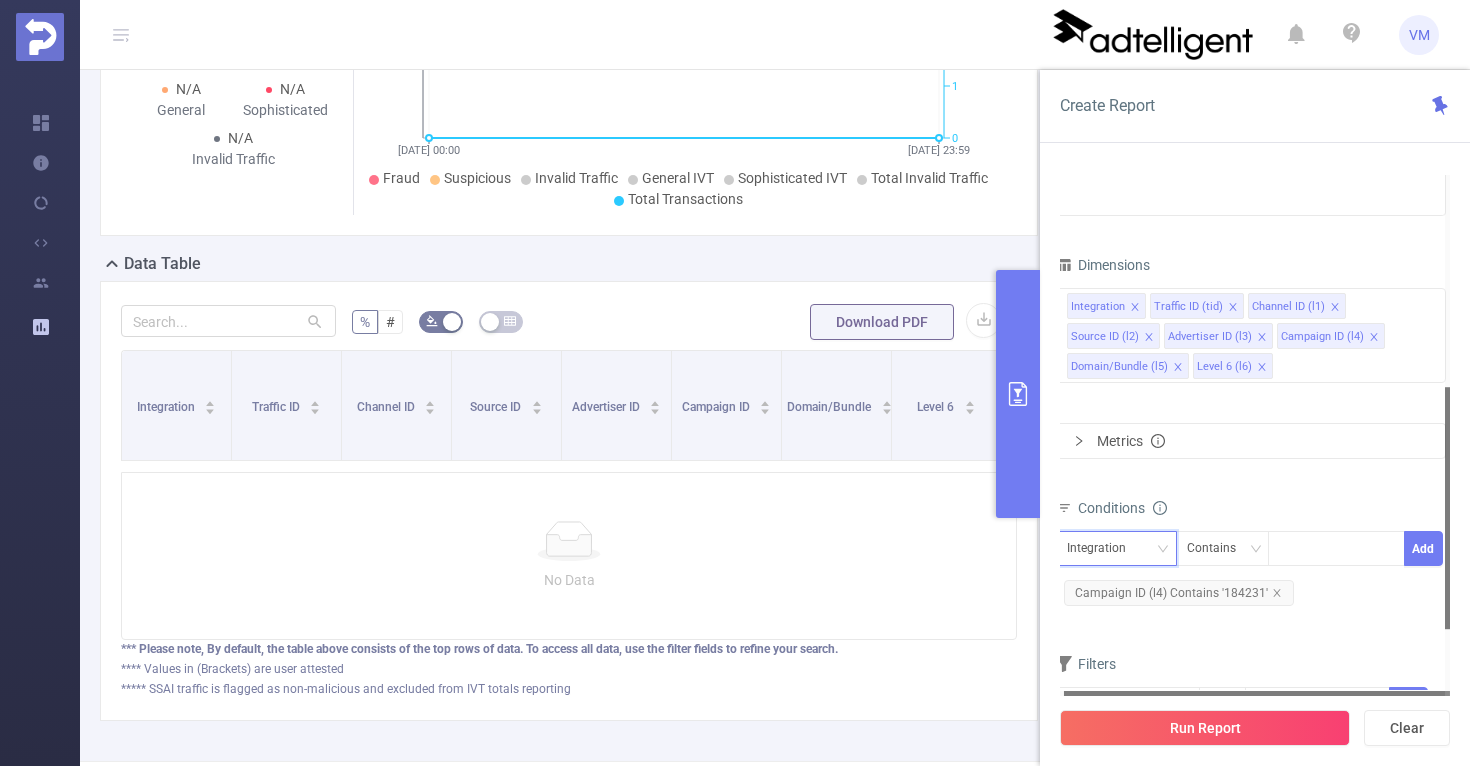 click on "Integration" at bounding box center (1103, 548) 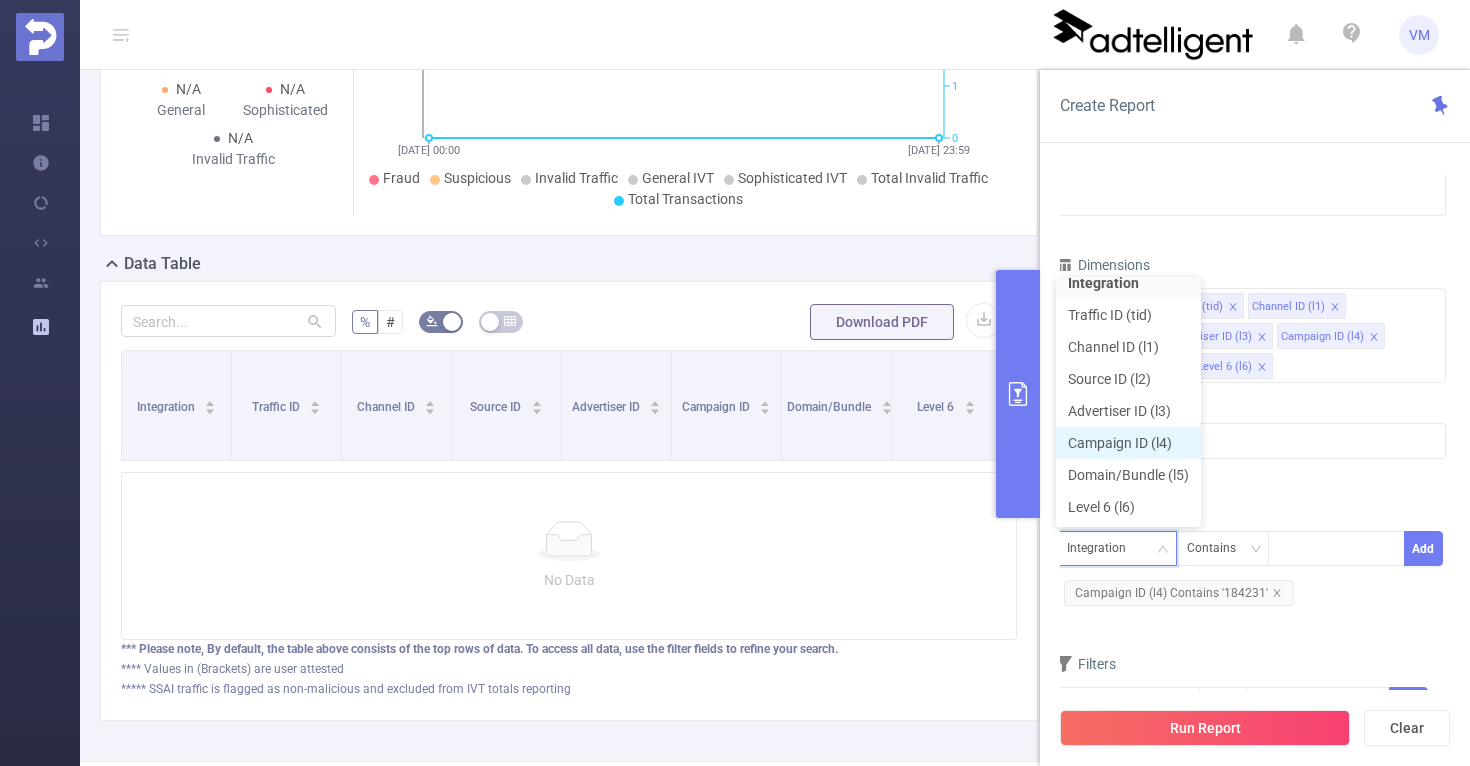 scroll, scrollTop: 0, scrollLeft: 0, axis: both 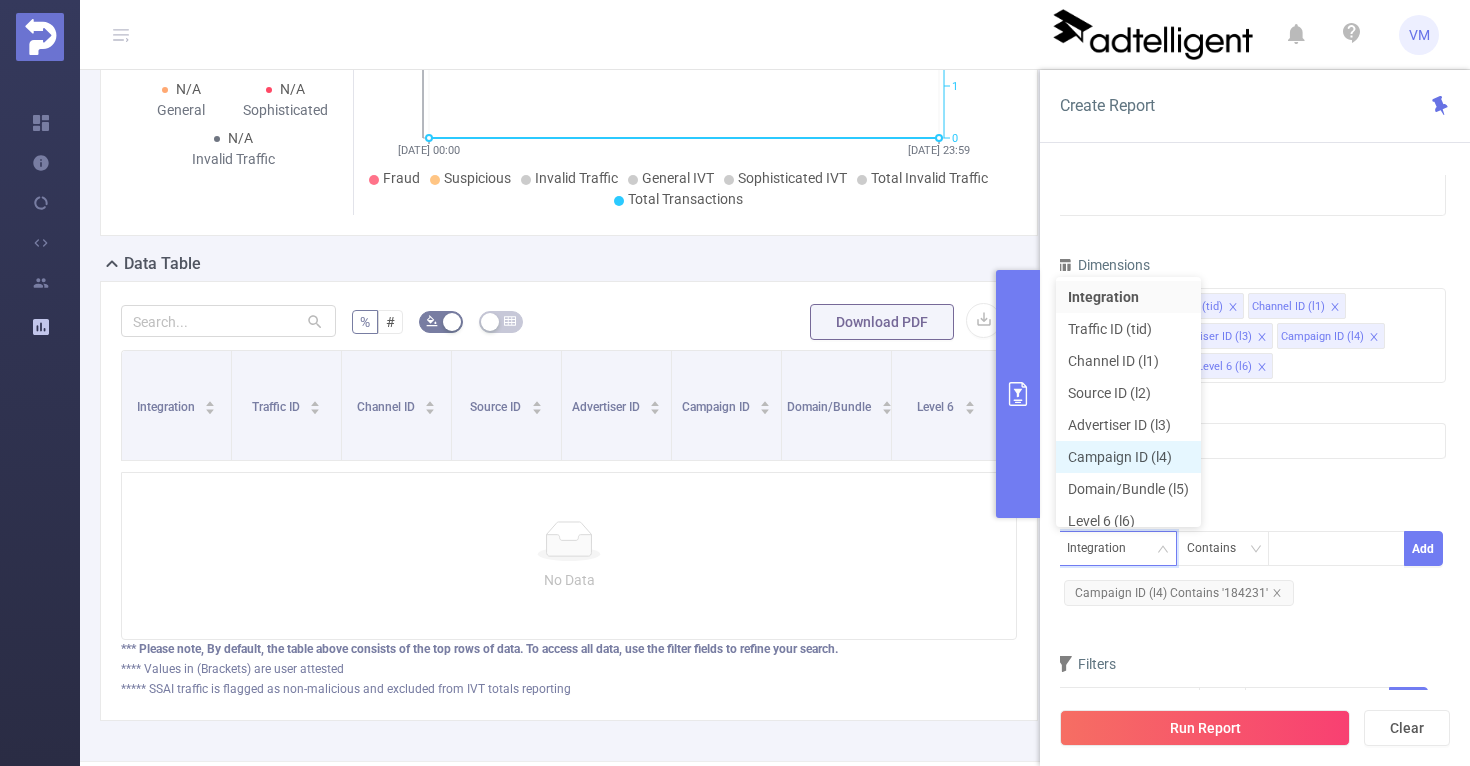 click on "Campaign ID (l4)" at bounding box center (1128, 457) 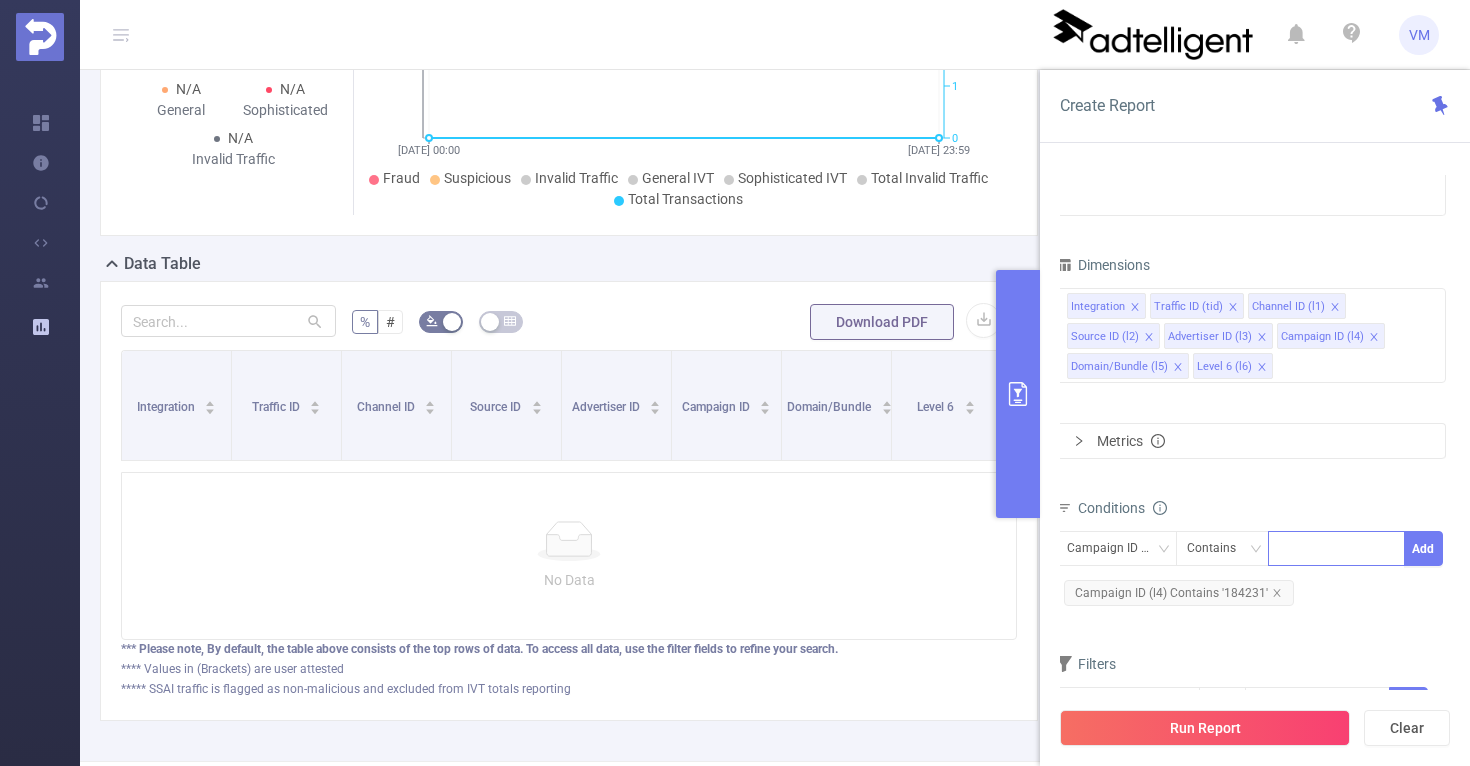 click at bounding box center (1336, 548) 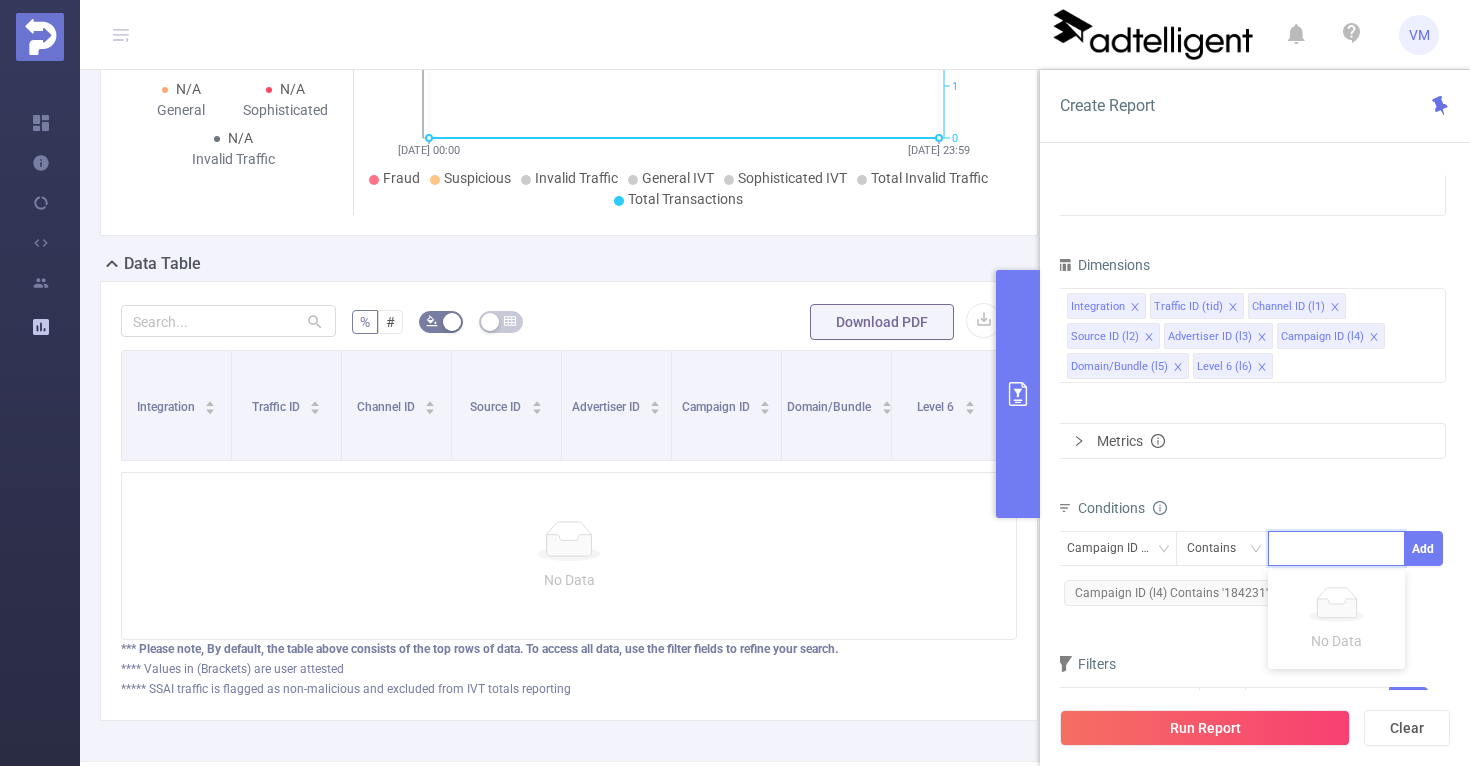 paste on "847916" 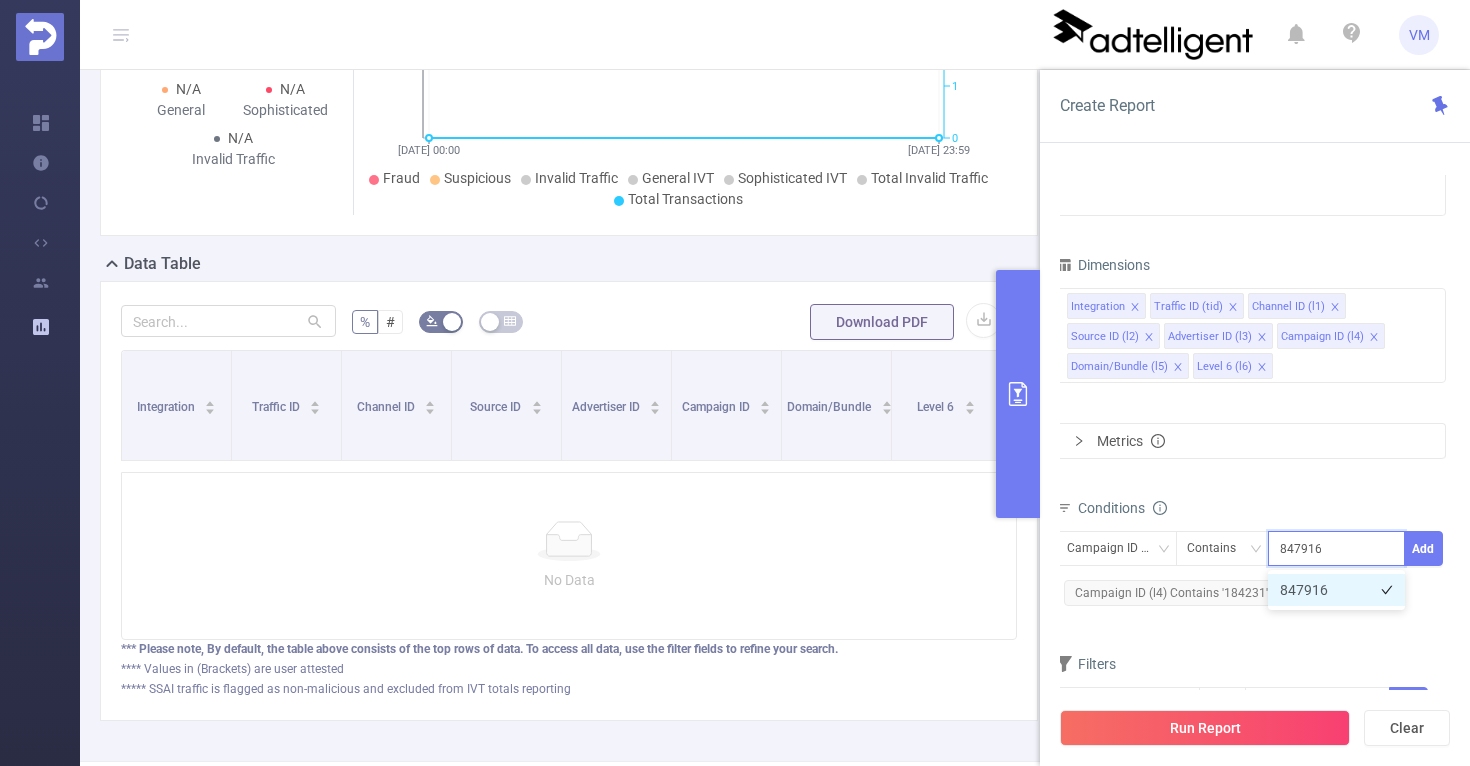 click on "847916" at bounding box center (1336, 590) 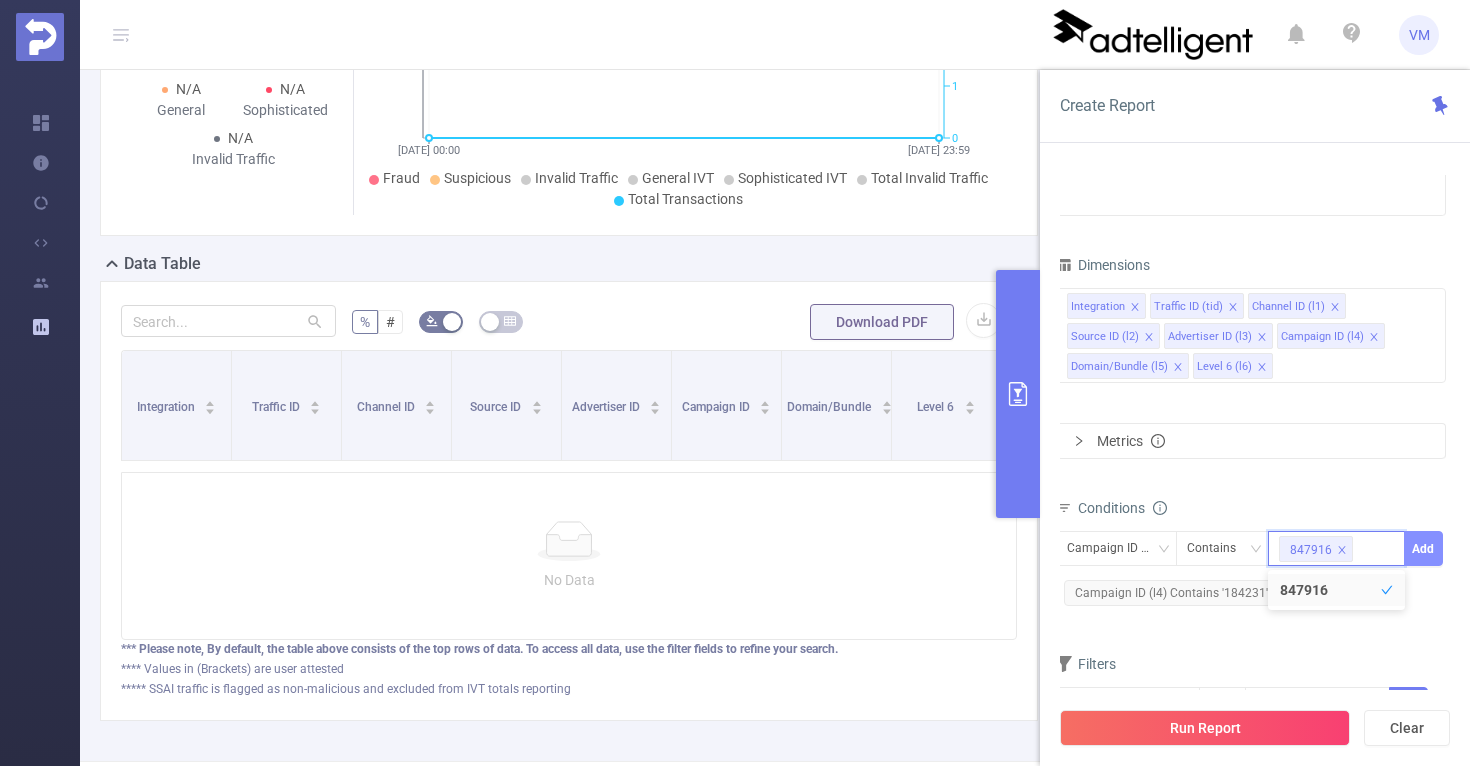 click on "Add" at bounding box center (1423, 548) 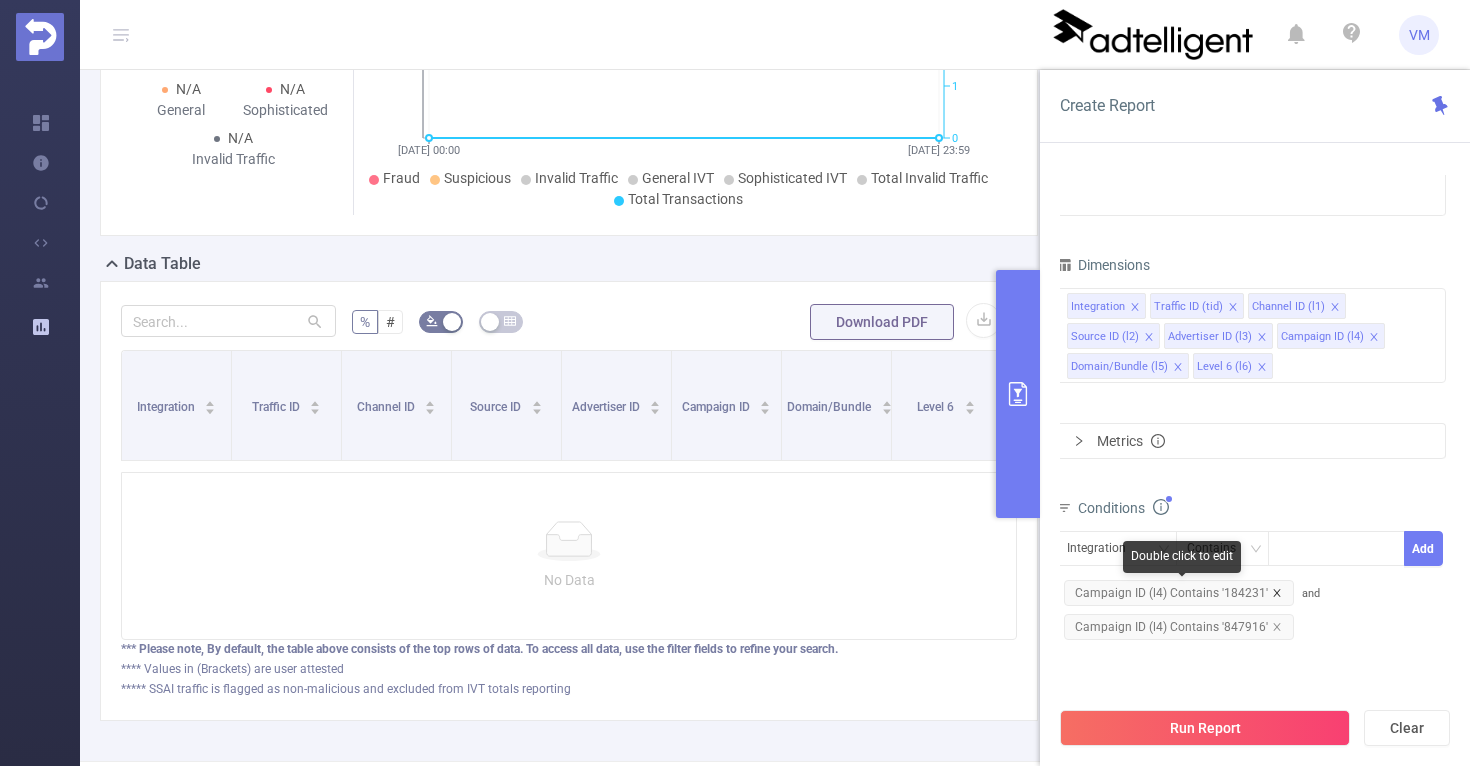 click 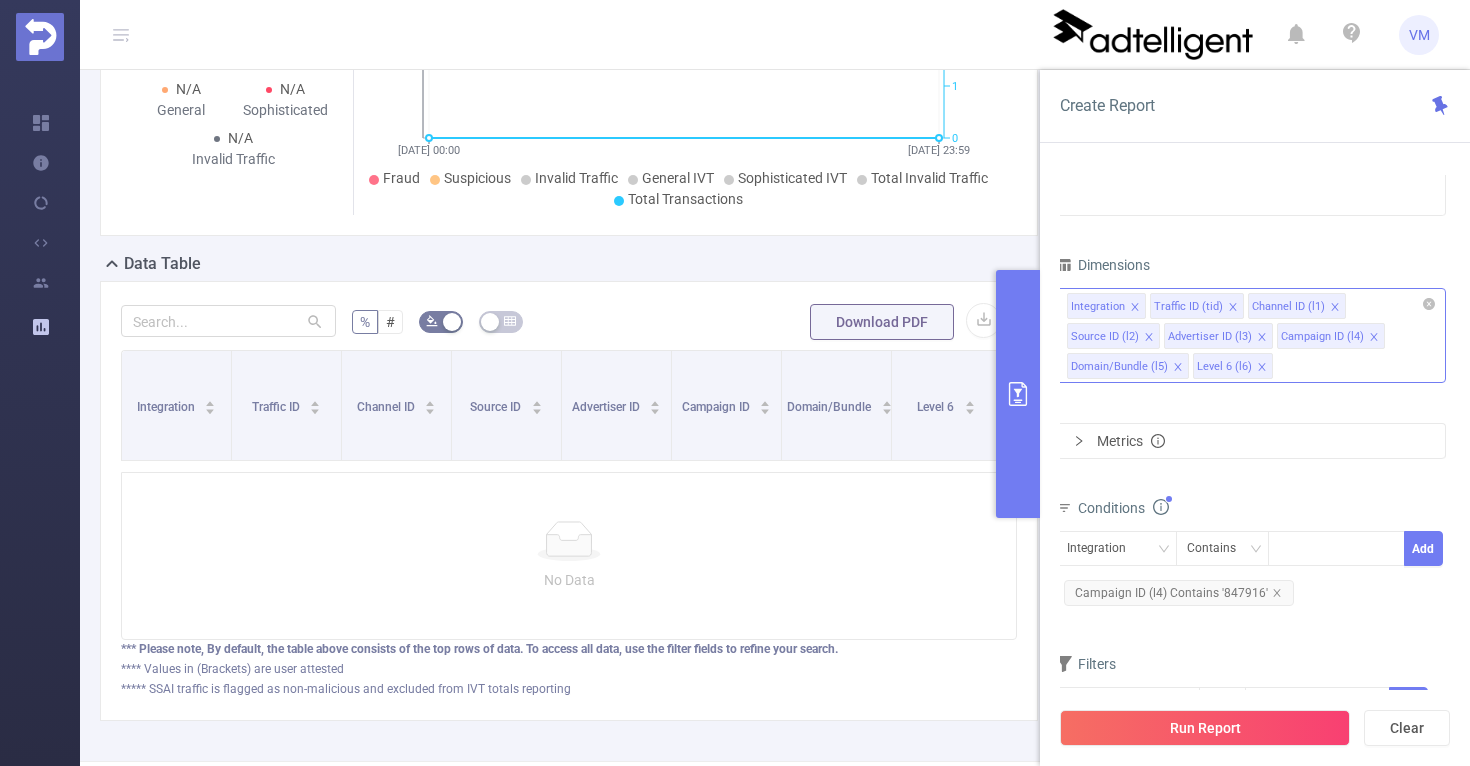 click on "Integration Traffic ID (tid) Channel ID (l1) Source ID (l2) Advertiser ID (l3) Campaign ID (l4) Domain/Bundle (l5) Level 6 (l6)" at bounding box center (1251, 335) 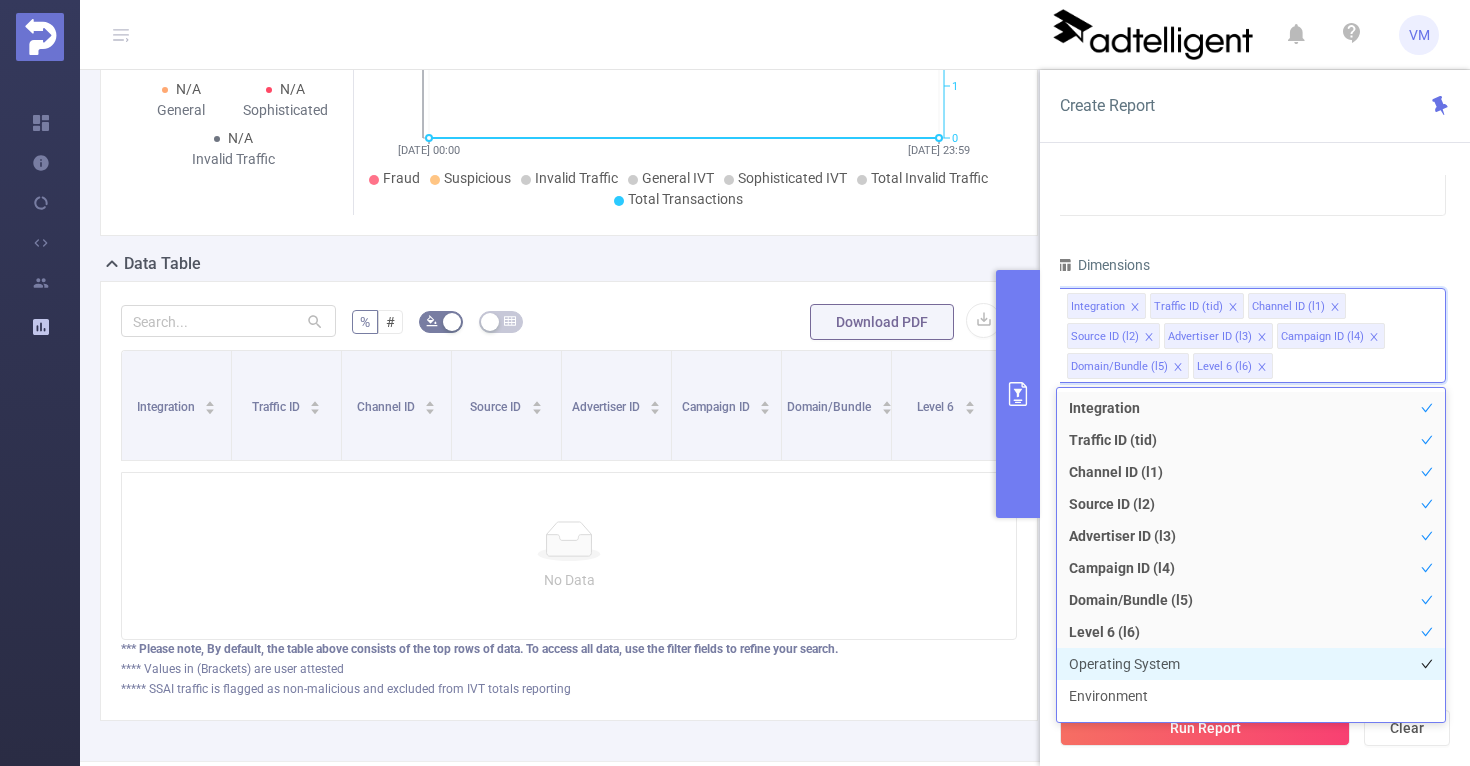 click on "Operating System" at bounding box center [1251, 664] 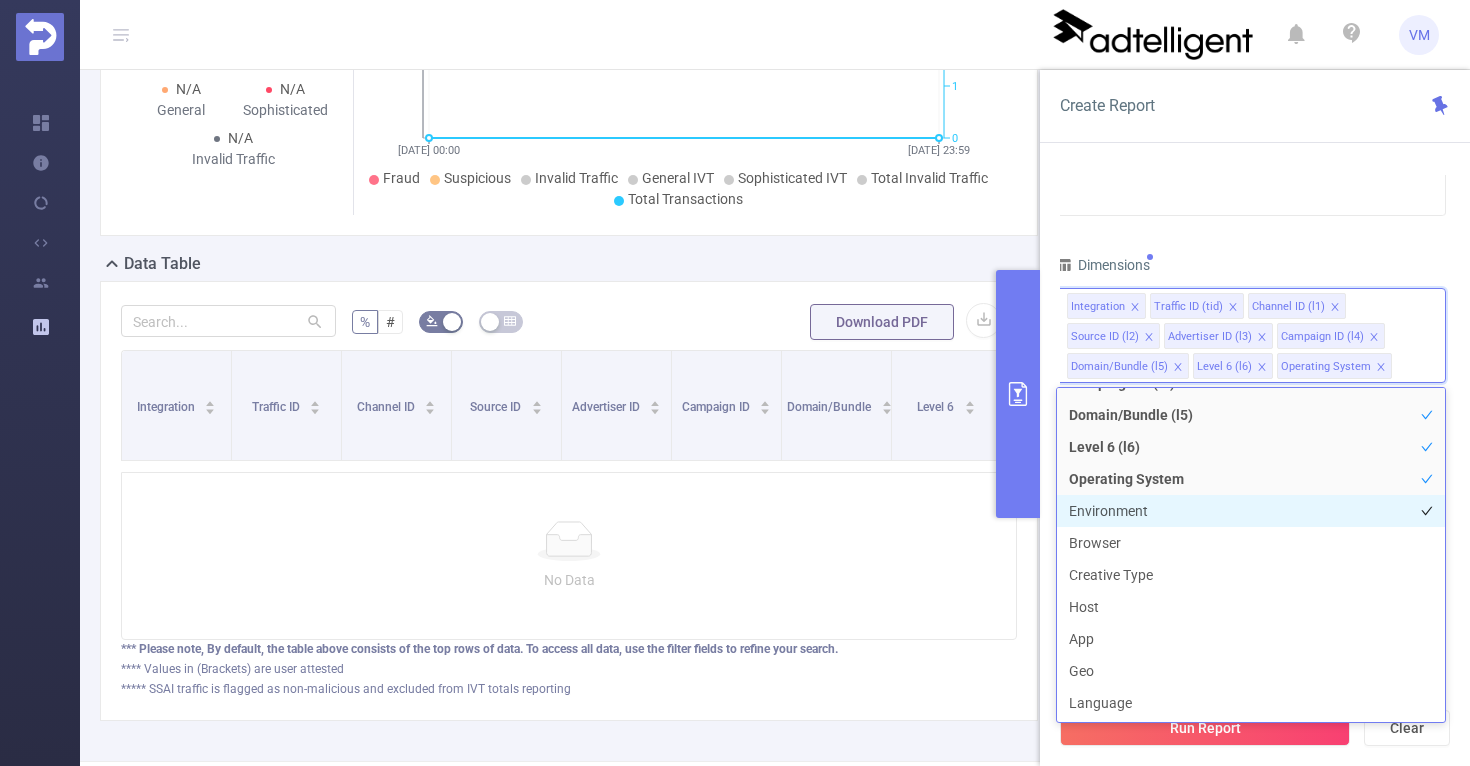 scroll, scrollTop: 314, scrollLeft: 0, axis: vertical 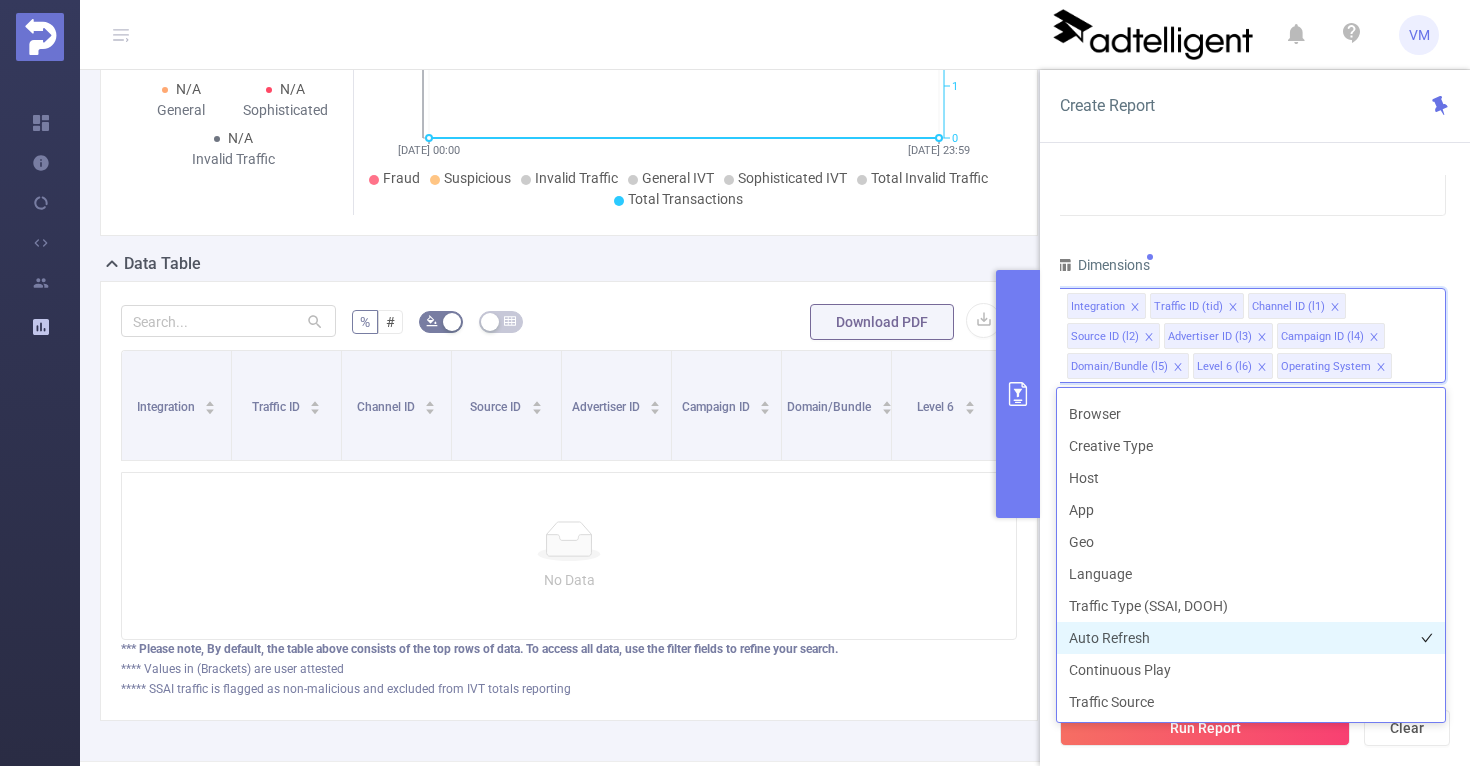 click on "Auto Refresh" at bounding box center [1251, 638] 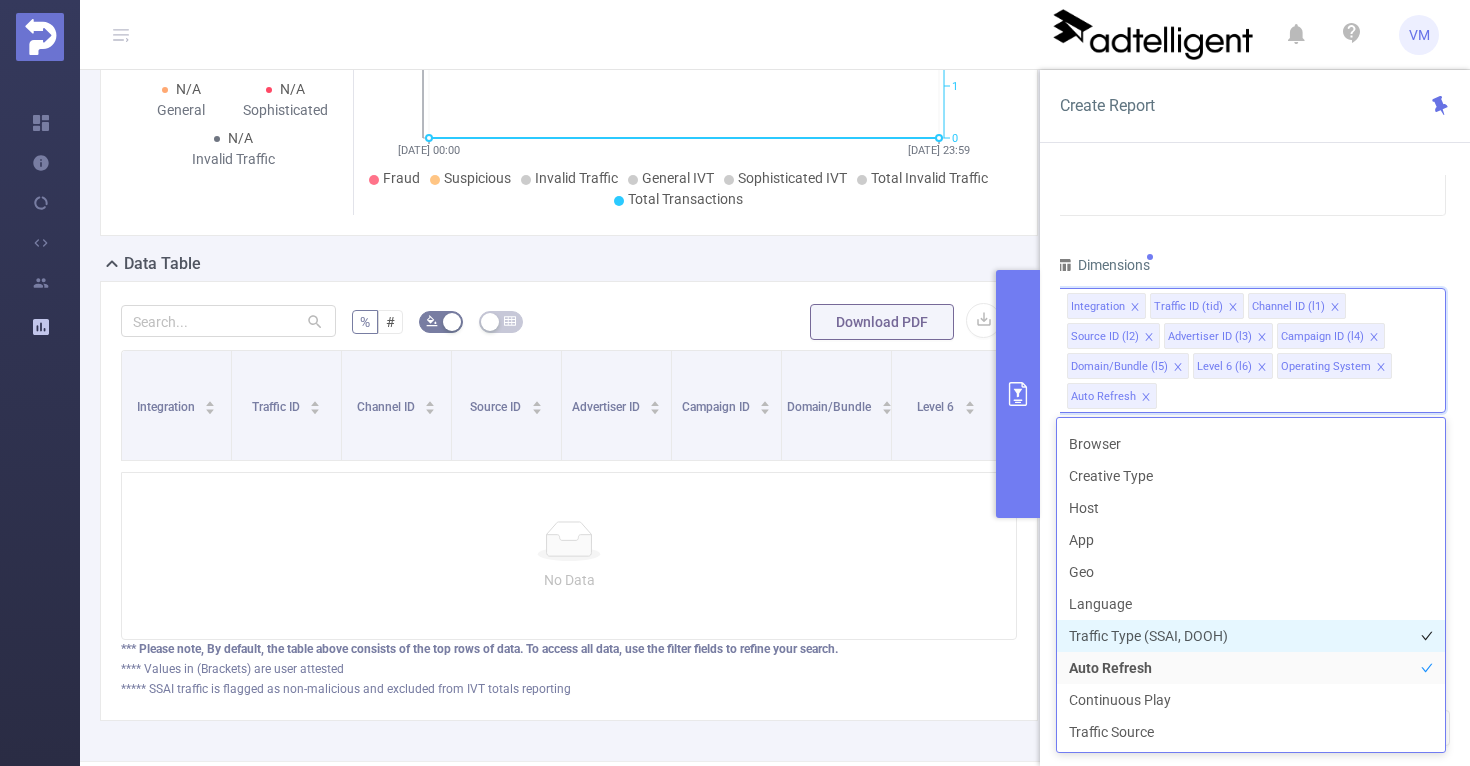 click on "Traffic Type (SSAI, DOOH)" at bounding box center [1251, 636] 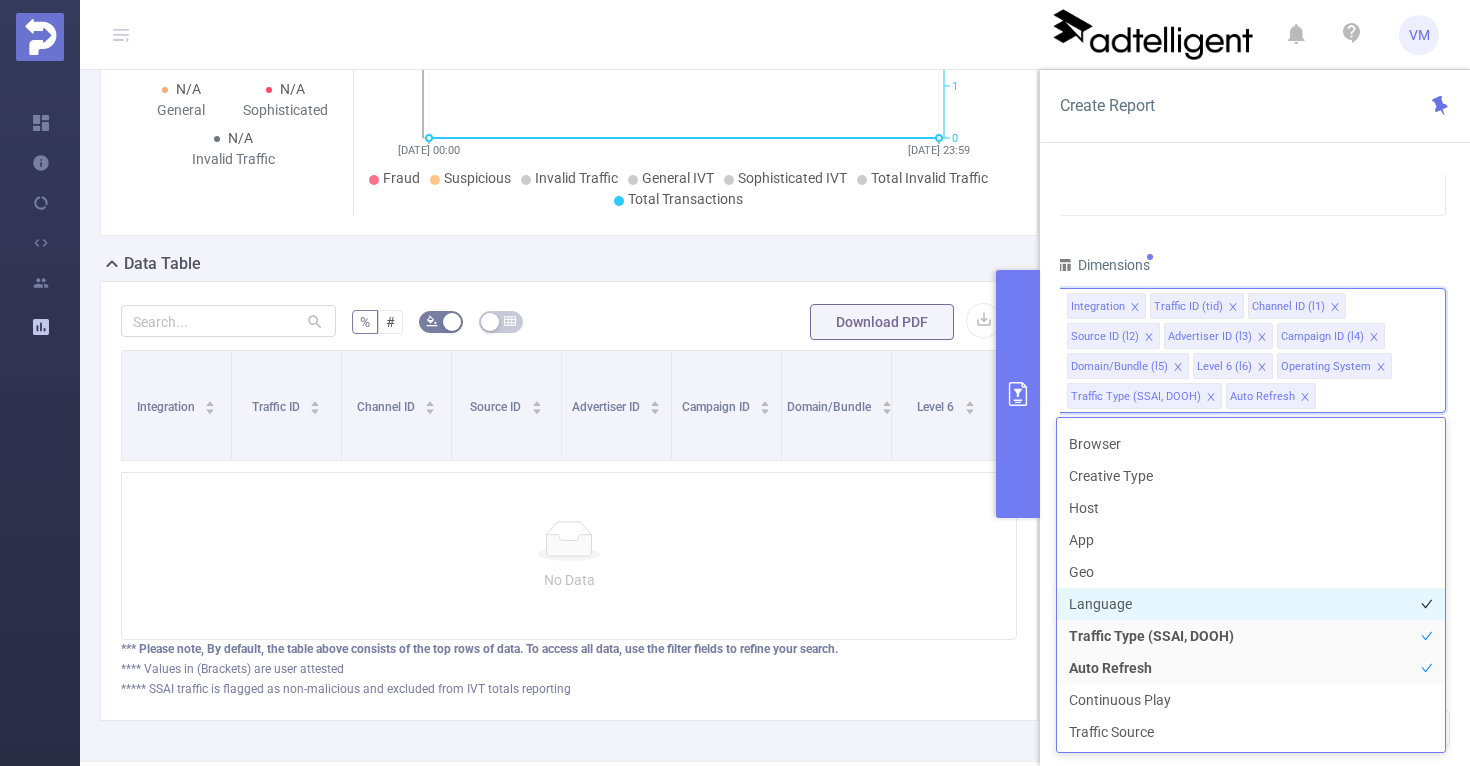 click on "Language" at bounding box center [1251, 604] 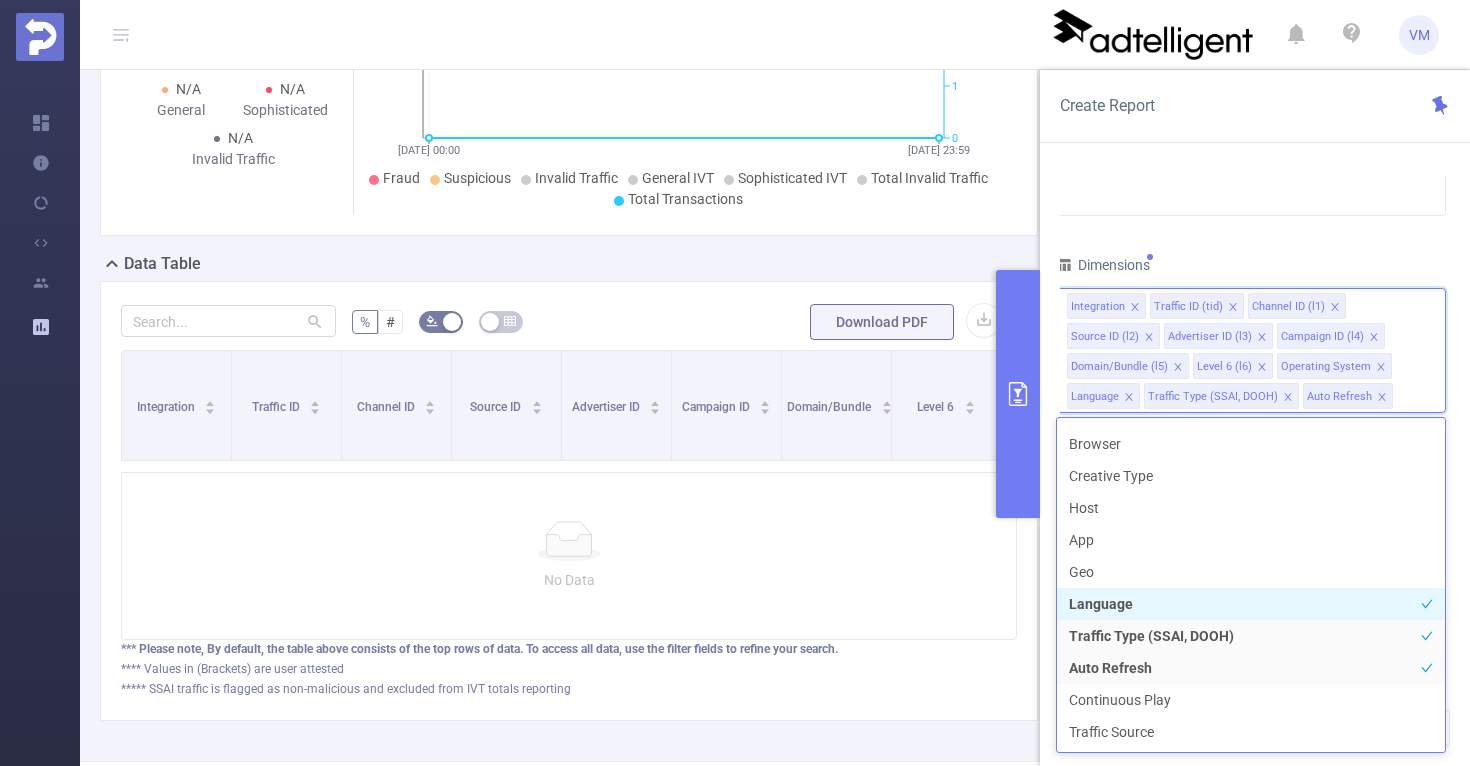 click on "Language" at bounding box center [1251, 604] 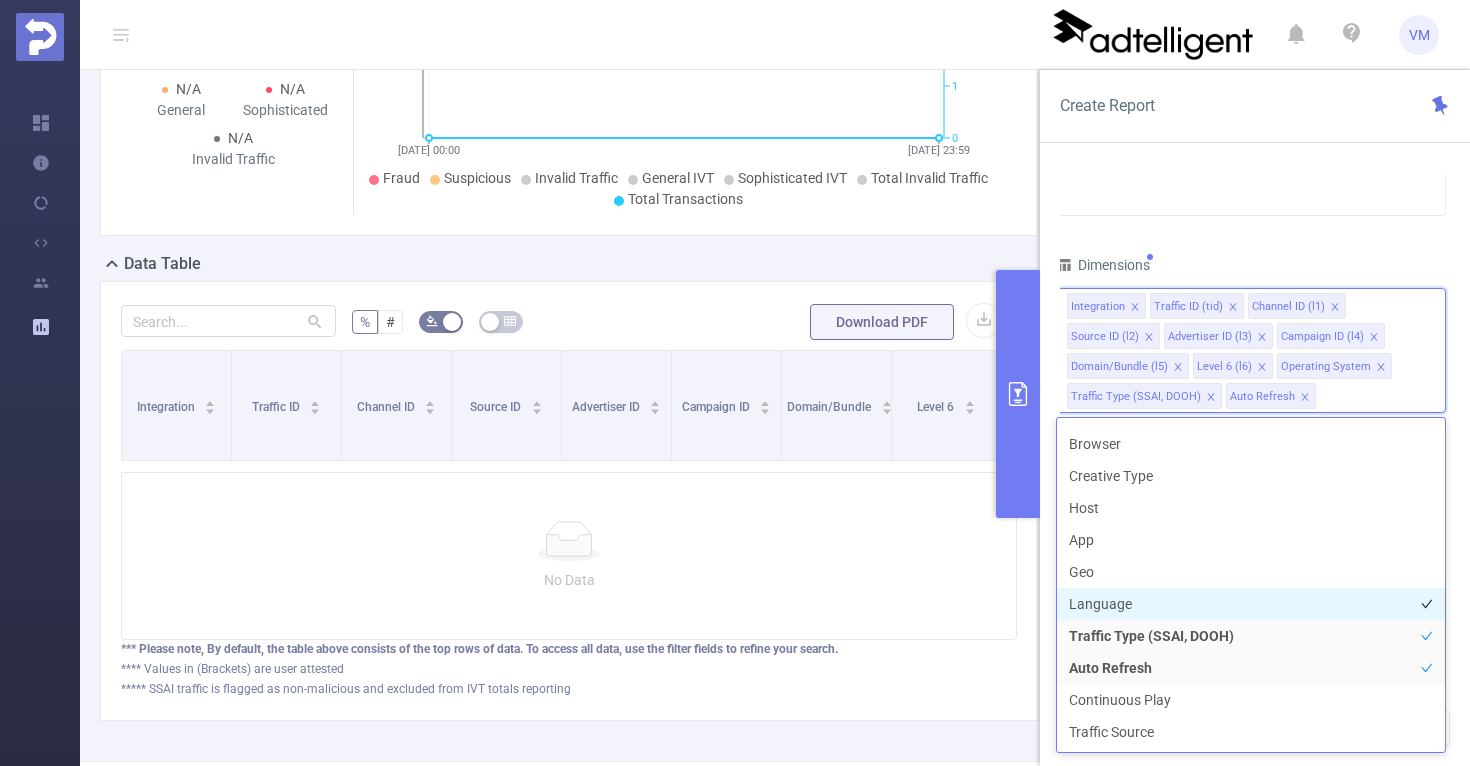 click on "Language" at bounding box center (1251, 604) 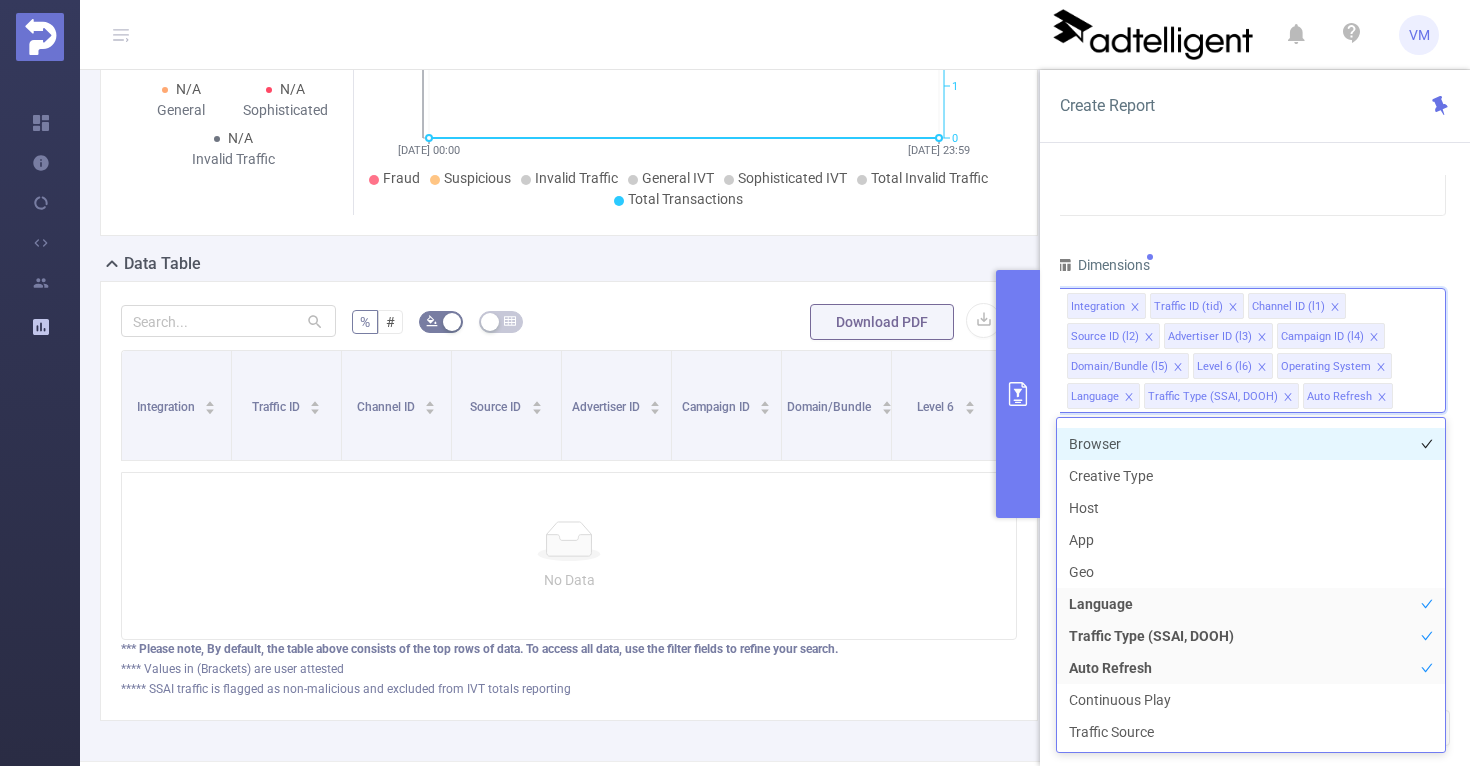 click on "Browser" at bounding box center (1251, 444) 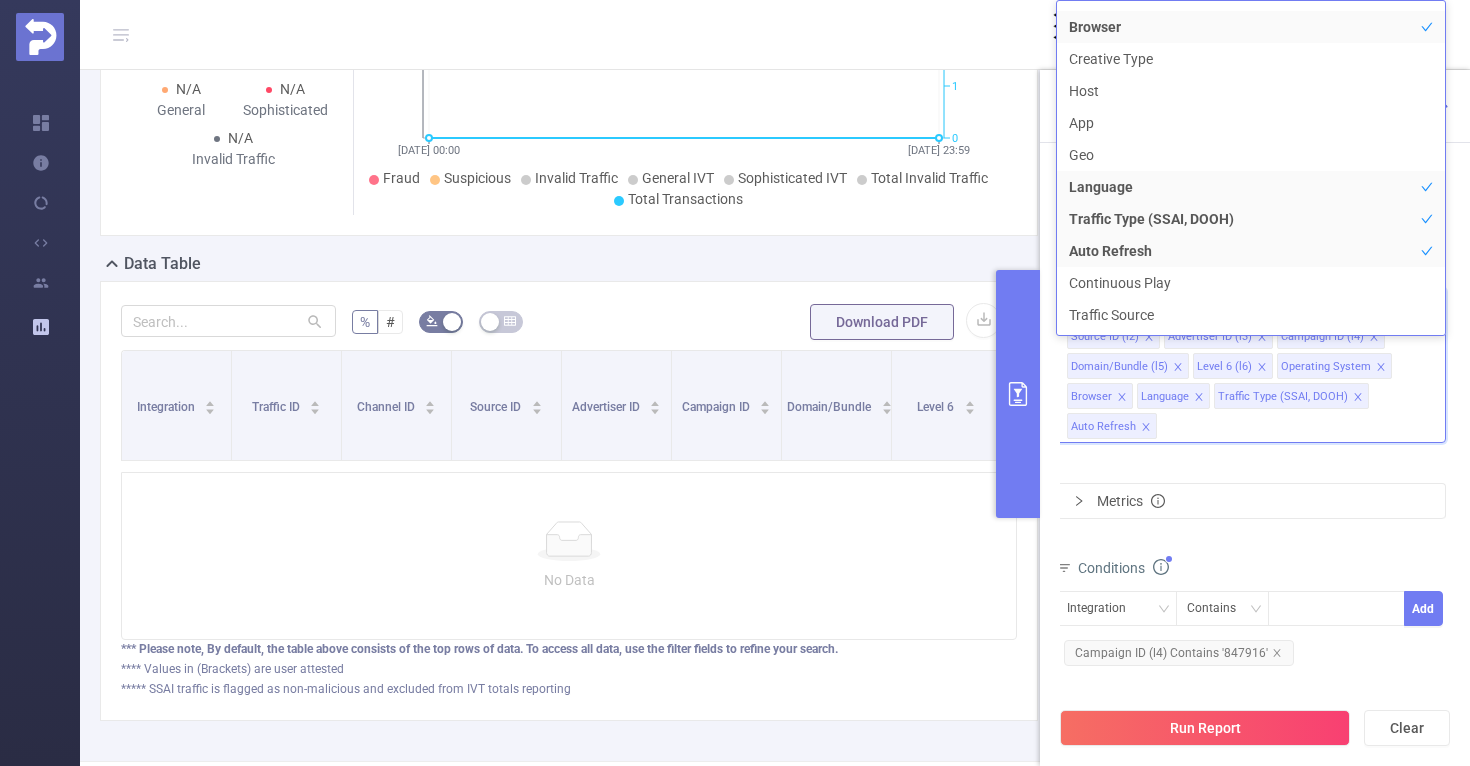 click on "Integration Traffic ID (tid) Channel ID (l1) Source ID (l2) Advertiser ID (l3) Campaign ID (l4) Domain/Bundle (l5) Level 6 (l6) Operating System Browser Language Traffic Type (SSAI, DOOH) Auto Refresh" at bounding box center [1251, 365] 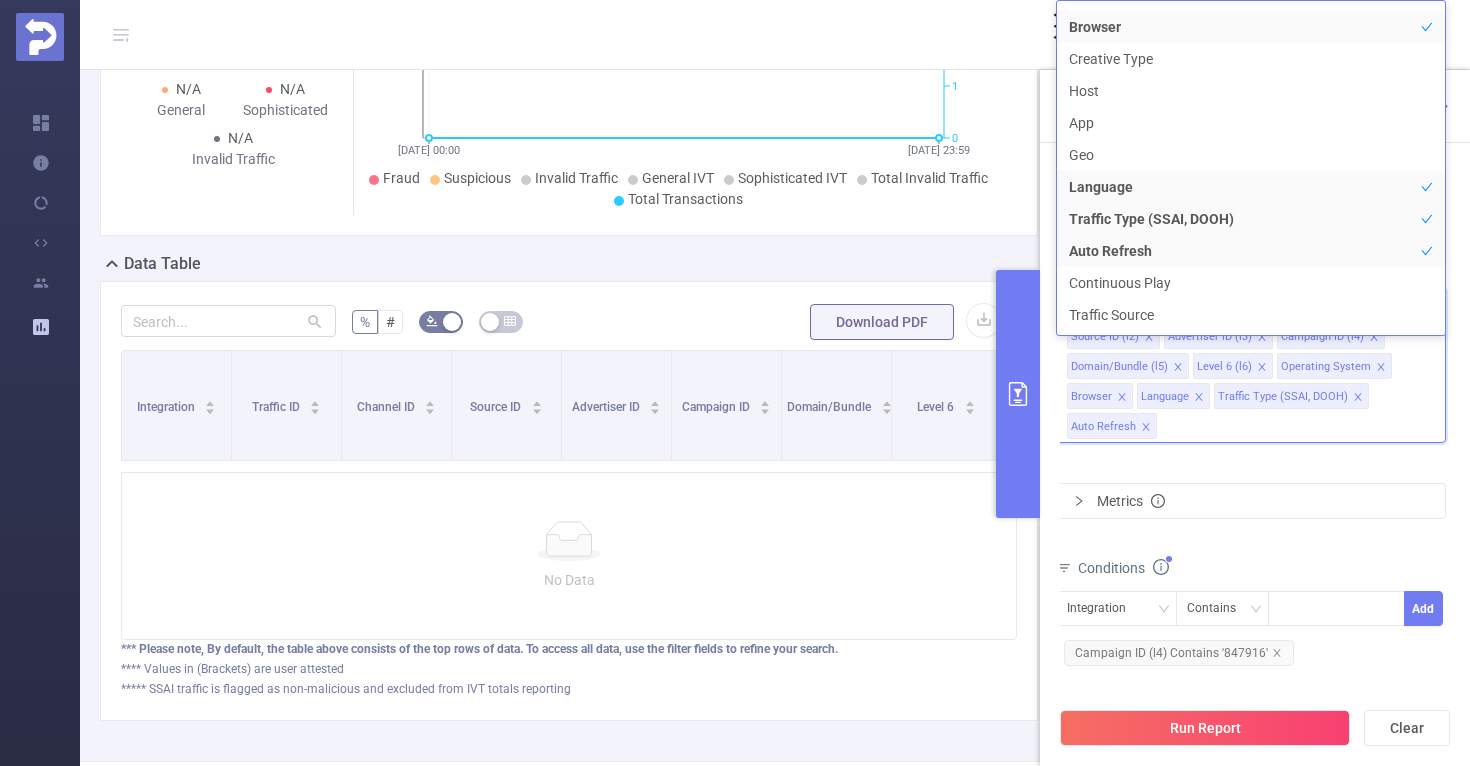 click on "Integration Traffic ID (tid) Channel ID (l1) Source ID (l2) Advertiser ID (l3) Campaign ID (l4) Domain/Bundle (l5) Level 6 (l6) Operating System Browser Language Traffic Type (SSAI, DOOH) Auto Refresh" at bounding box center [1251, 365] 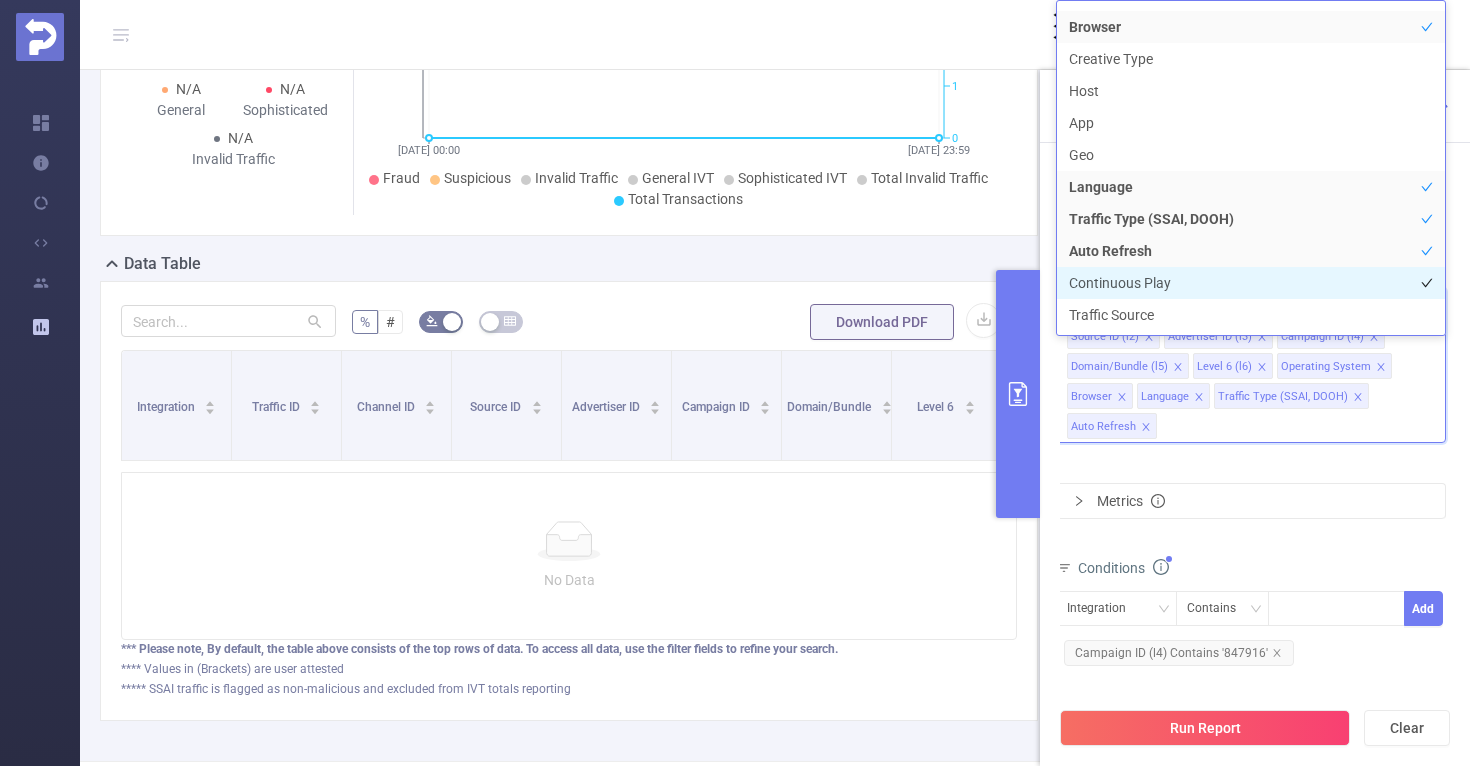click on "Continuous Play" at bounding box center [1251, 283] 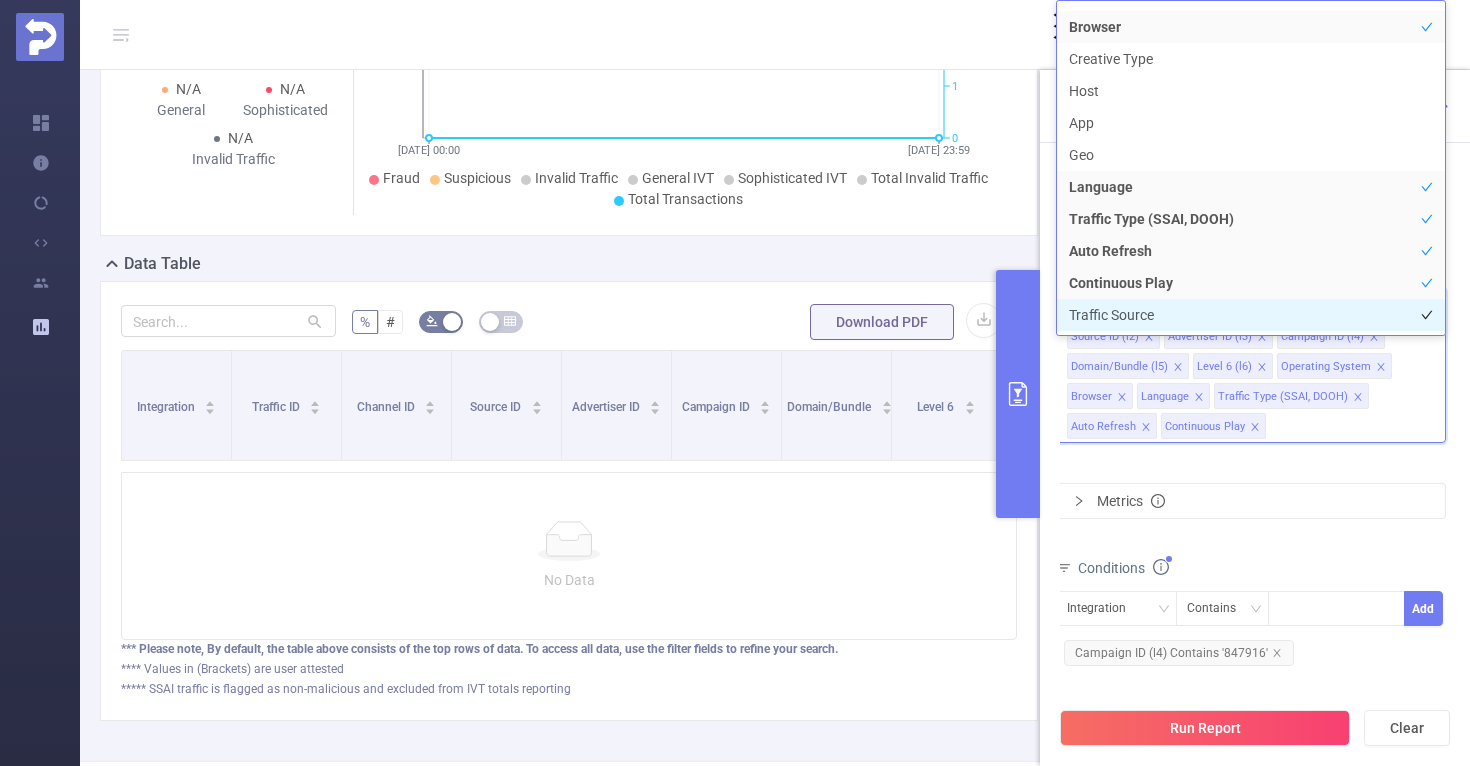 click on "Traffic Source" at bounding box center [1251, 315] 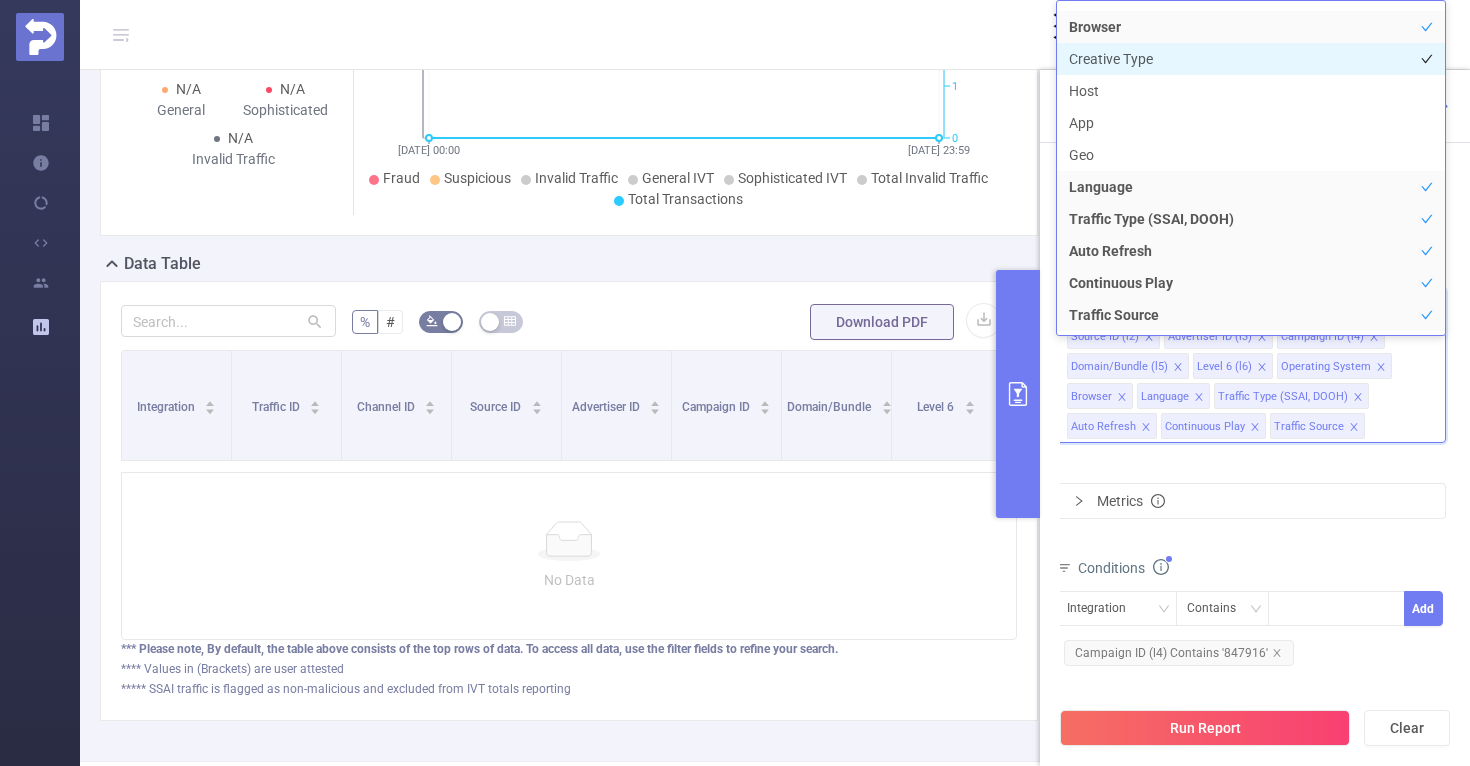 click on "Creative Type" at bounding box center (1251, 59) 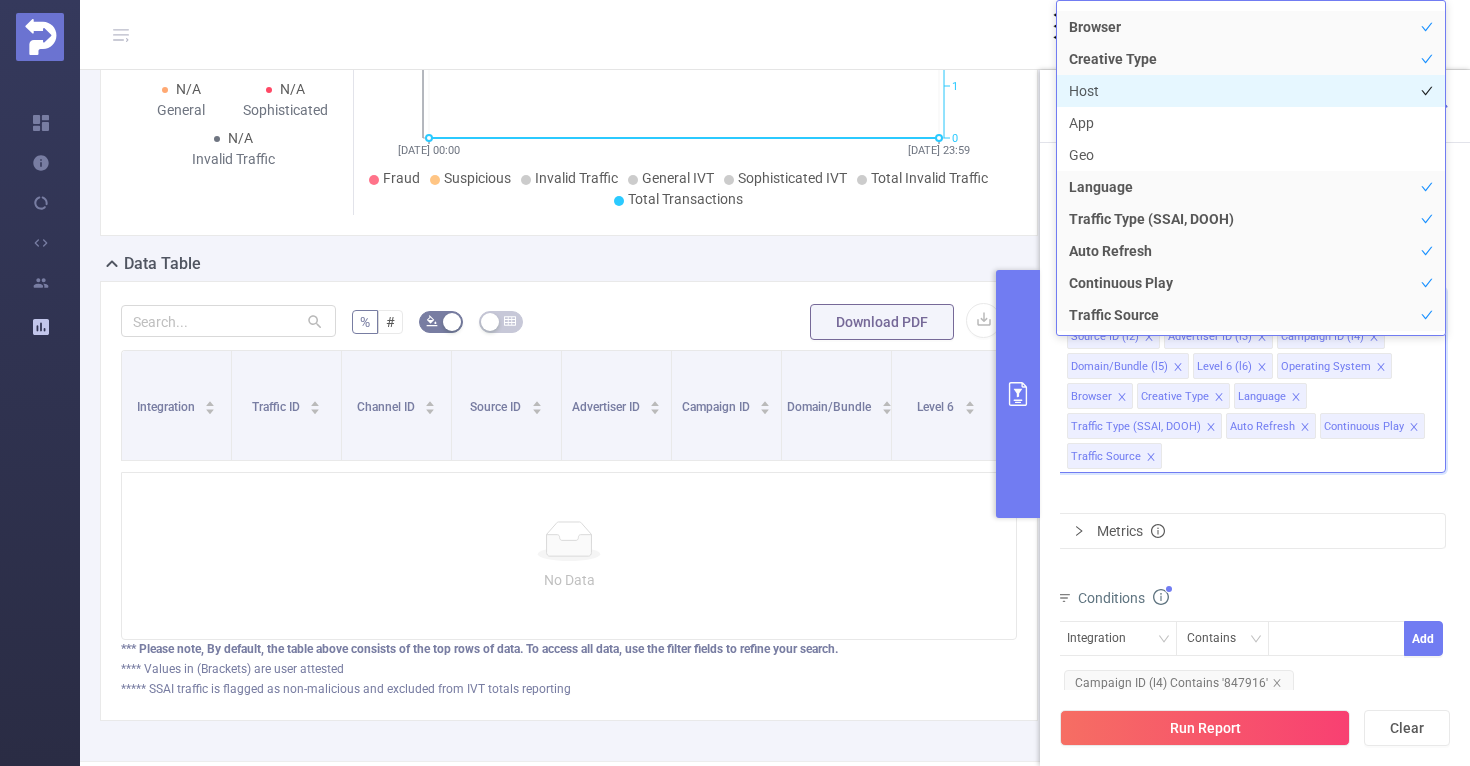 click on "Host" at bounding box center (1251, 91) 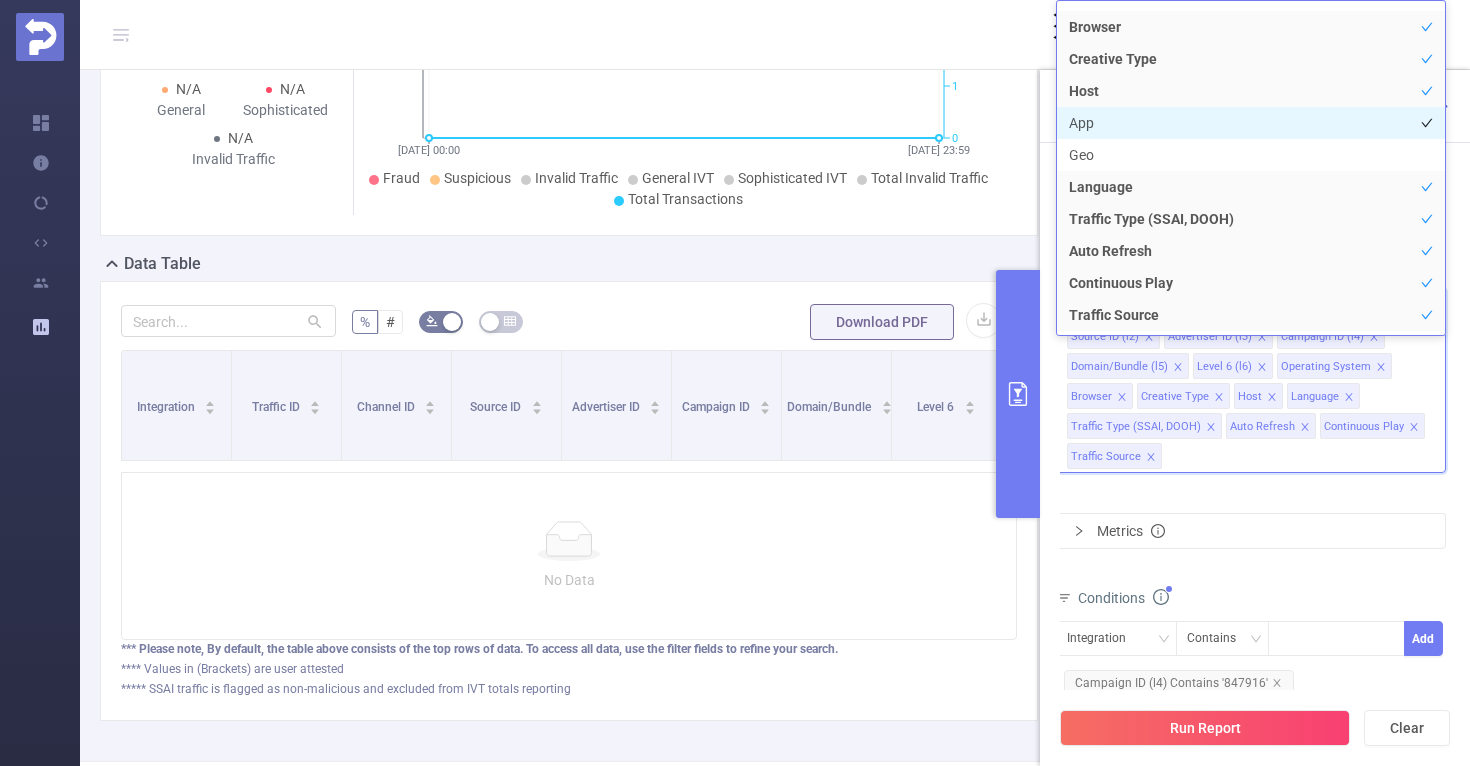 click on "App" at bounding box center (1251, 123) 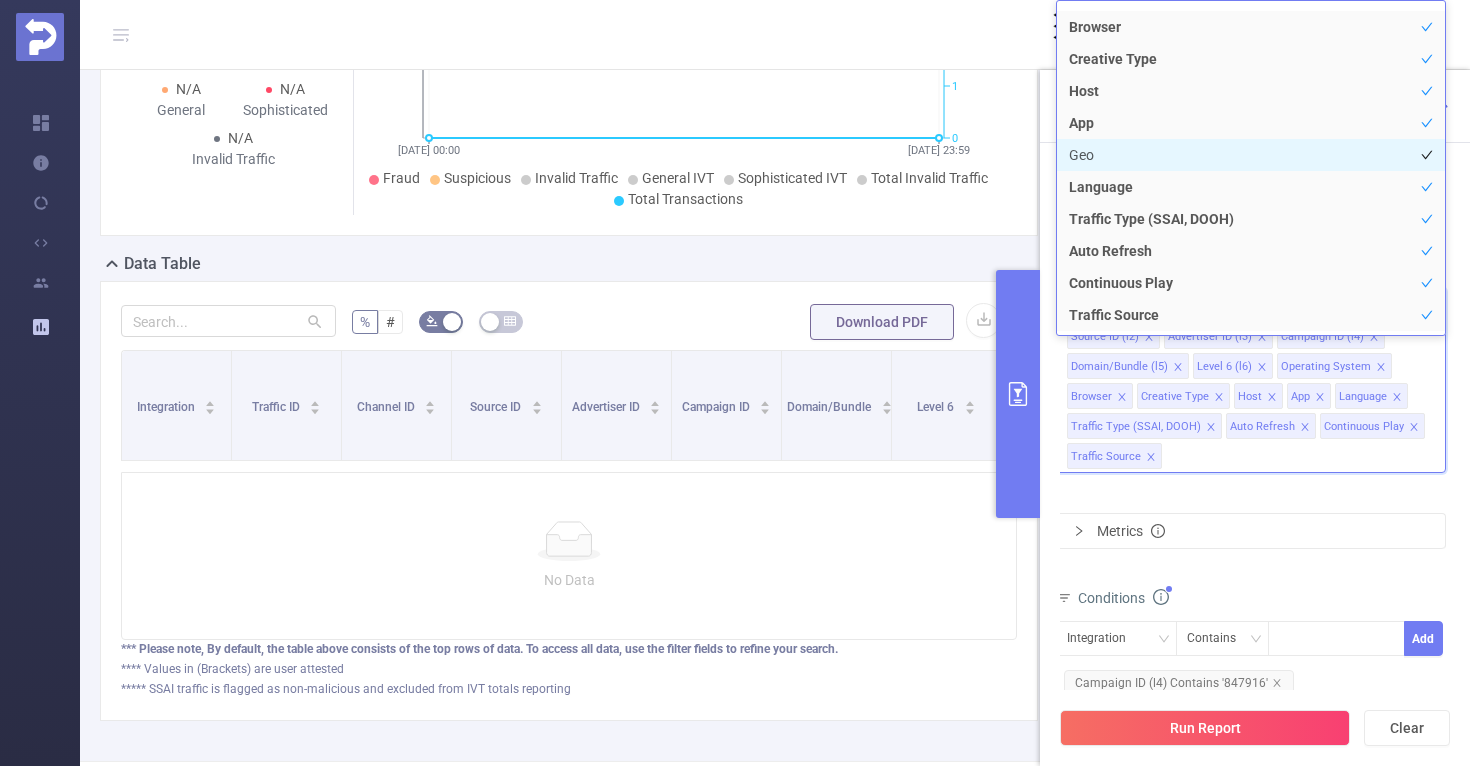 click on "Geo" at bounding box center [1251, 155] 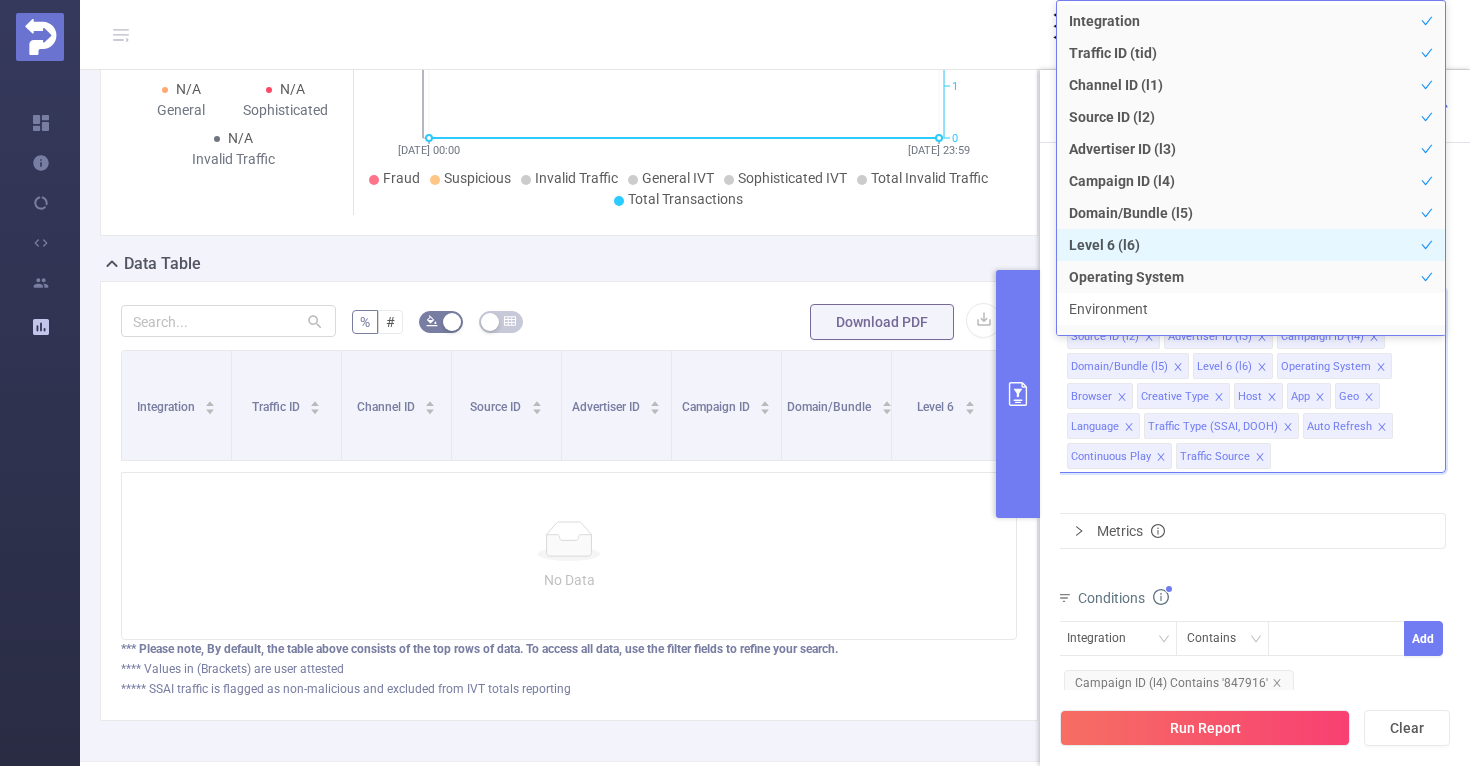 scroll, scrollTop: 108, scrollLeft: 0, axis: vertical 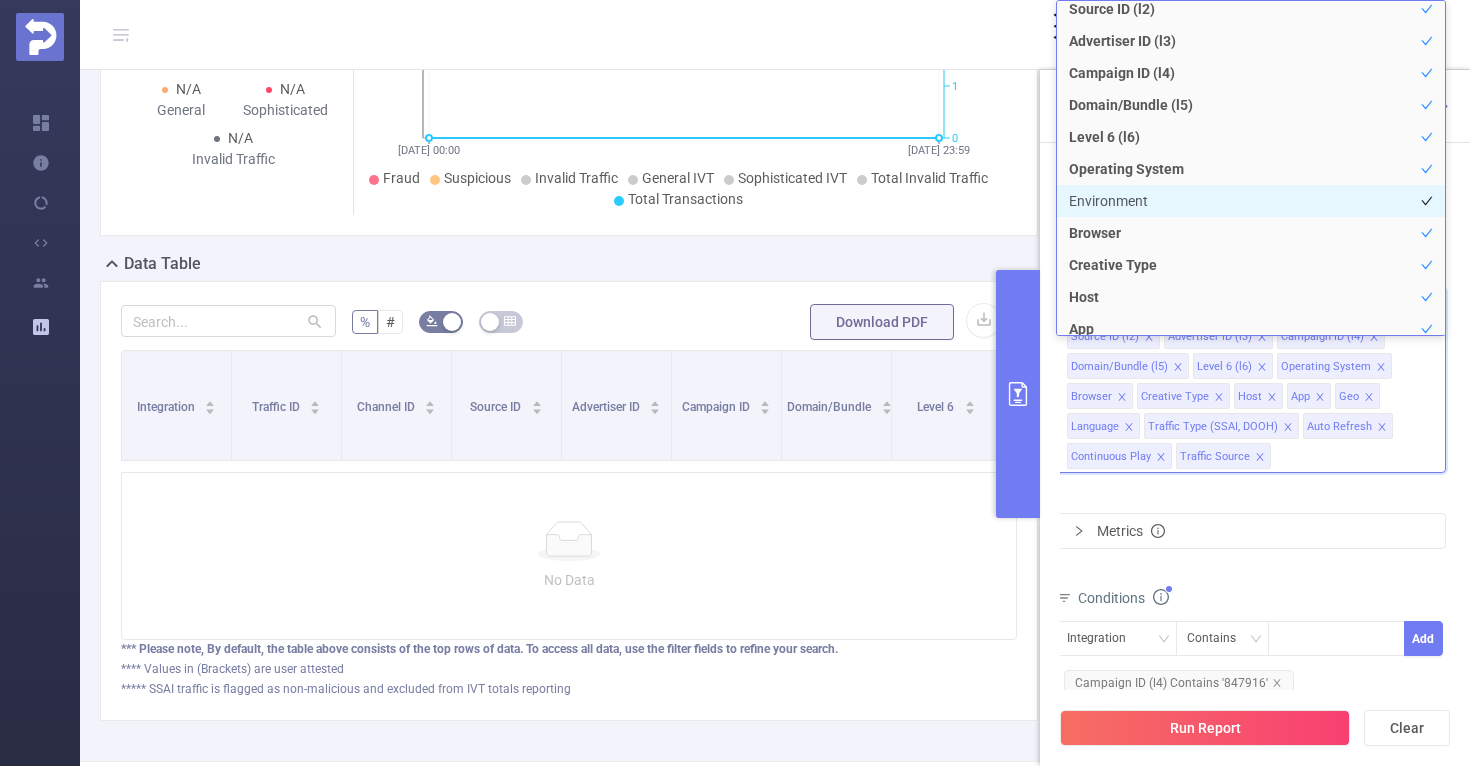 click on "Environment" at bounding box center [1251, 201] 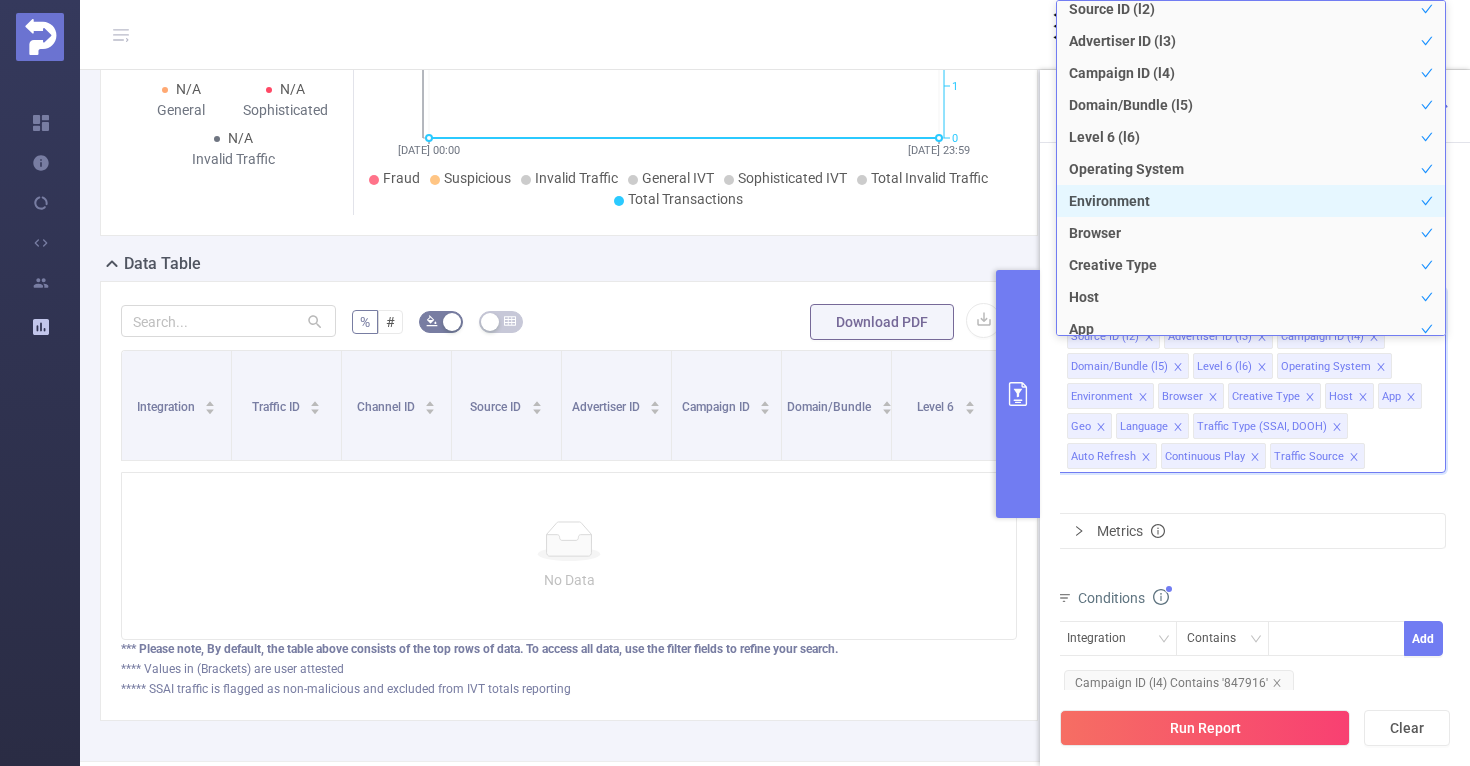 scroll, scrollTop: 118, scrollLeft: 0, axis: vertical 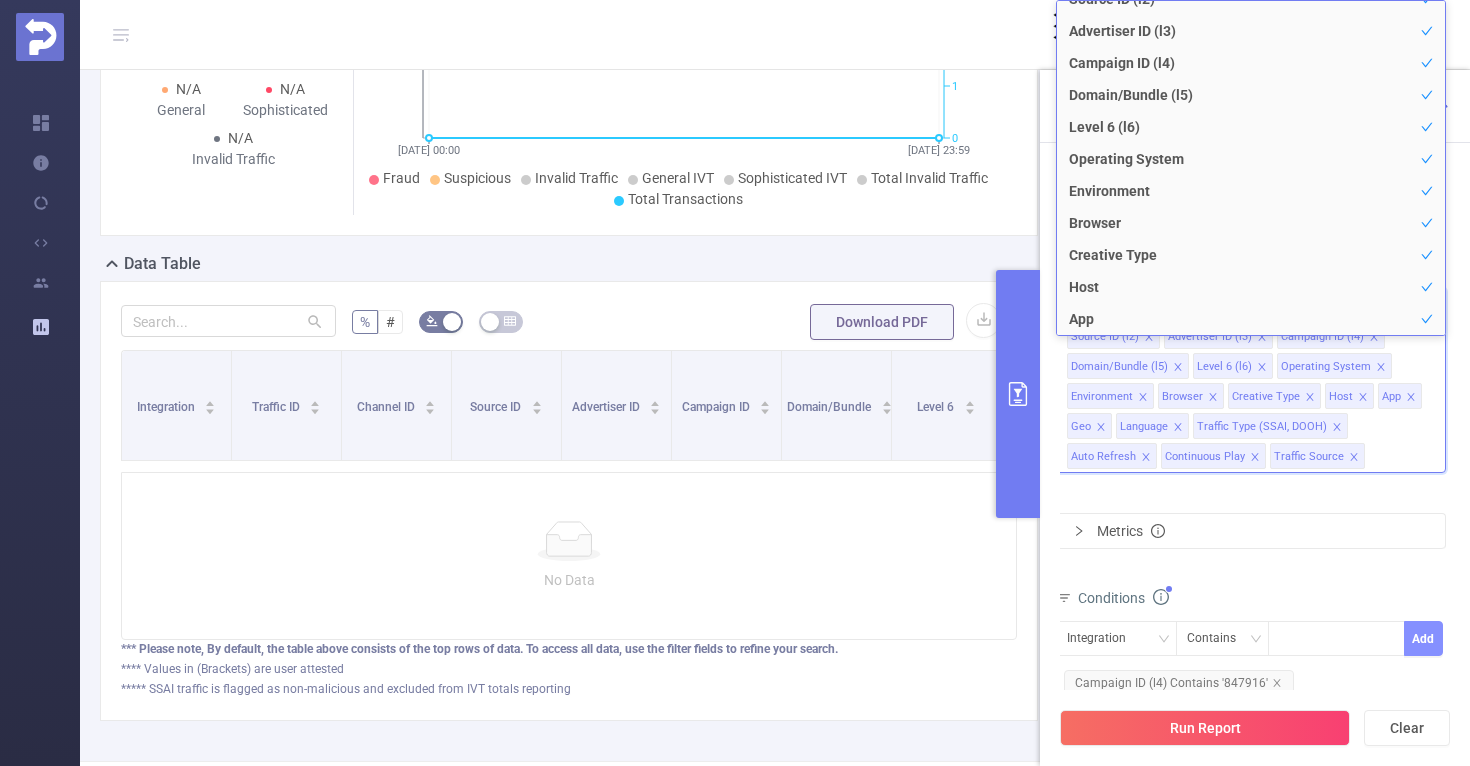 click on "Add" at bounding box center (1423, 638) 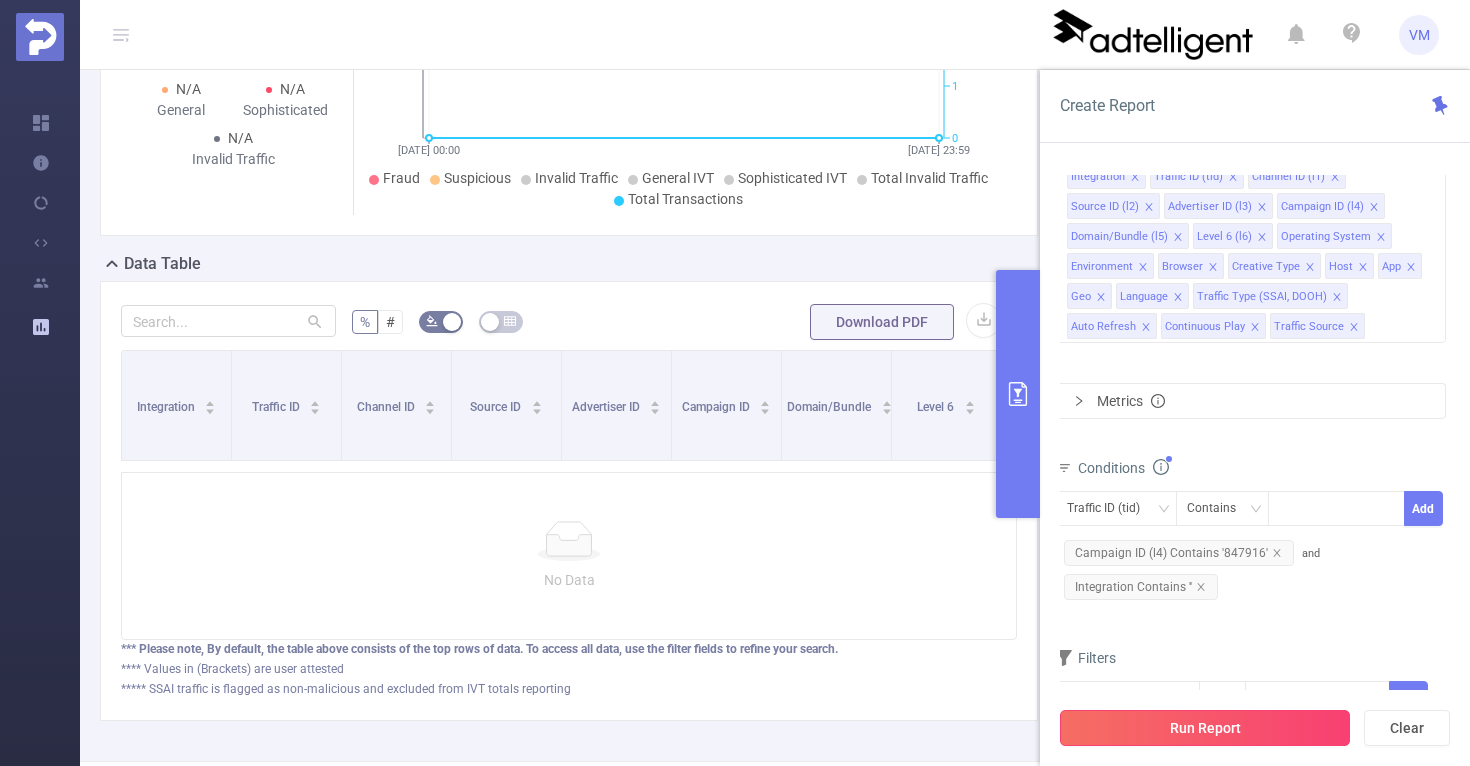 click on "Run Report" at bounding box center (1205, 728) 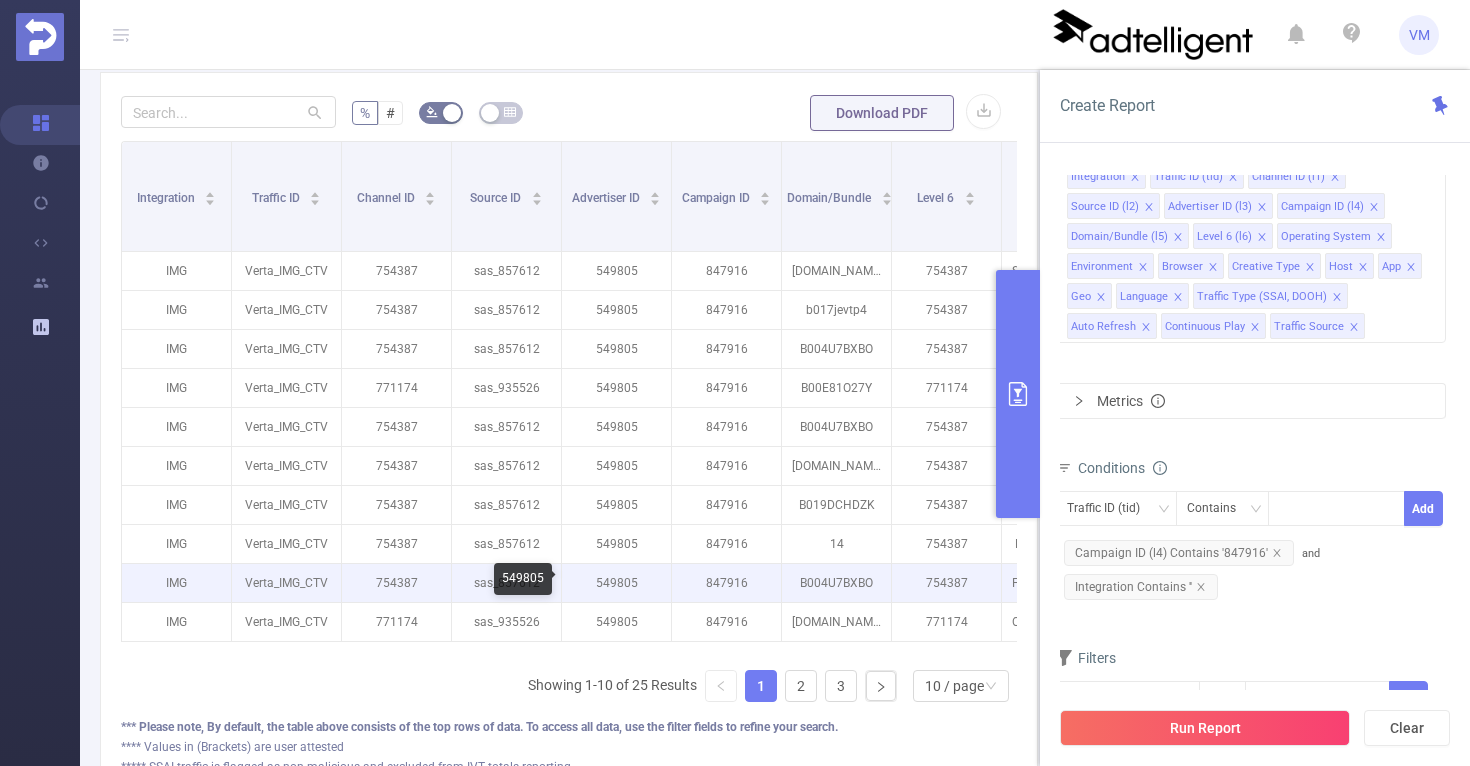 scroll, scrollTop: 243, scrollLeft: 0, axis: vertical 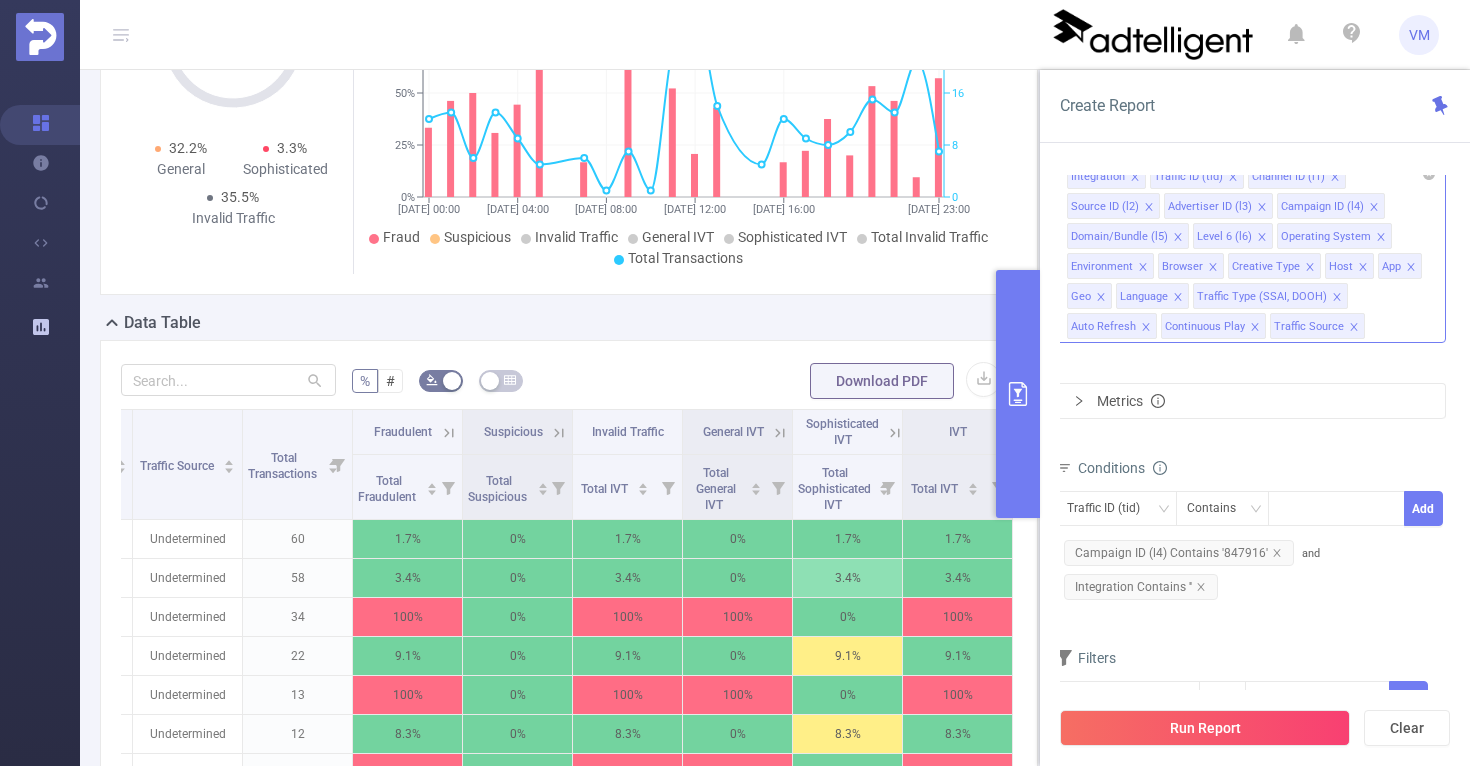 click on "Integration Traffic ID (tid) Channel ID (l1) Source ID (l2) Advertiser ID (l3) Campaign ID (l4) Domain/Bundle (l5) Level 6 (l6) Operating System Environment Browser Creative Type Host App Geo Language Traffic Type (SSAI, DOOH) Auto Refresh Continuous Play Traffic Source" at bounding box center (1251, 250) 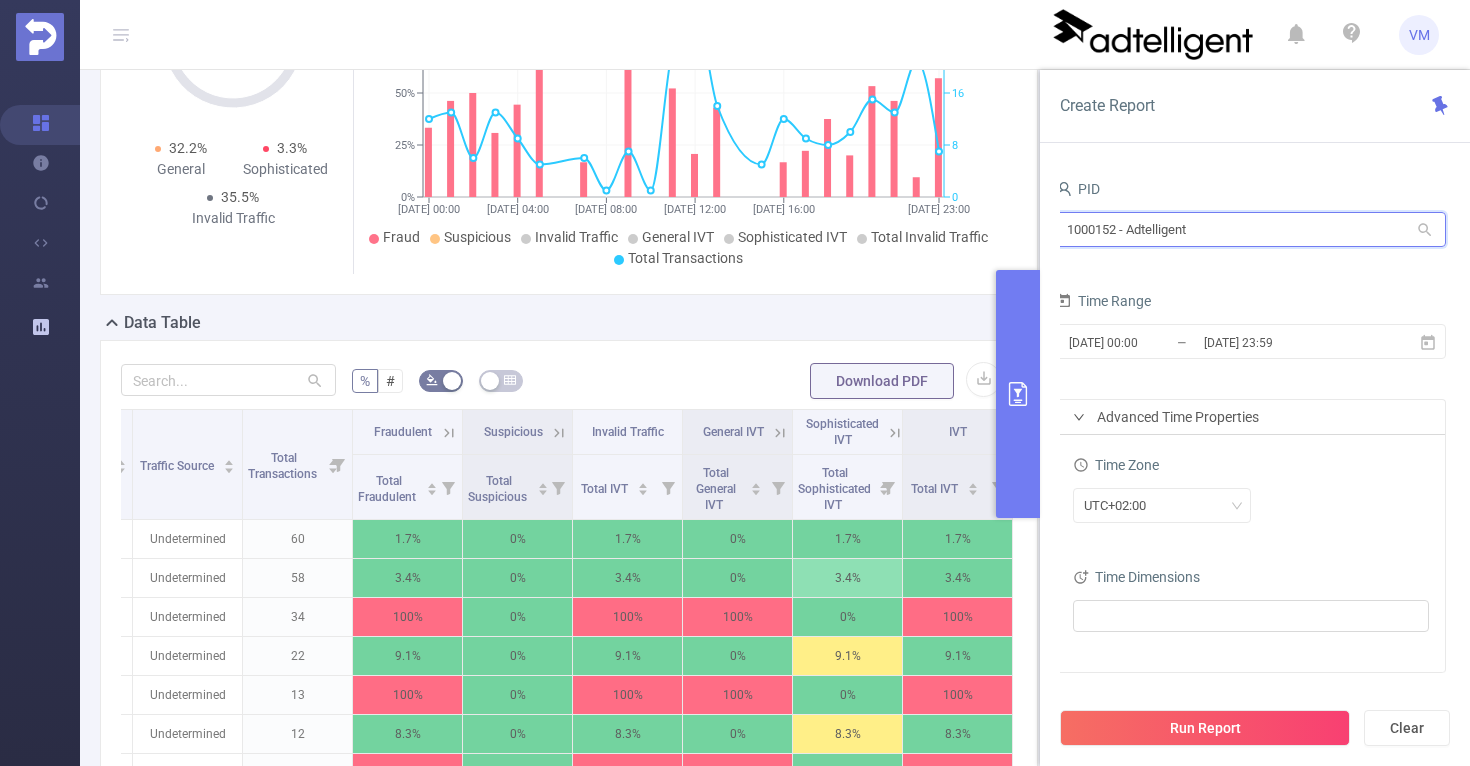 click on "1000152 - Adtelligent" at bounding box center (1251, 229) 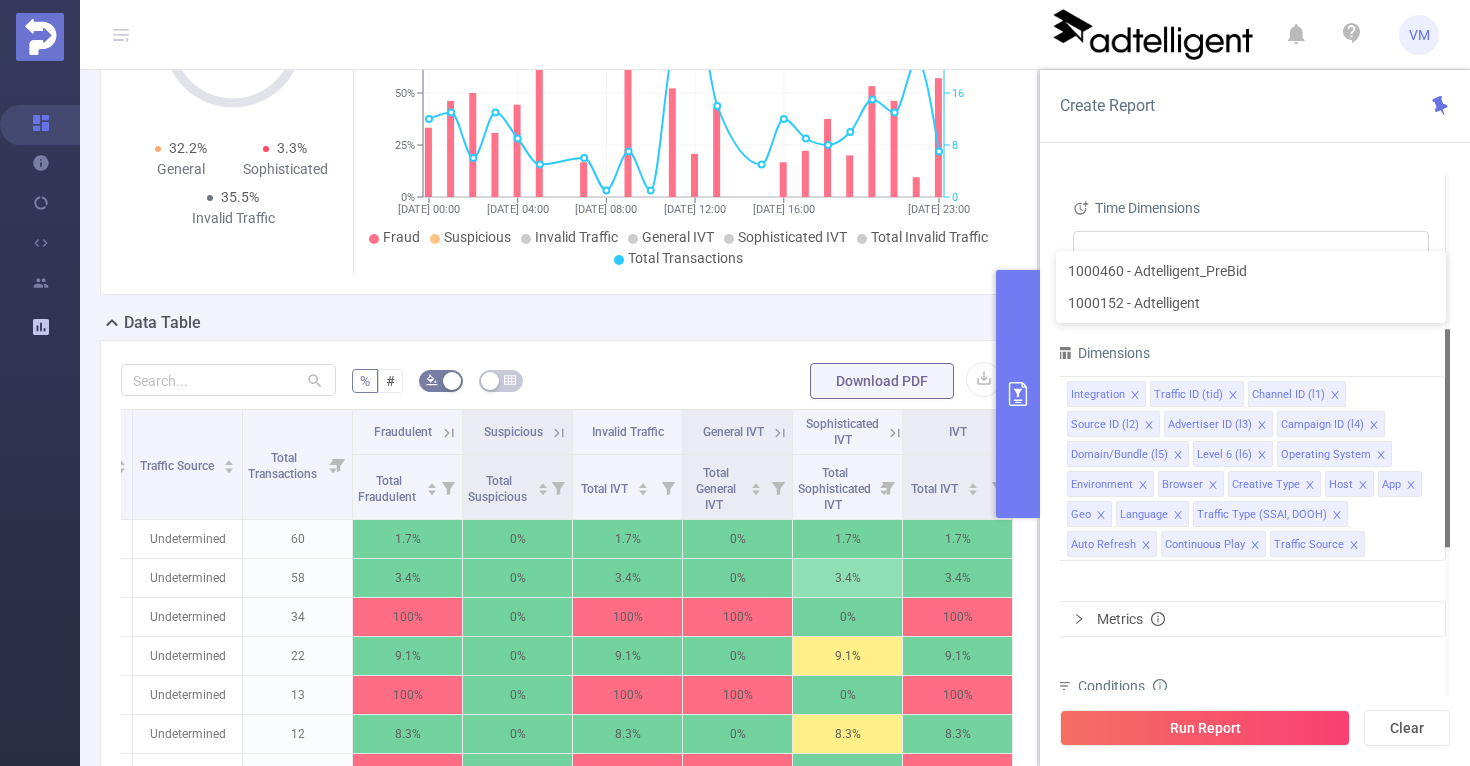 type 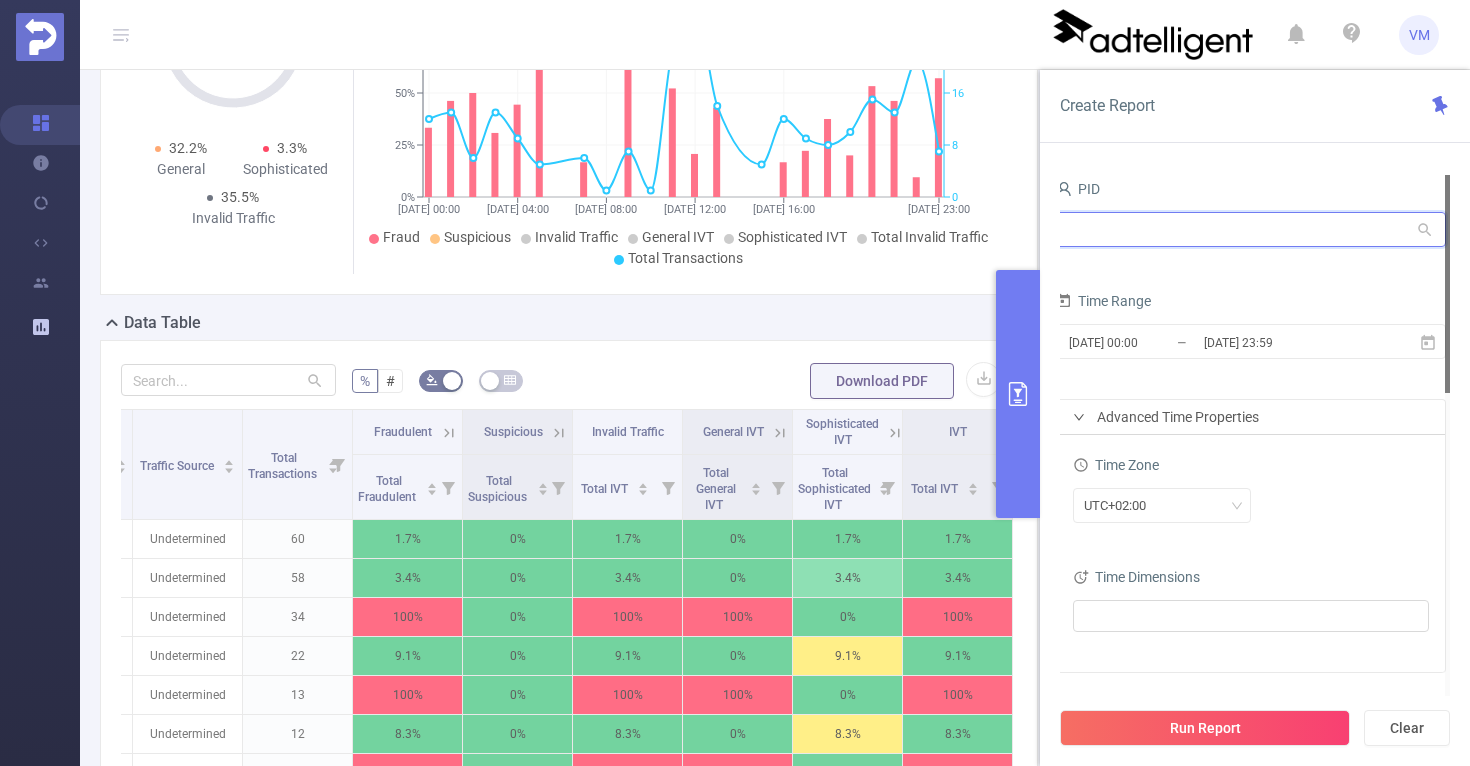 click at bounding box center (1251, 229) 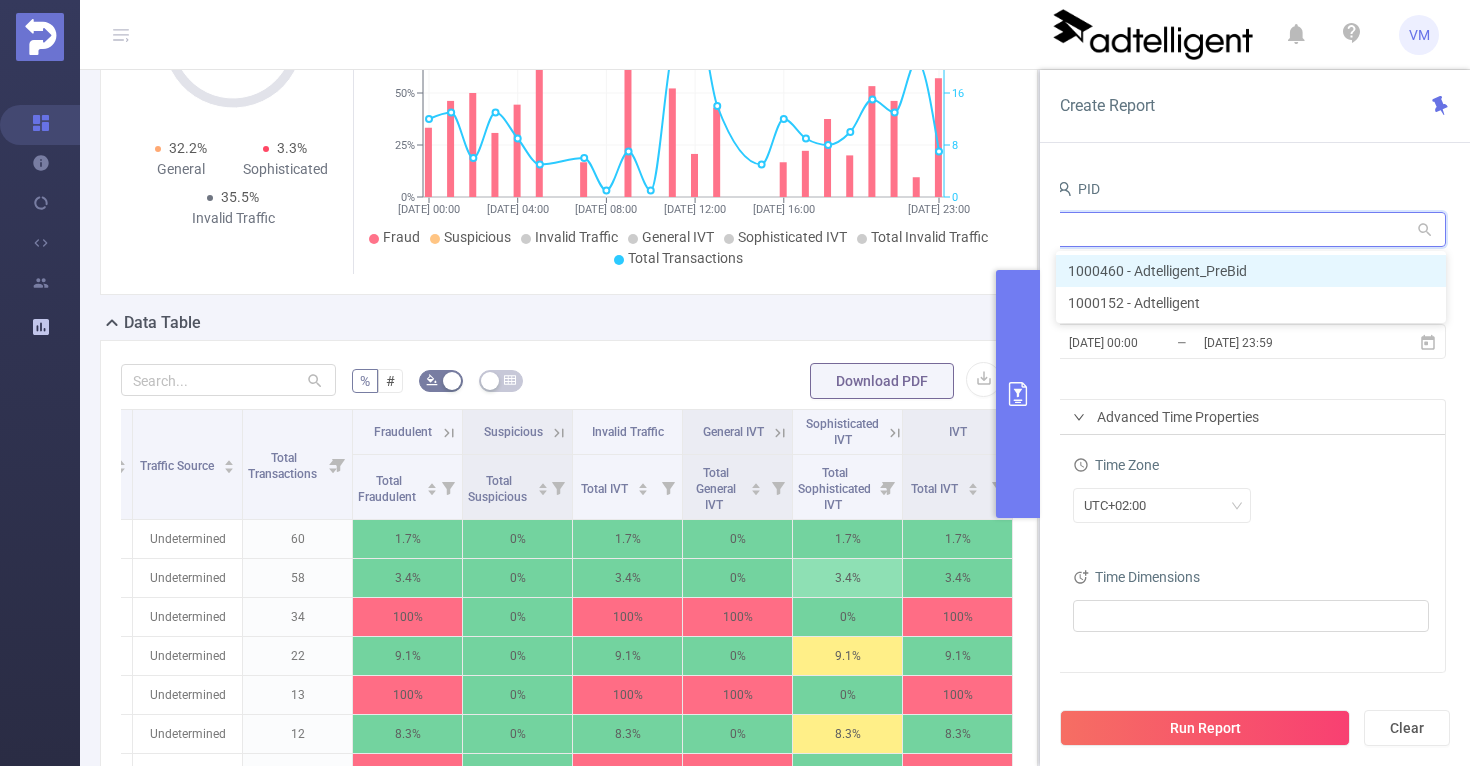 click on "1000460 - Adtelligent_PreBid" at bounding box center [1251, 271] 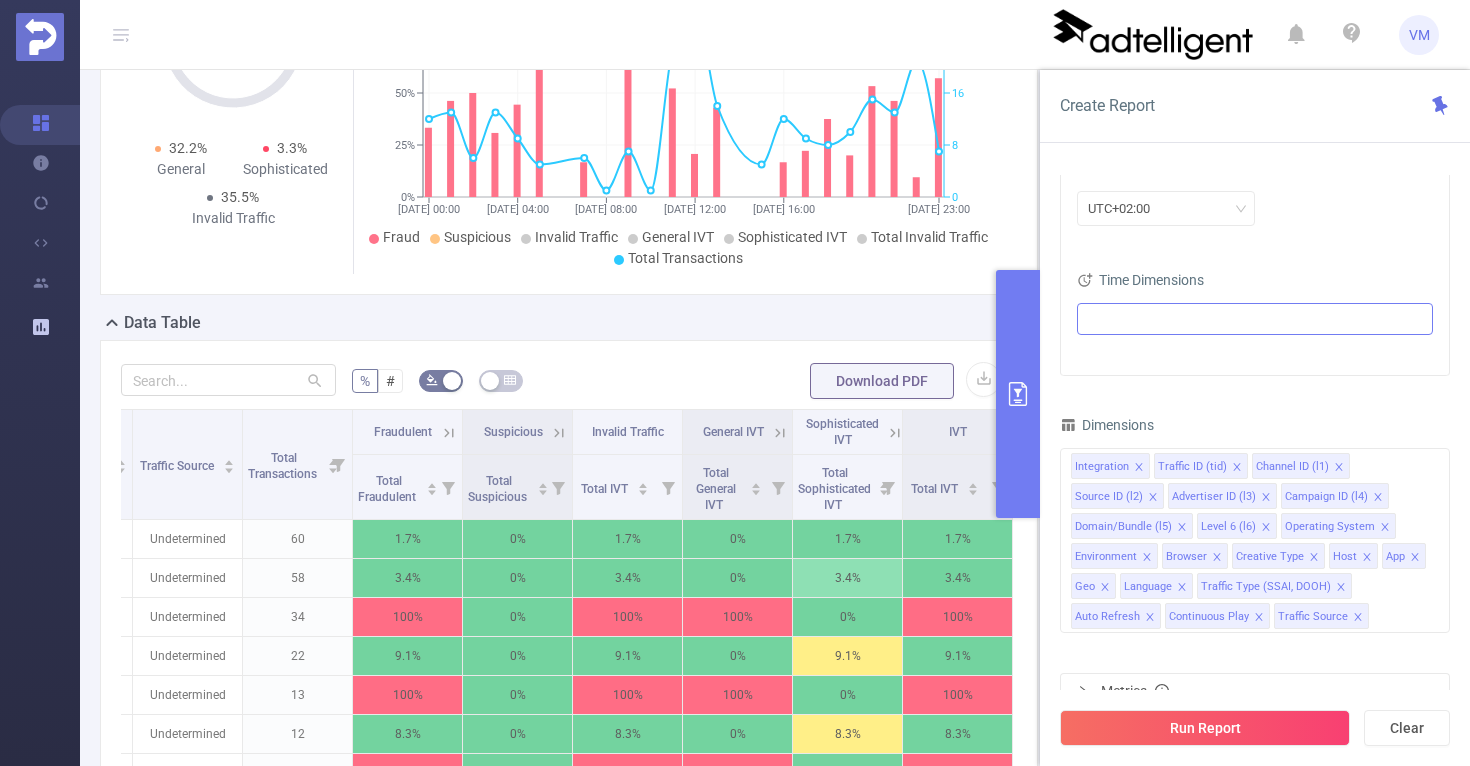 click at bounding box center (1247, 319) 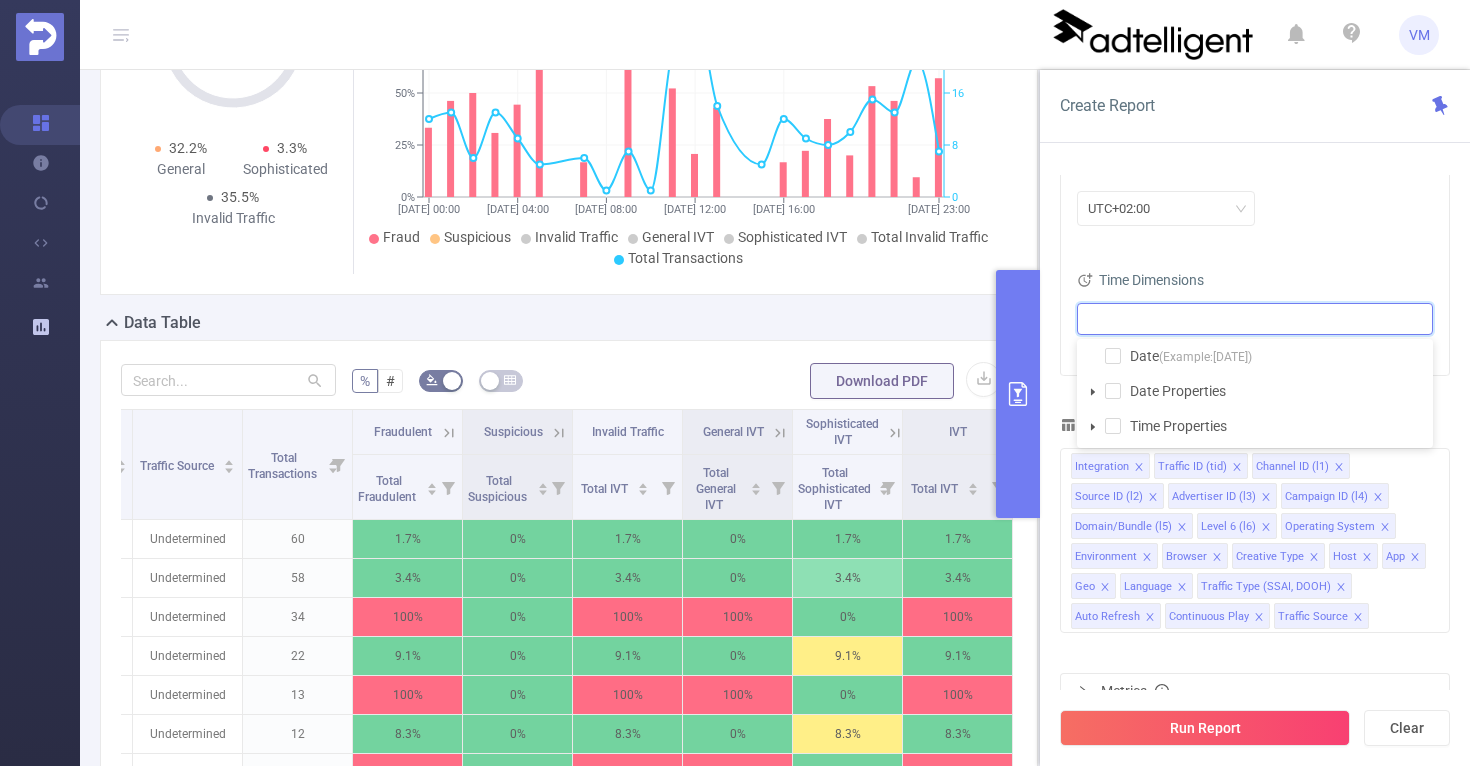 click at bounding box center [1247, 319] 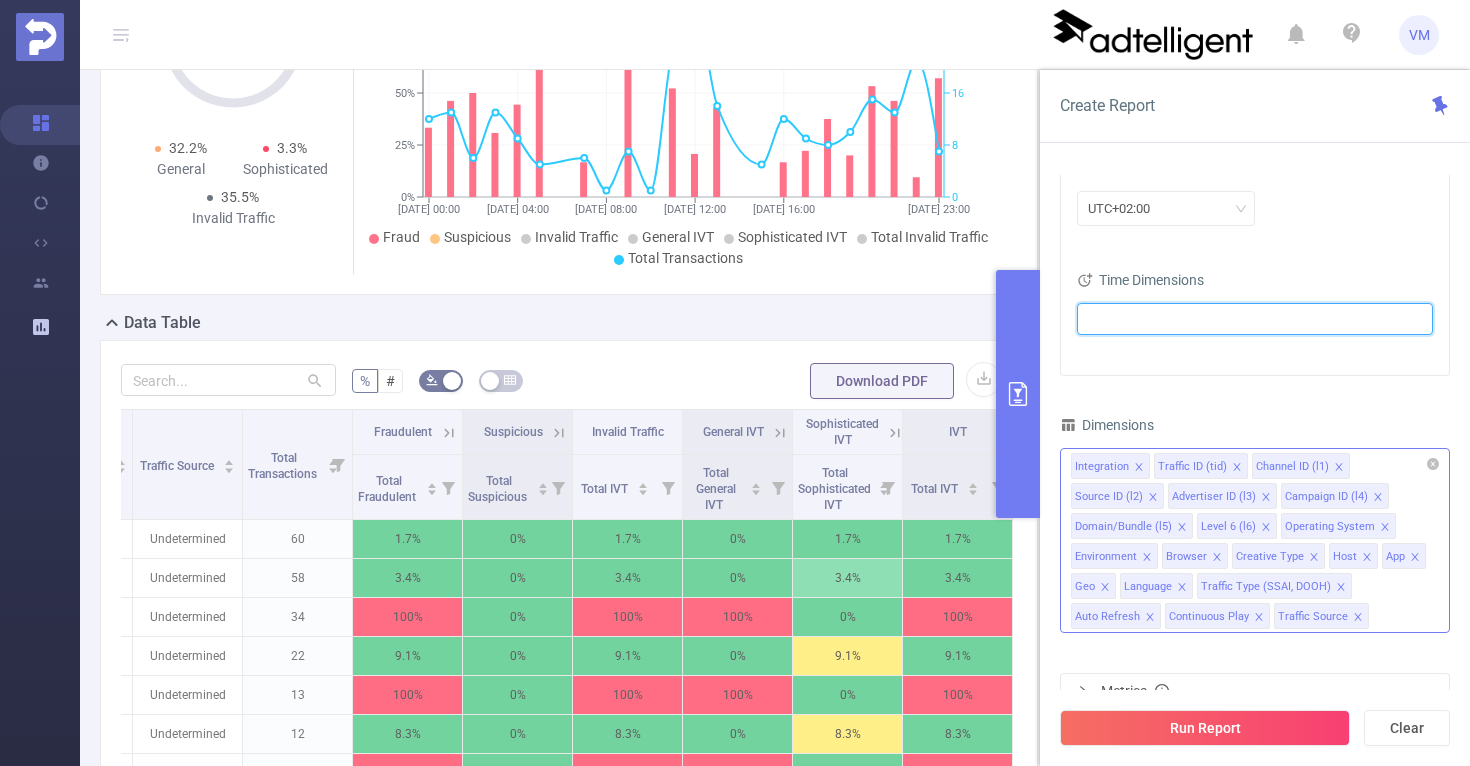 click 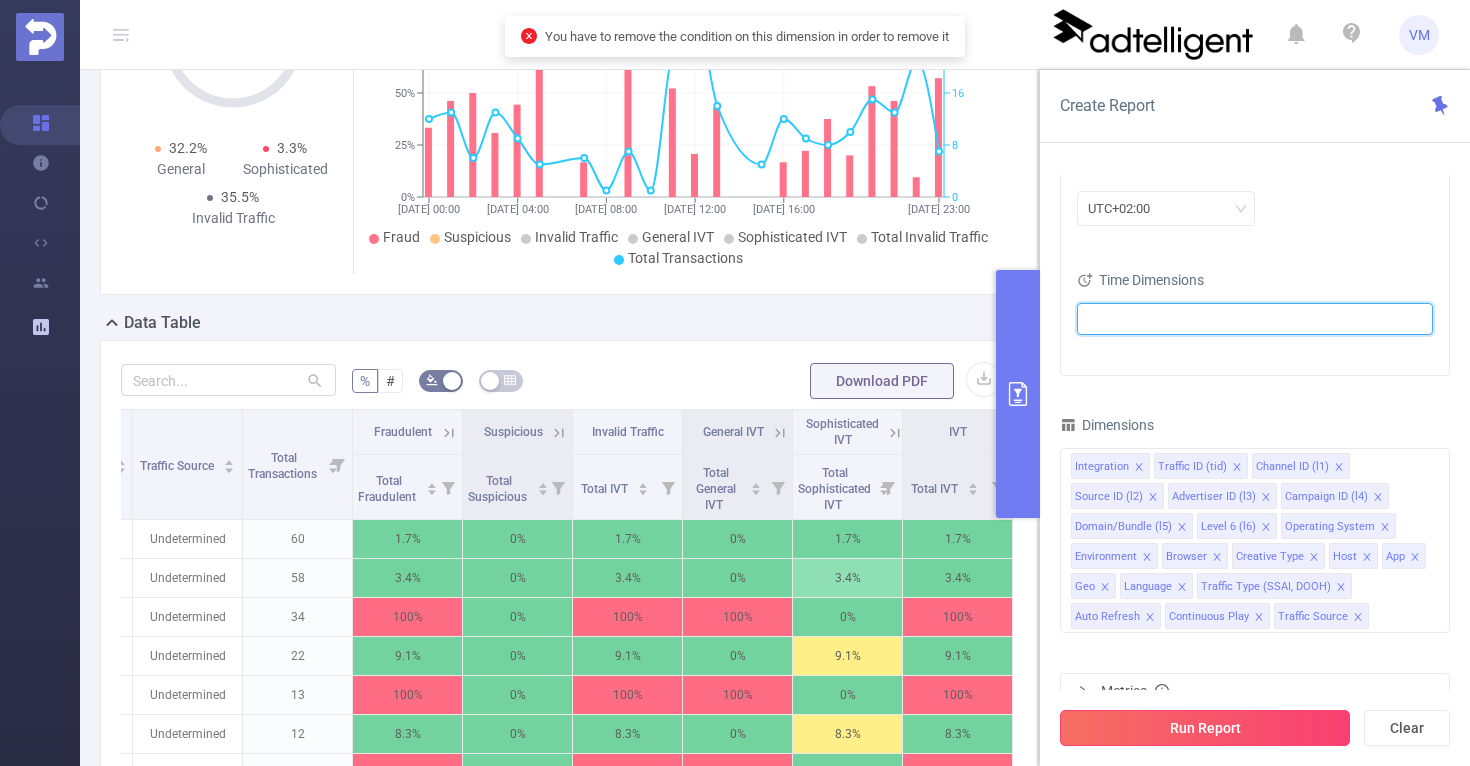 click on "Run Report" at bounding box center (1205, 728) 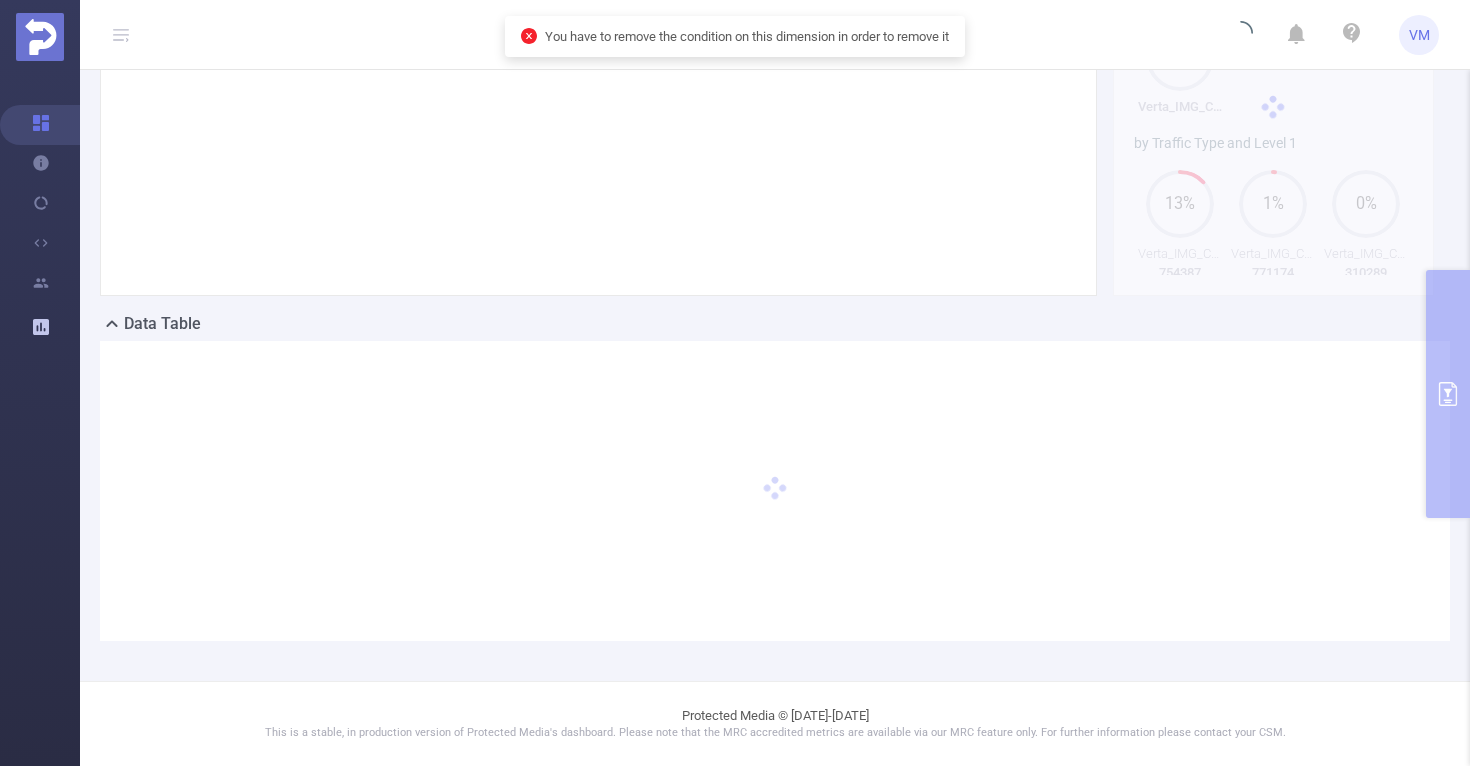 scroll, scrollTop: 241, scrollLeft: 0, axis: vertical 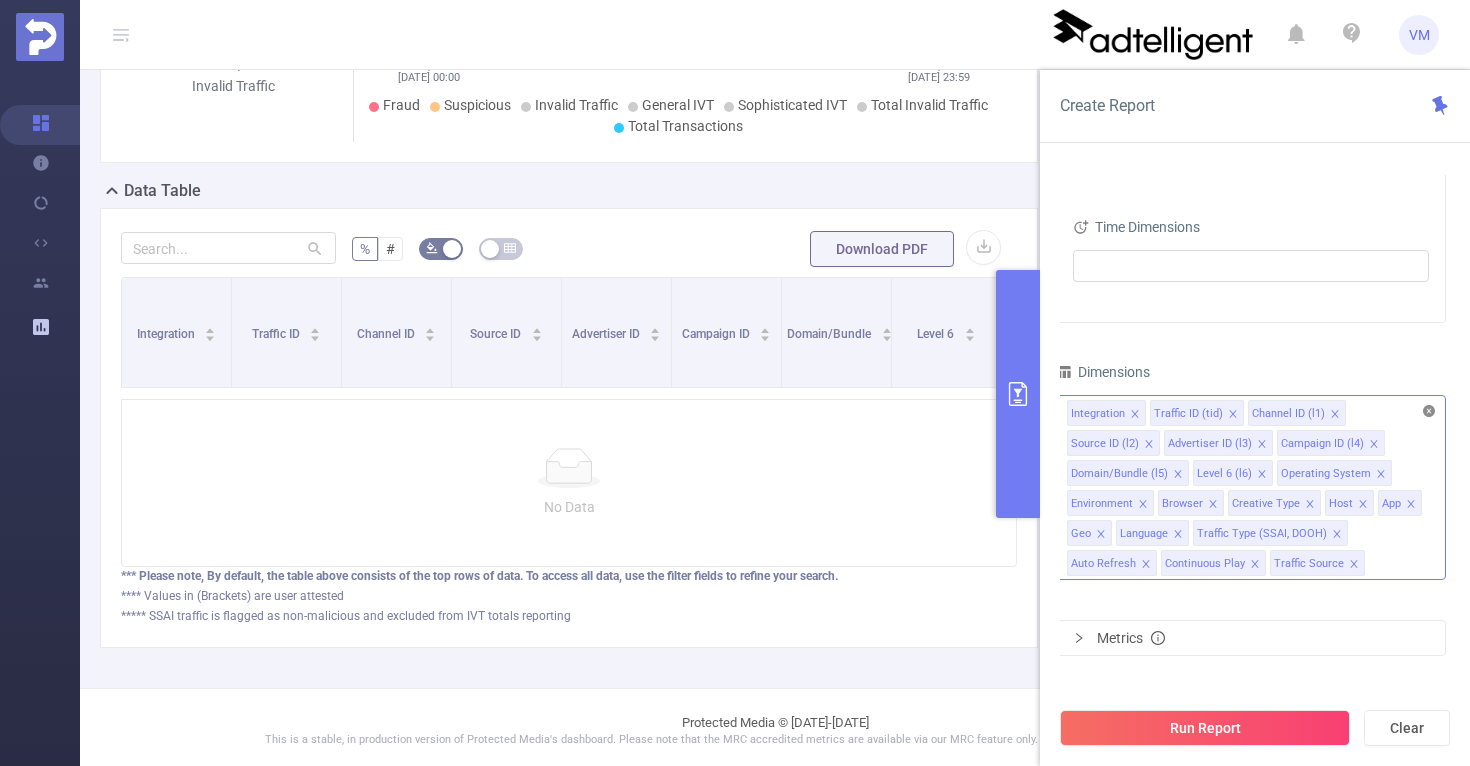 click 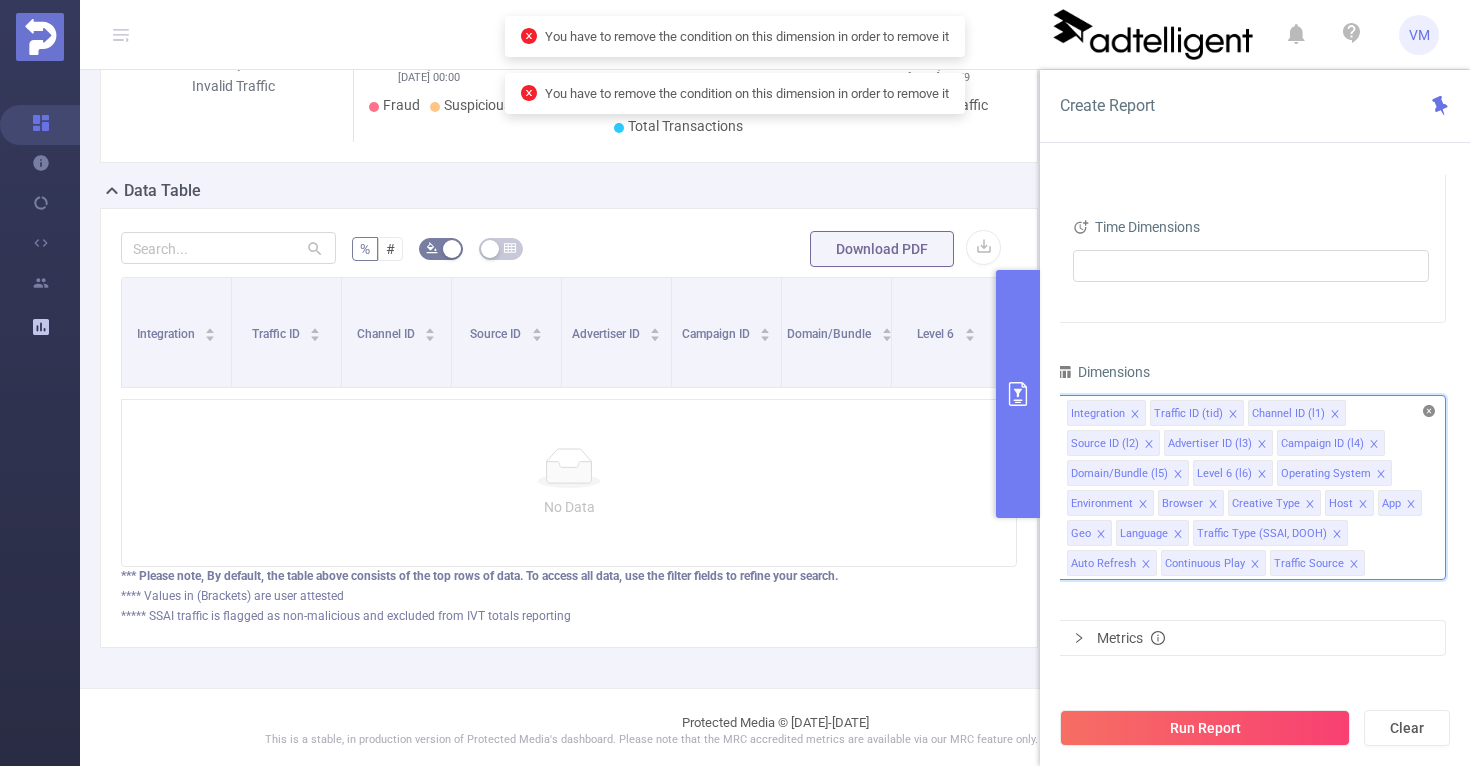 click 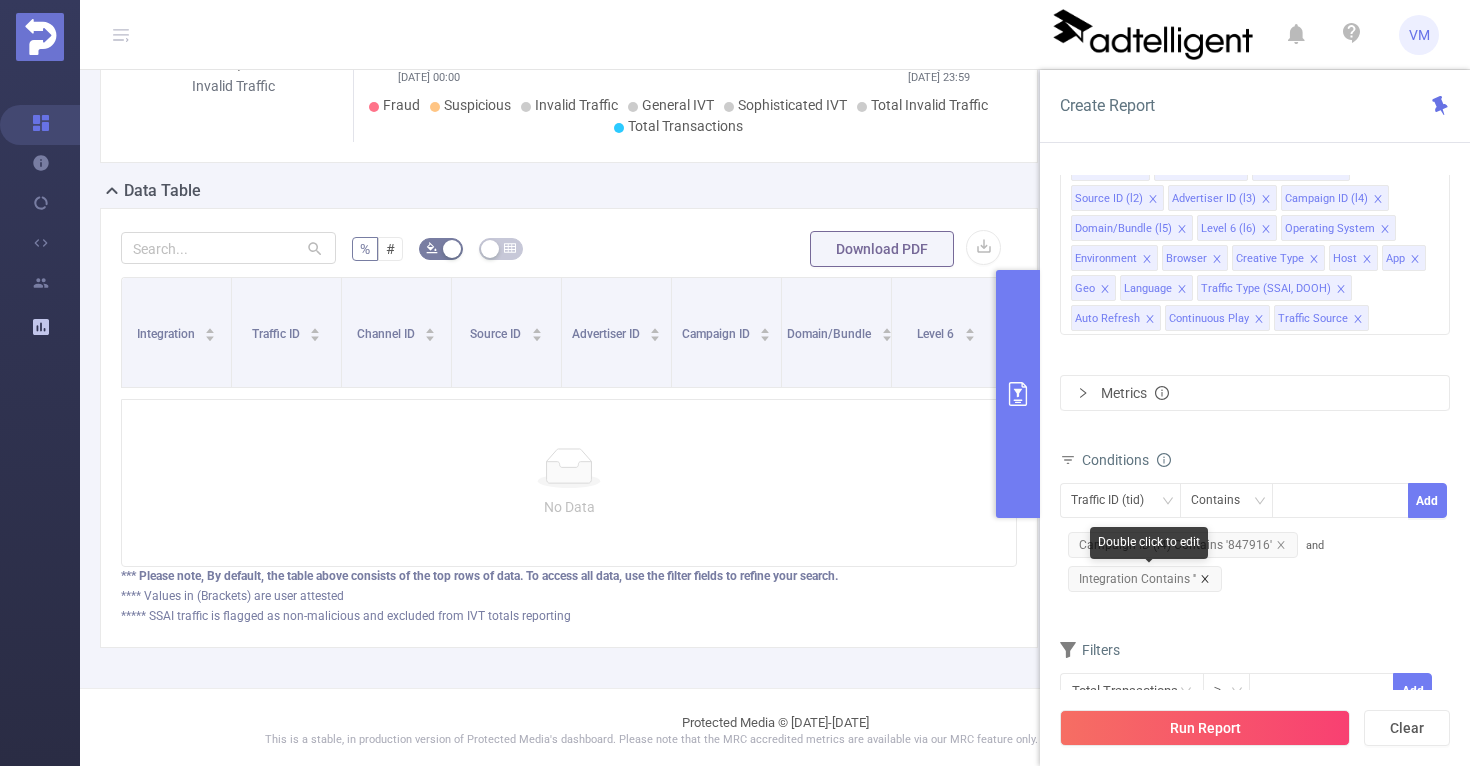click 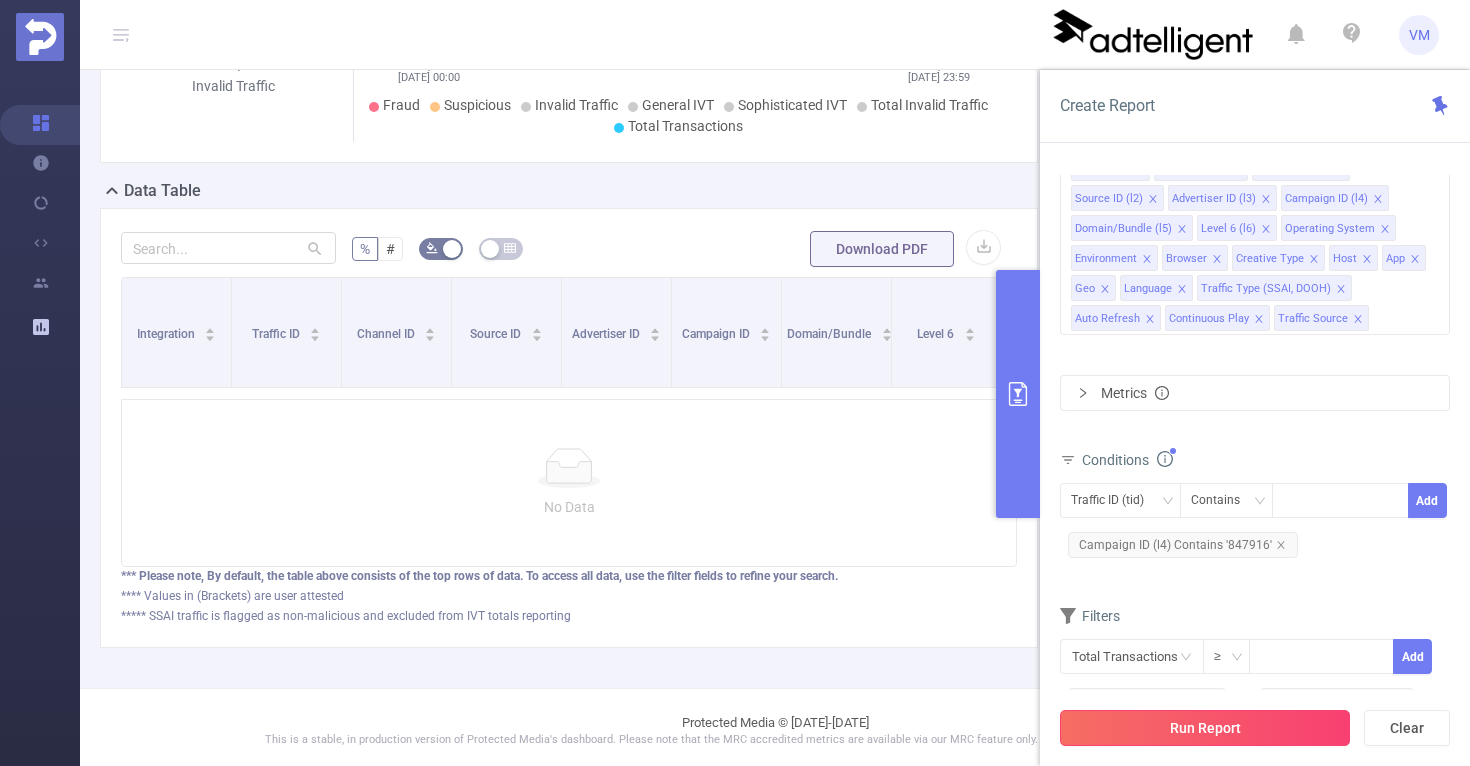 click on "Run Report" at bounding box center (1205, 728) 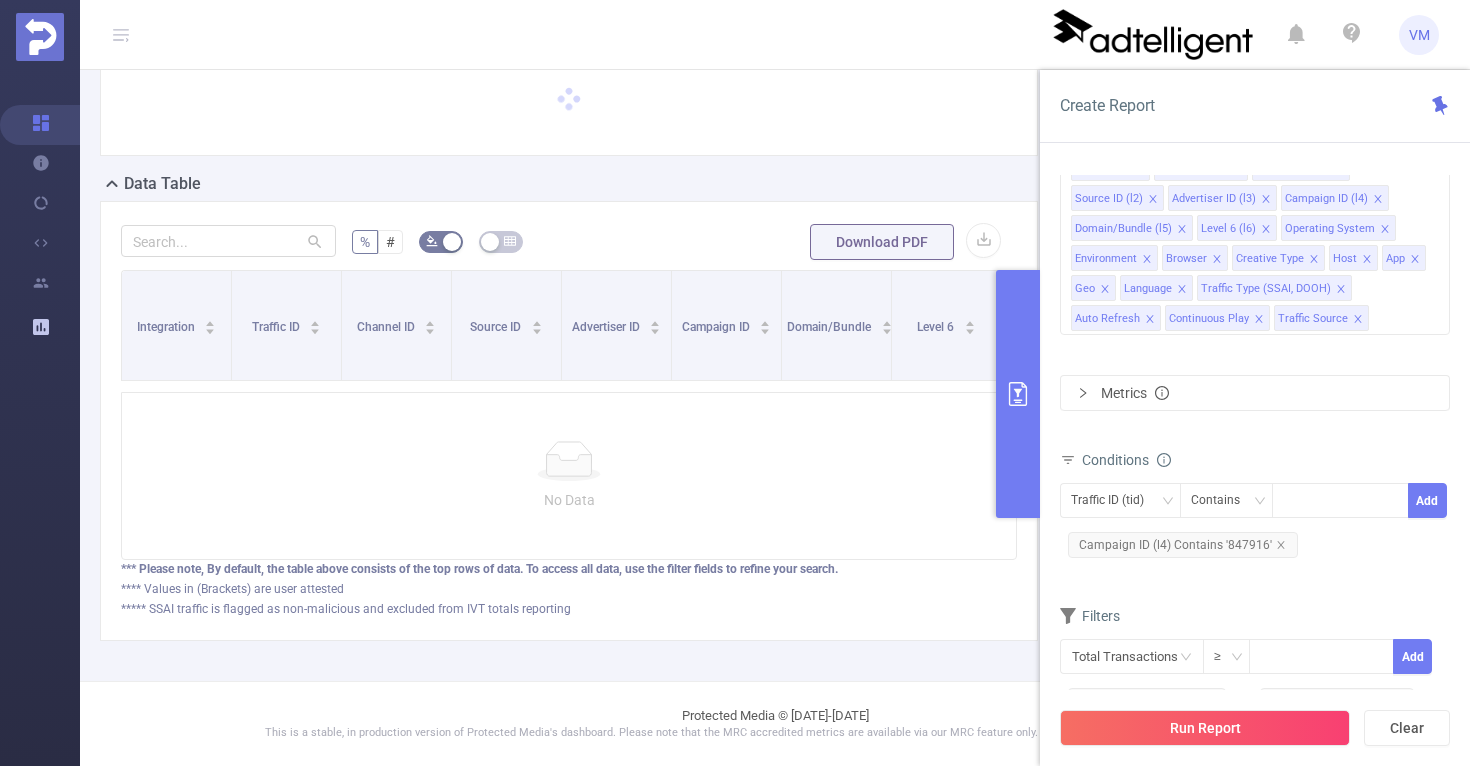 scroll, scrollTop: 111, scrollLeft: 0, axis: vertical 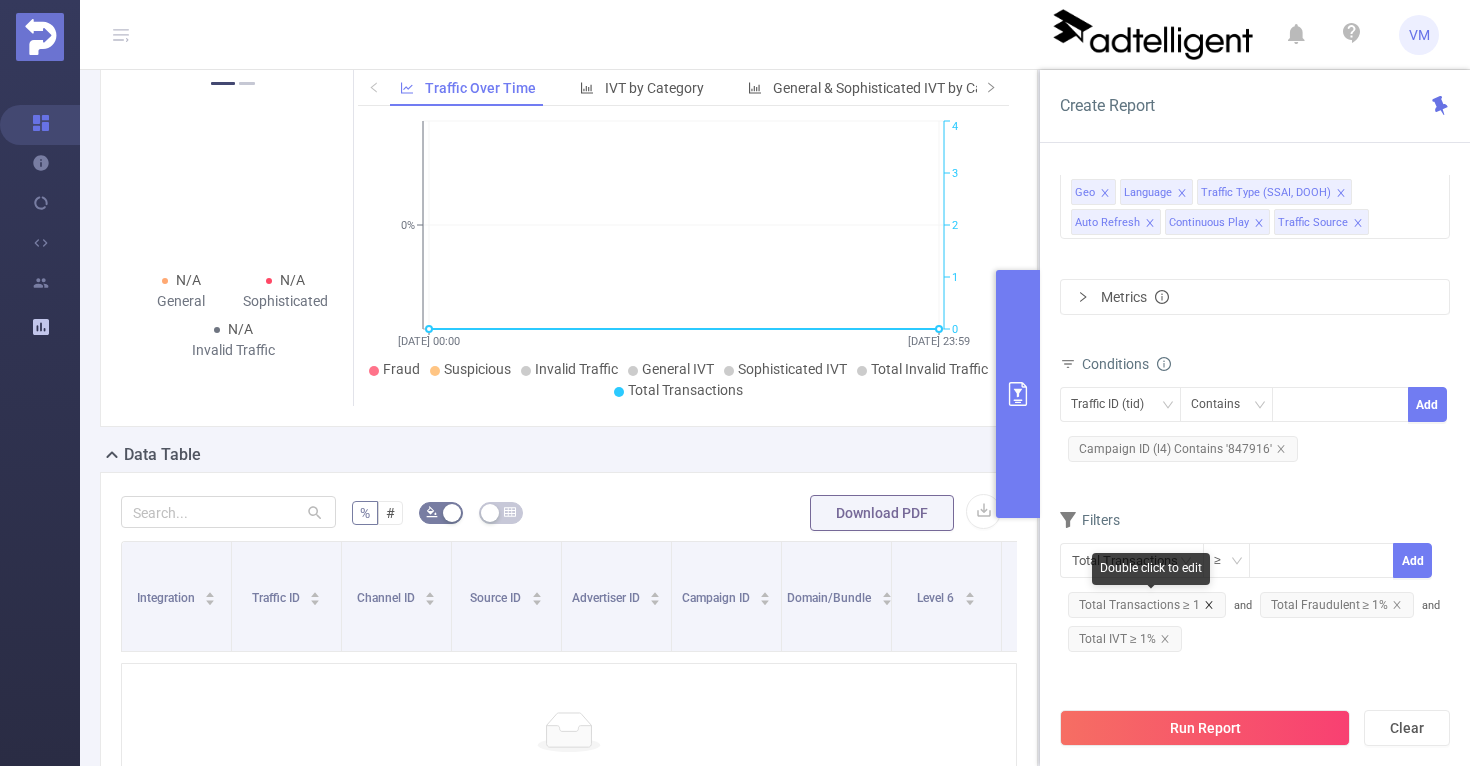 click 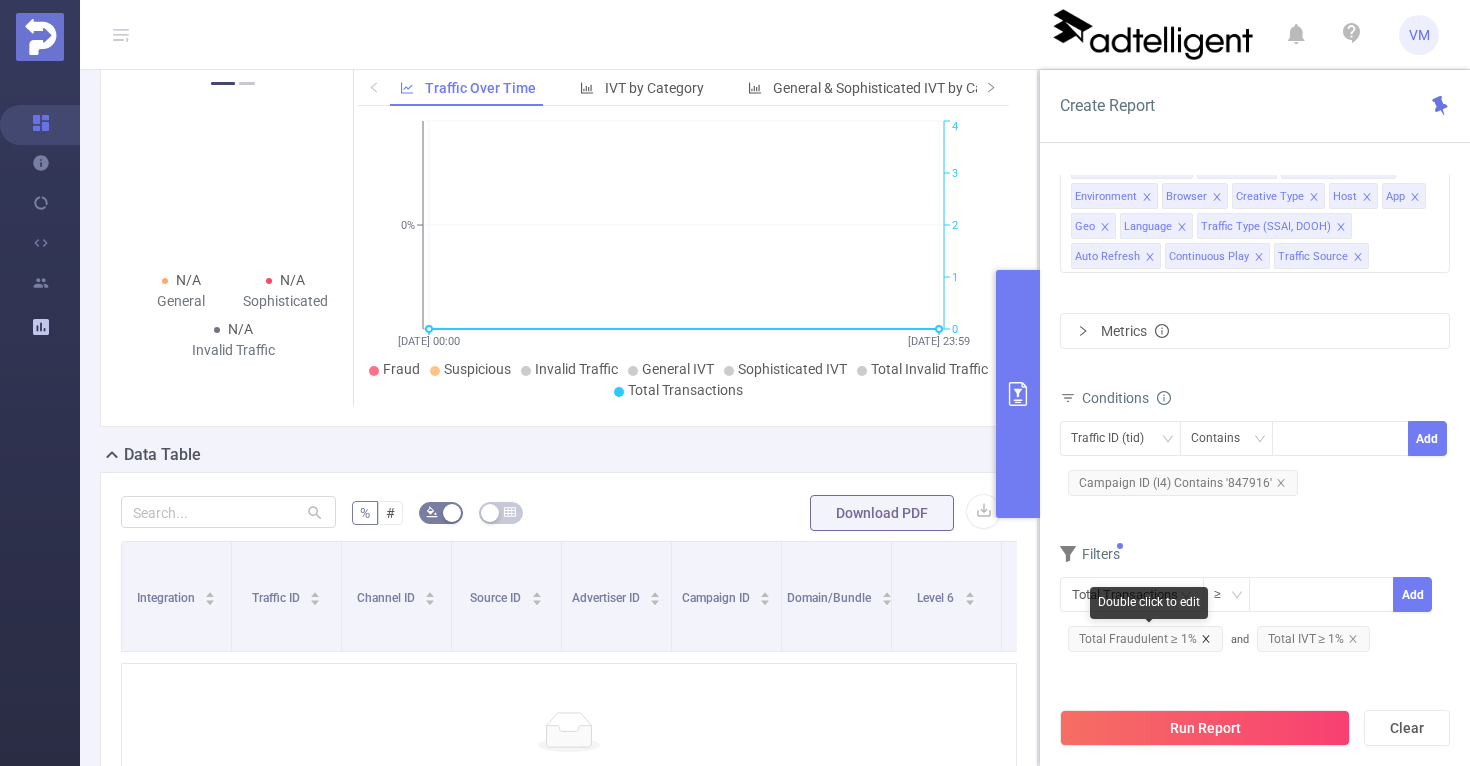 click 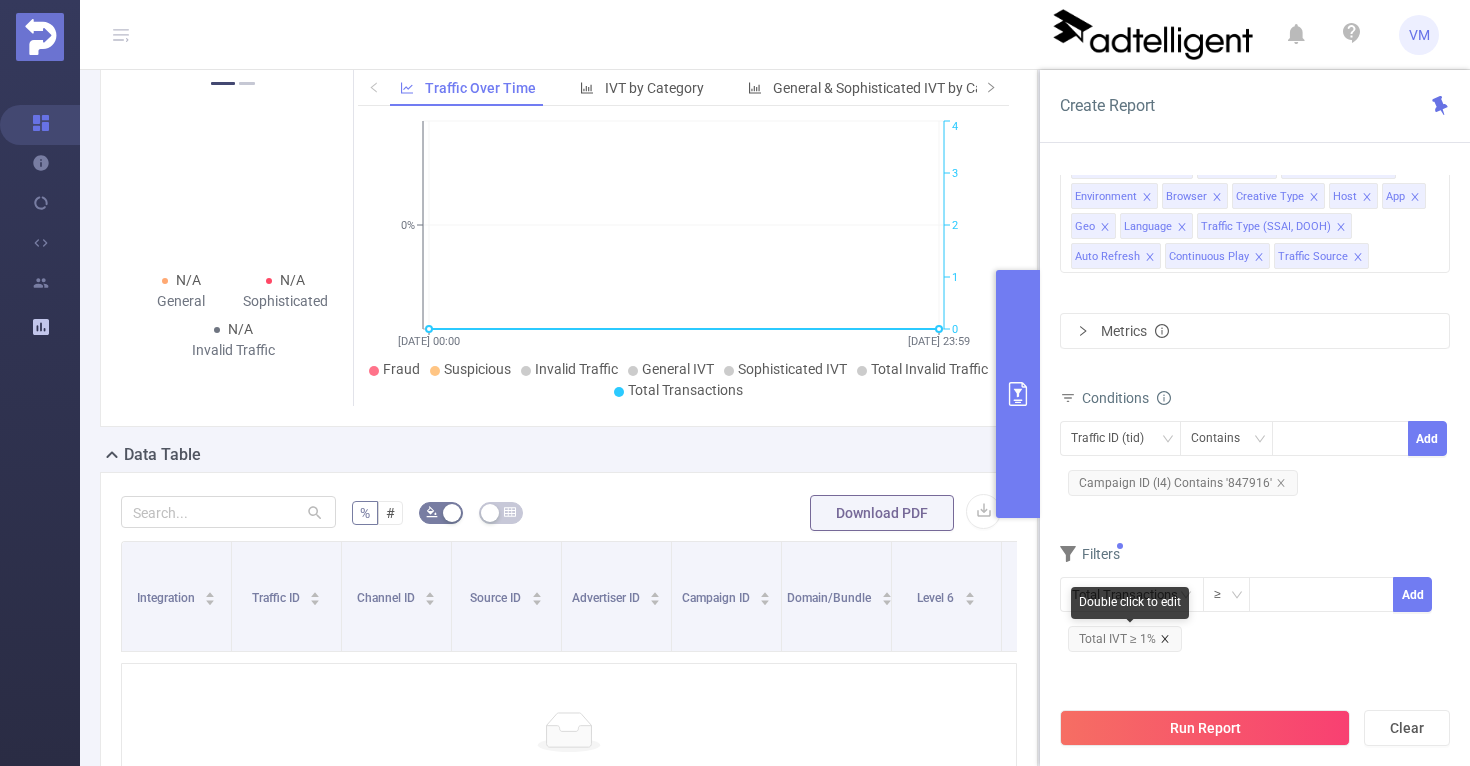 click 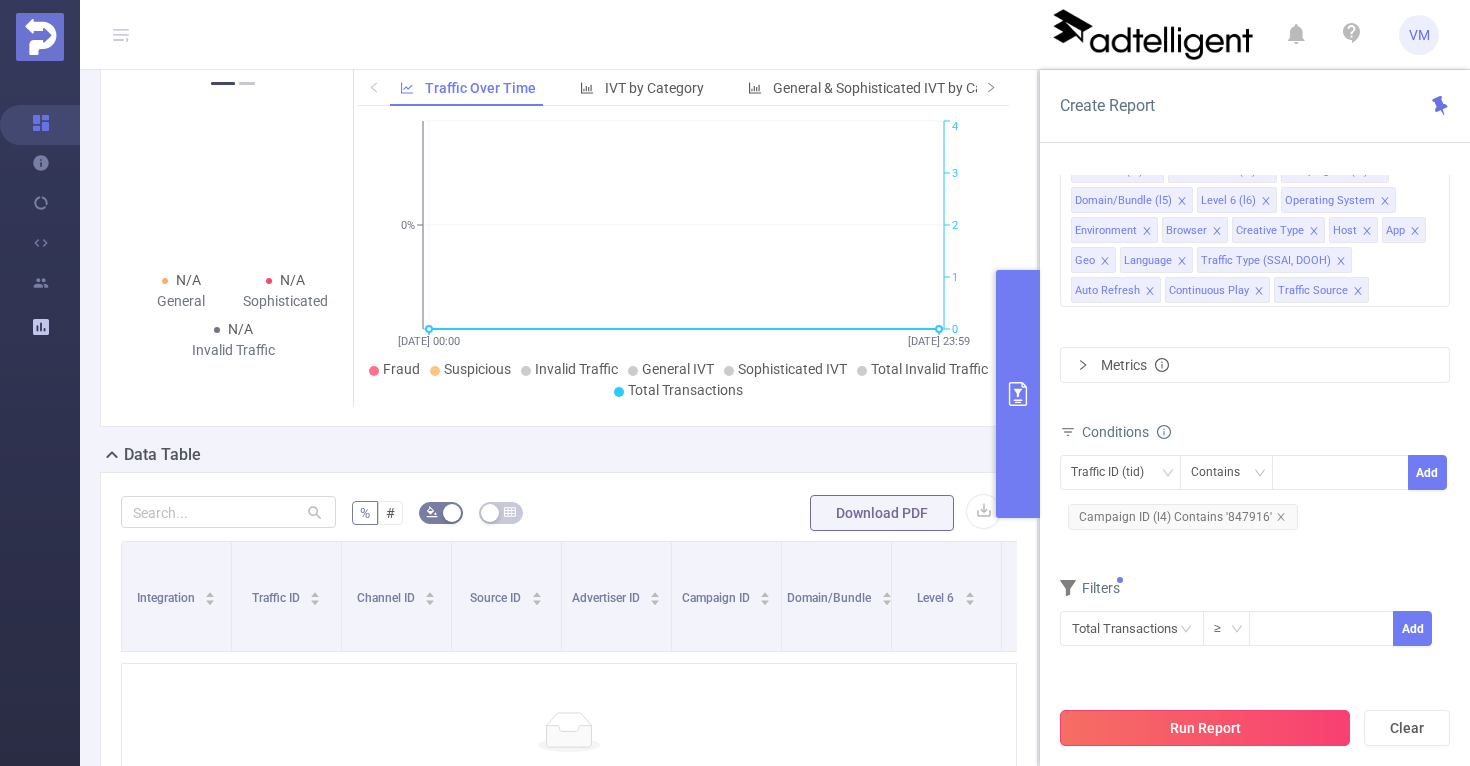 click on "Run Report" at bounding box center [1205, 728] 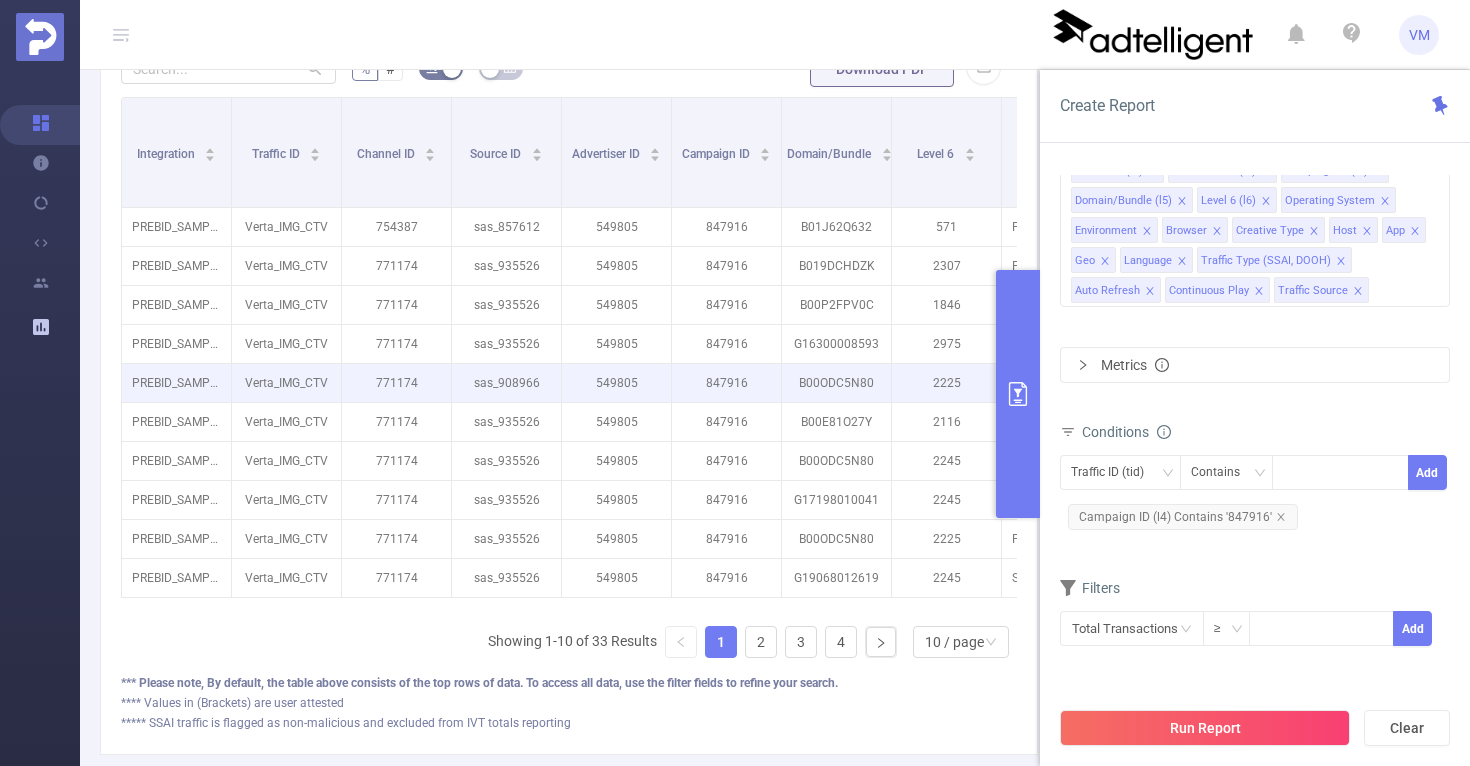 scroll, scrollTop: 587, scrollLeft: 0, axis: vertical 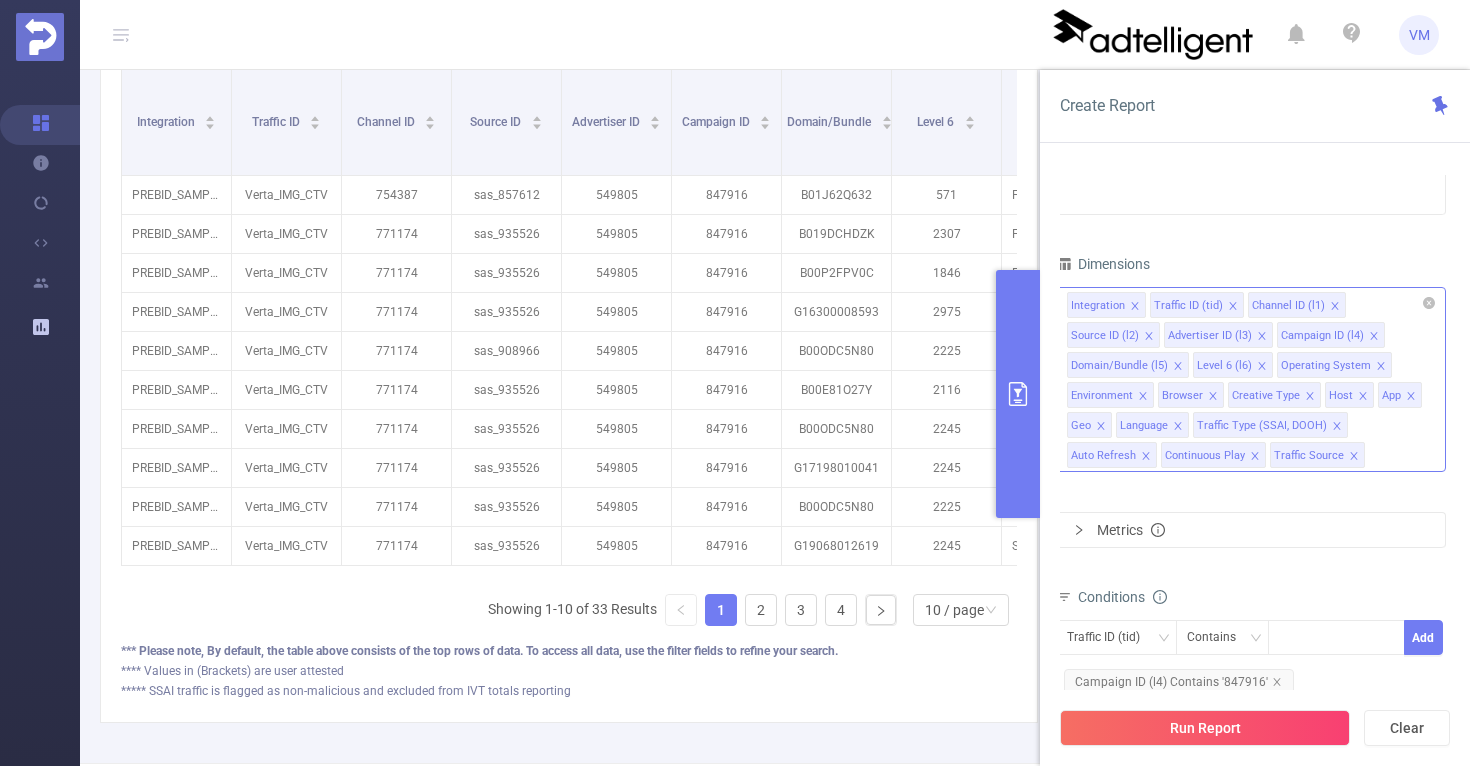 click 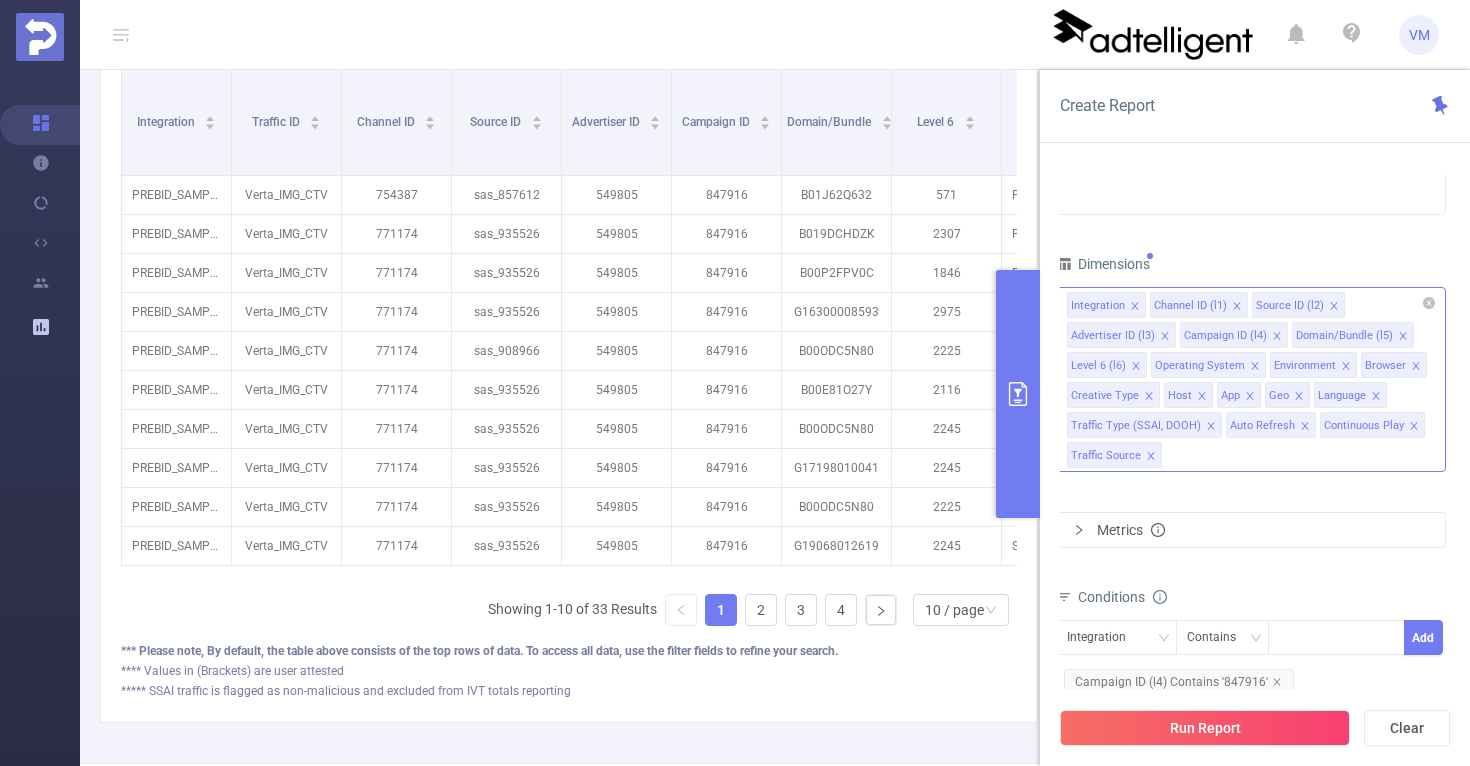 click 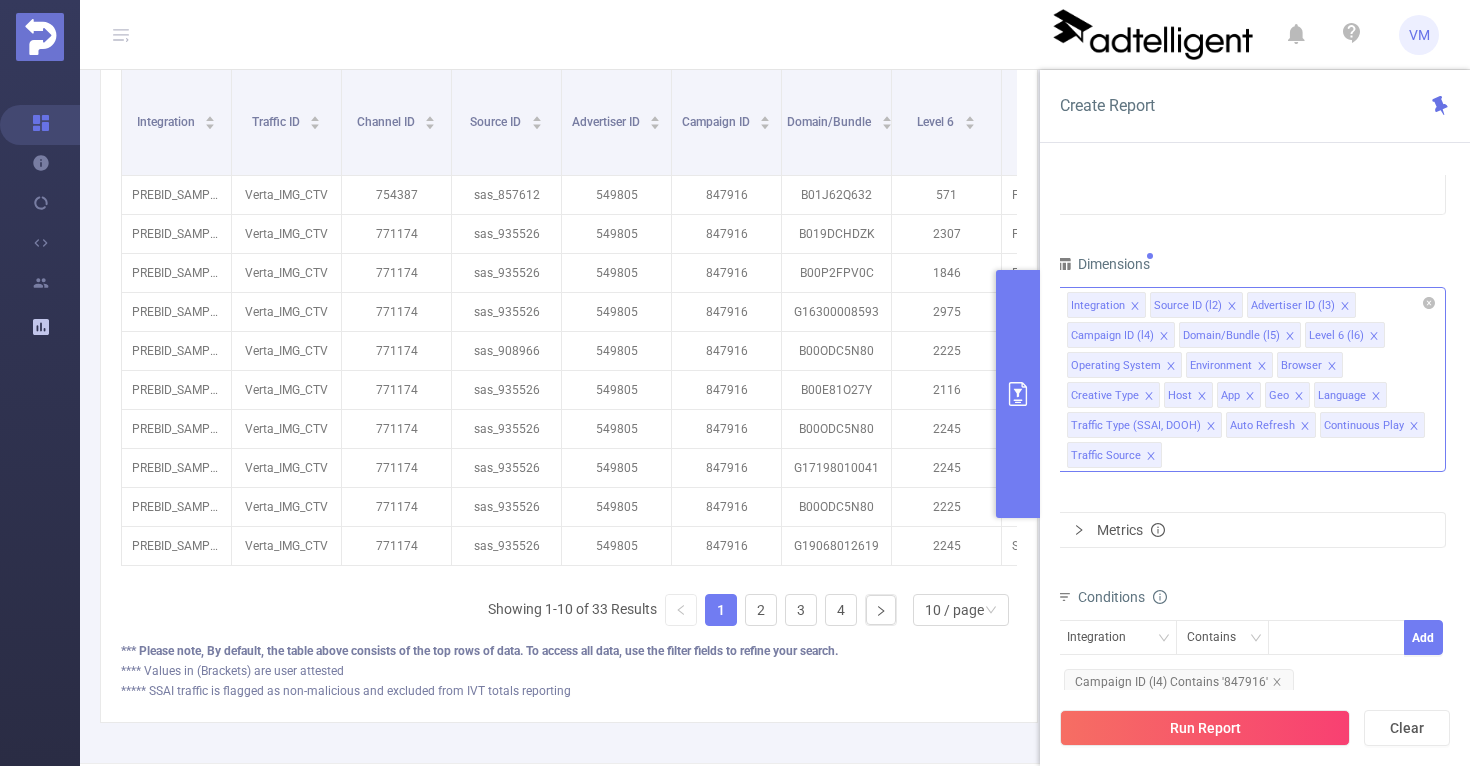 click 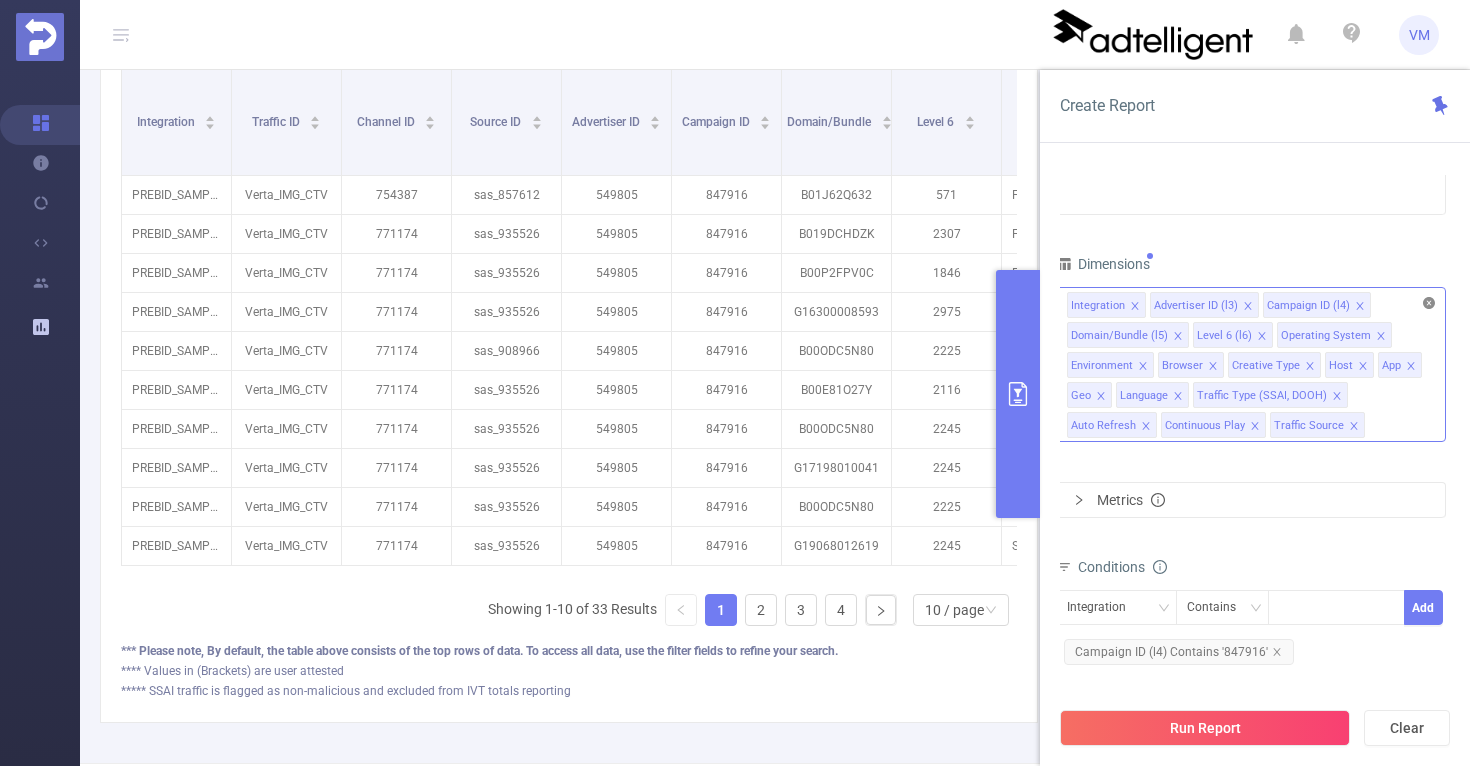 click 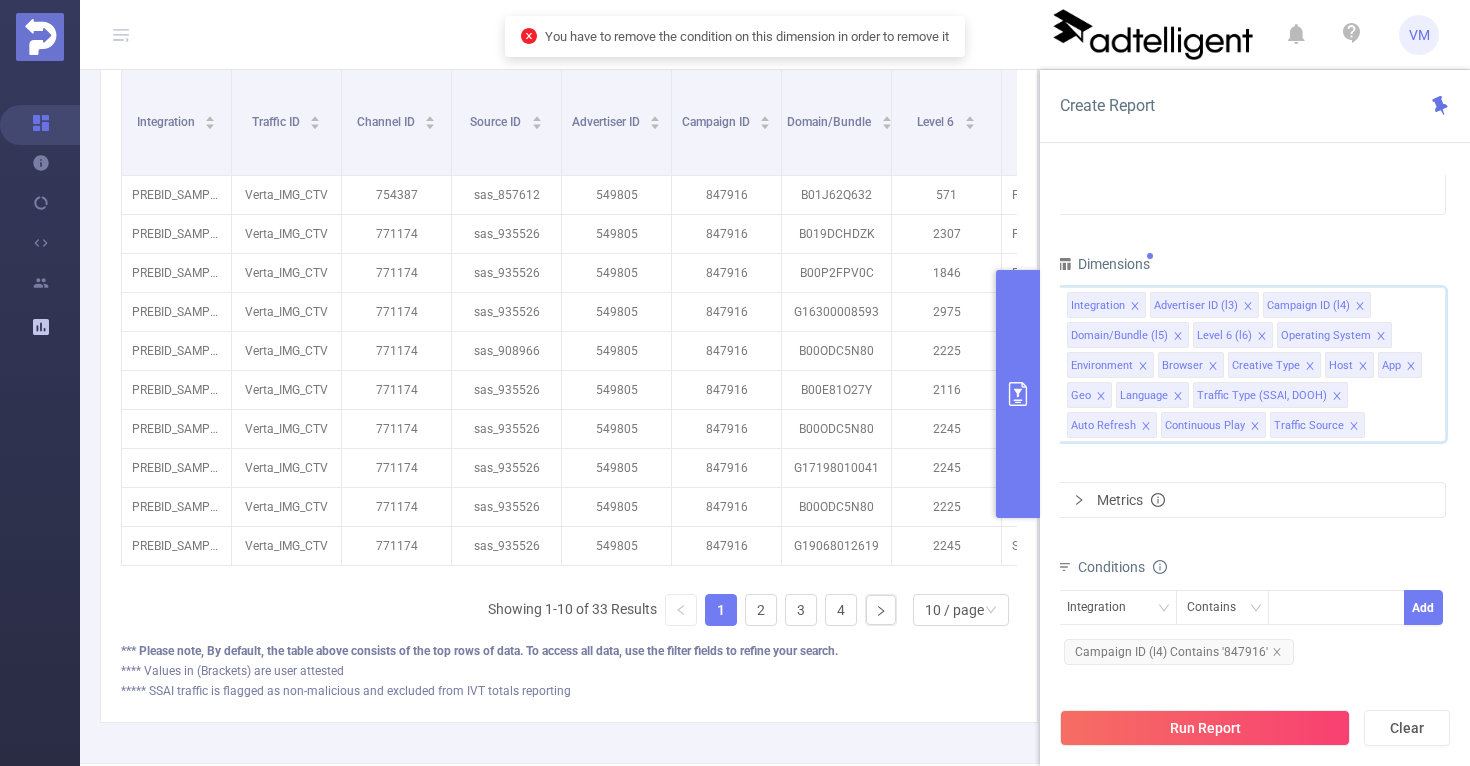 click 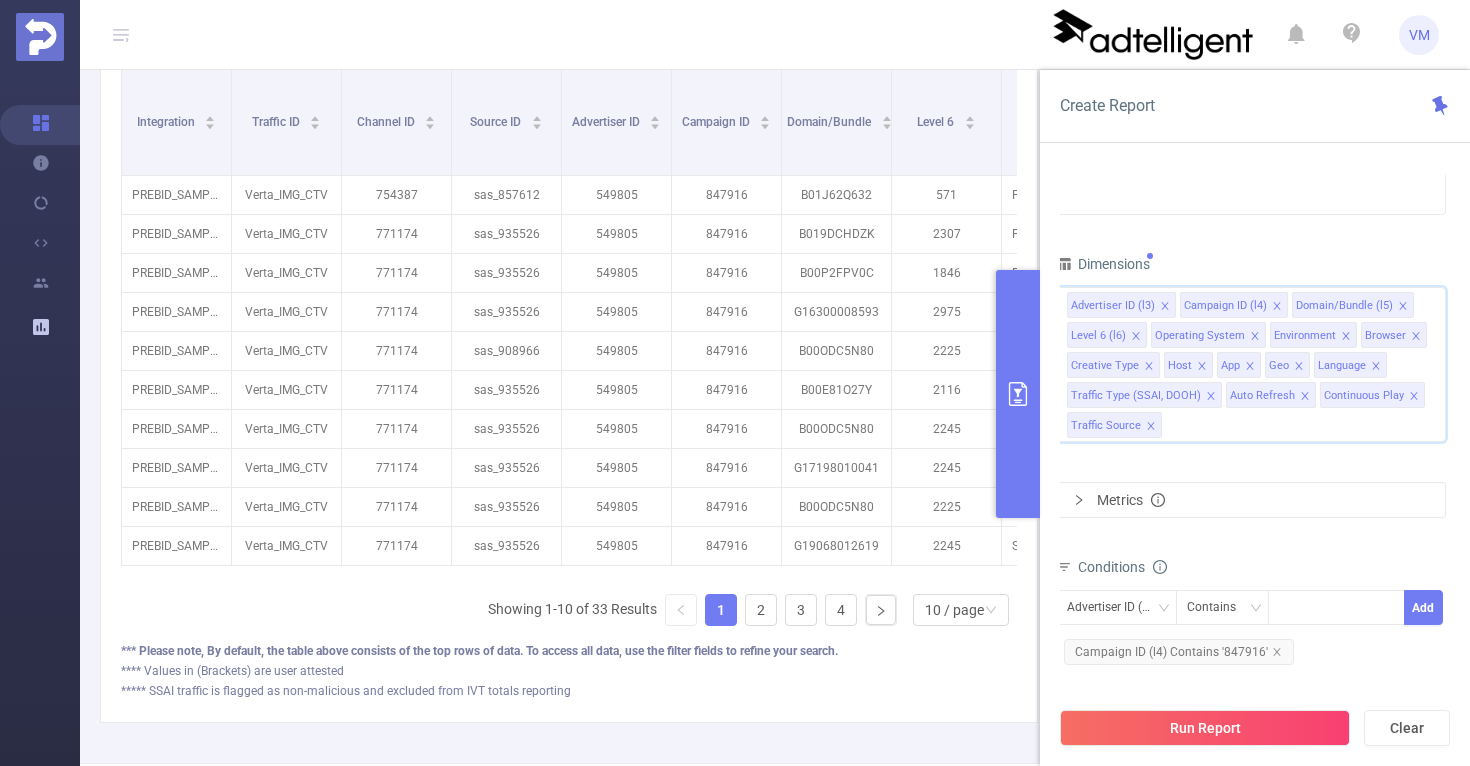 click 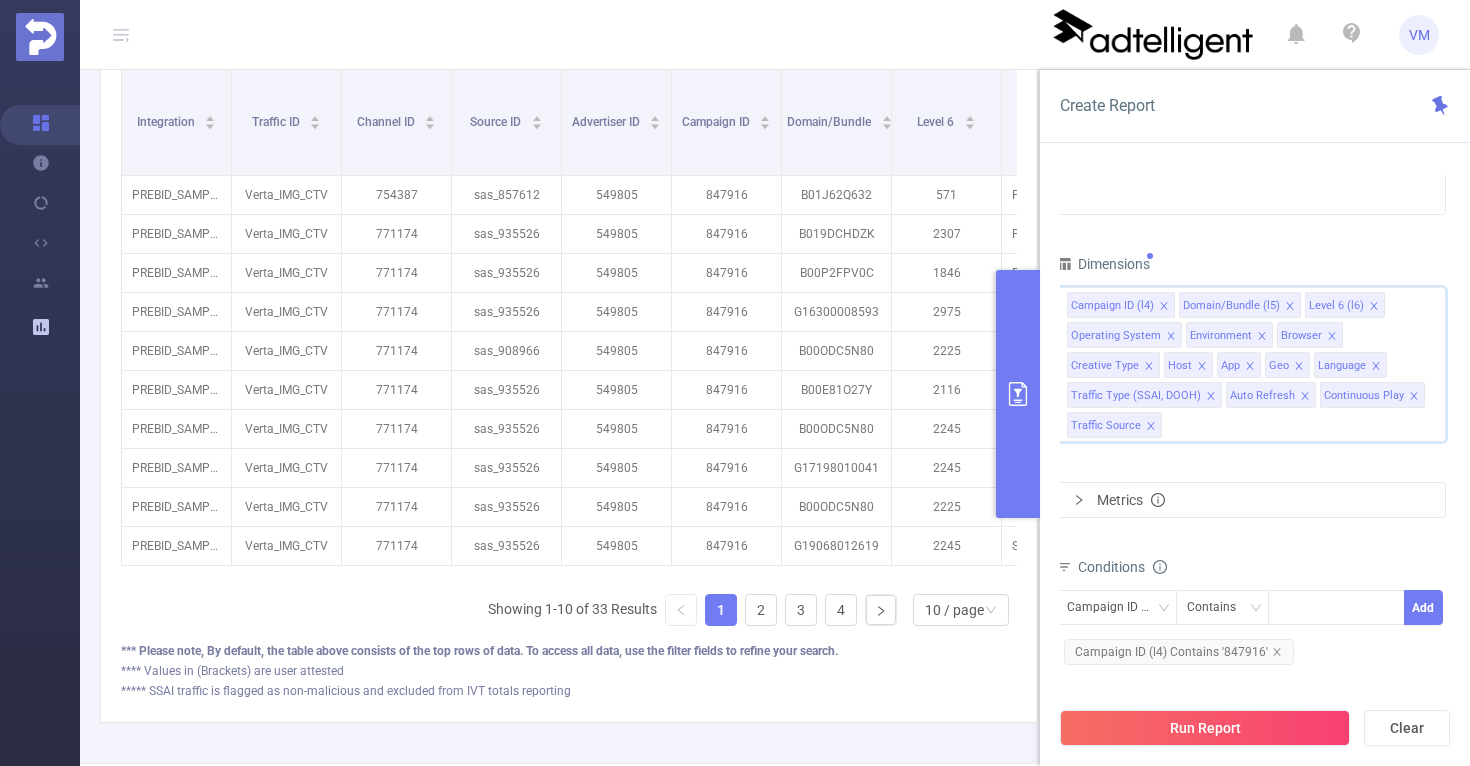 click 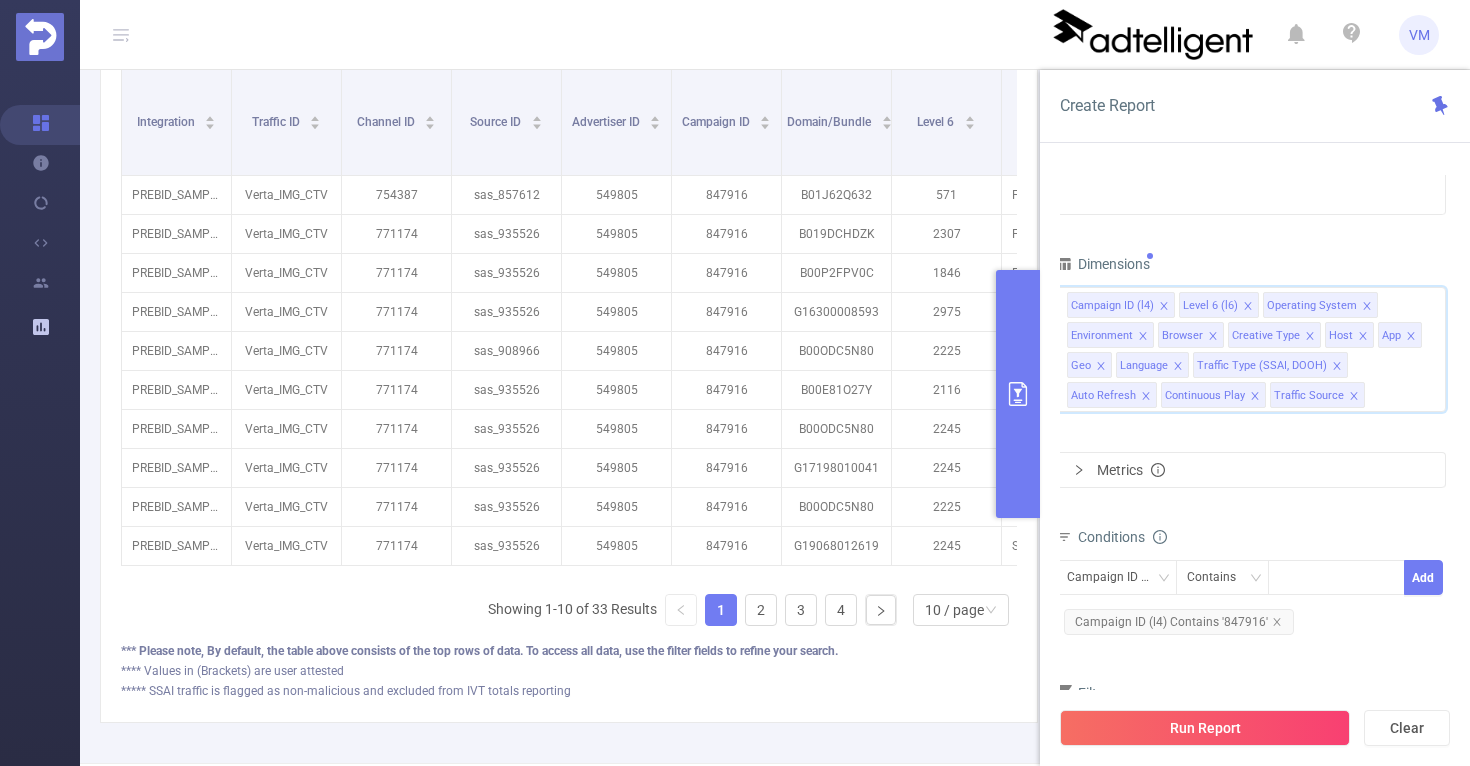 click 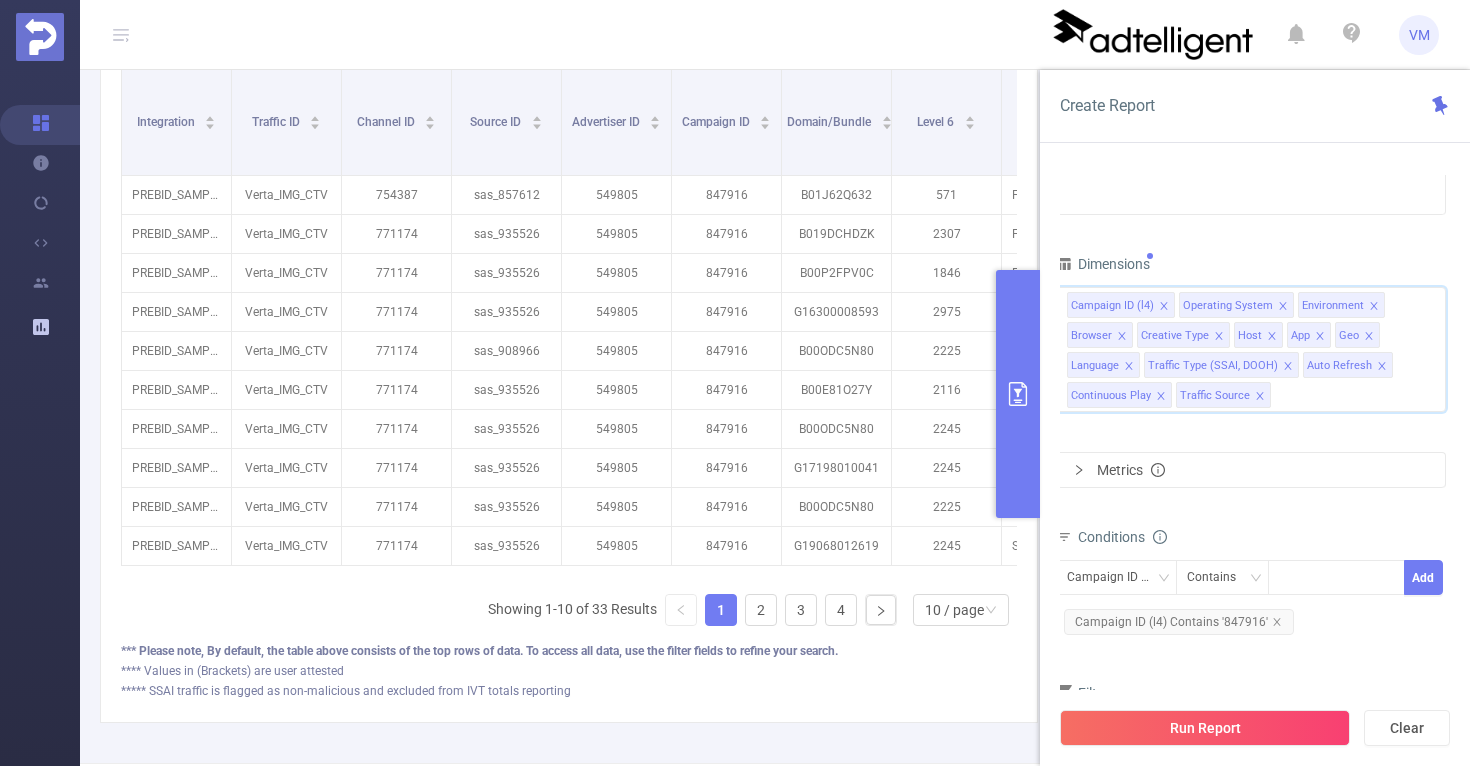 click 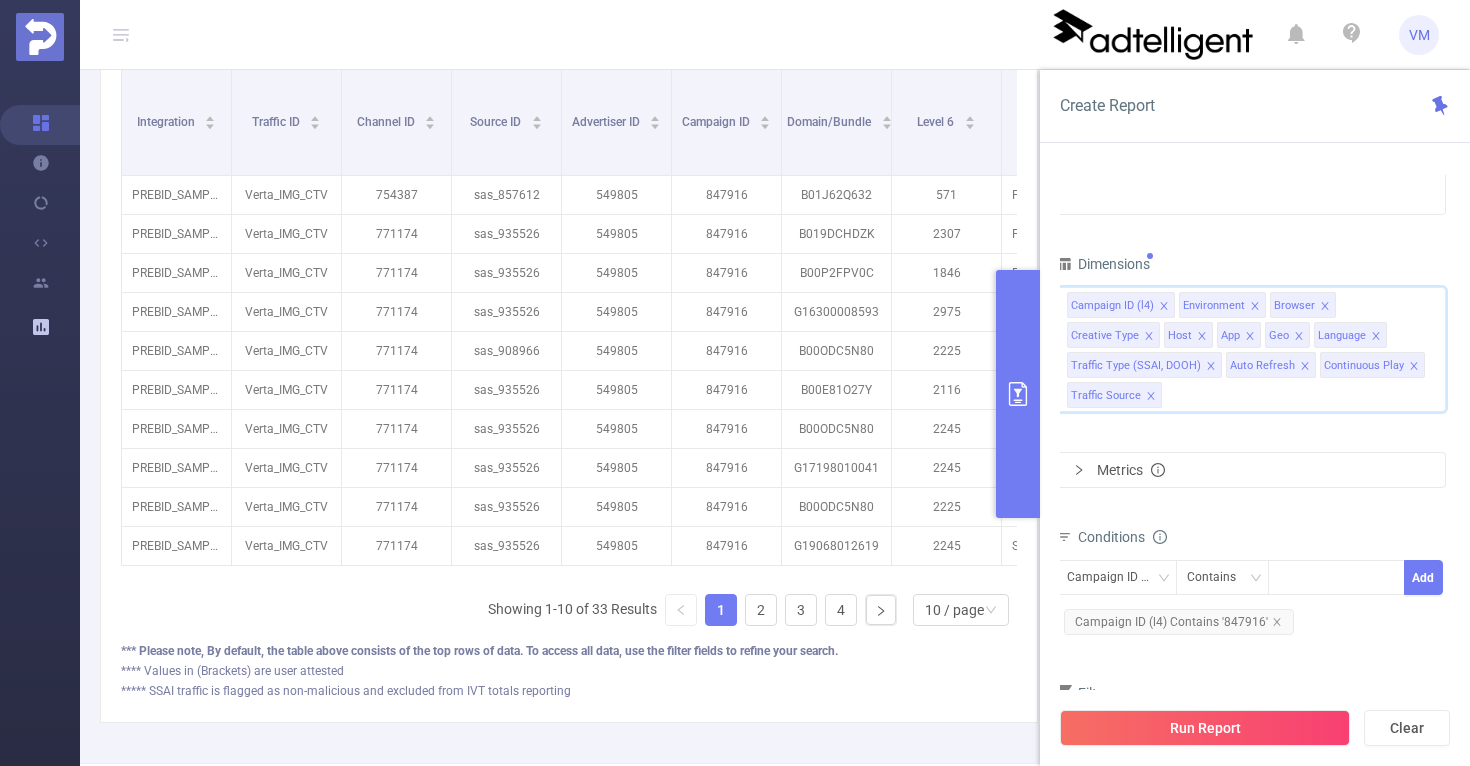 click 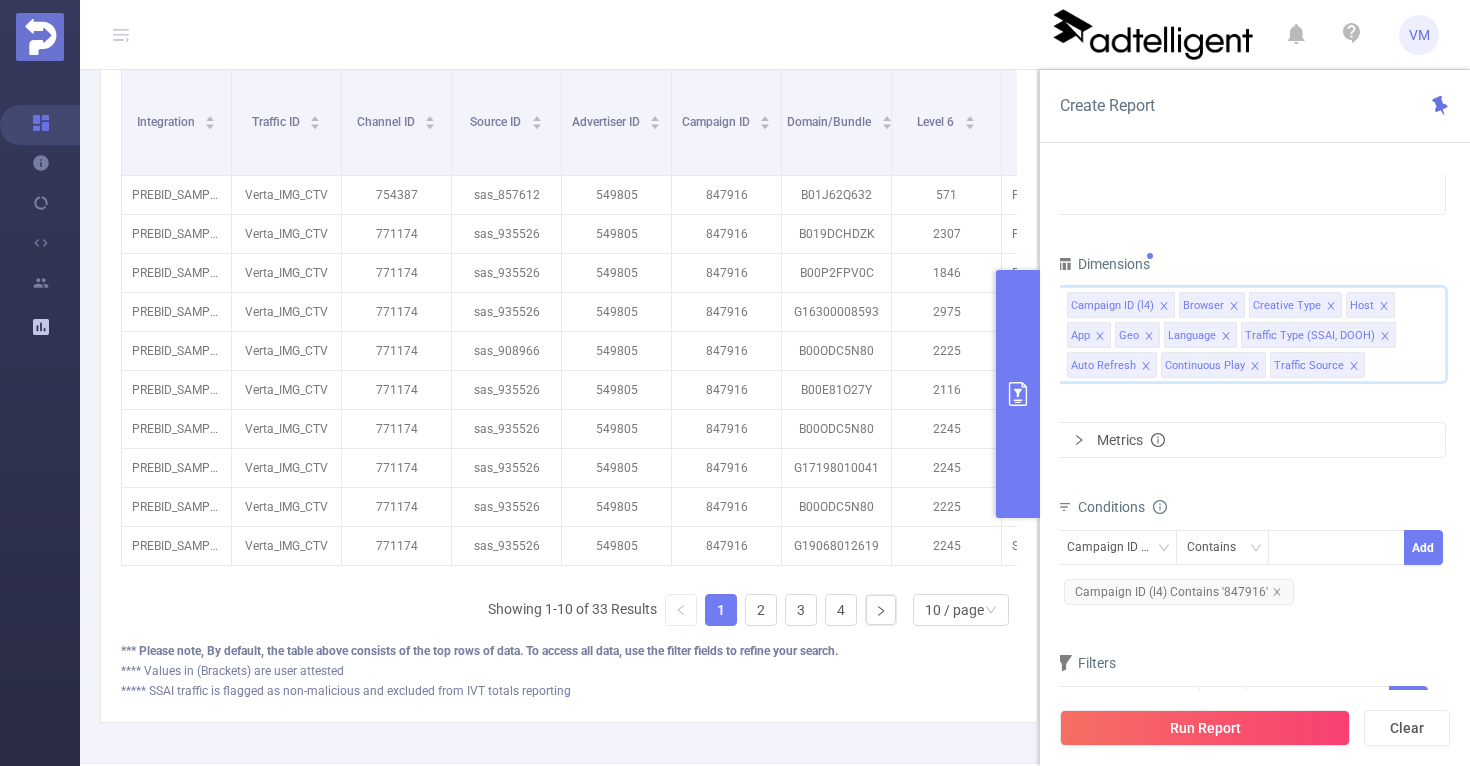 click 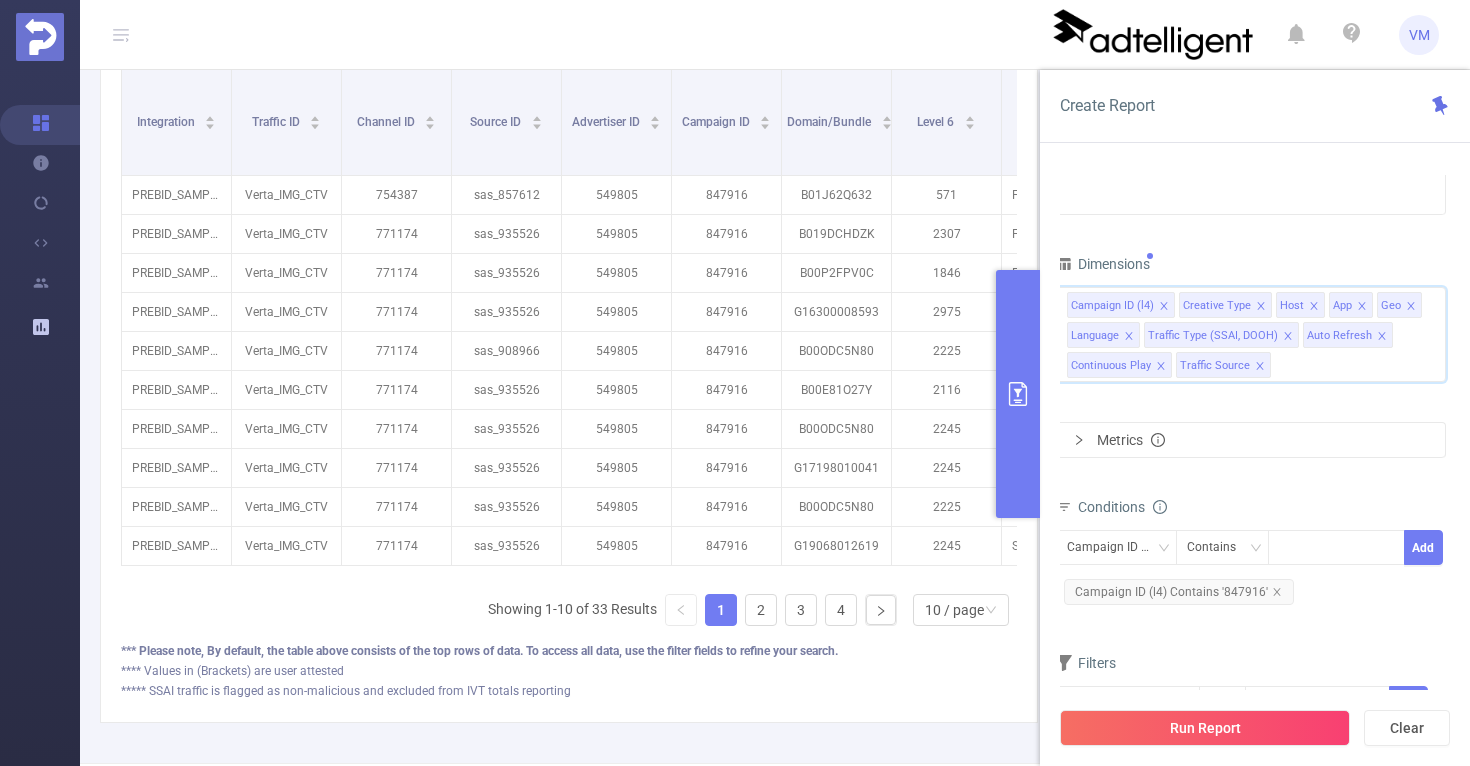 click 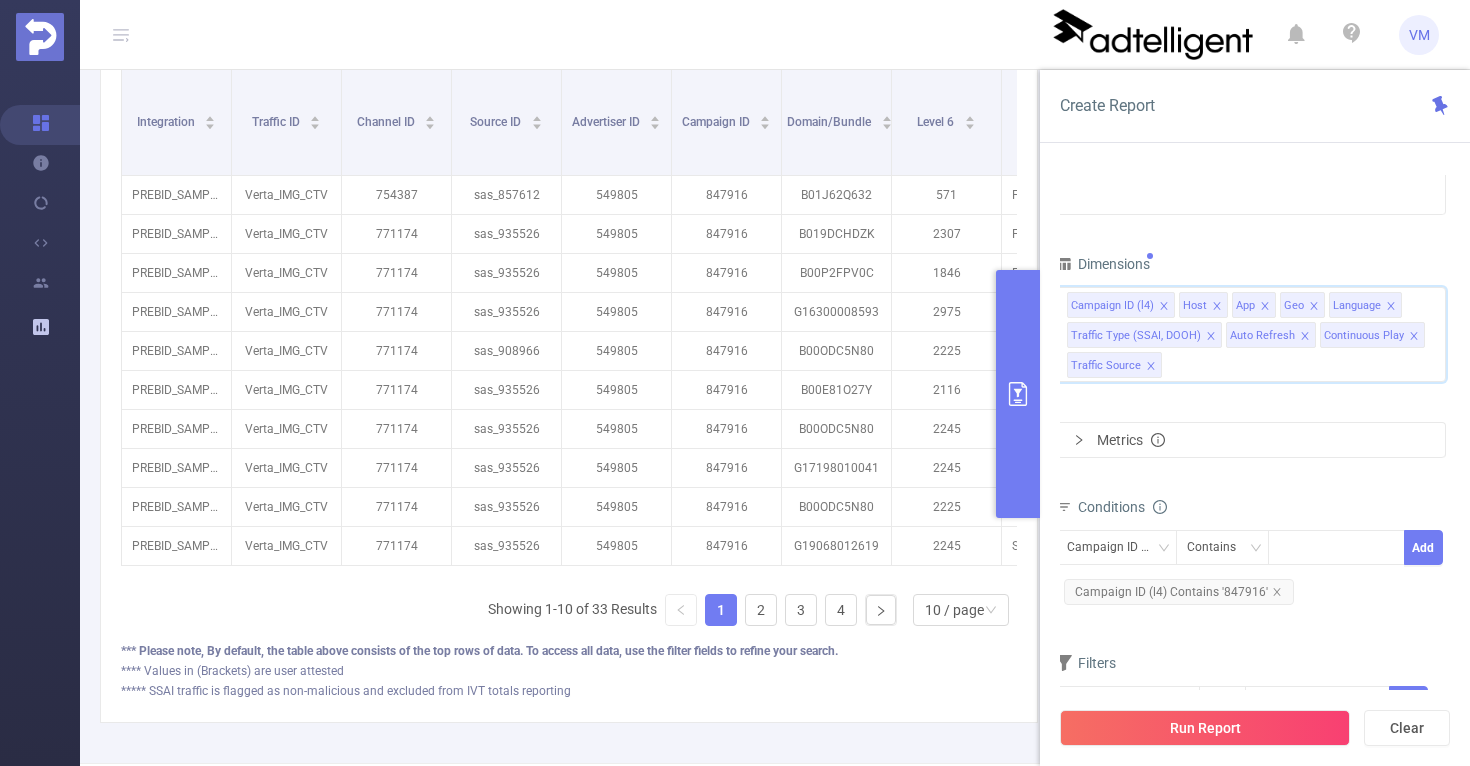 click 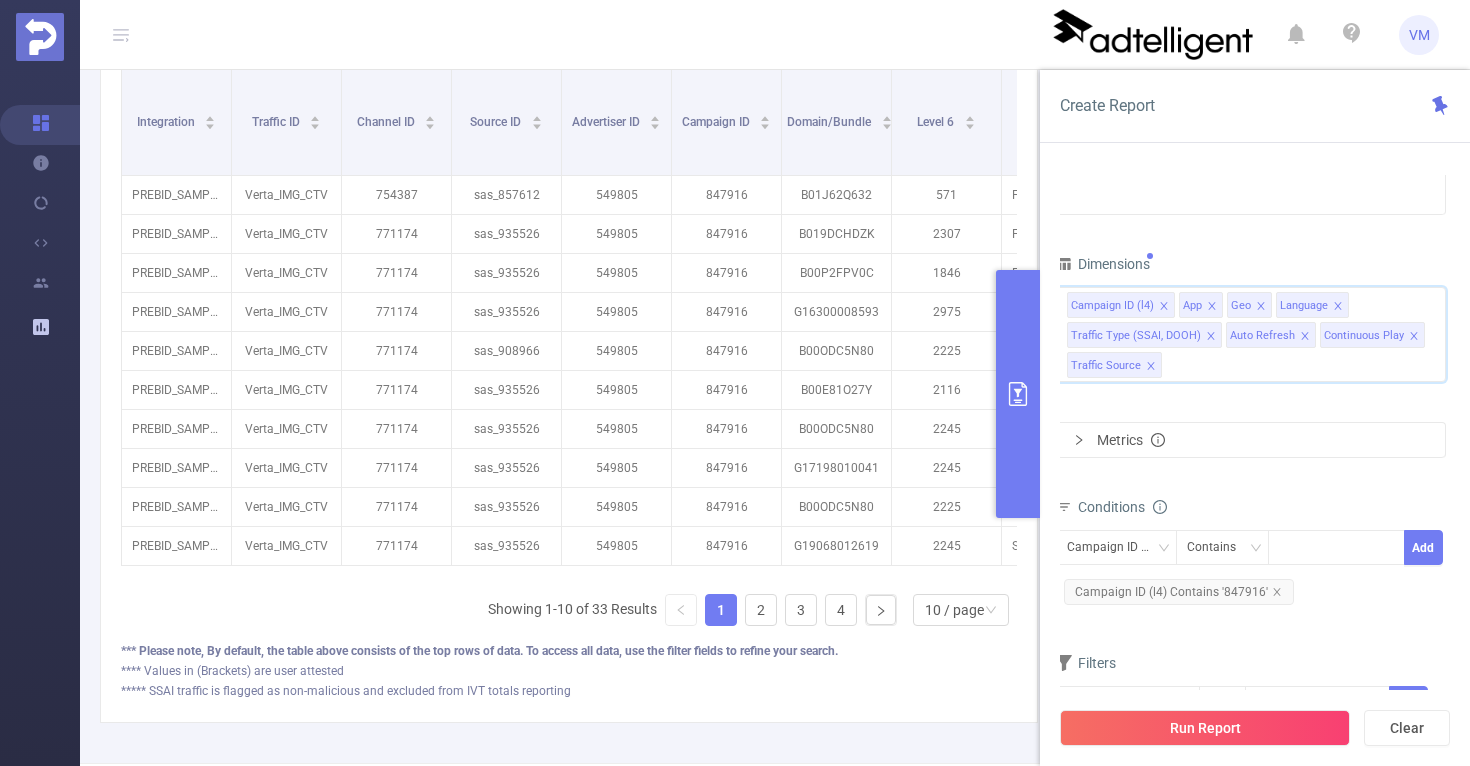 click 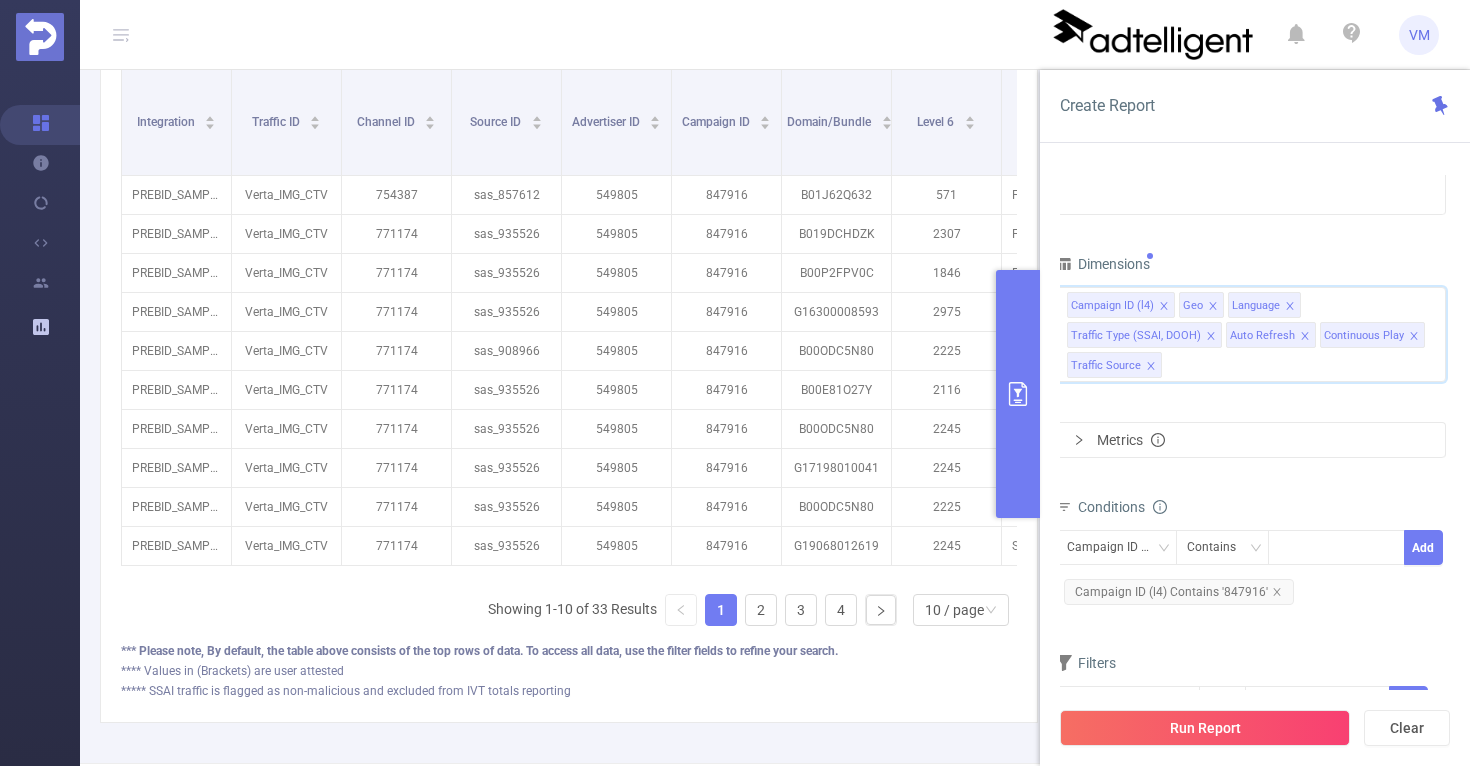 click 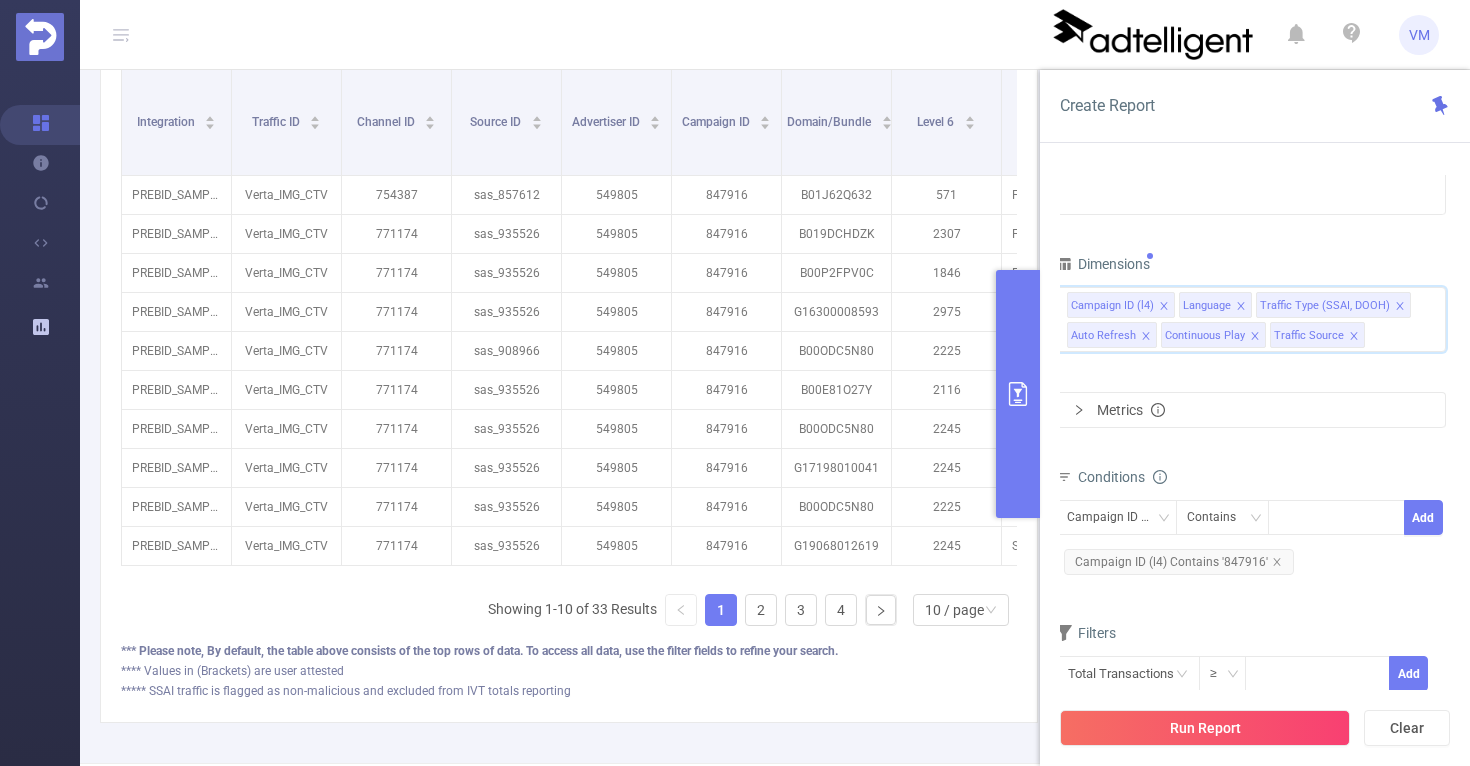 click 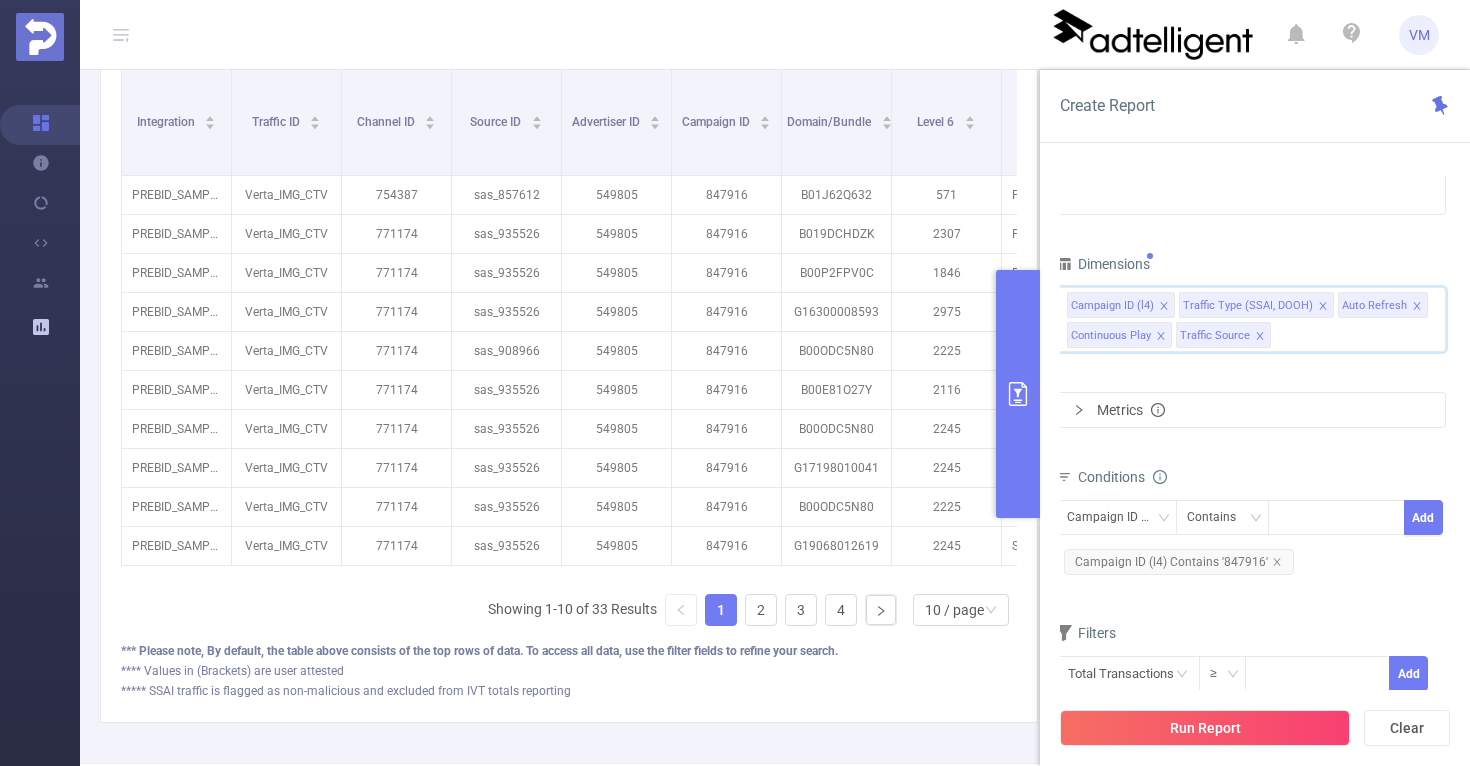 click 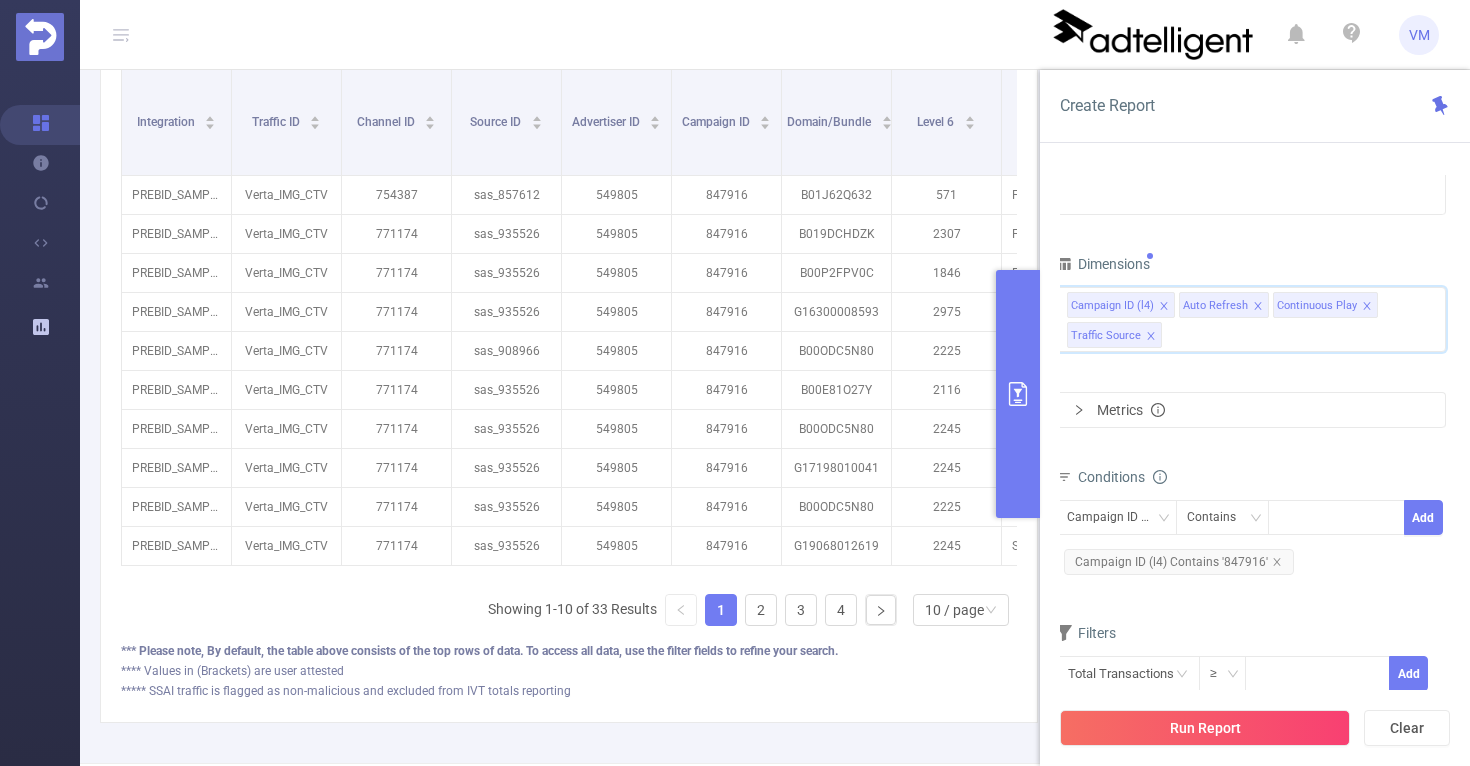 click 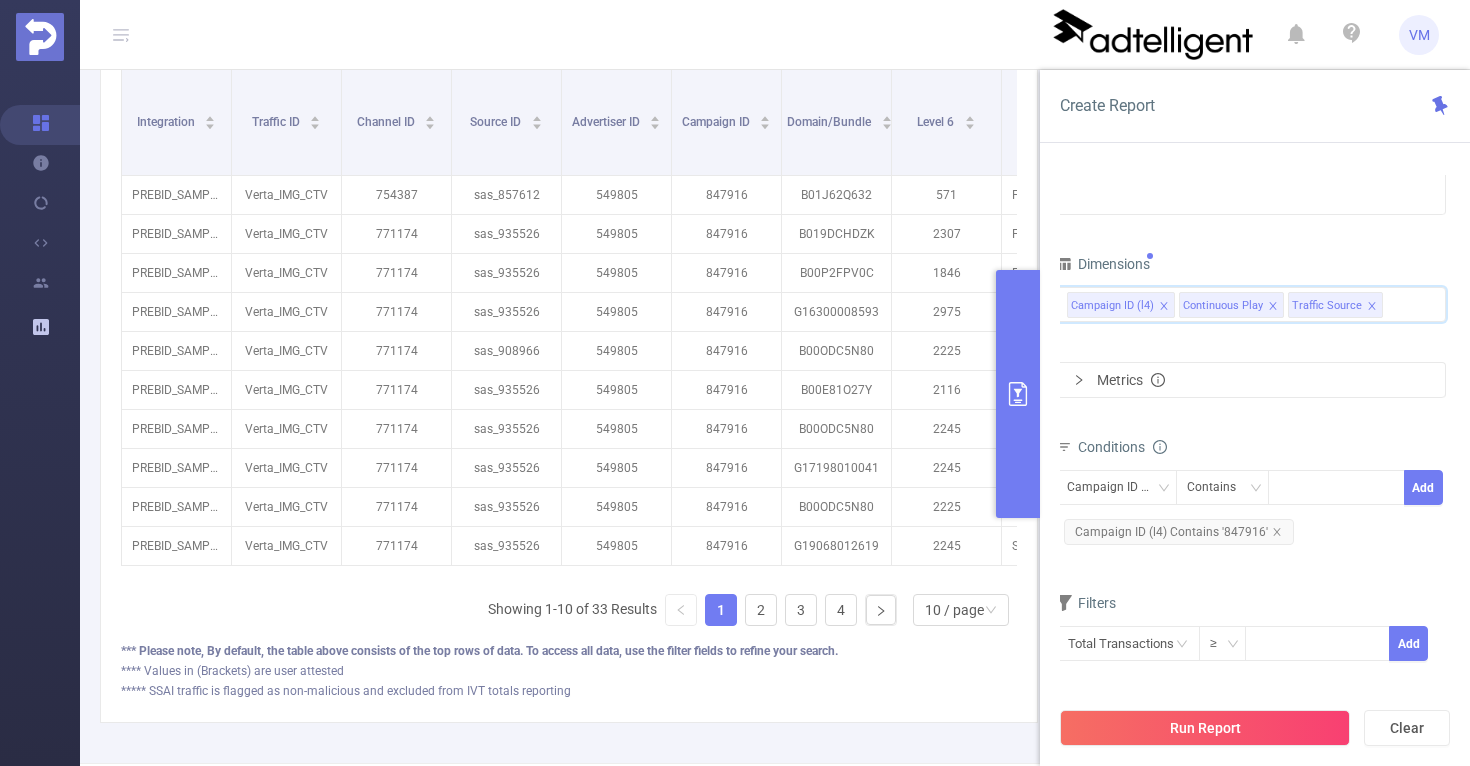 click 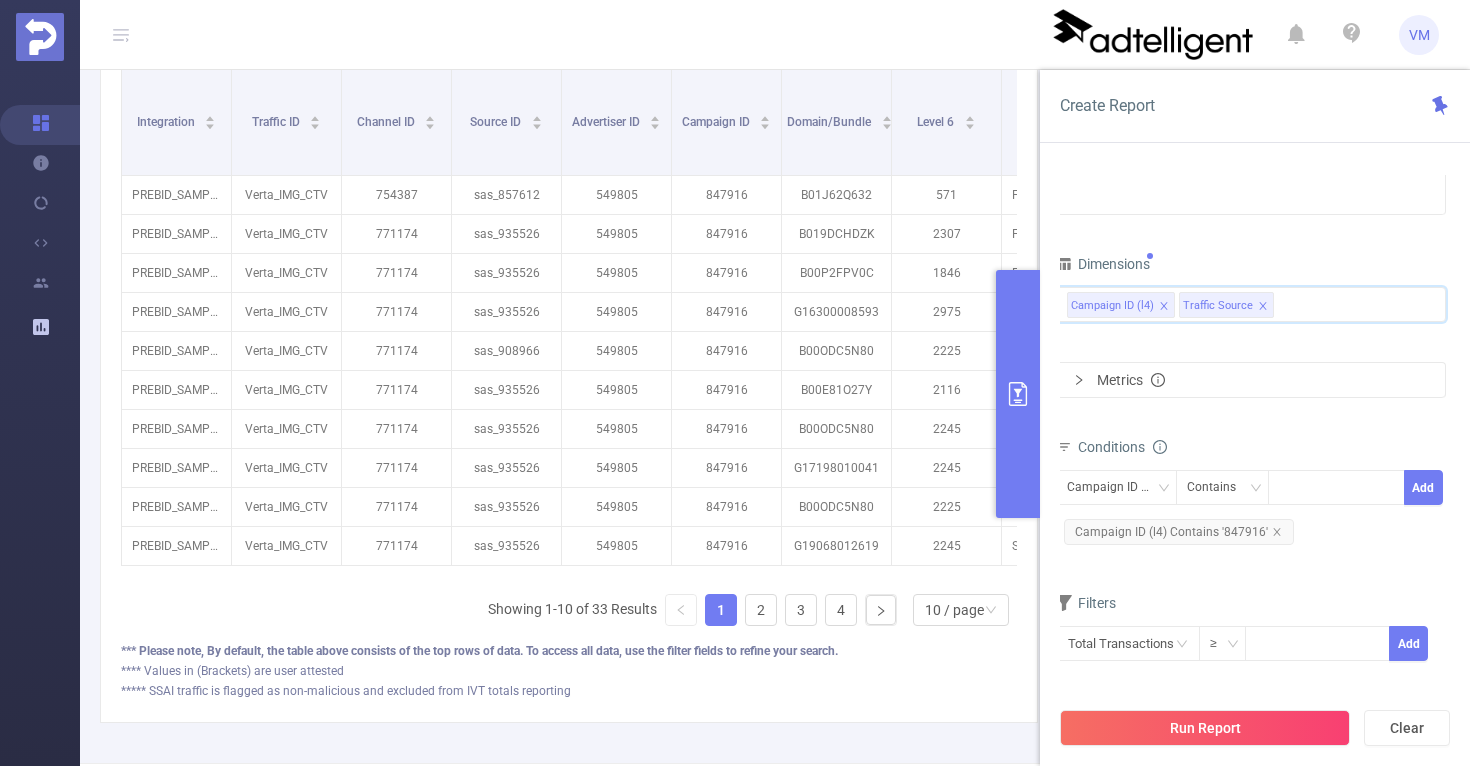 click 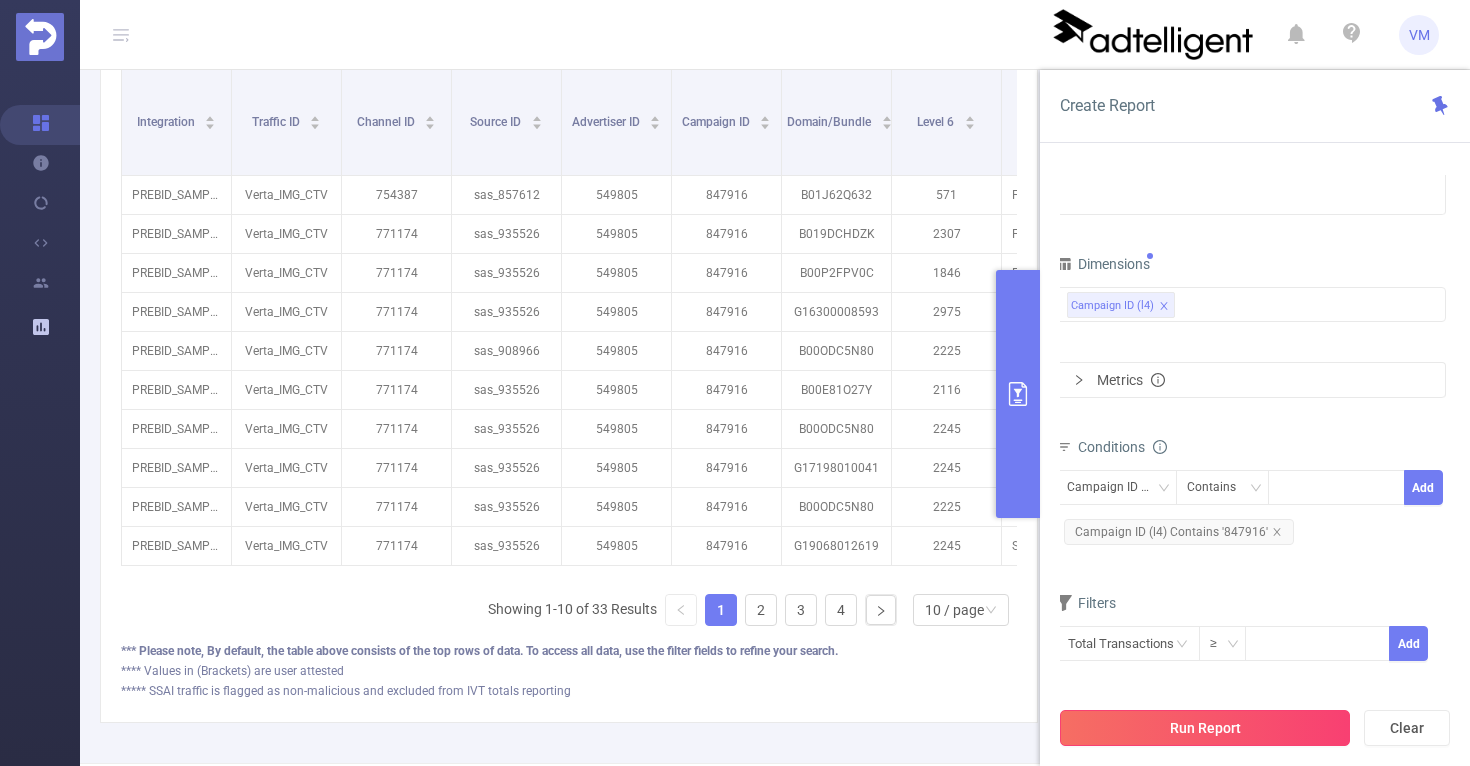 click on "Run Report" at bounding box center [1205, 728] 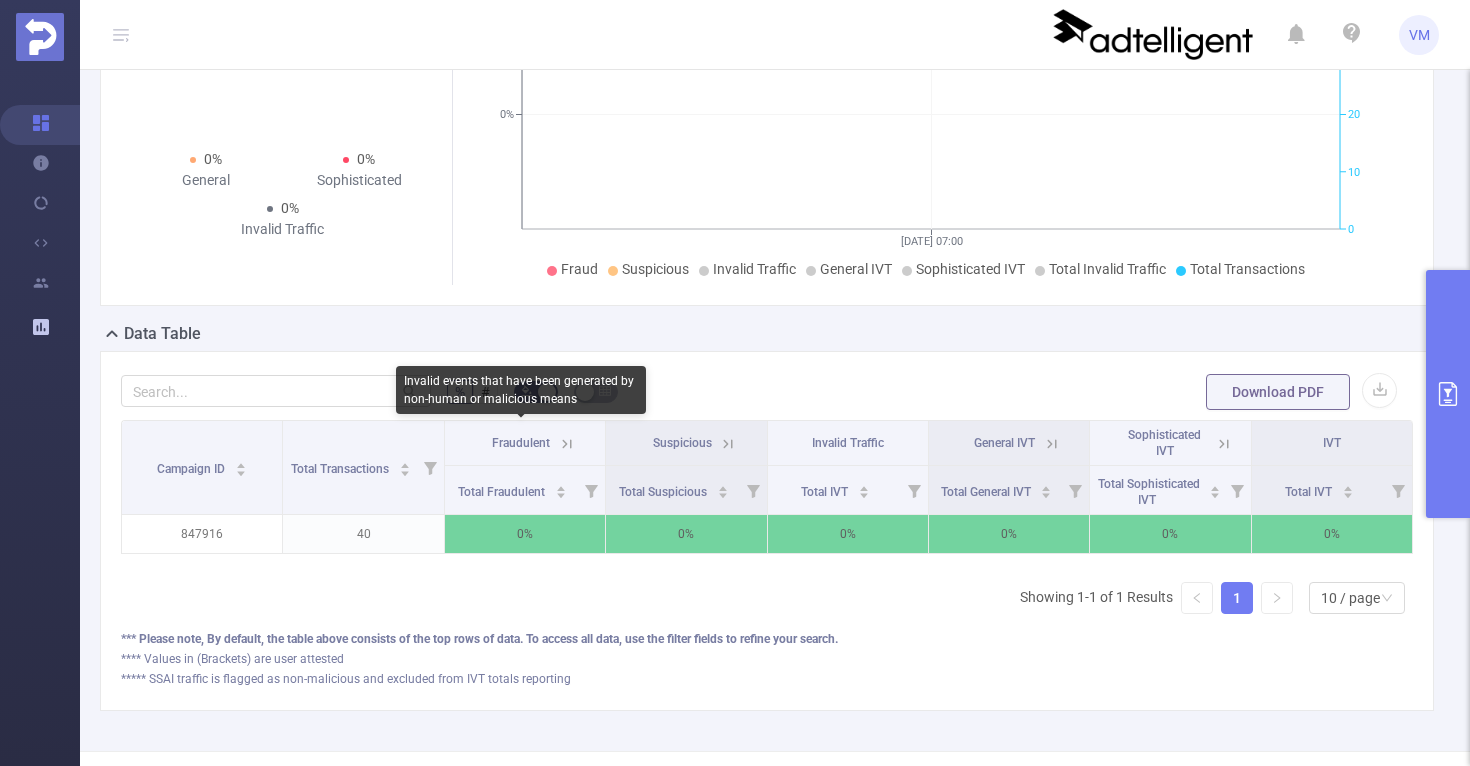 scroll, scrollTop: 0, scrollLeft: 0, axis: both 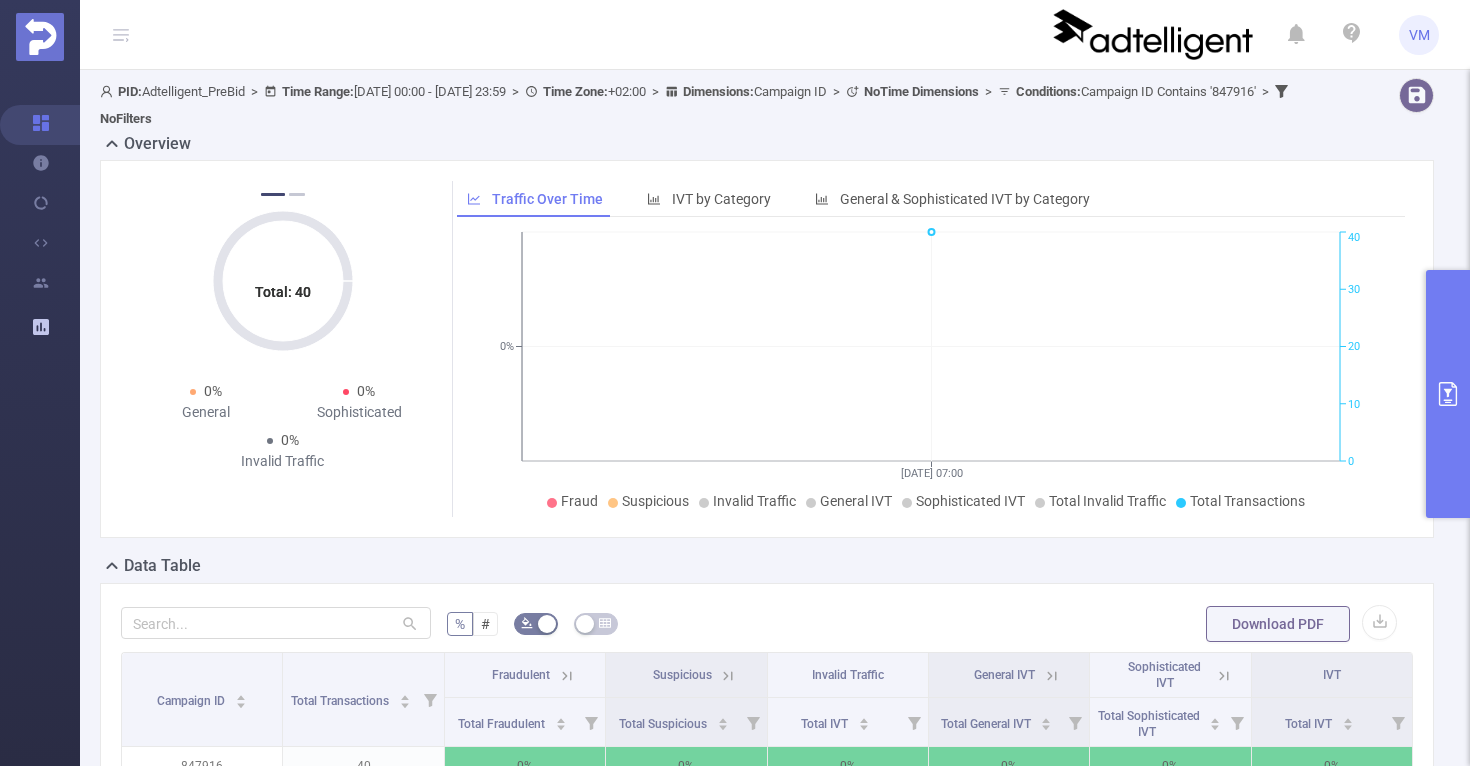 click on "PID:  Adtelligent_PreBid  >  Time Range:  [DATE] 00:00 -
[DATE] 23:59  >  Time Zone:  +02:00  >  Dimensions :  Campaign ID  >  No  Time Dimensions  >  Conditions :  Campaign ID Contains '847916'  >  No  Filters" at bounding box center [696, 105] 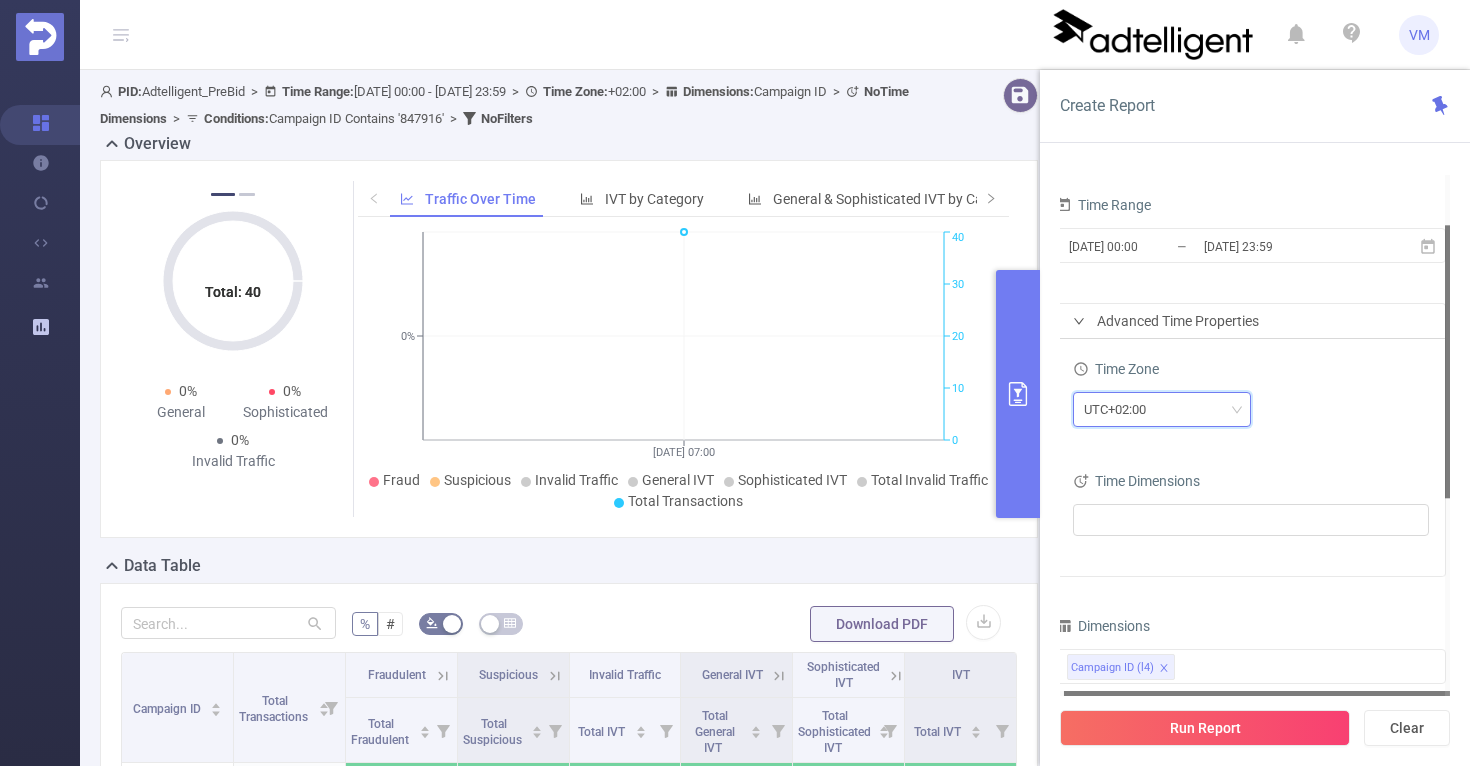 click on "UTC+02:00" at bounding box center (1162, 409) 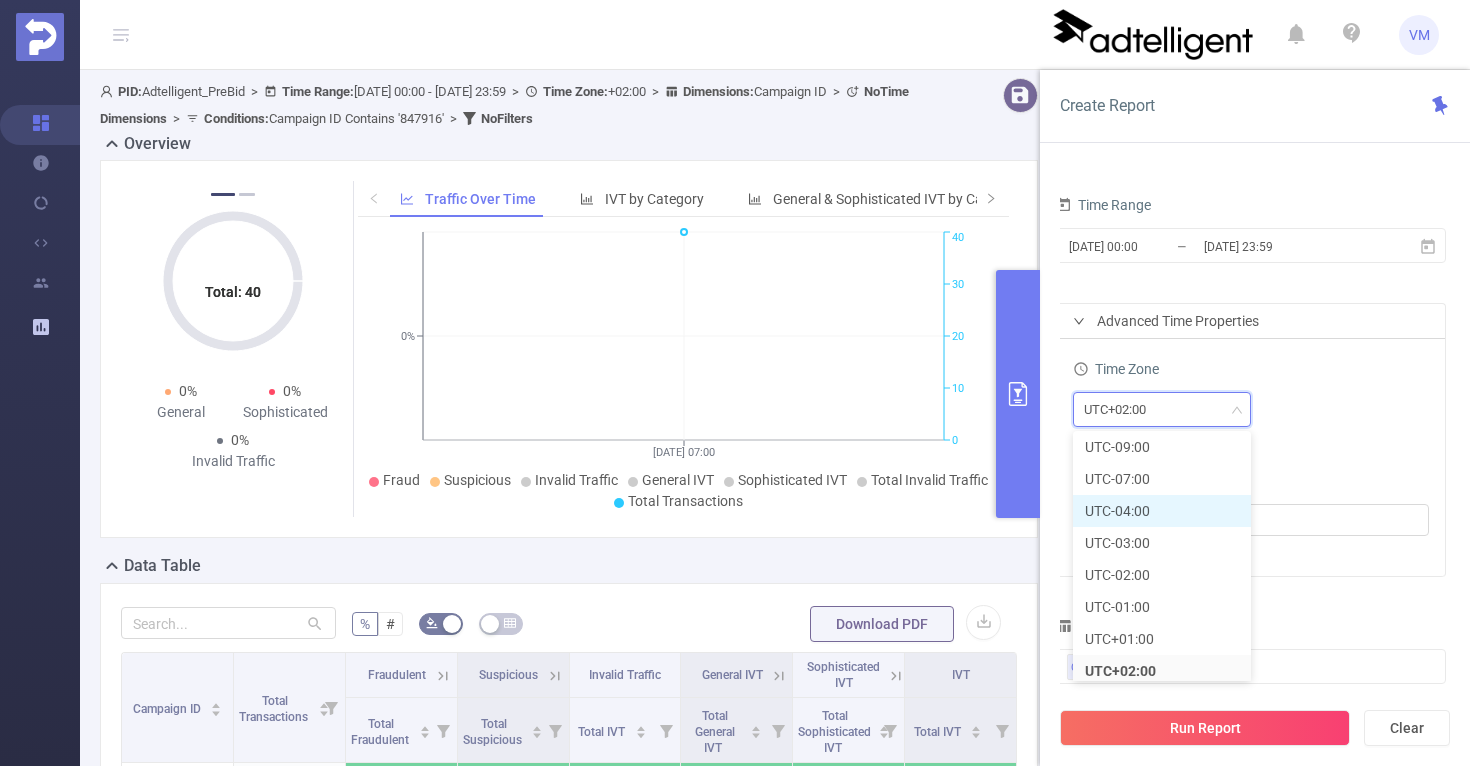 scroll, scrollTop: 0, scrollLeft: 0, axis: both 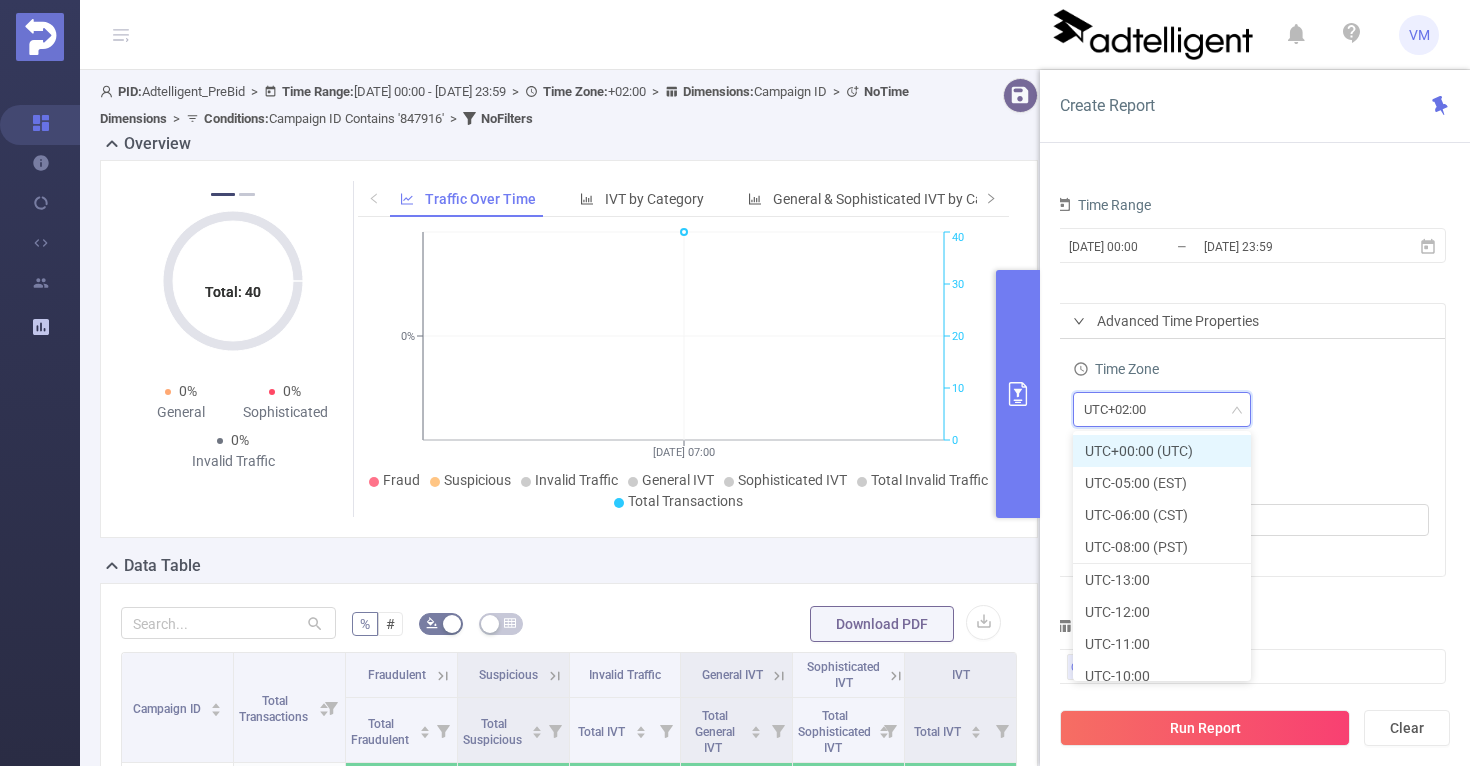 click on "UTC+00:00 (UTC)" at bounding box center (1162, 451) 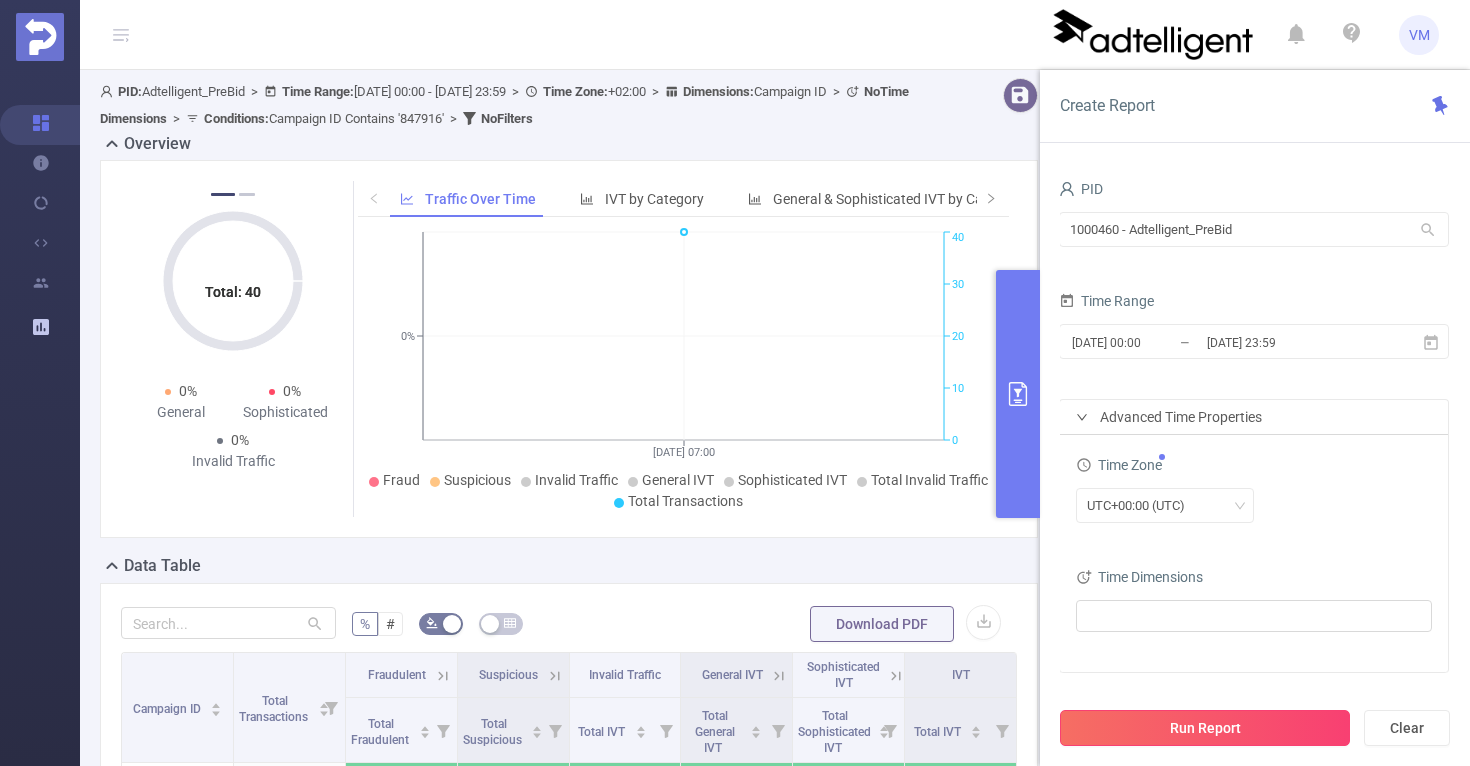 click on "Run Report" at bounding box center (1205, 728) 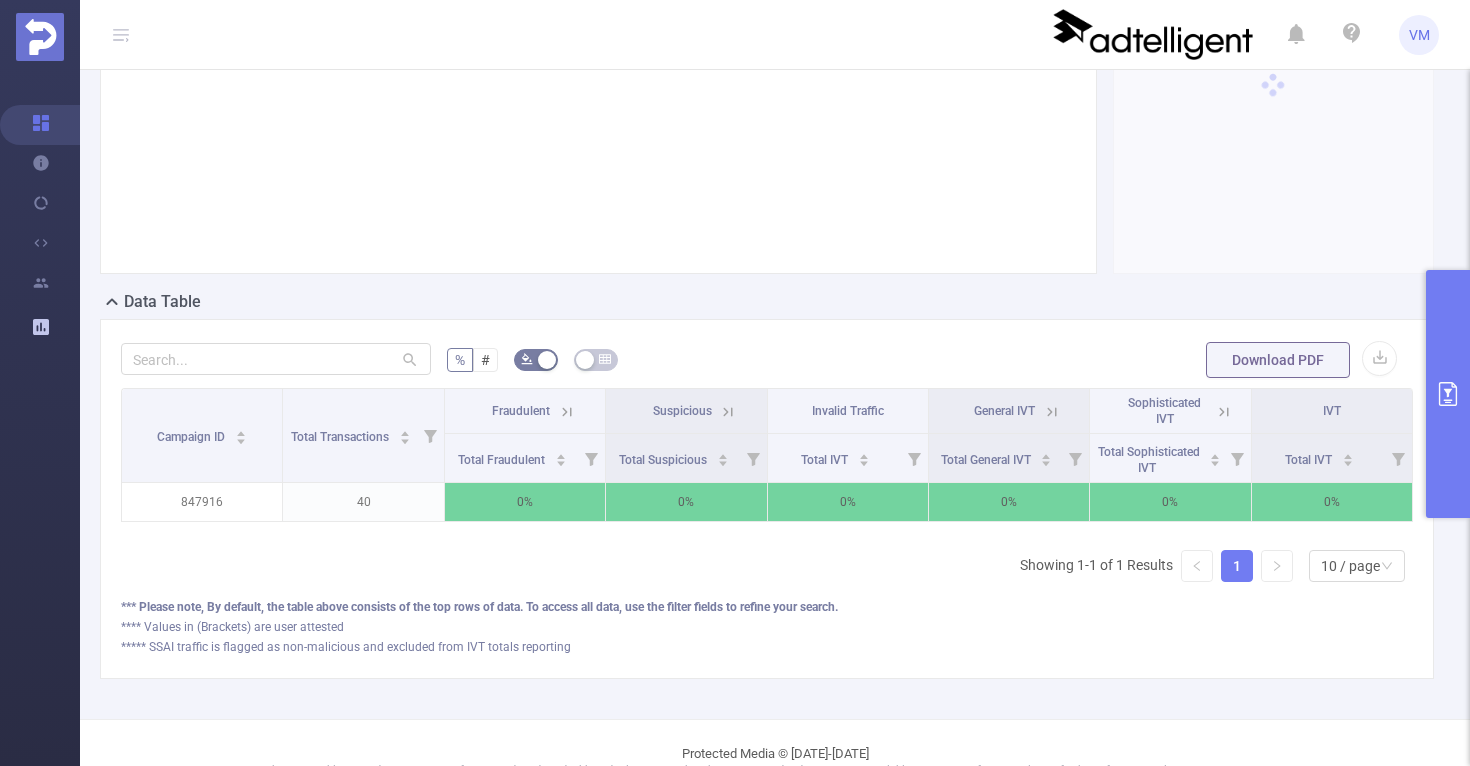 scroll, scrollTop: 268, scrollLeft: 0, axis: vertical 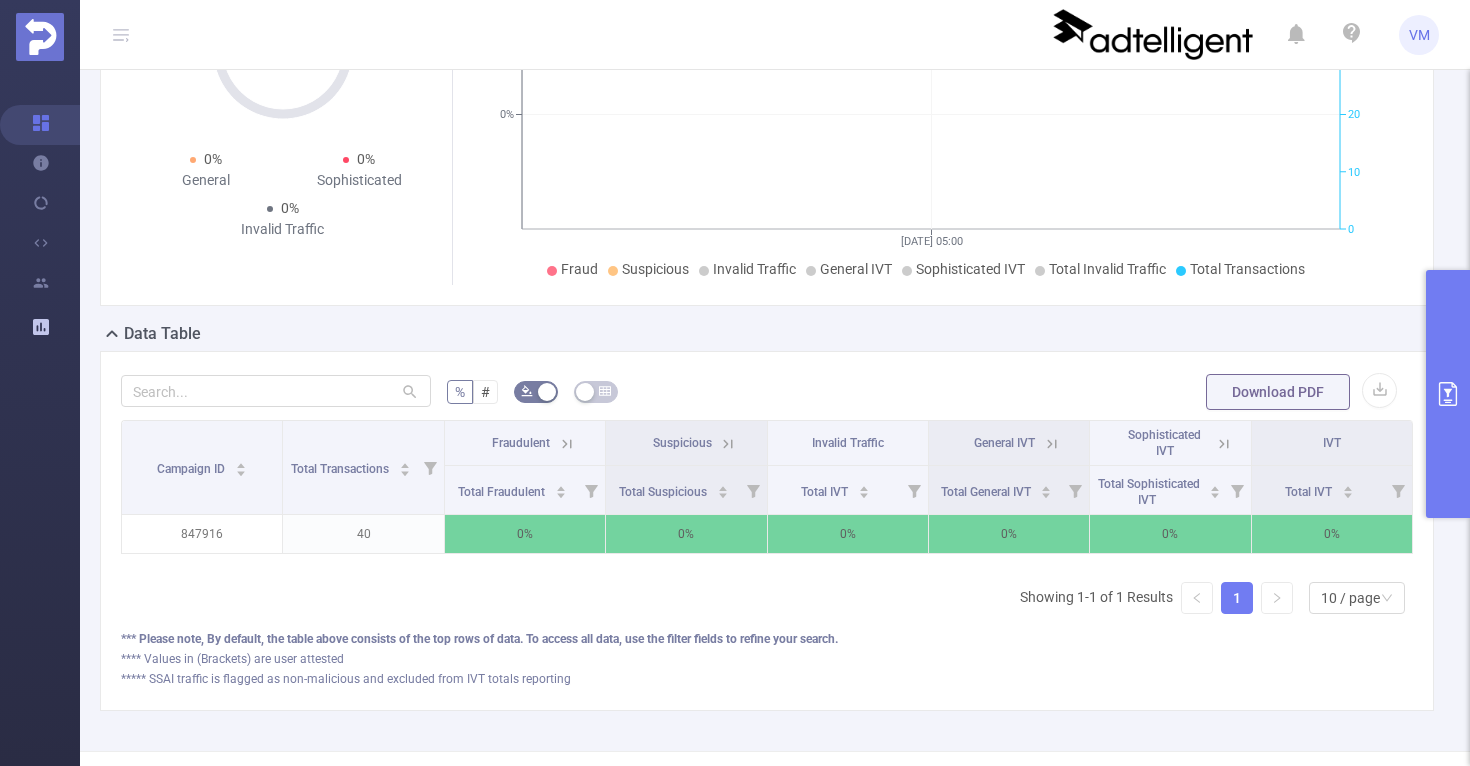 click at bounding box center (1448, 394) 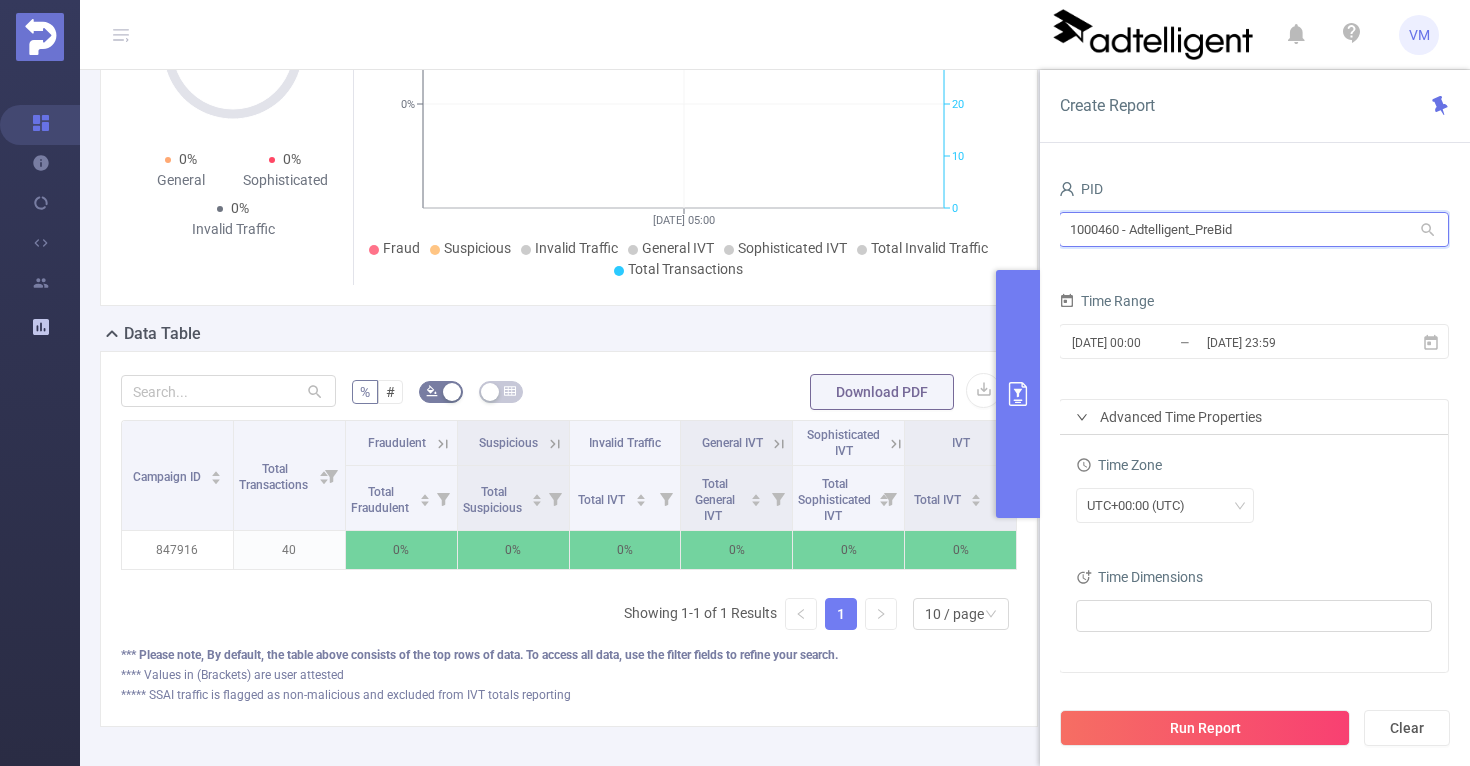 click on "1000460 - Adtelligent_PreBid" at bounding box center (1254, 229) 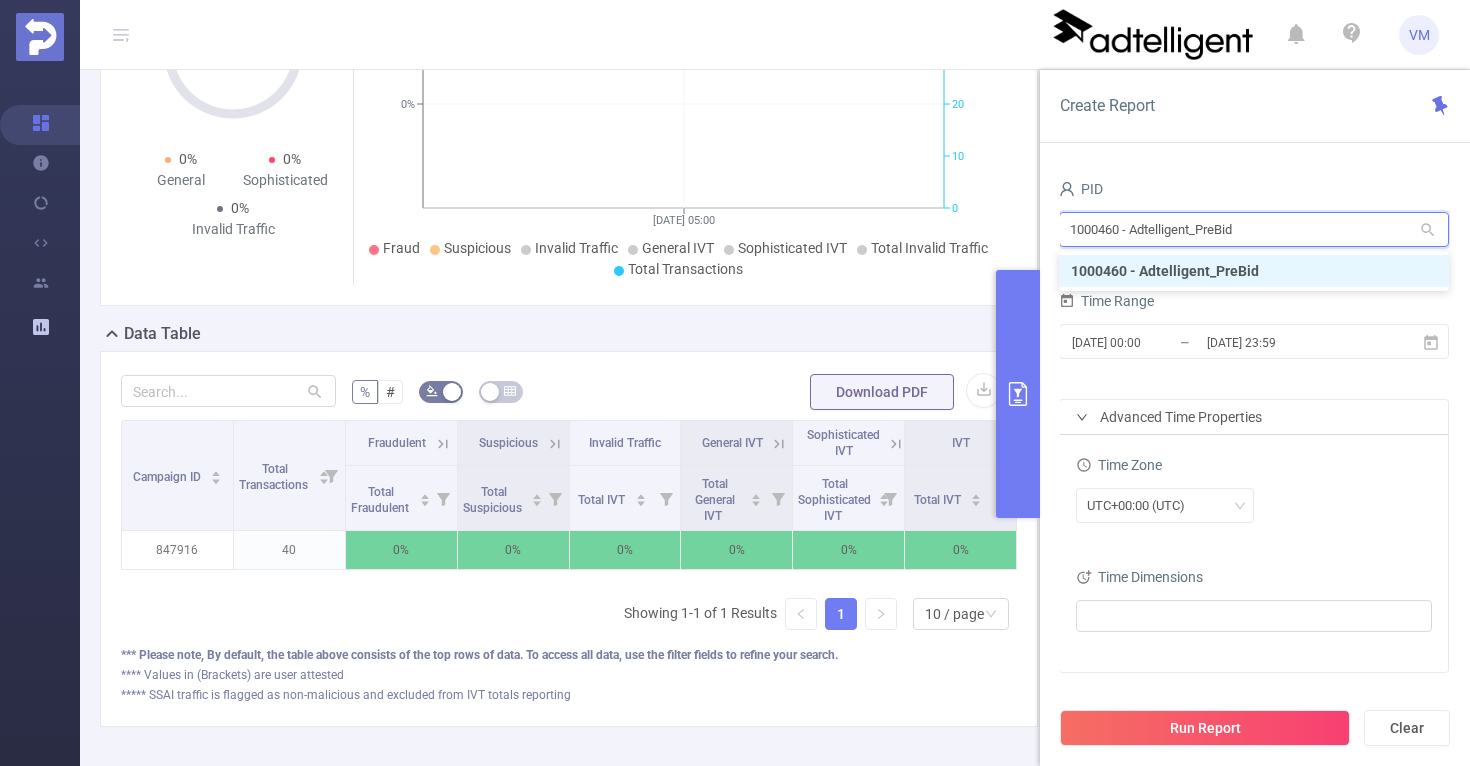 click on "1000460 - Adtelligent_PreBid" at bounding box center [1254, 229] 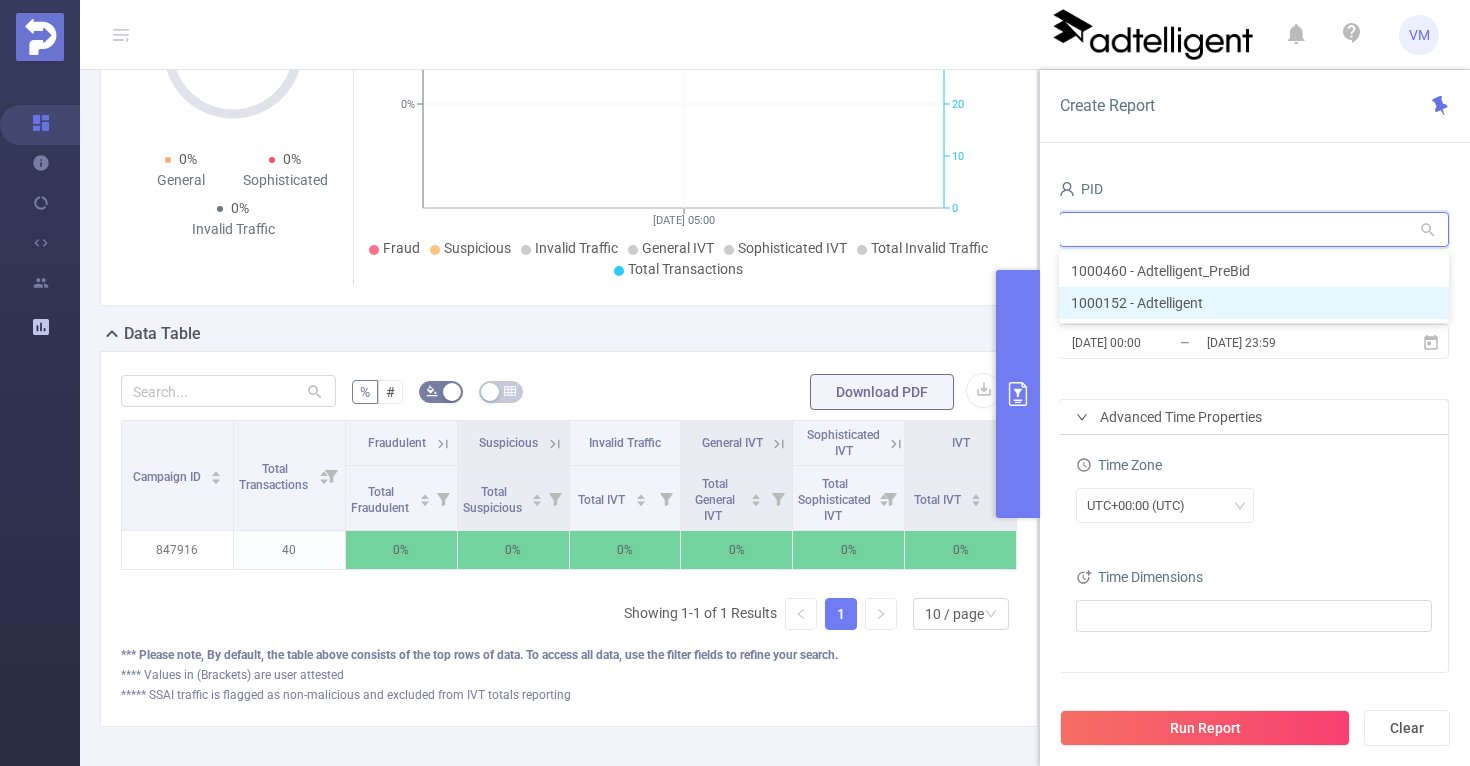 click on "1000152 - Adtelligent" at bounding box center [1254, 303] 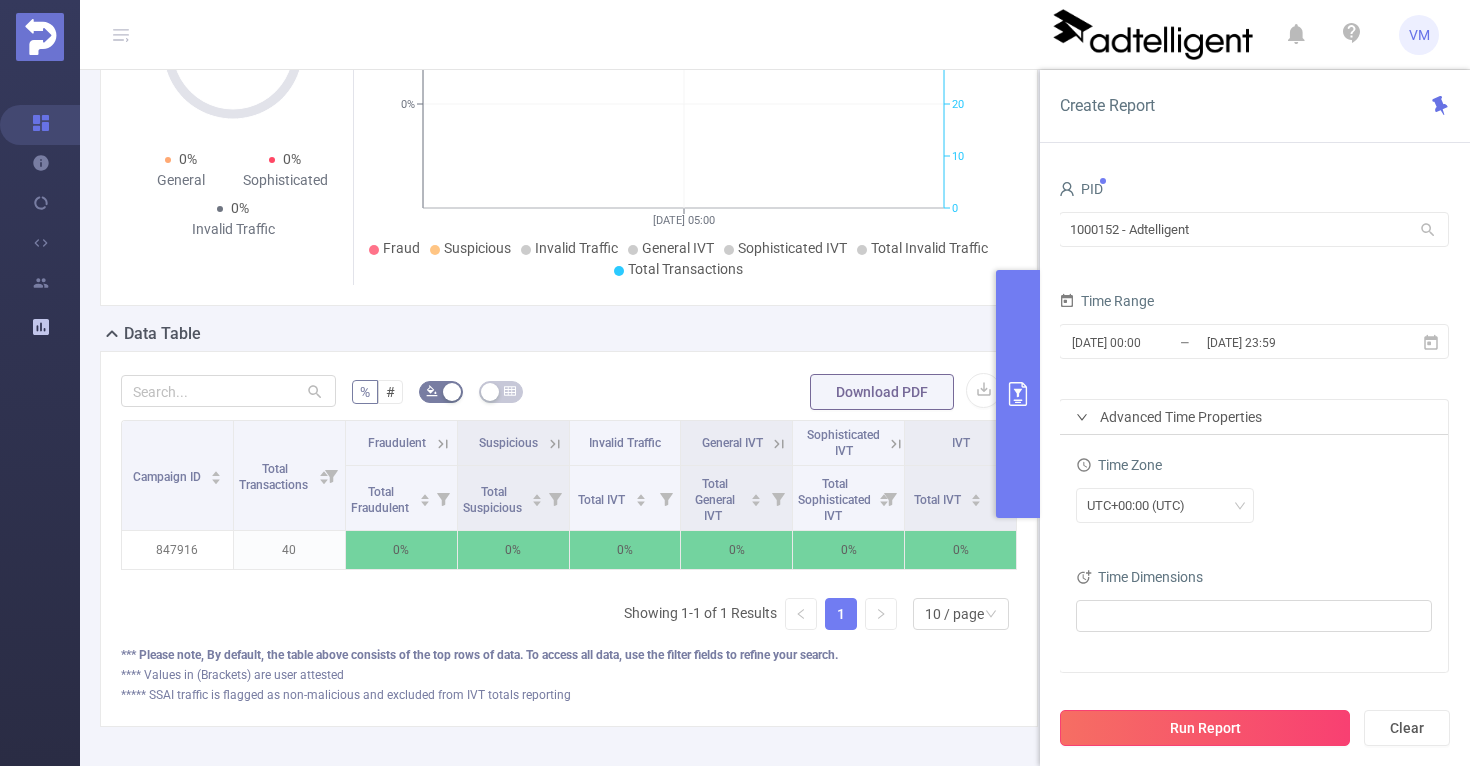 click on "Run Report" at bounding box center [1205, 728] 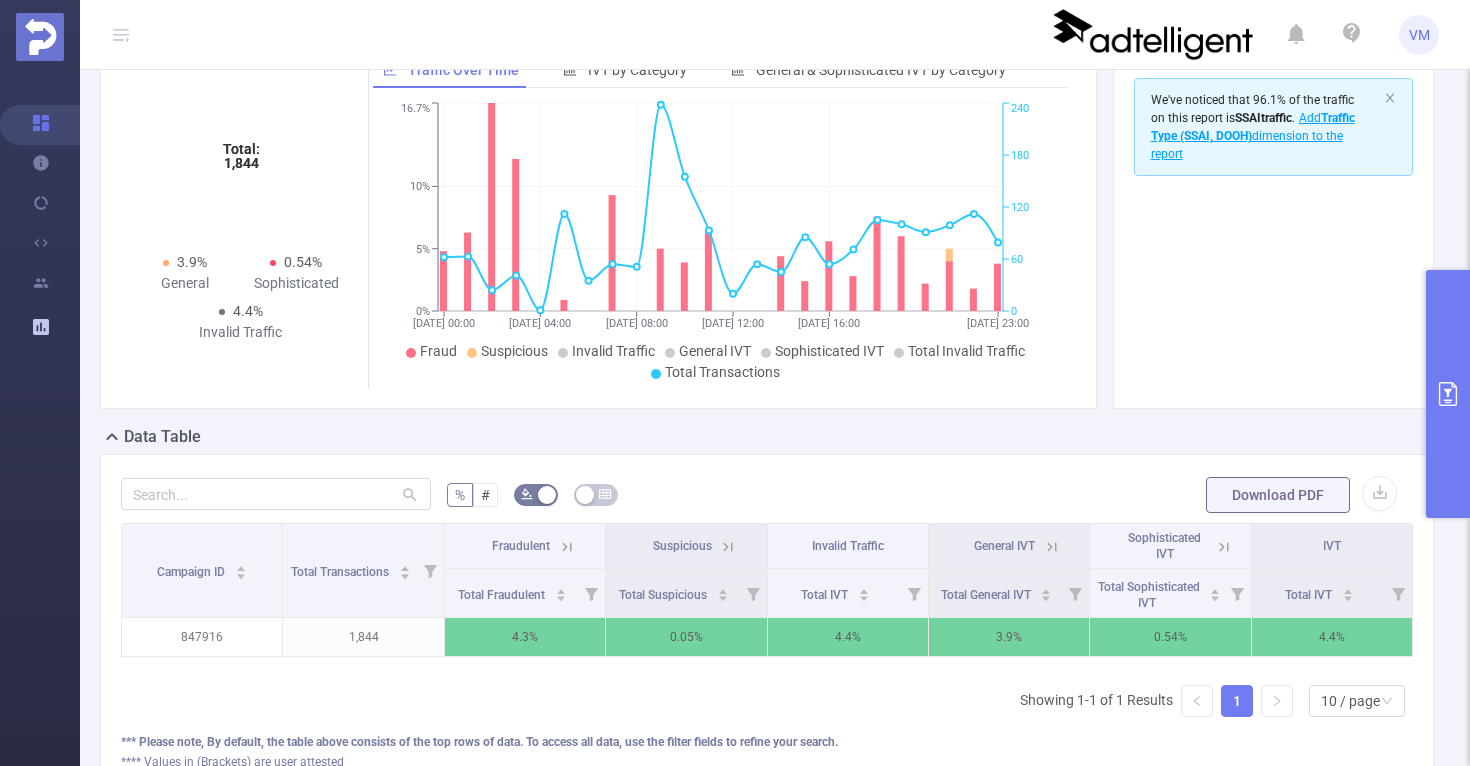 scroll, scrollTop: 0, scrollLeft: 0, axis: both 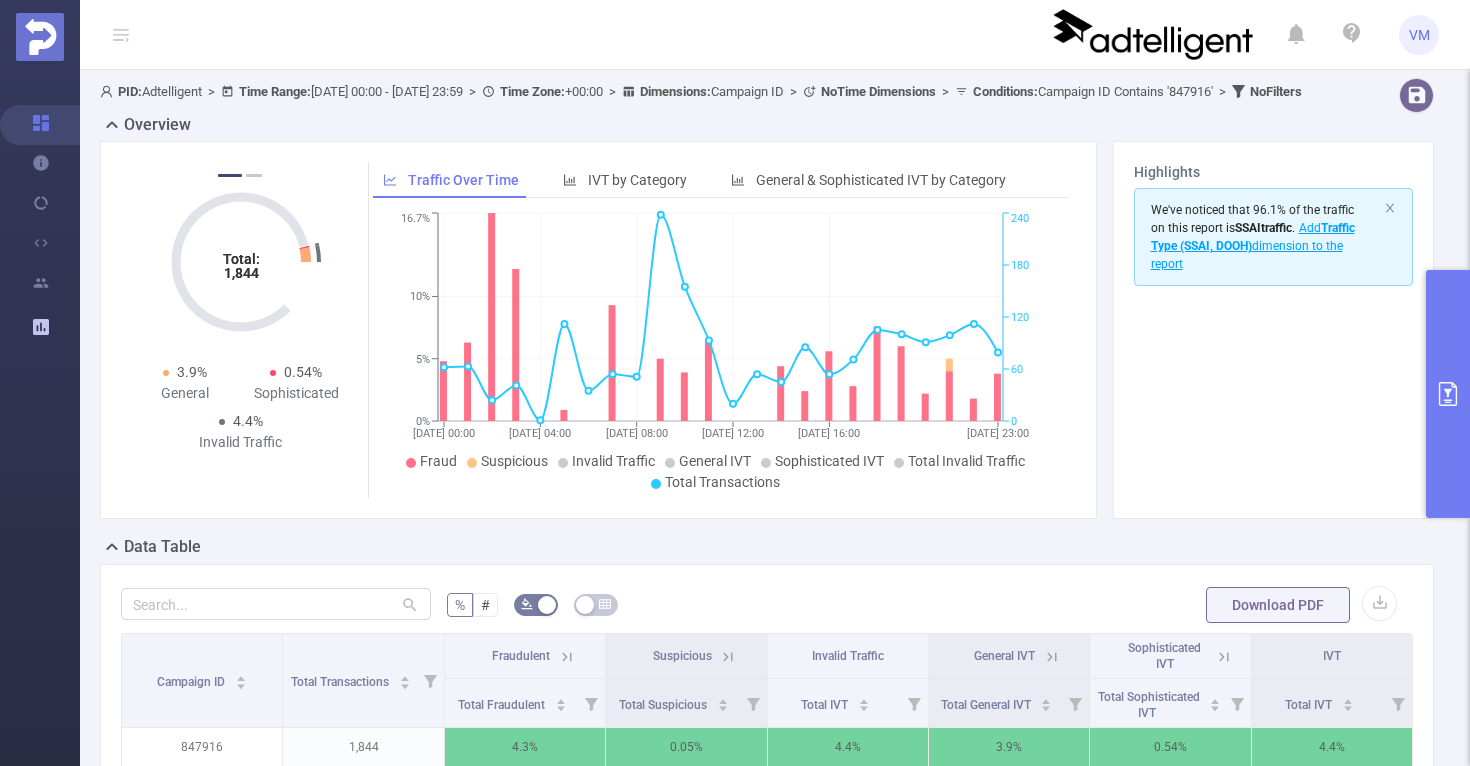 click at bounding box center [1448, 394] 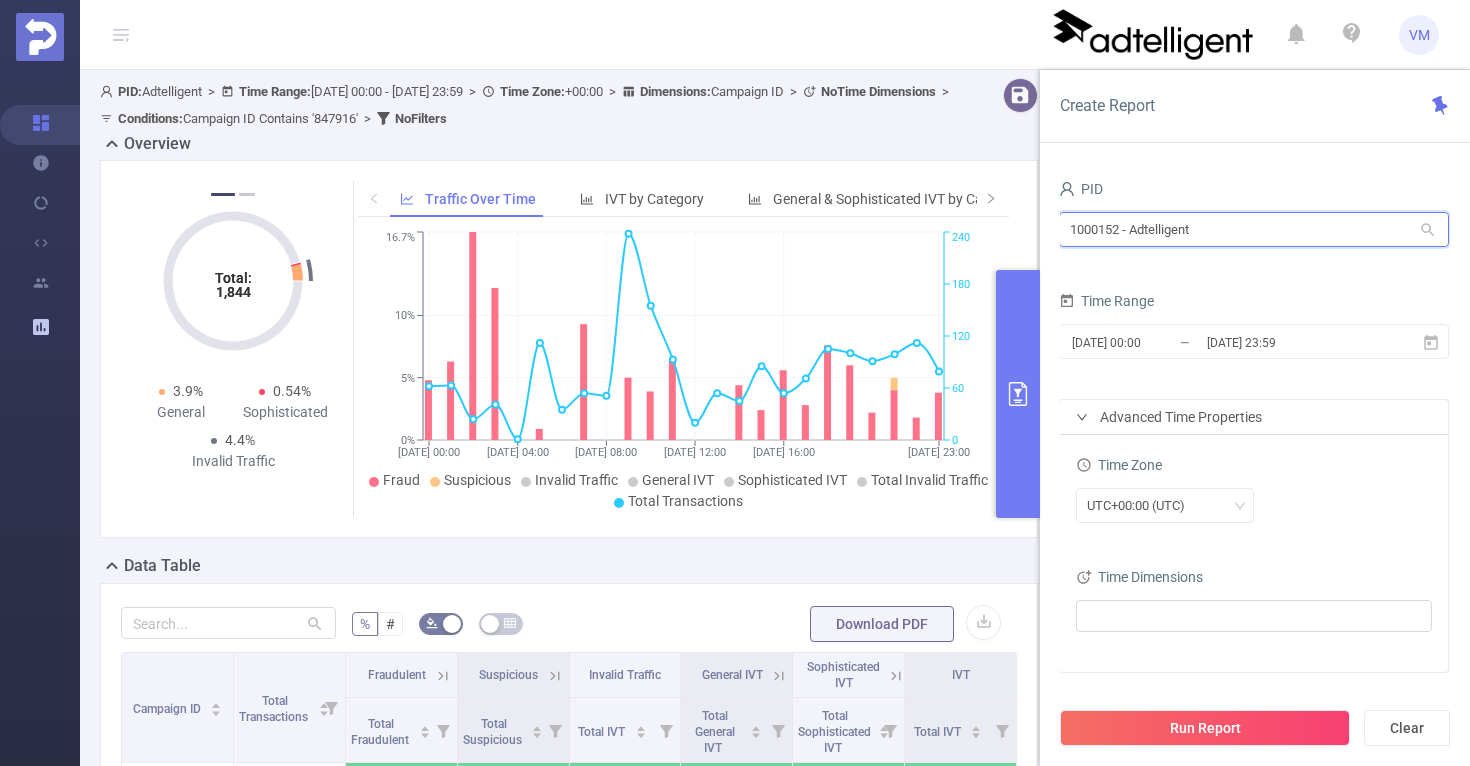 click on "1000152 - Adtelligent" at bounding box center [1254, 229] 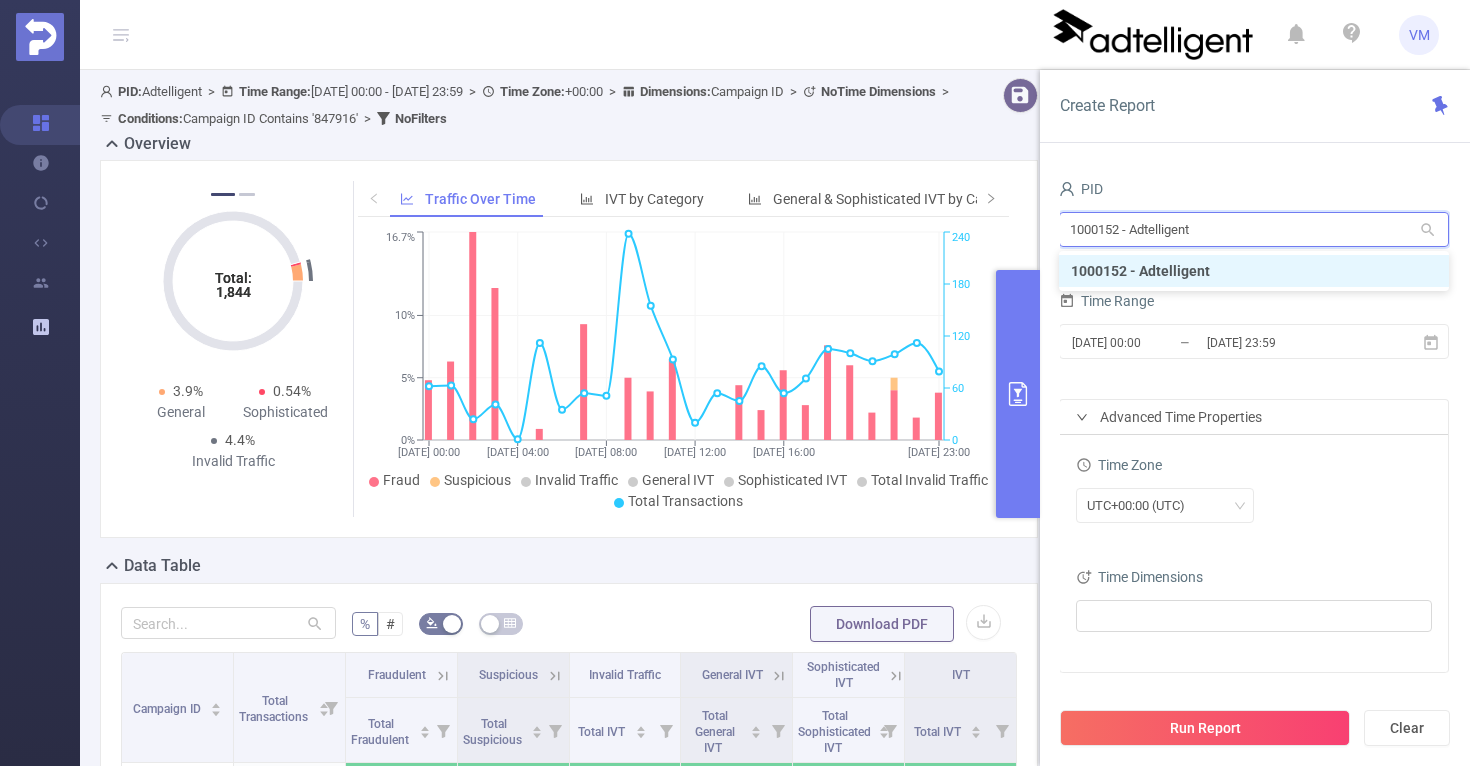 type 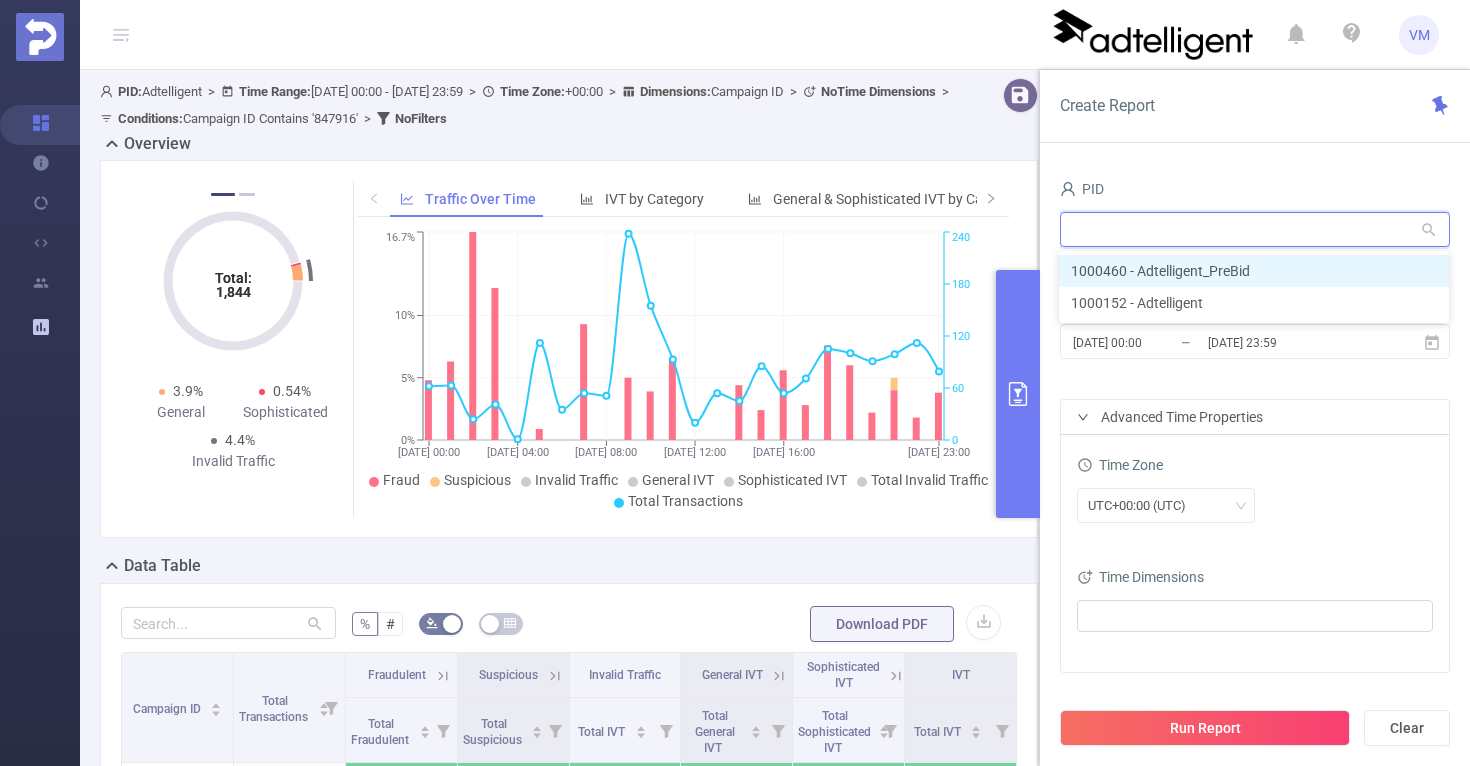 click on "1000460 - Adtelligent_PreBid" at bounding box center [1254, 271] 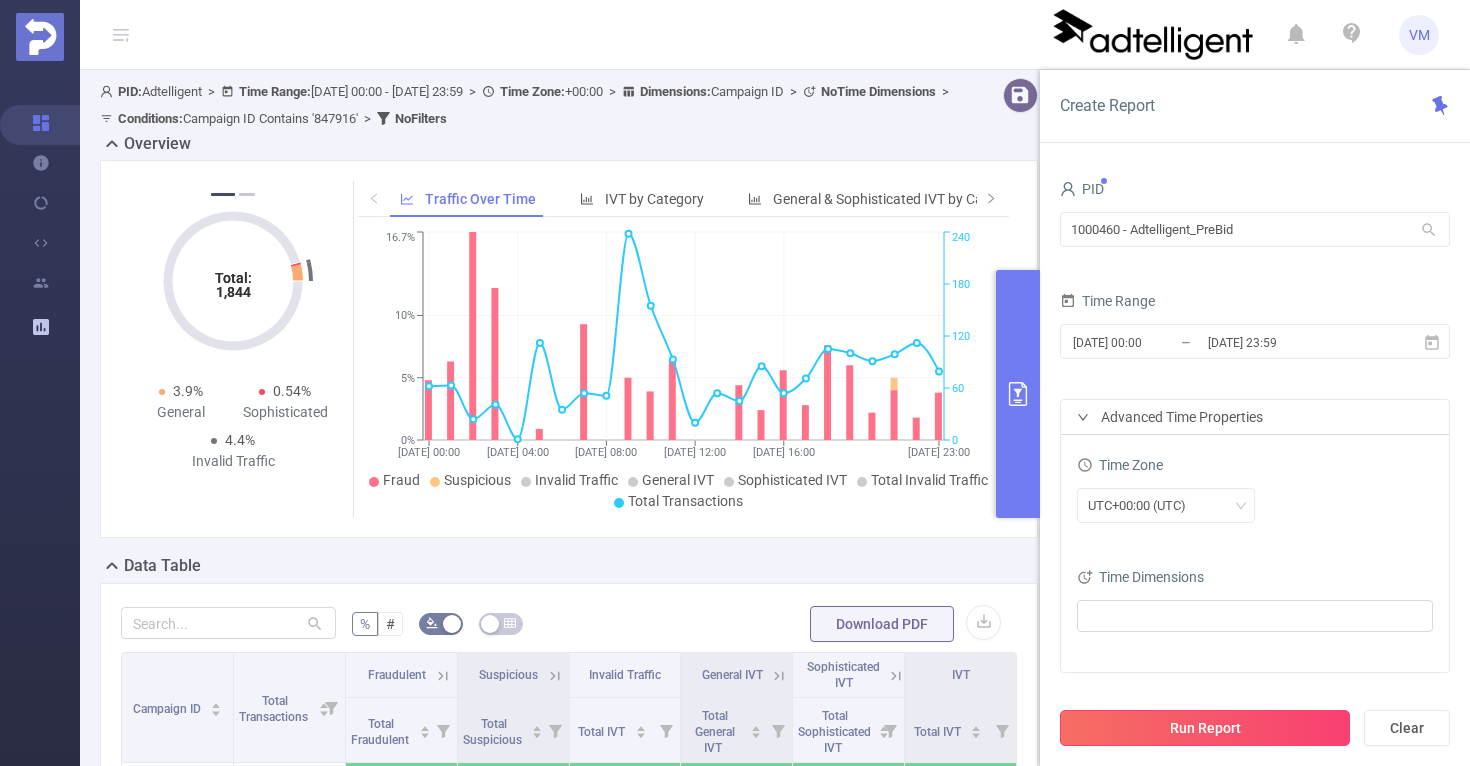 click on "Run Report" at bounding box center [1205, 728] 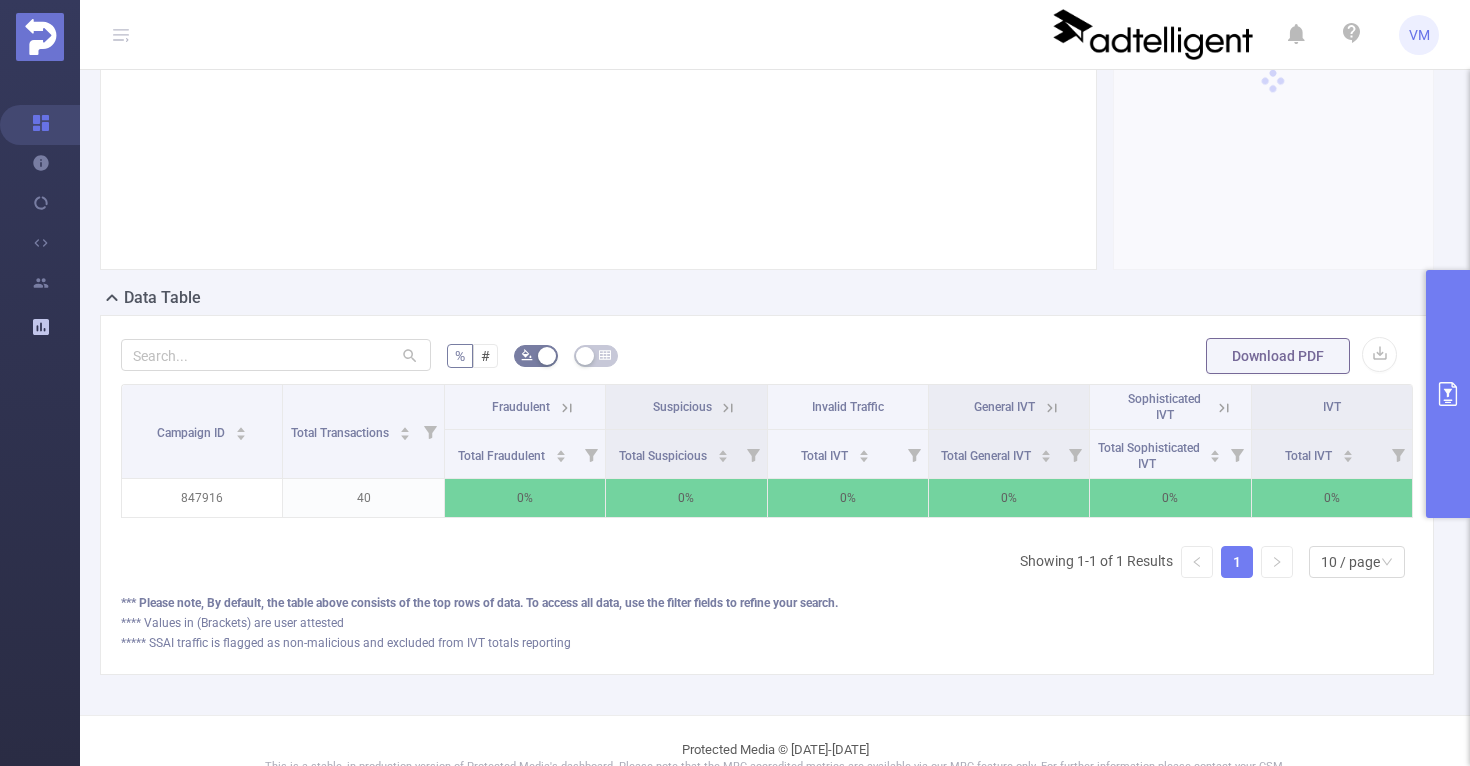 scroll, scrollTop: 269, scrollLeft: 0, axis: vertical 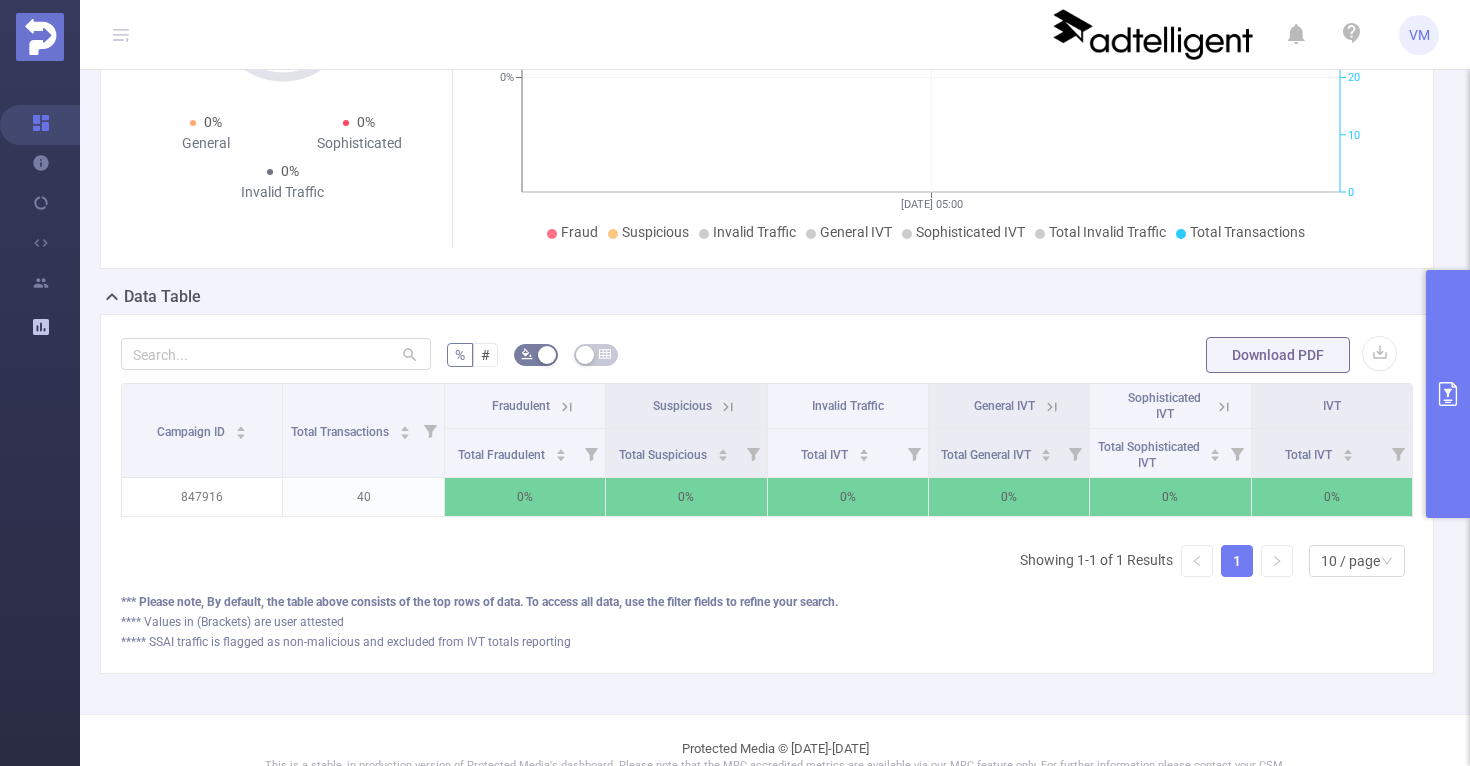 click at bounding box center (1448, 394) 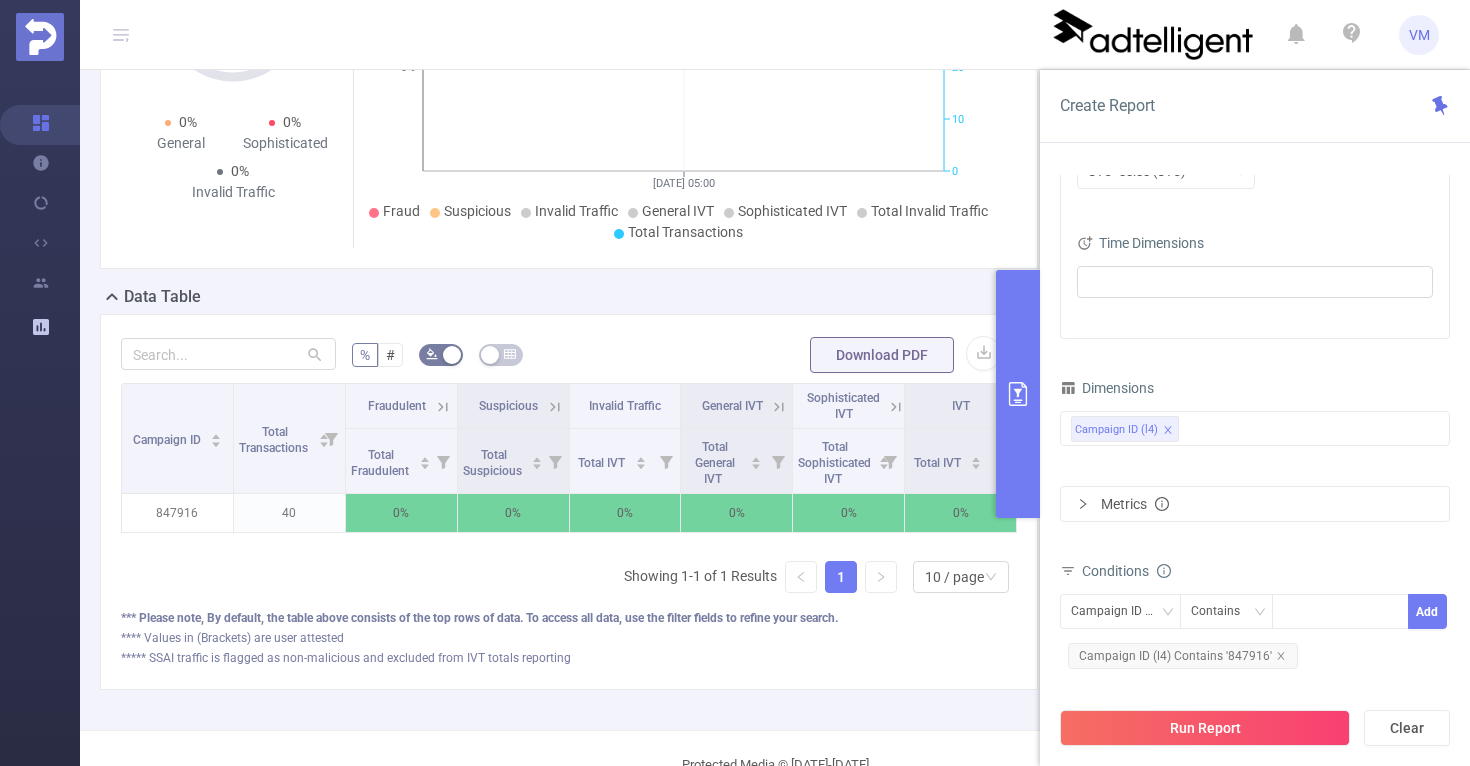 click on "Campaign ID (l4)" at bounding box center [1255, 428] 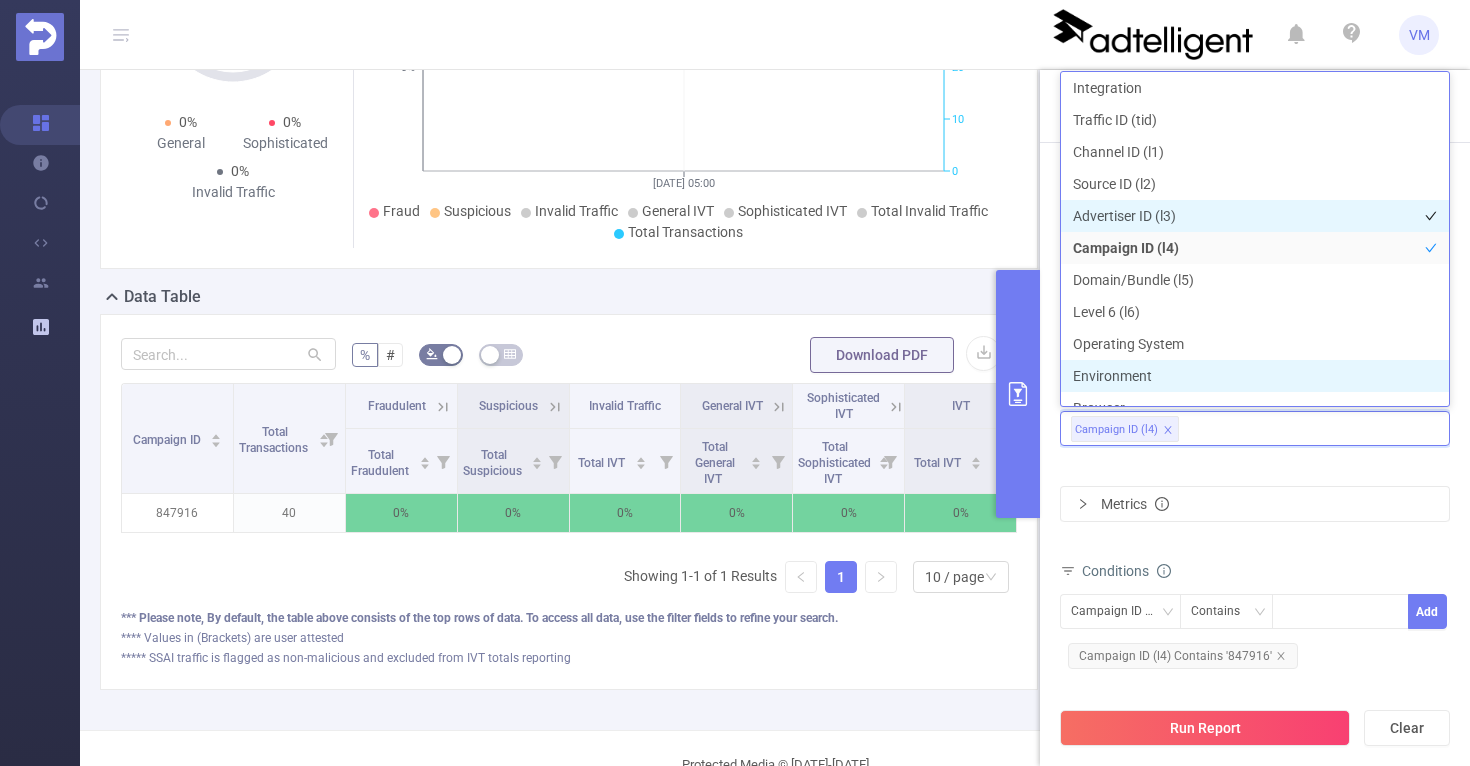 scroll, scrollTop: 22, scrollLeft: 0, axis: vertical 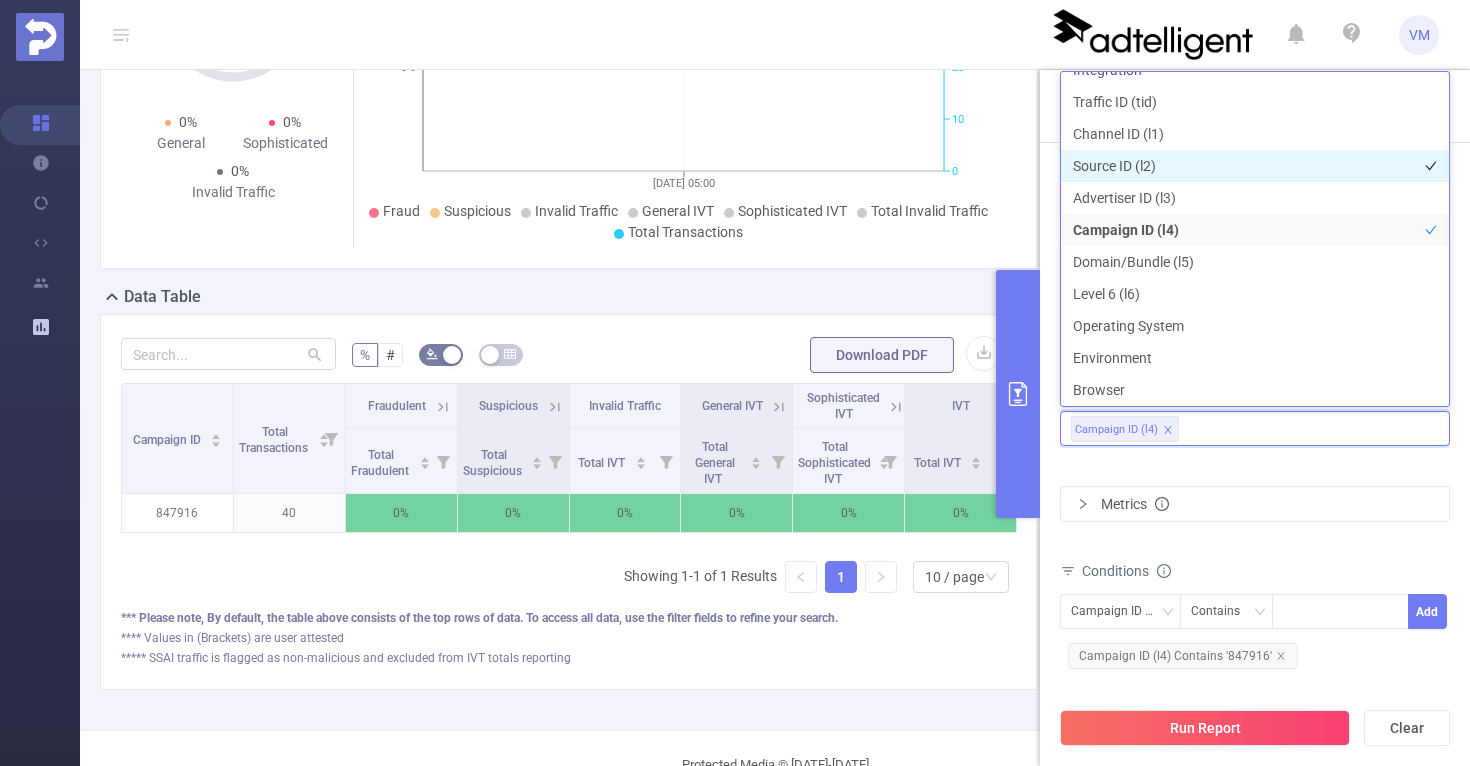 click on "Source ID (l2)" at bounding box center [1255, 166] 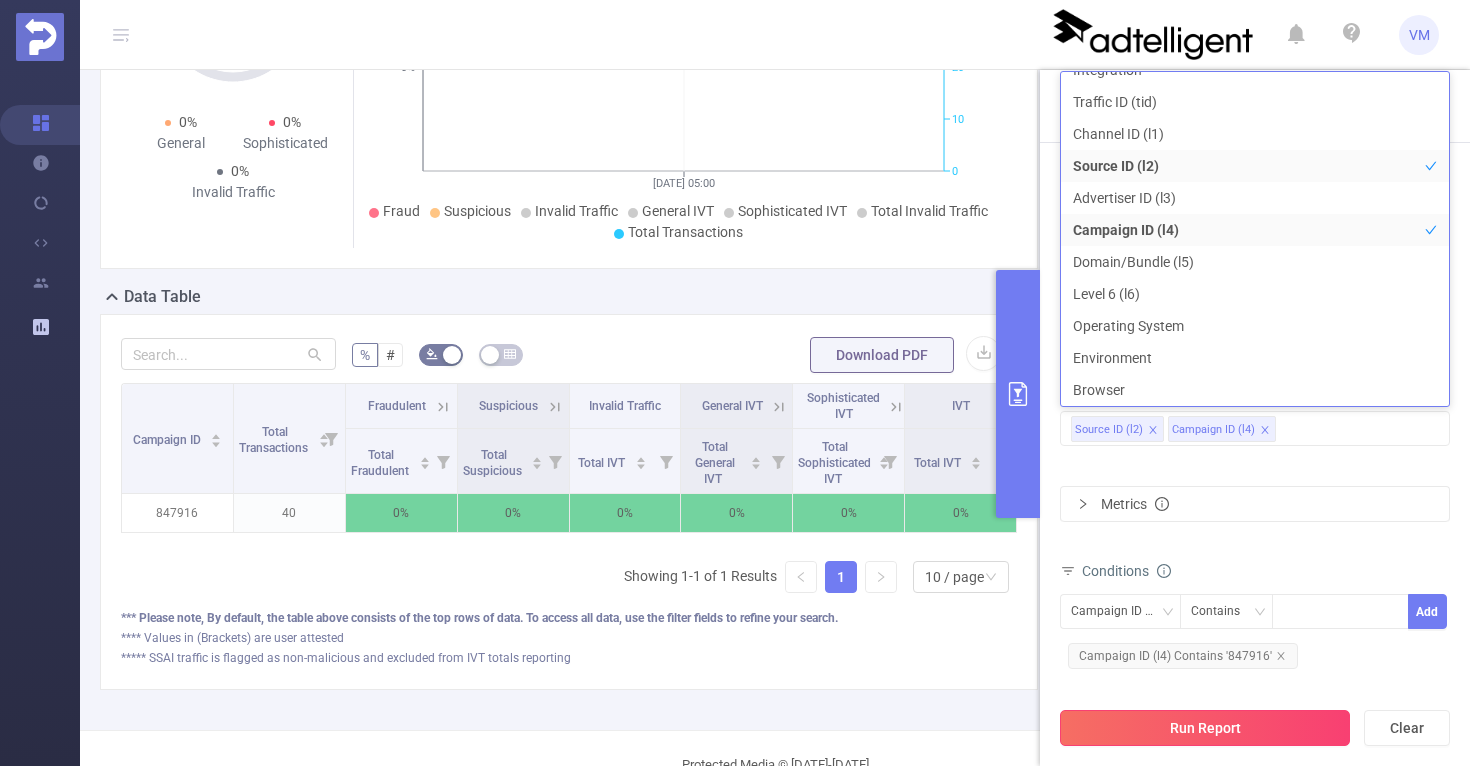 click on "Run Report" at bounding box center [1205, 728] 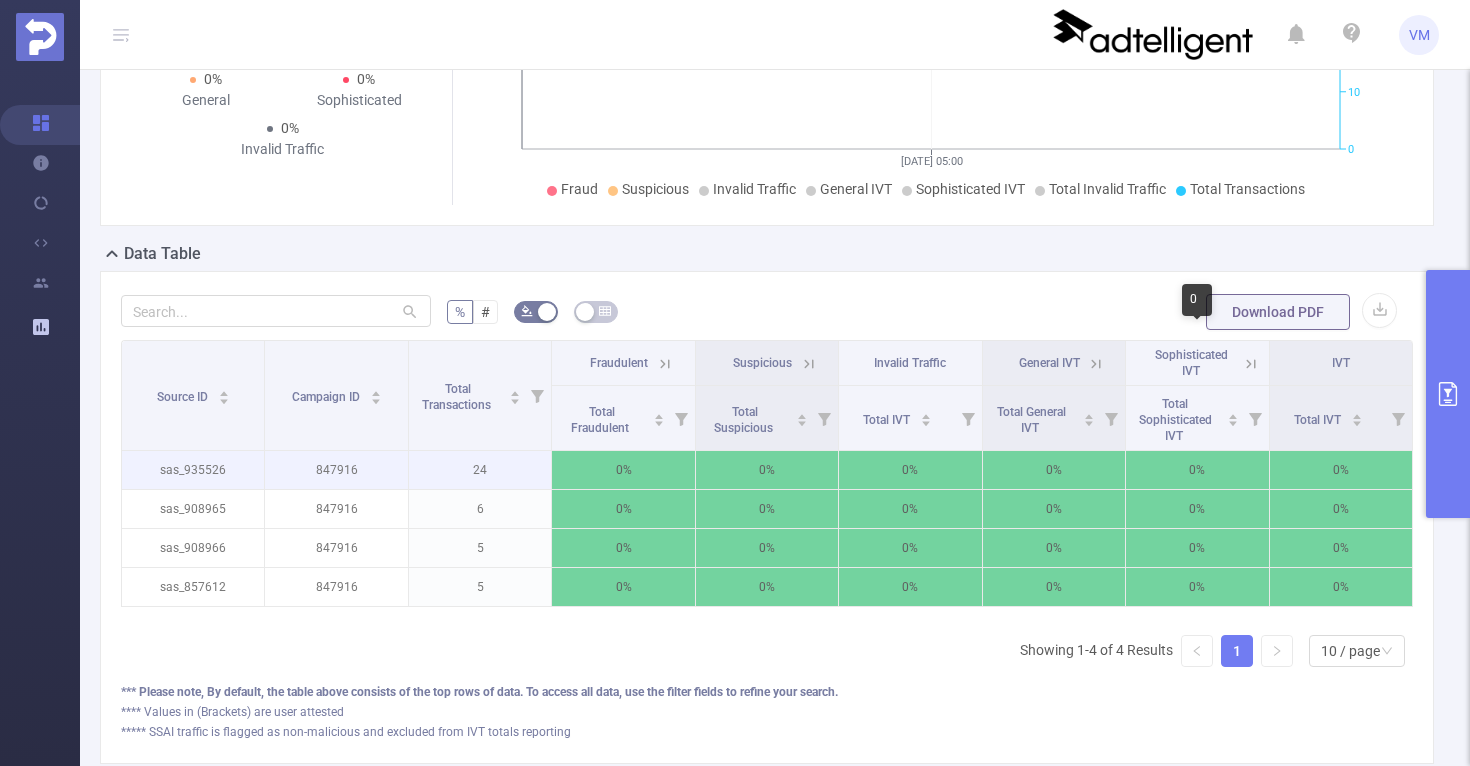 scroll, scrollTop: 0, scrollLeft: 0, axis: both 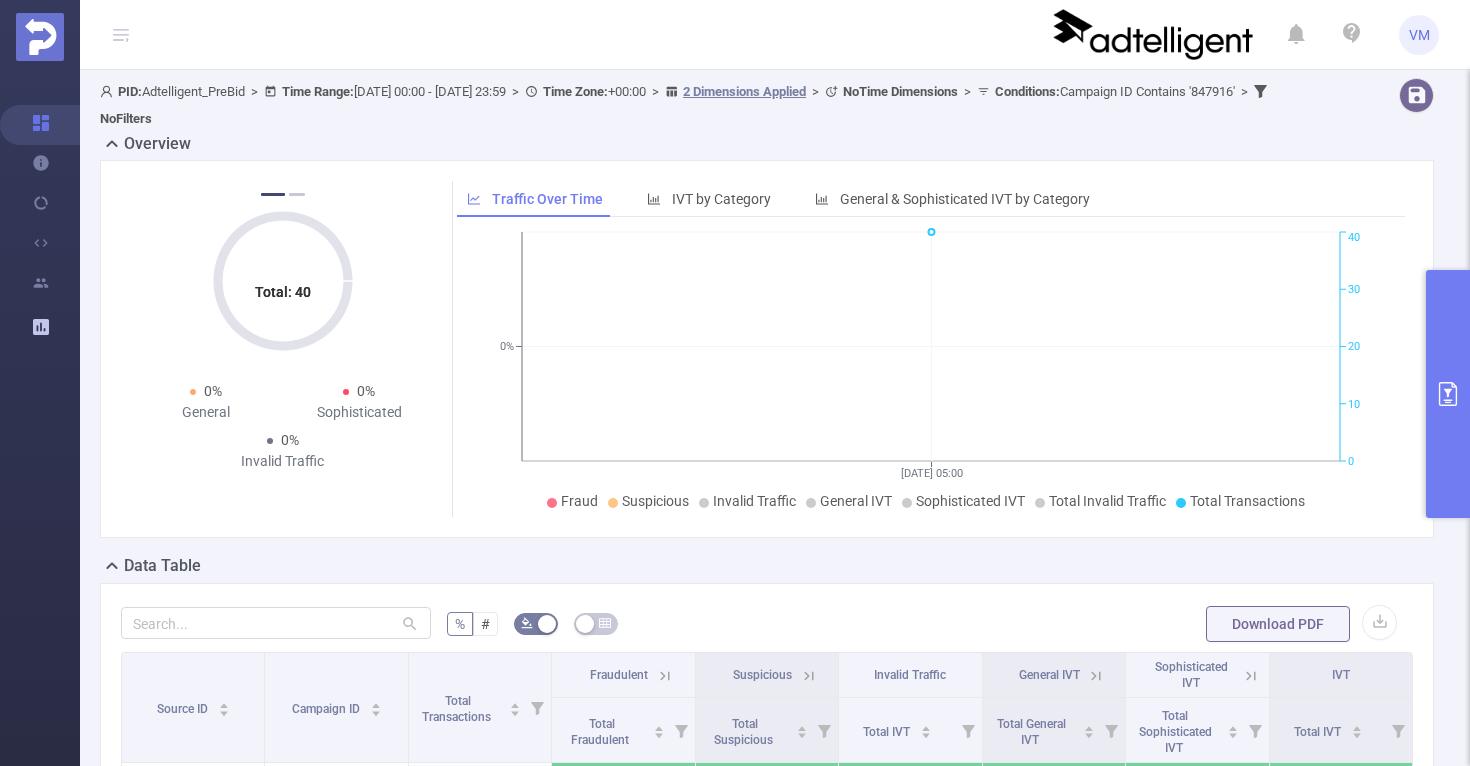 click at bounding box center [1448, 394] 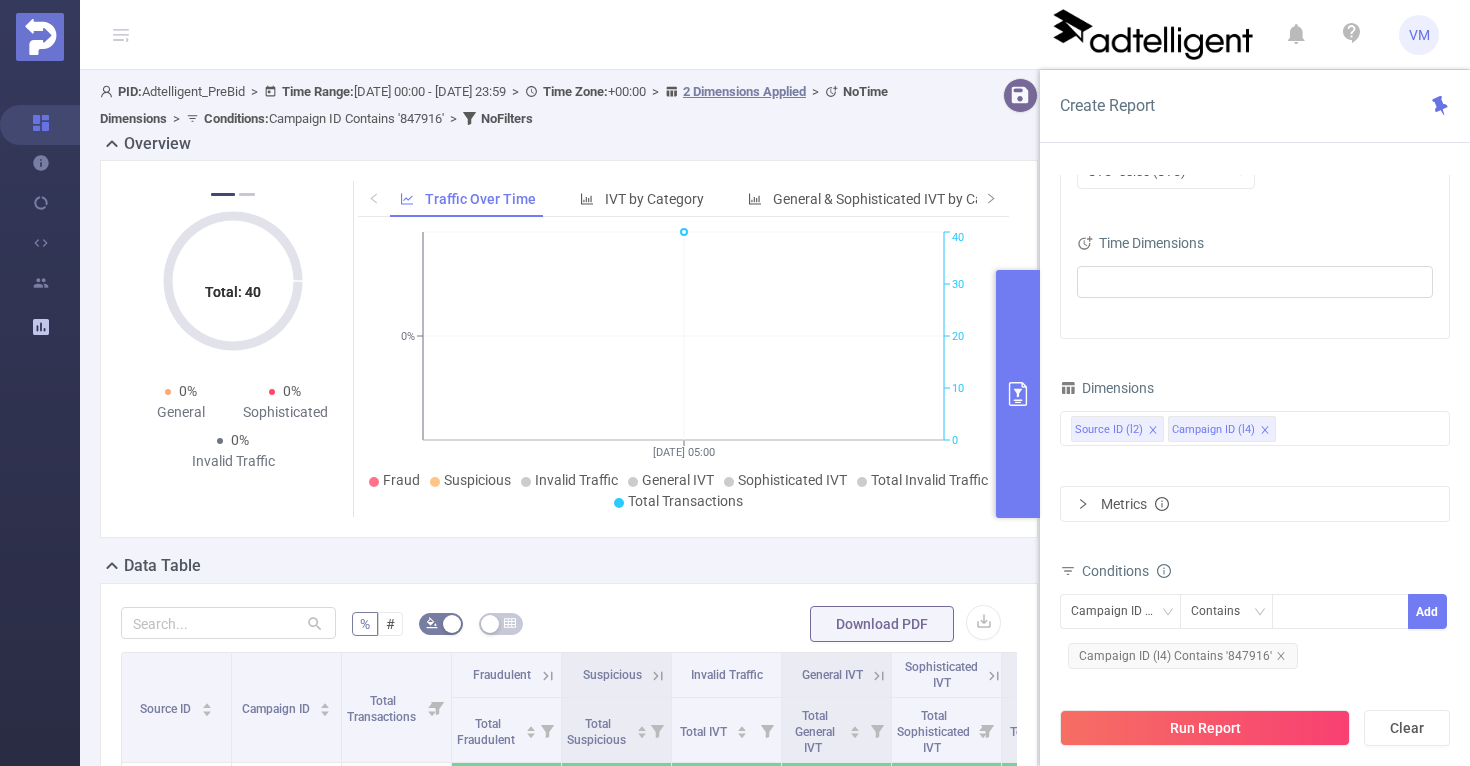 click 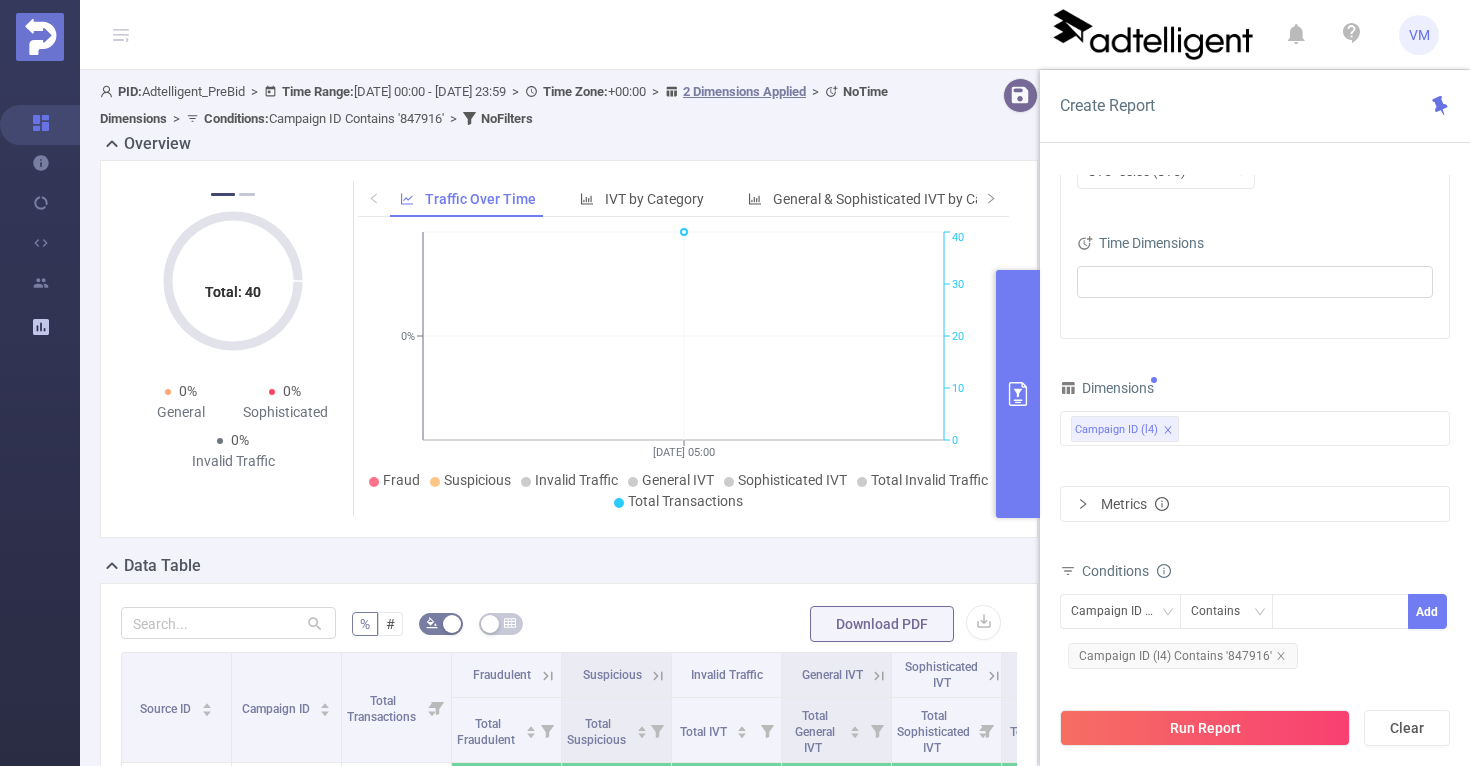 click 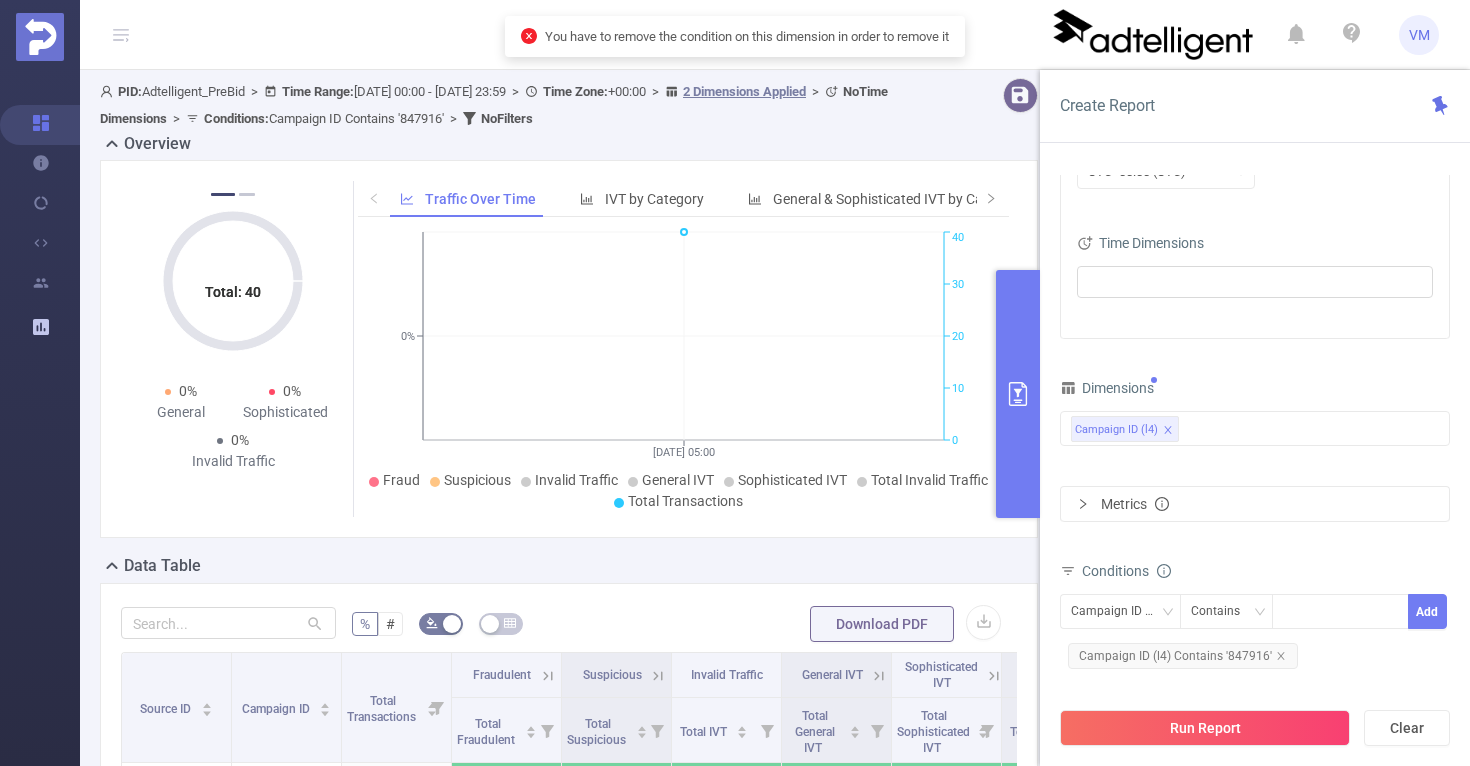 click 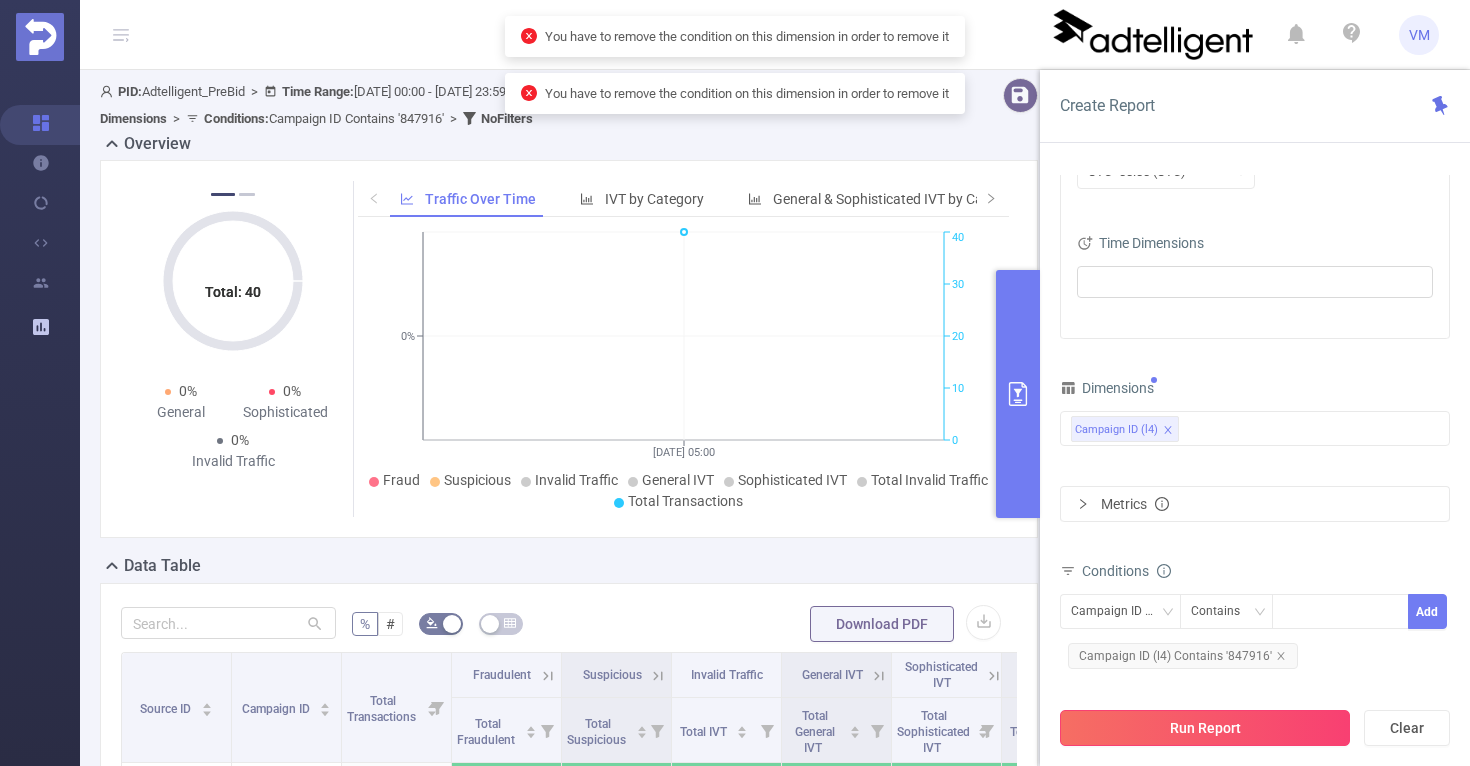 click on "Run Report" at bounding box center (1205, 728) 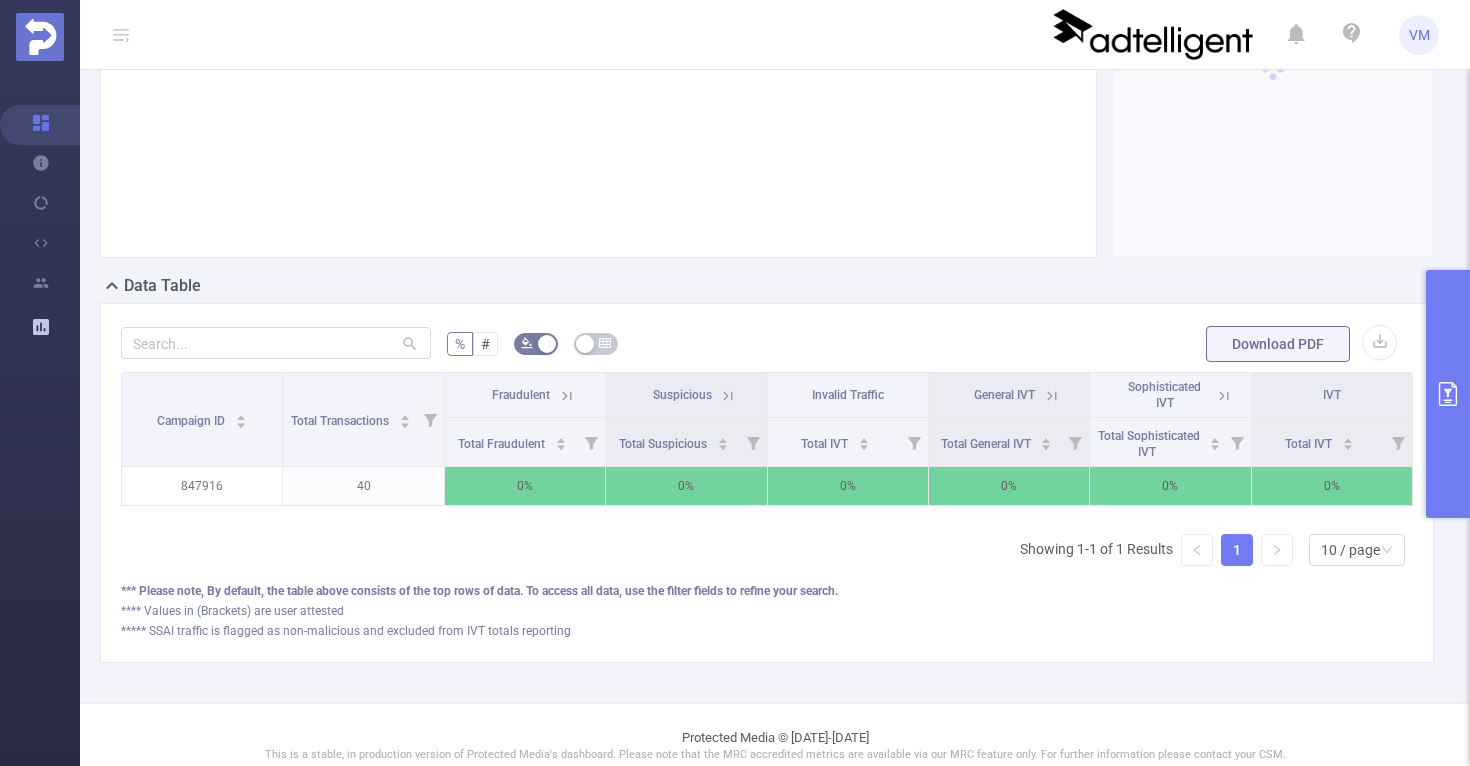 scroll, scrollTop: 281, scrollLeft: 0, axis: vertical 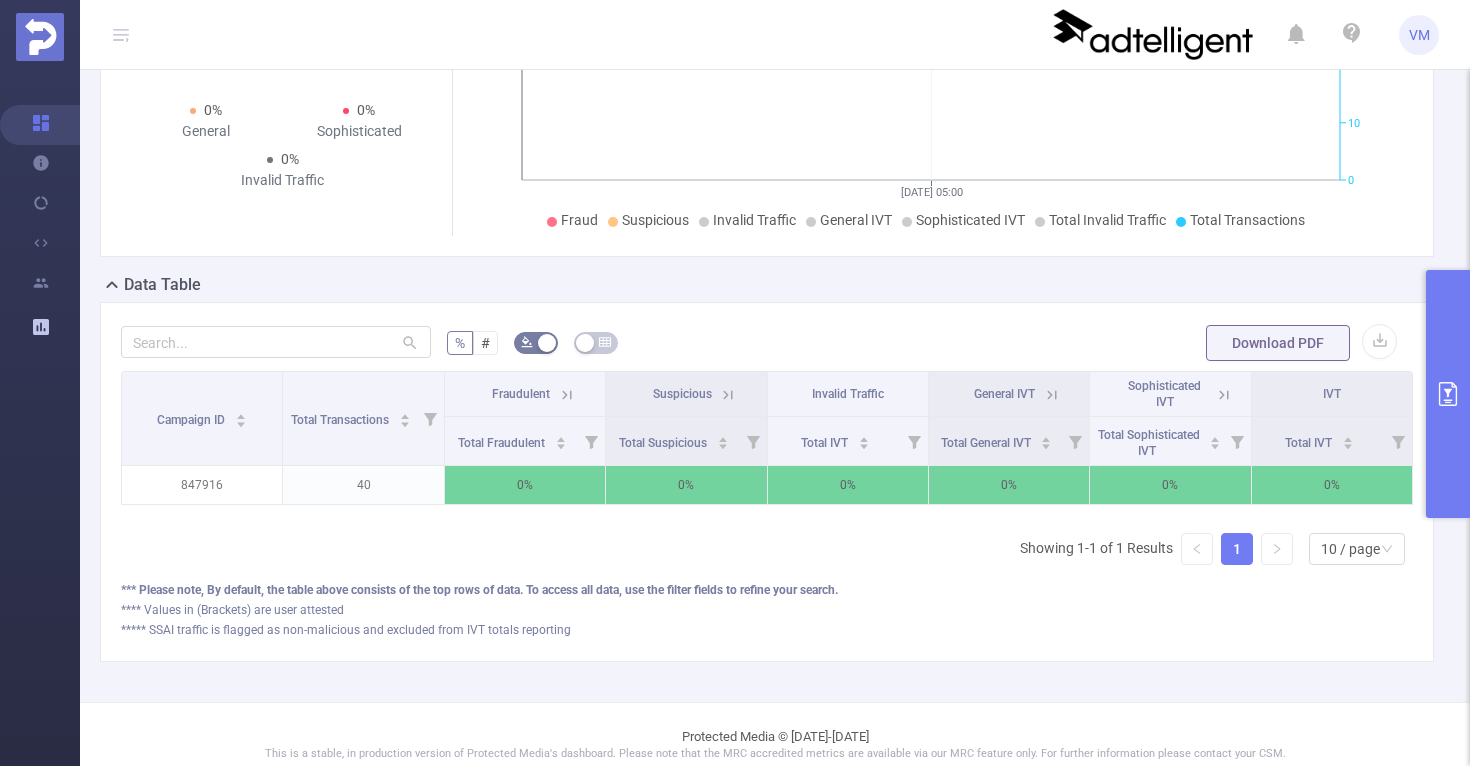 click at bounding box center [1448, 394] 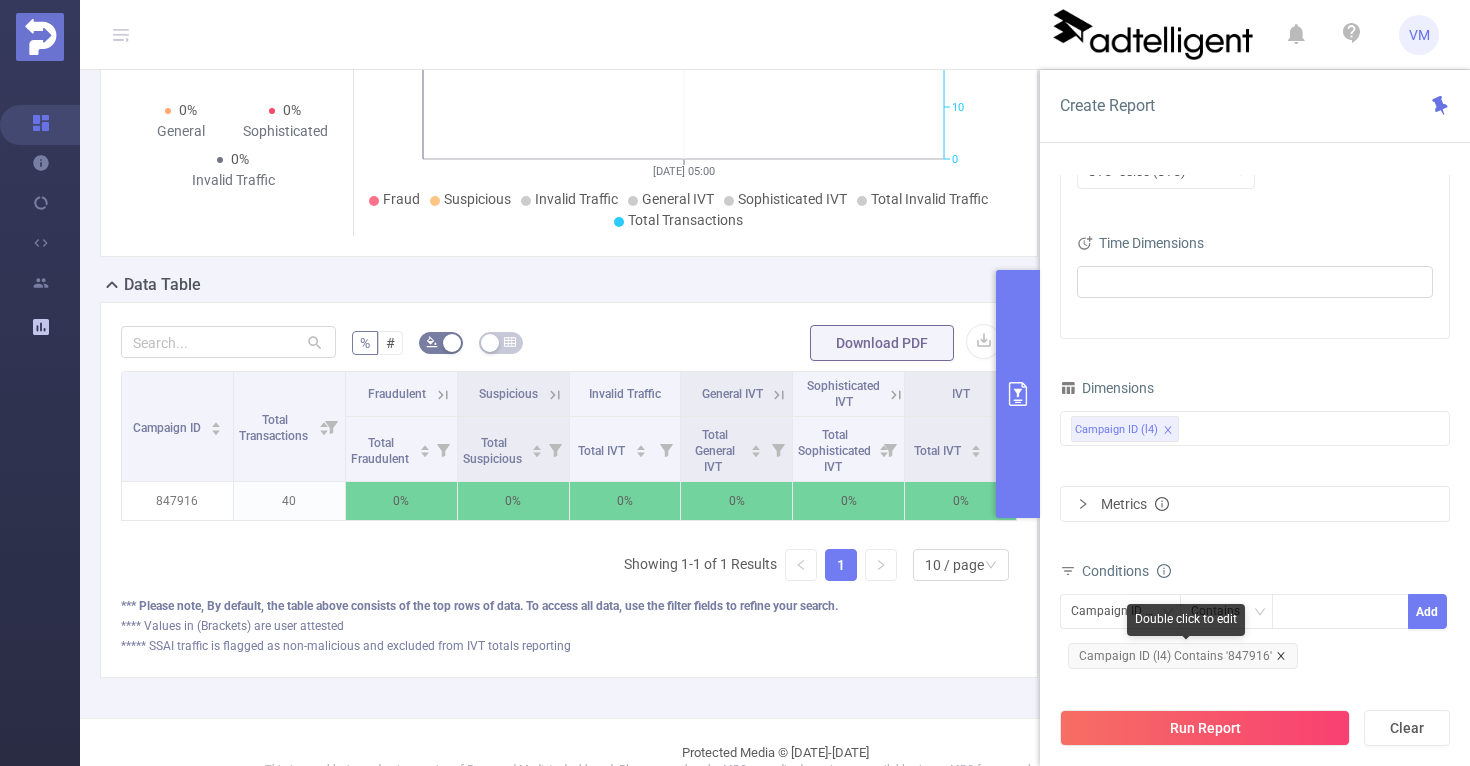 click 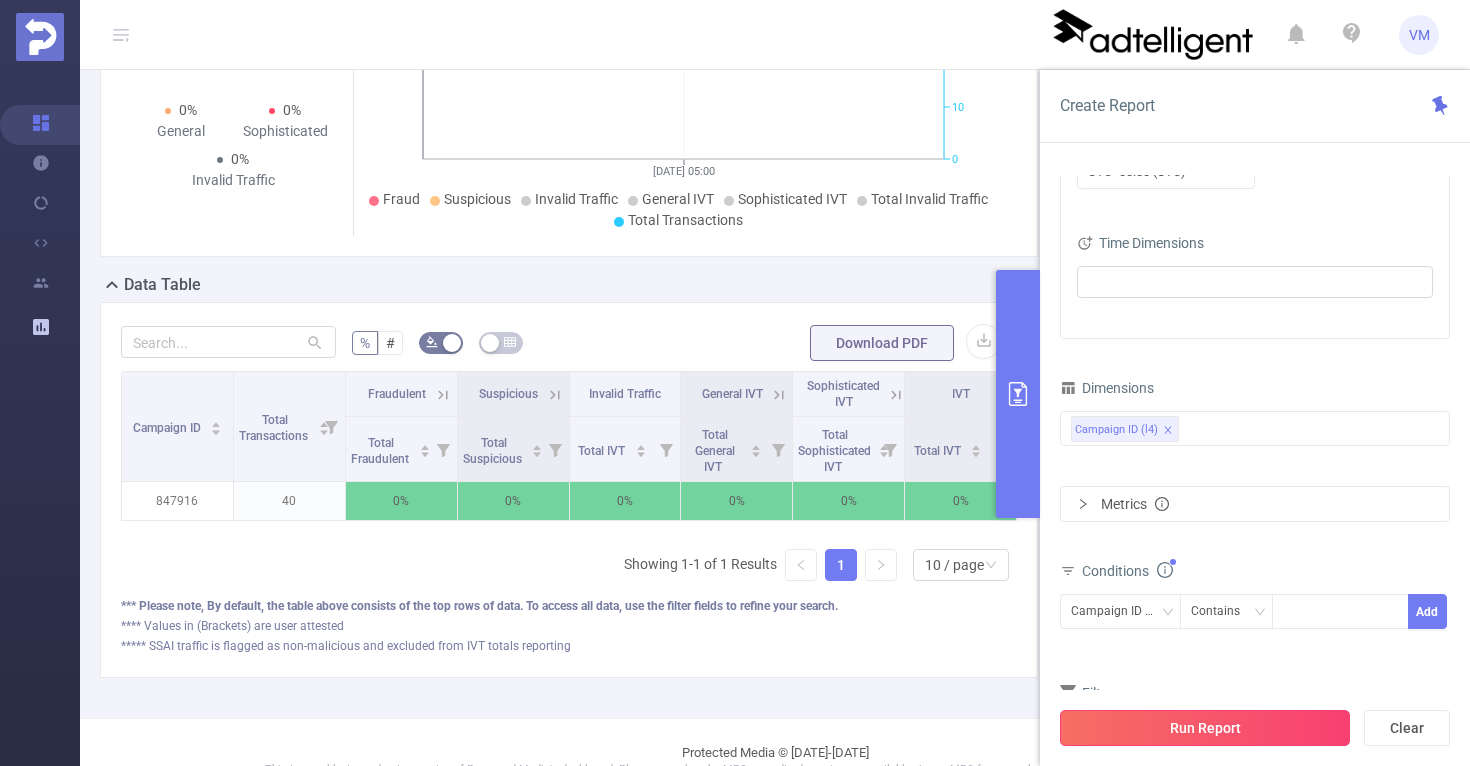 click on "Run Report" at bounding box center (1205, 728) 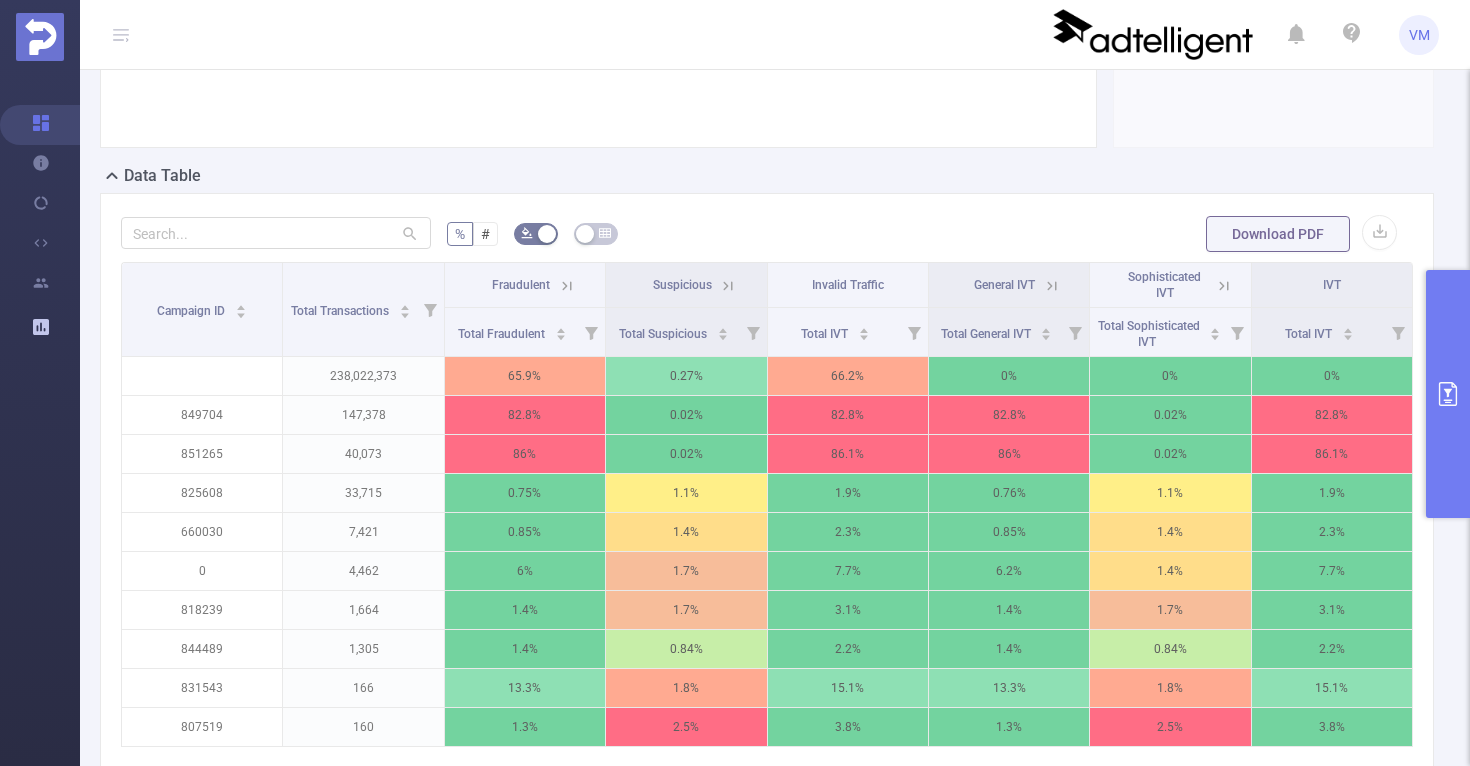 scroll, scrollTop: 373, scrollLeft: 0, axis: vertical 